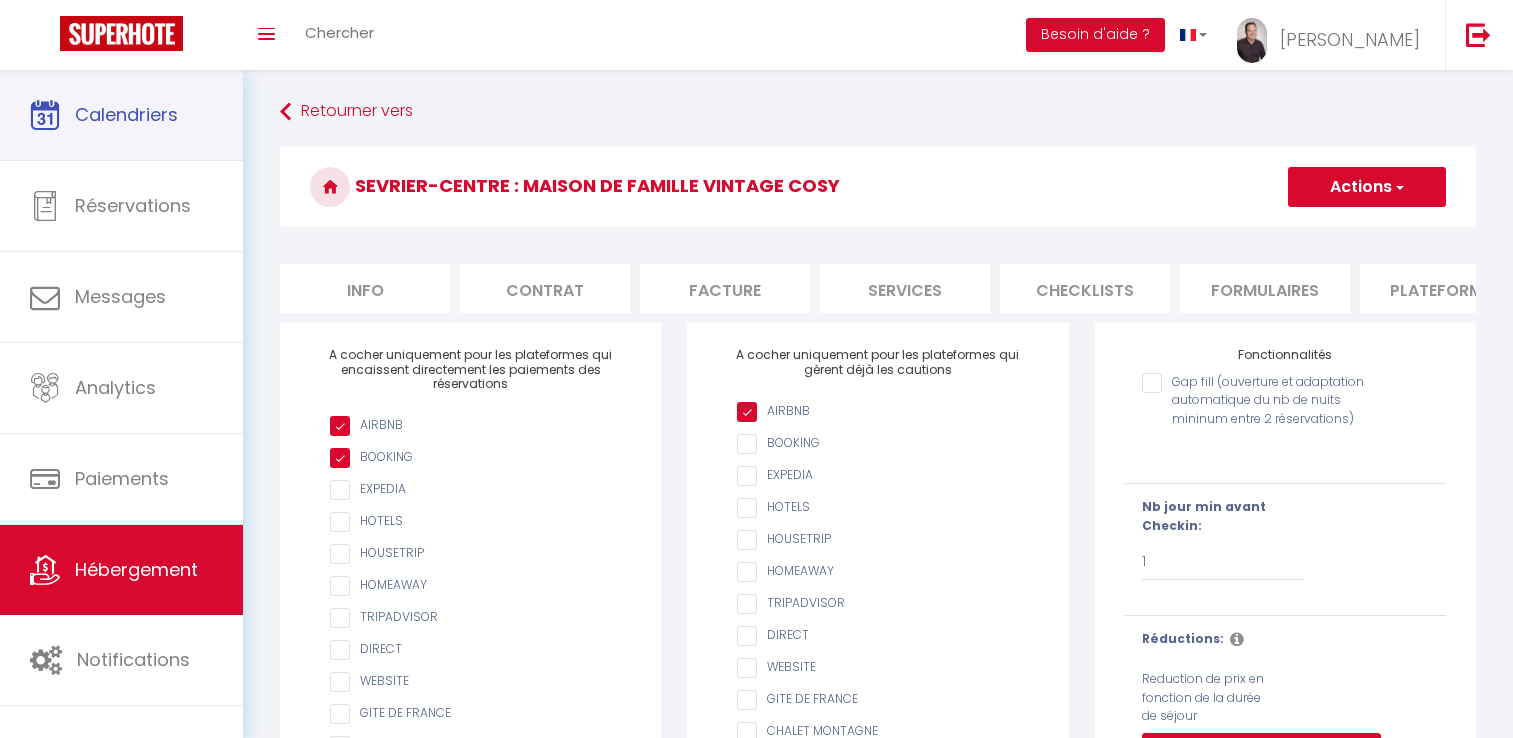 select on "1" 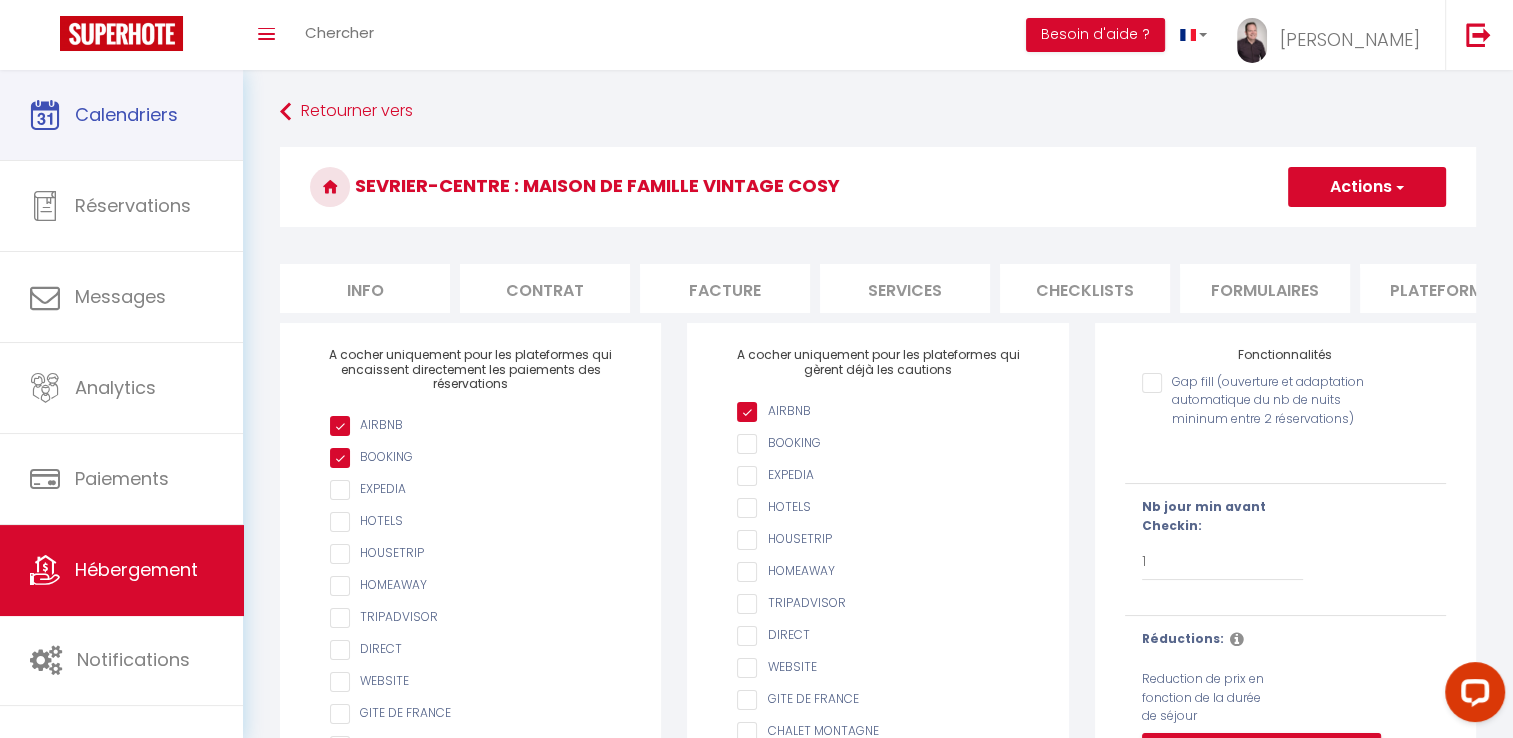 scroll, scrollTop: 0, scrollLeft: 0, axis: both 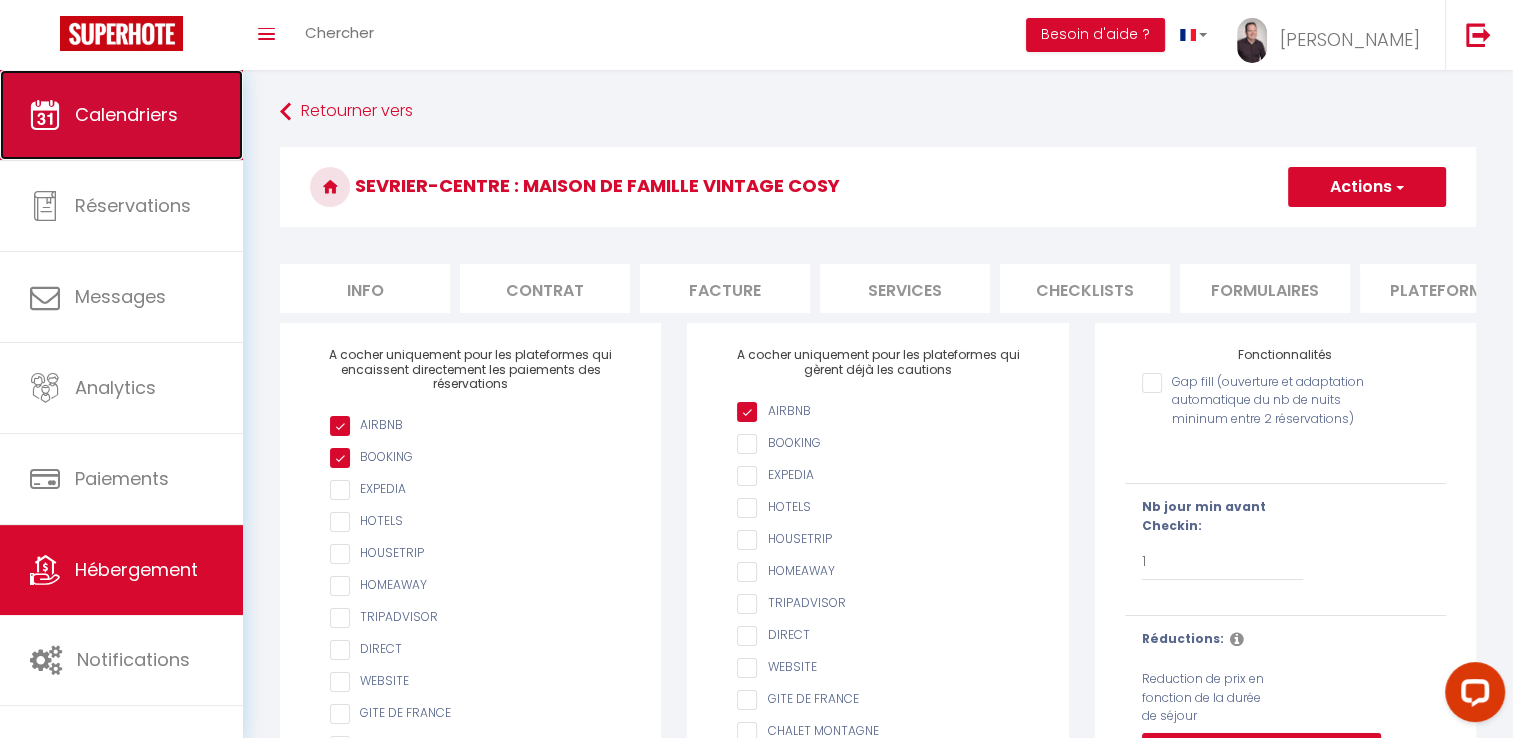 drag, startPoint x: 0, startPoint y: 0, endPoint x: 171, endPoint y: 128, distance: 213.6001 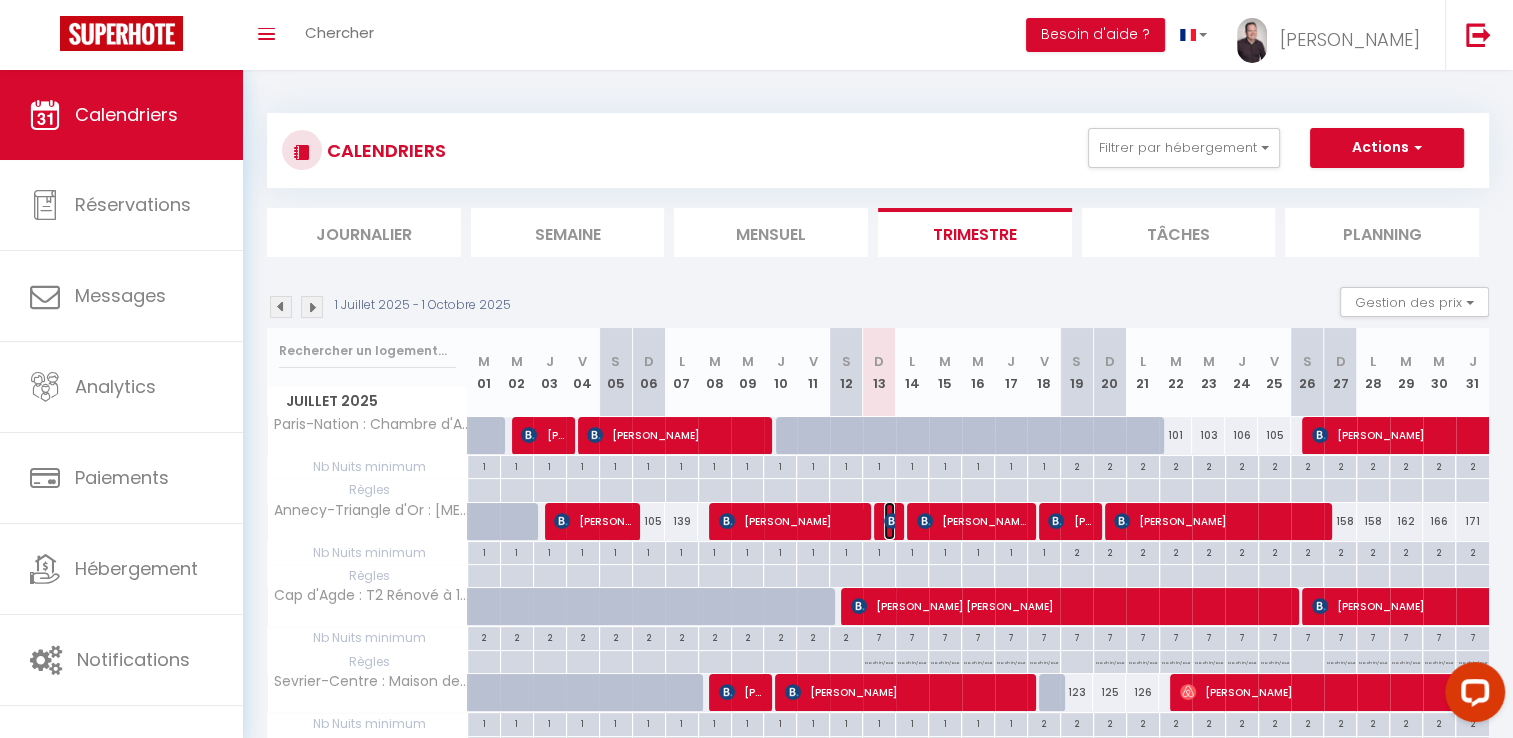 click at bounding box center (892, 521) 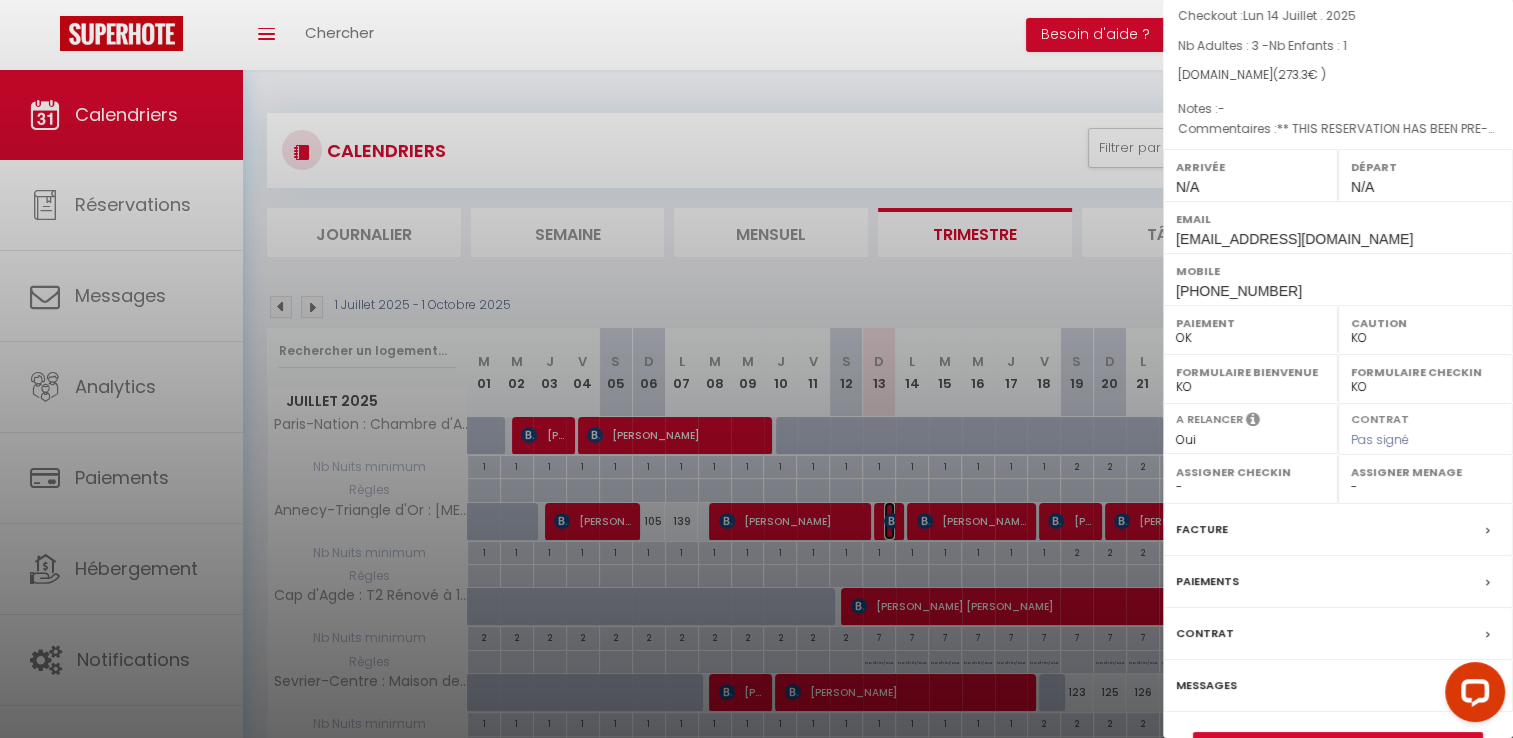scroll, scrollTop: 210, scrollLeft: 0, axis: vertical 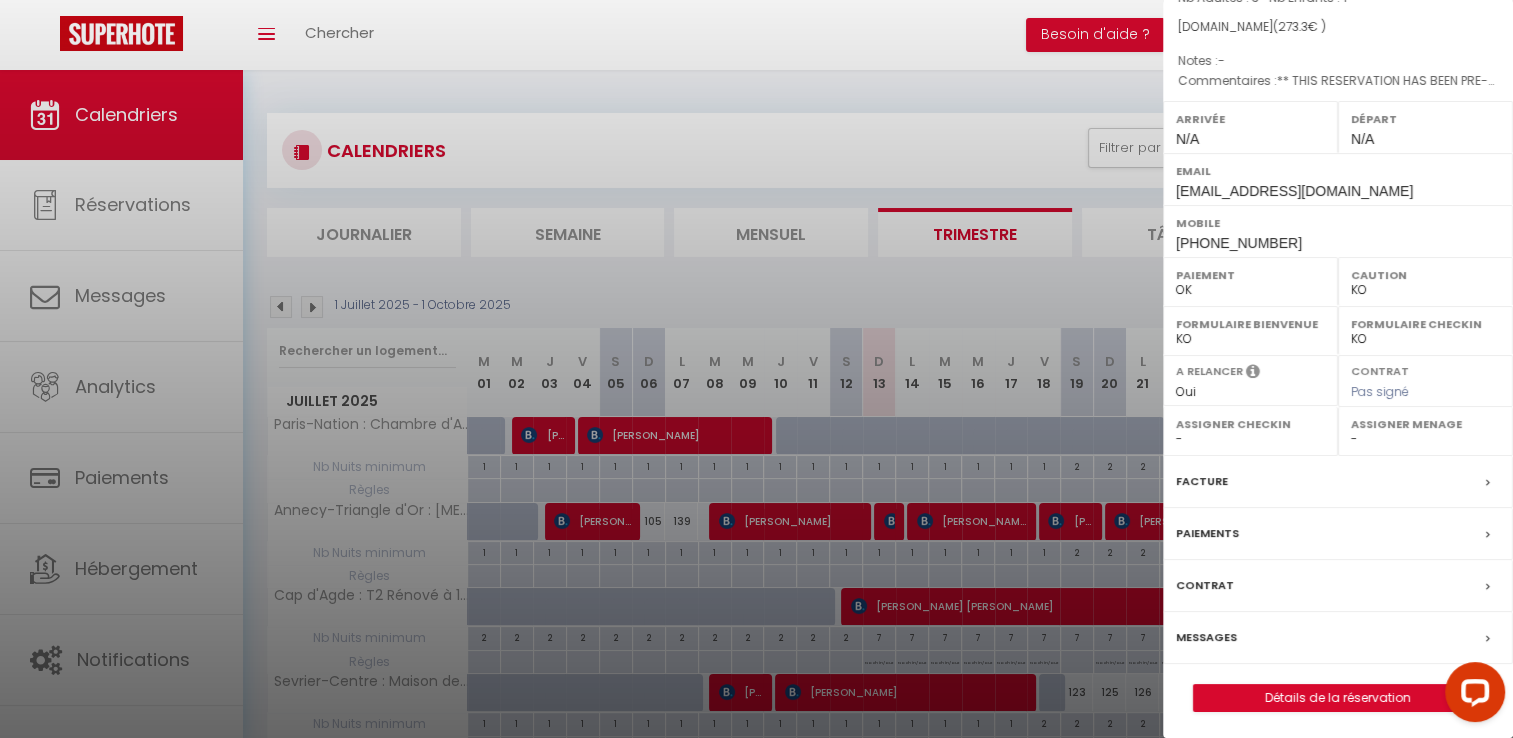 click on "Messages" at bounding box center [1206, 637] 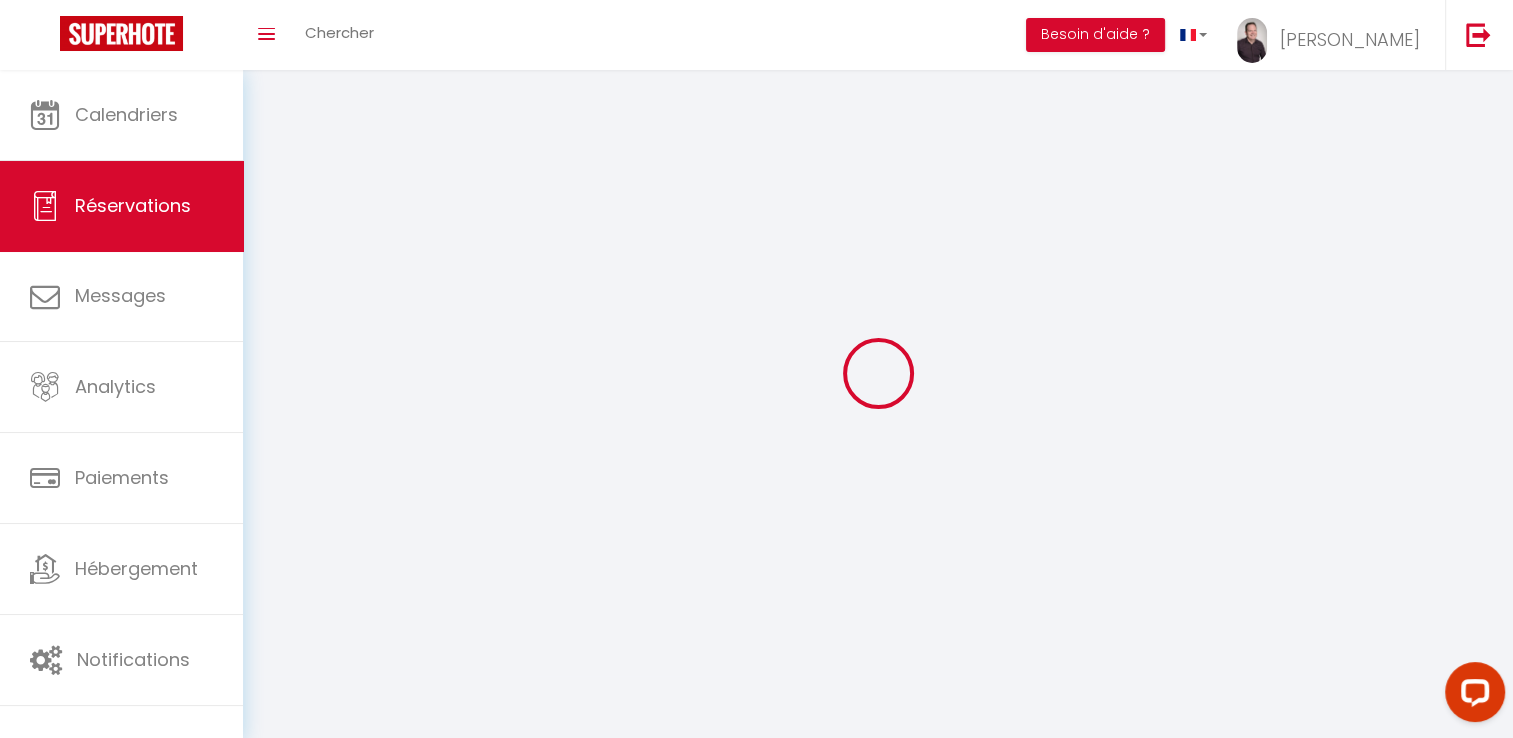 select 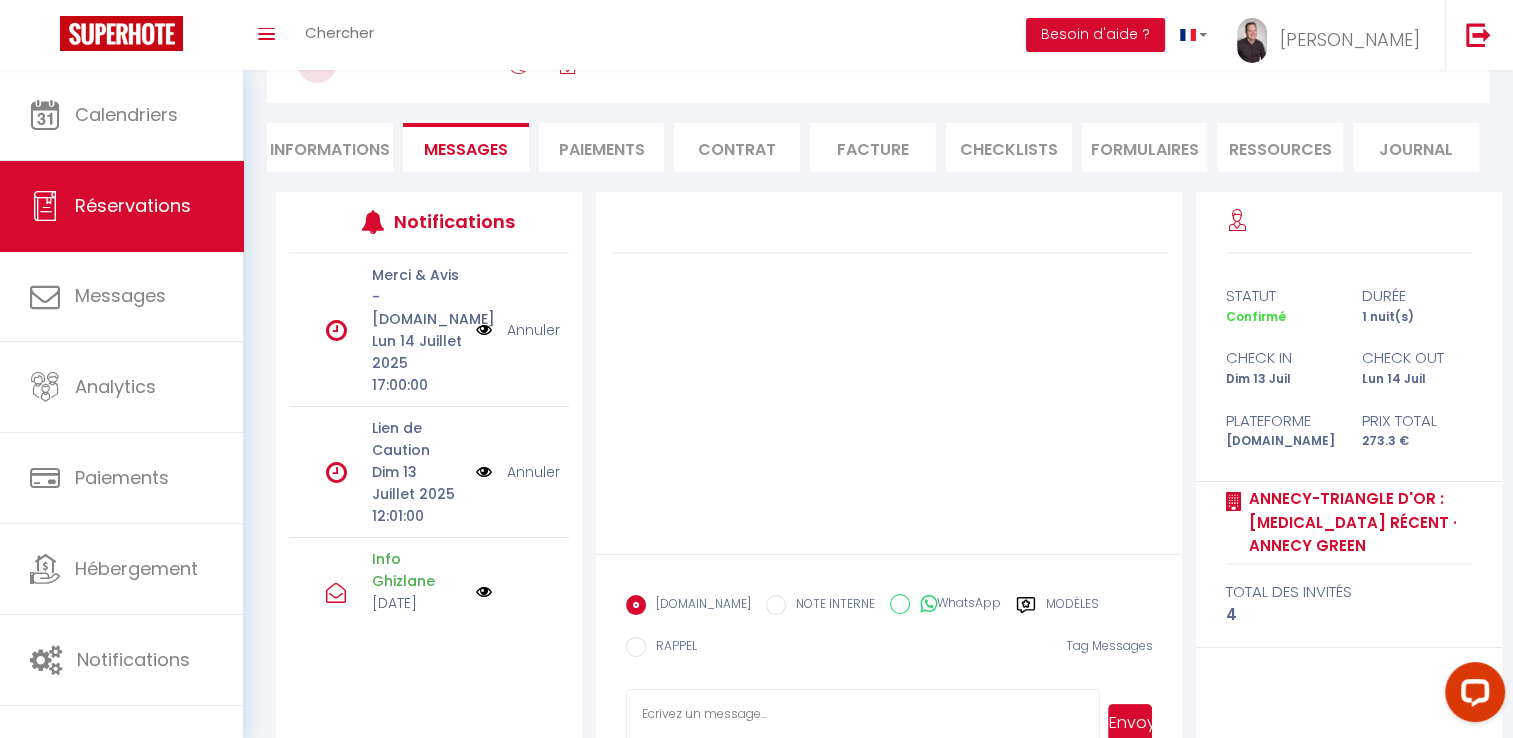 scroll, scrollTop: 197, scrollLeft: 0, axis: vertical 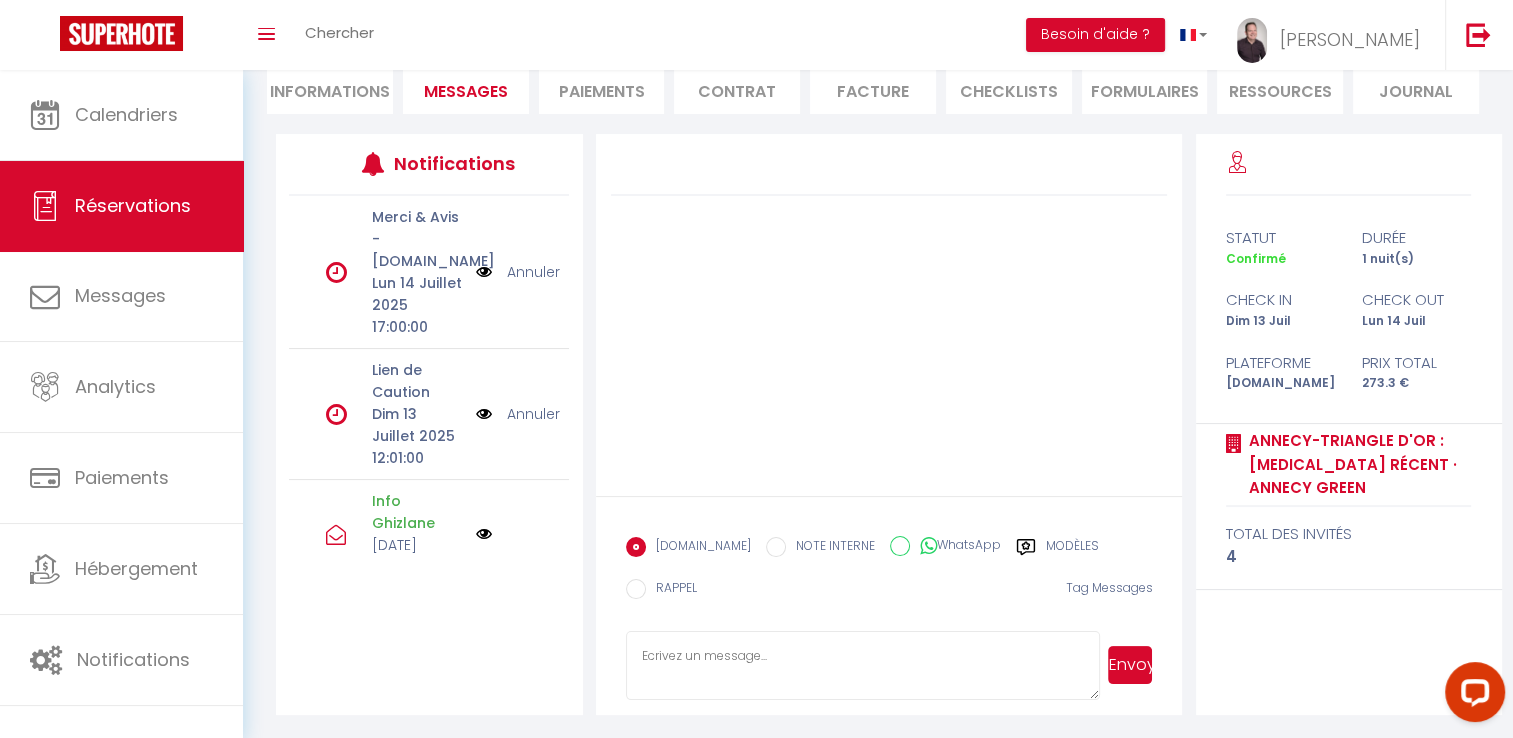 click on "Modèles" at bounding box center (1072, 549) 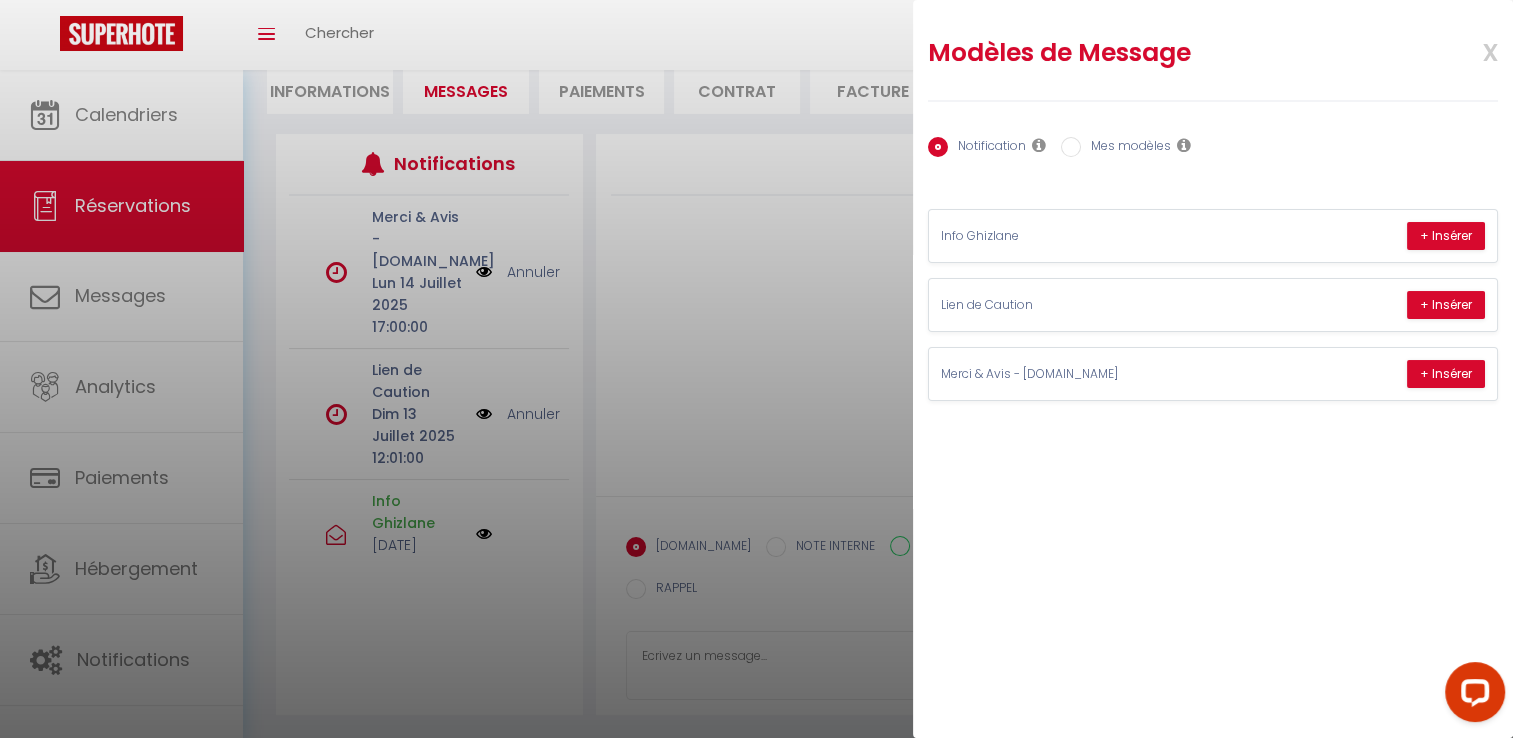 click on "Mes modèles" at bounding box center (1126, 148) 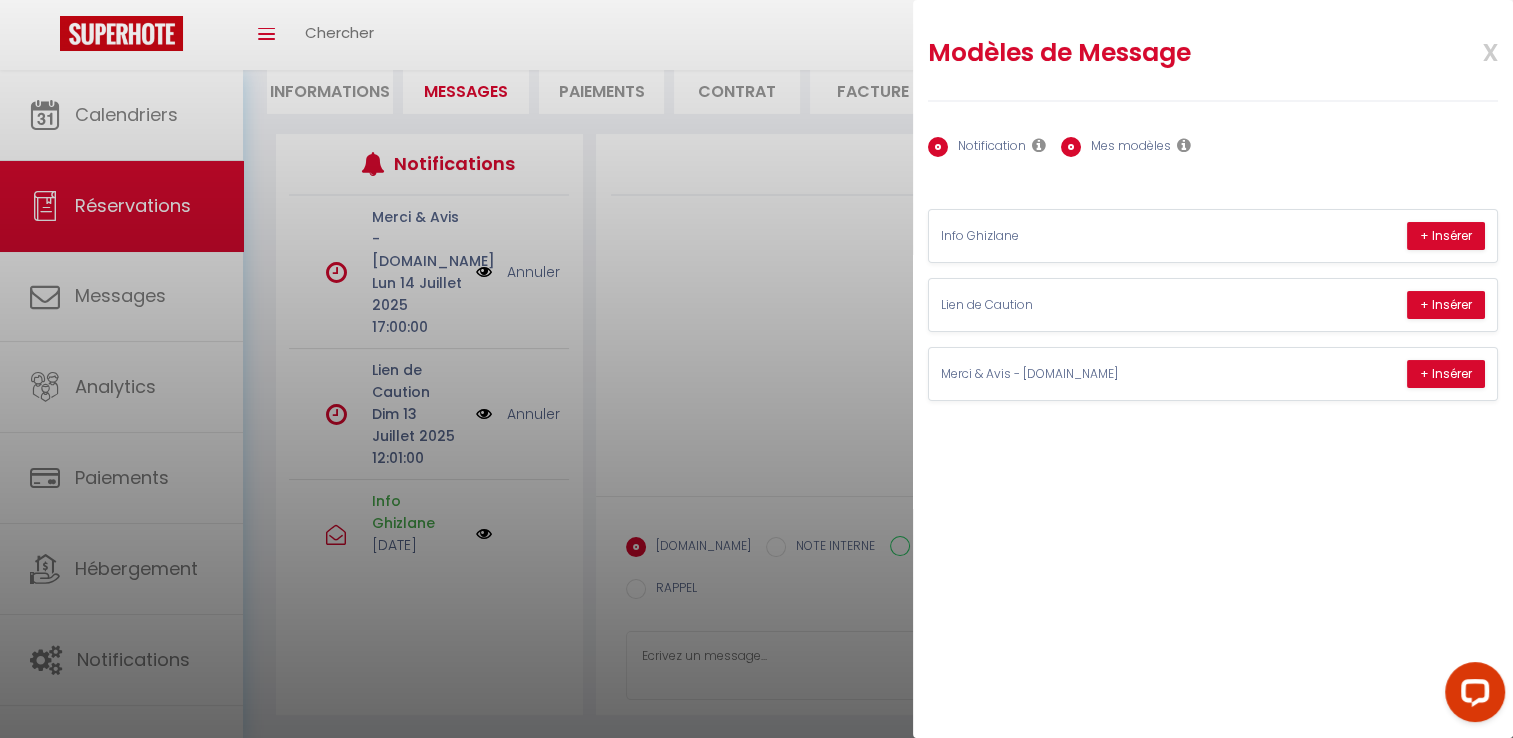 radio on "false" 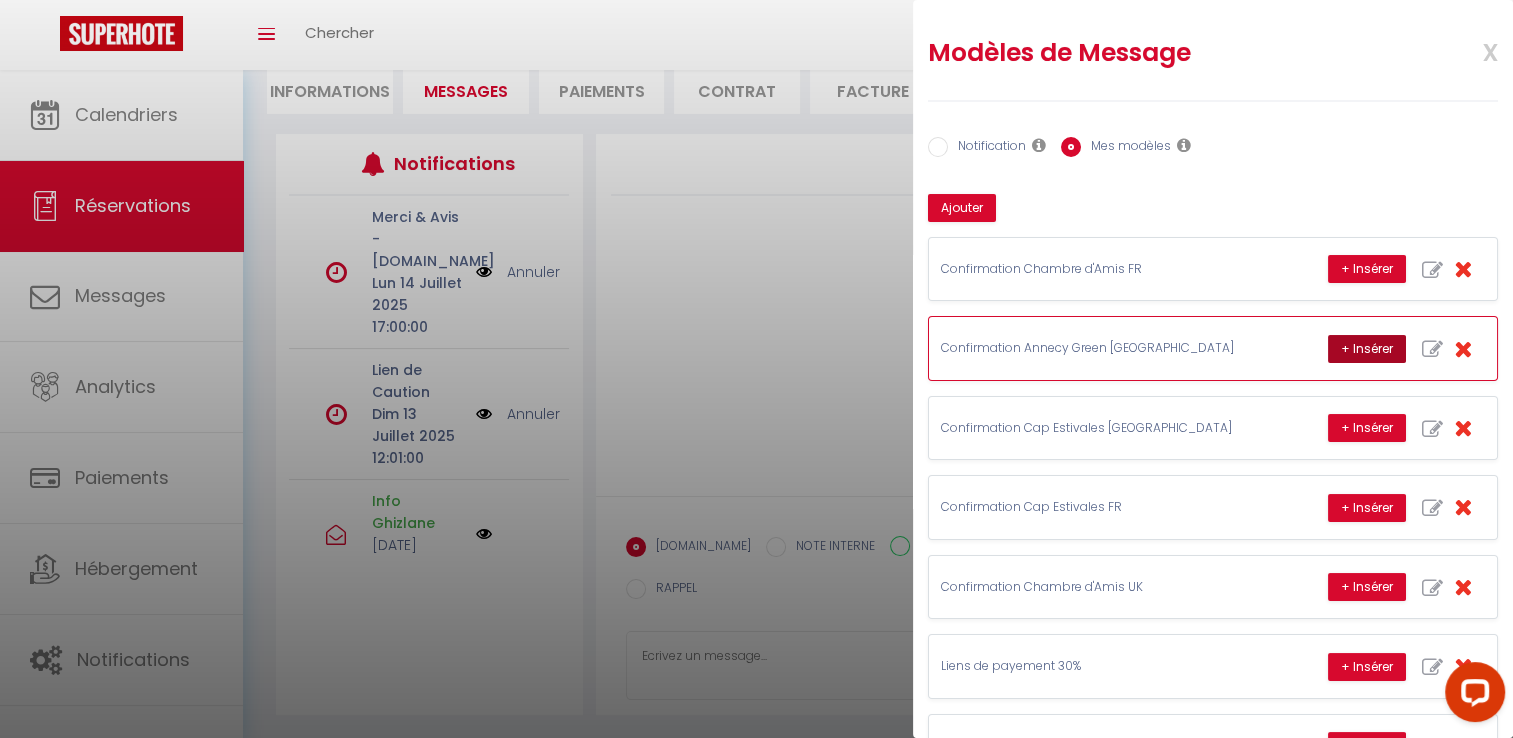 click on "+ Insérer" at bounding box center [1367, 349] 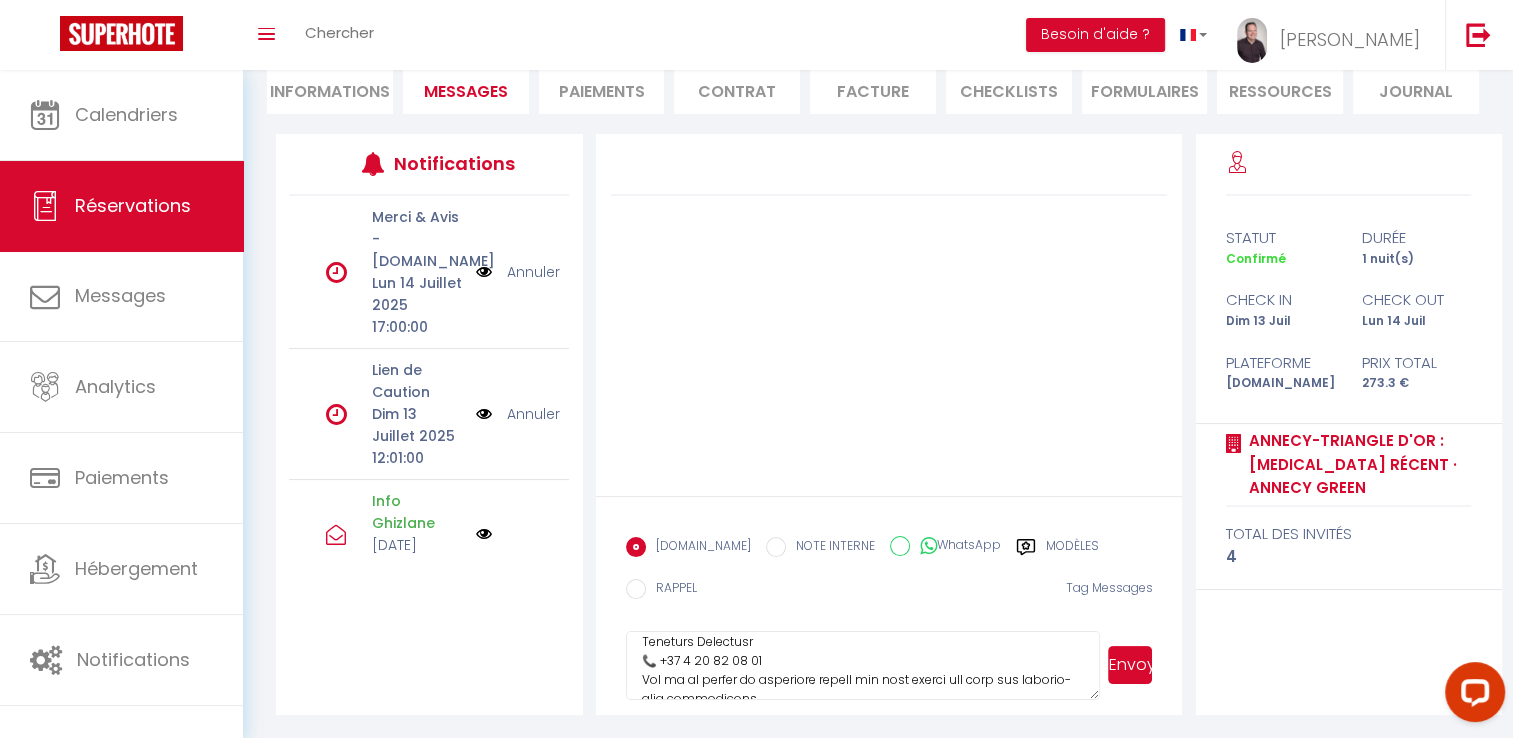 scroll, scrollTop: 420, scrollLeft: 0, axis: vertical 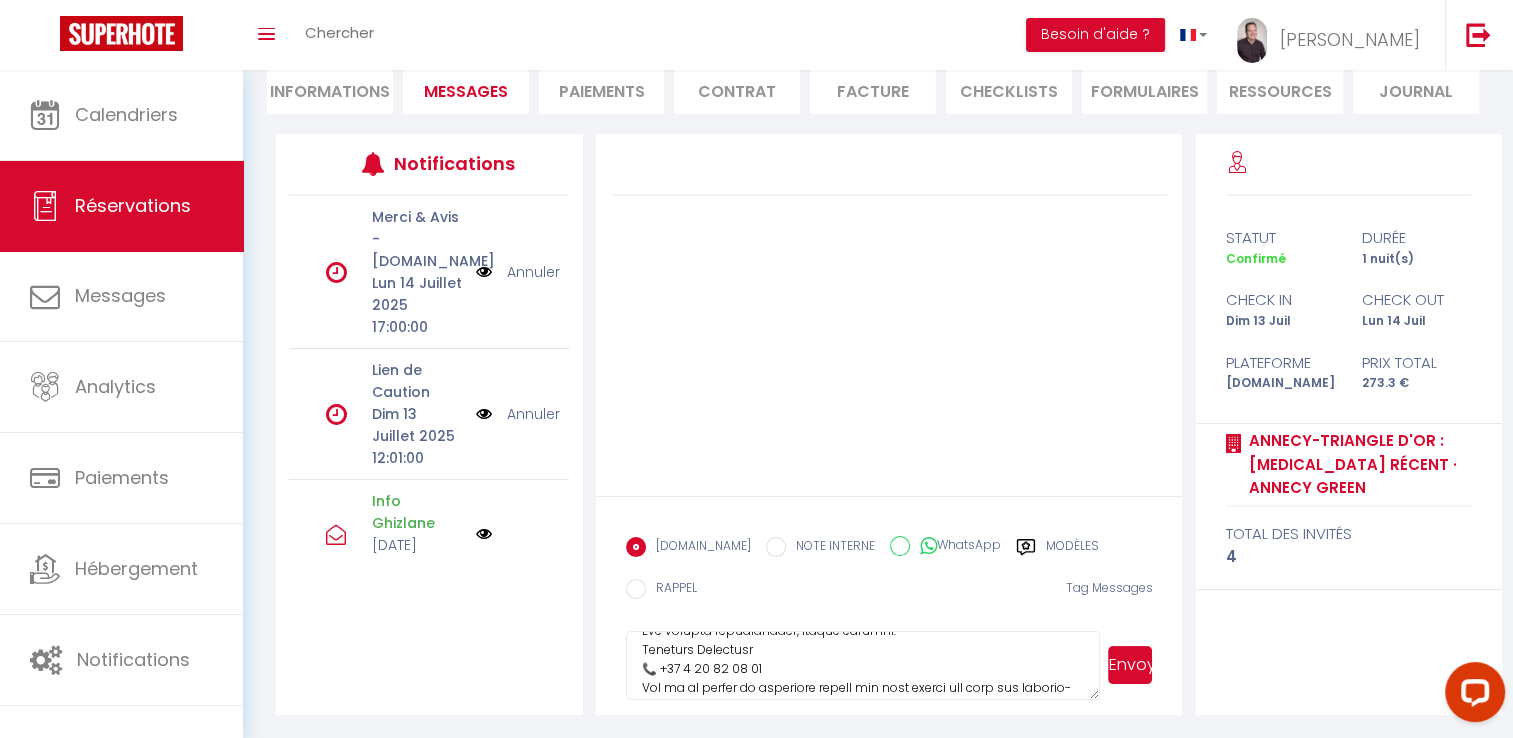 click at bounding box center [863, 666] 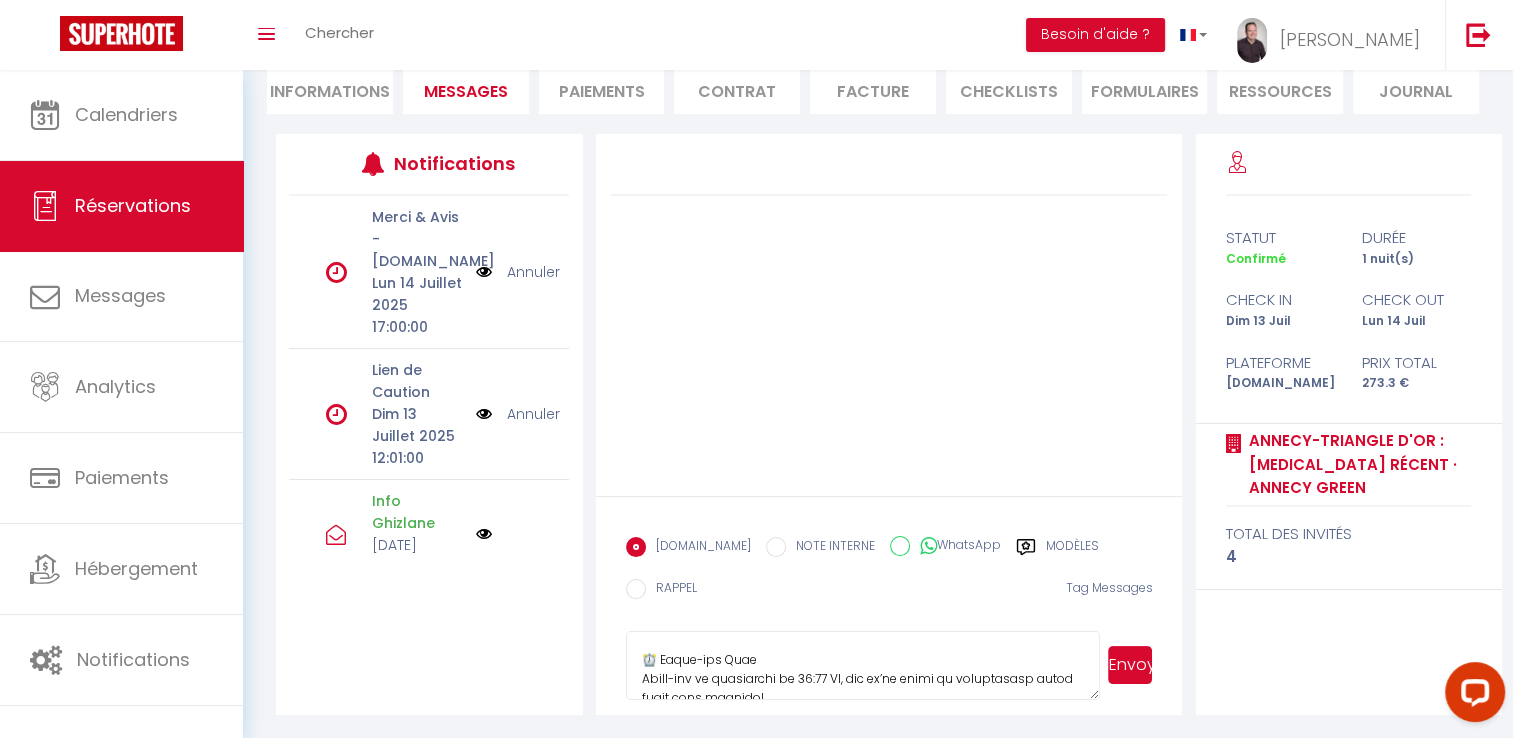 scroll, scrollTop: 882, scrollLeft: 0, axis: vertical 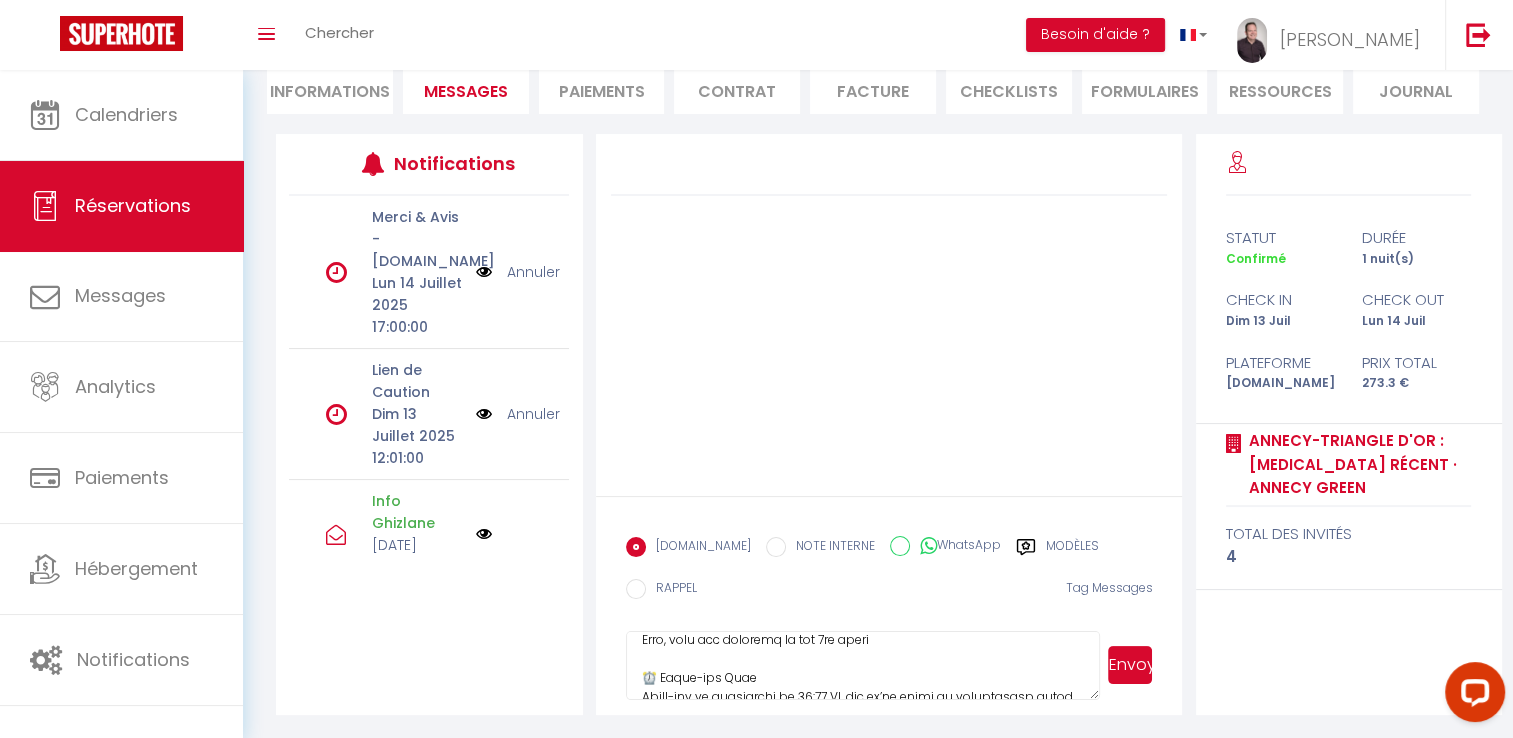 type on "Dear Maigurs Blaus,
We’re delighted to confirm your reservation at Annecy Green from 13-07-2025 to 14-07-2025 for 1 nights.
🏡 Security Deposit
Please note that a €300 damage deposit is required in cash upon arrival. It will be fully refunded at check-out, provided no damage has occurred in the property.
🕐 Arrival Information
To ensure a smooth welcome, could you please let us know your estimated time of arrival?
Check-in is normally scheduled between 18:00 and 19:00, but we’re happy to be flexible when possible.
⚠️ As noted on Booking.com:
"Please note that an additional charge of €30 per stay will apply for check-ins outside of the scheduled hours."
For arrival coordination, please contact:
Ghizlane Benouisse 📞 +33 6 10 49 72 75
She is in charge of welcoming guests and will assist you with any arrival-time adjustments.
🚗 How Will You Be Arriving?
By car?
We can offer a private parking space, subject to reservation, for €10 per night.
By train or plane?
Kindly provide your train or flight number t..." 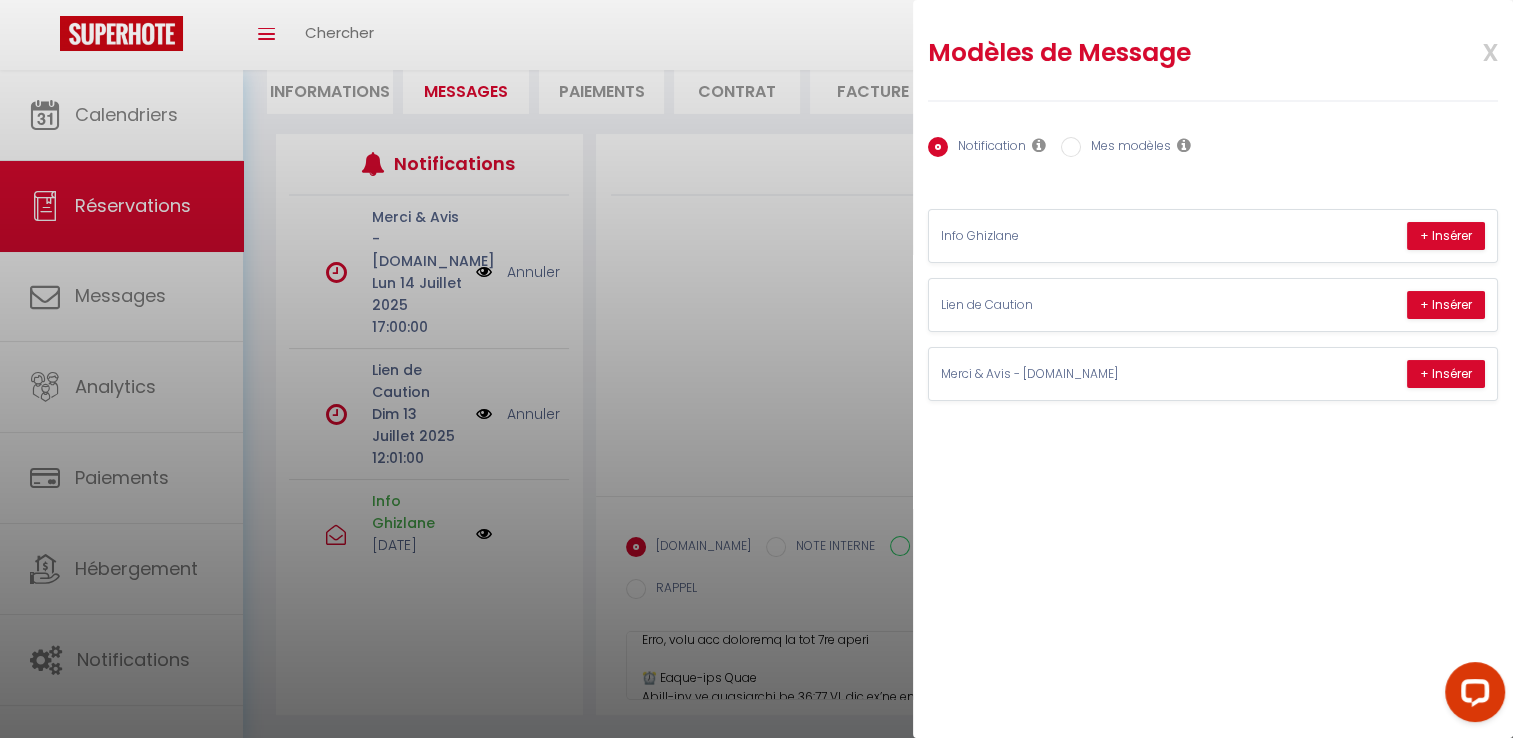 click on "Mes modèles" at bounding box center (1126, 148) 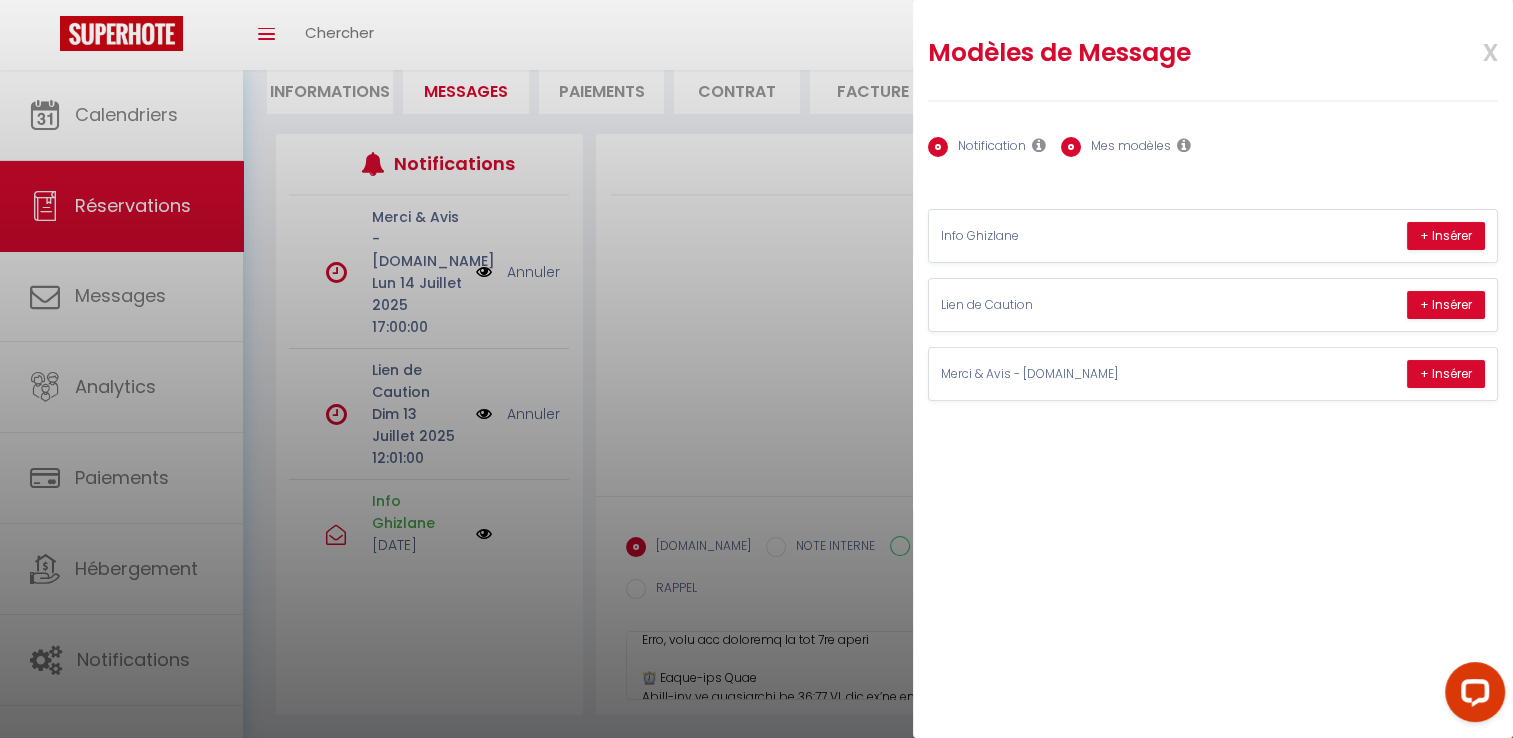 radio on "false" 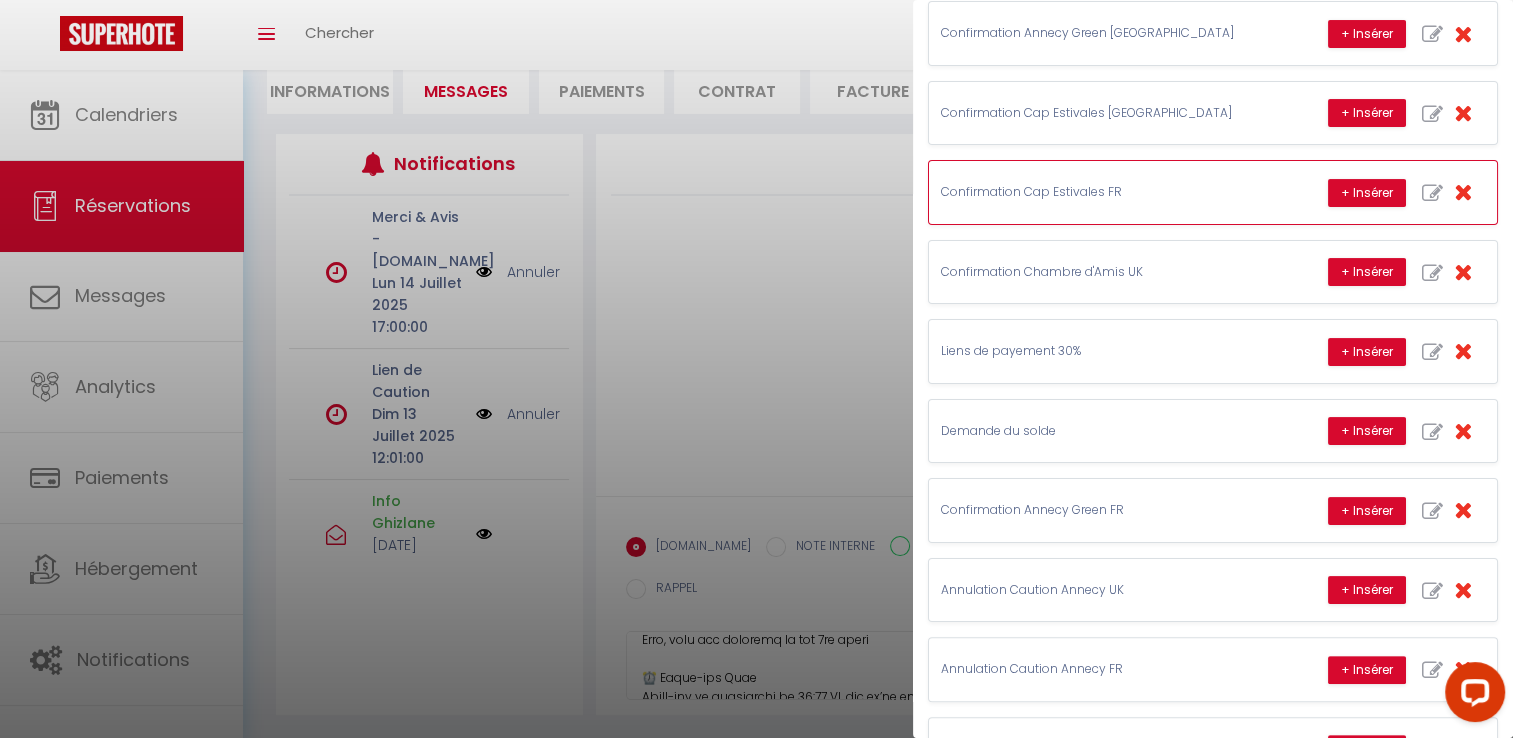 scroll, scrollTop: 316, scrollLeft: 0, axis: vertical 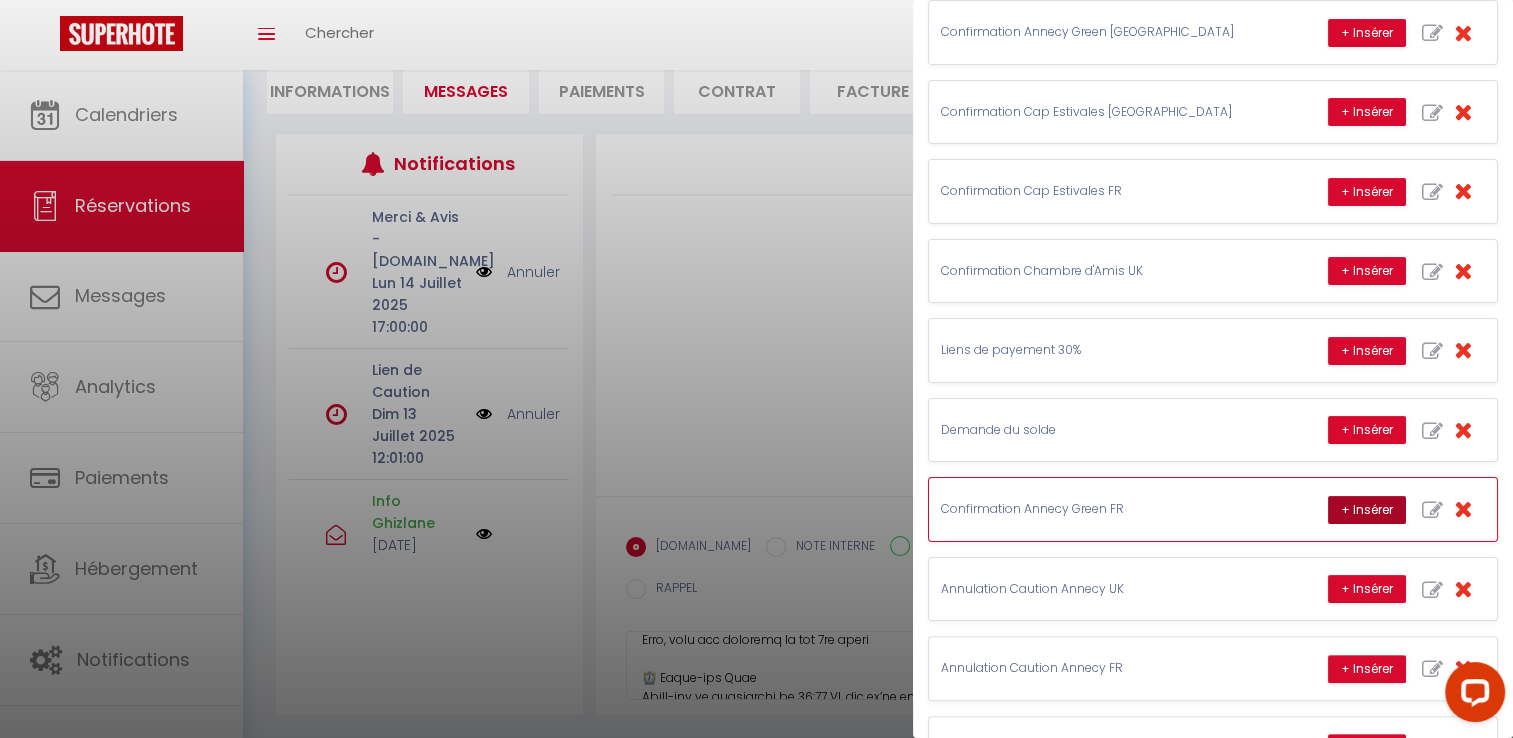 click on "+ Insérer" at bounding box center (1367, 510) 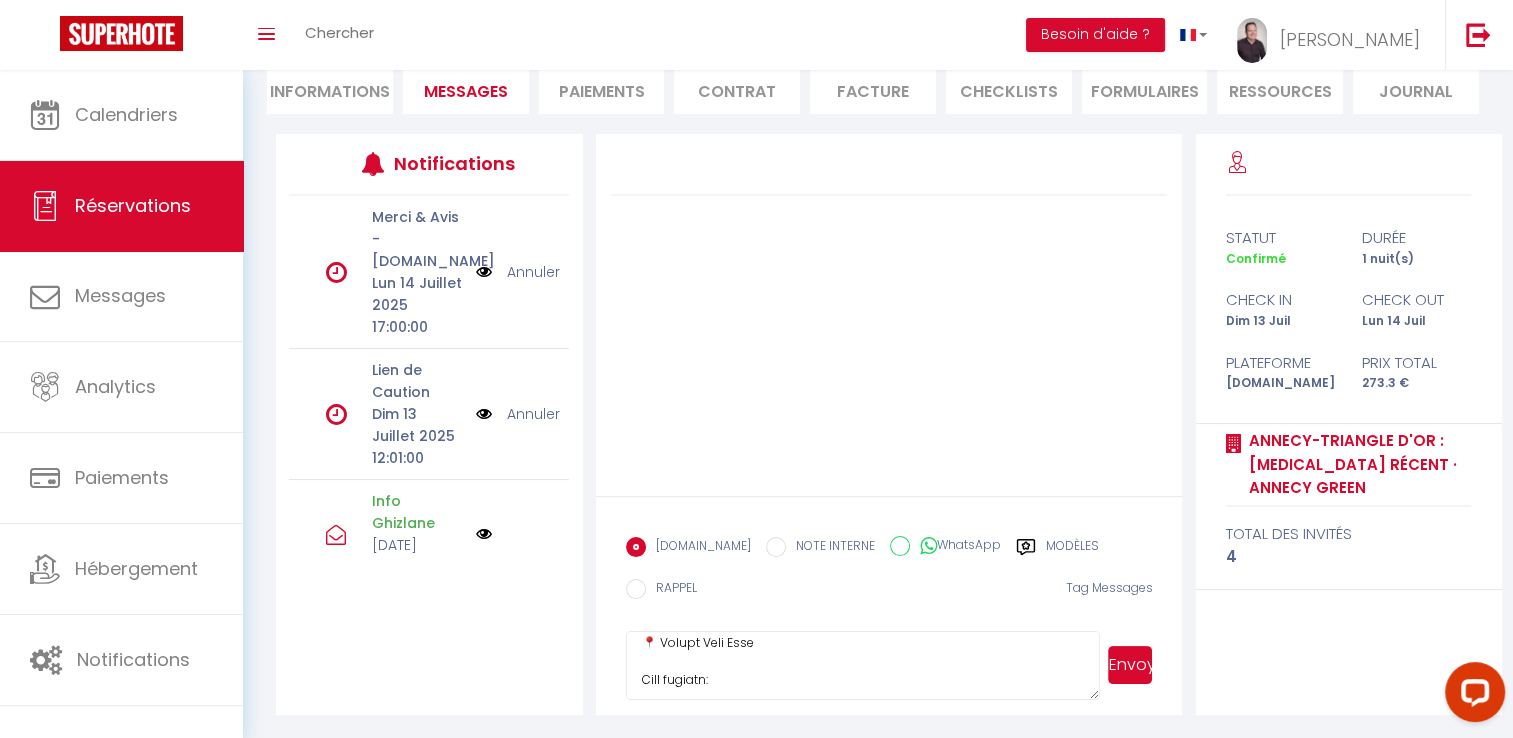 scroll, scrollTop: 718, scrollLeft: 0, axis: vertical 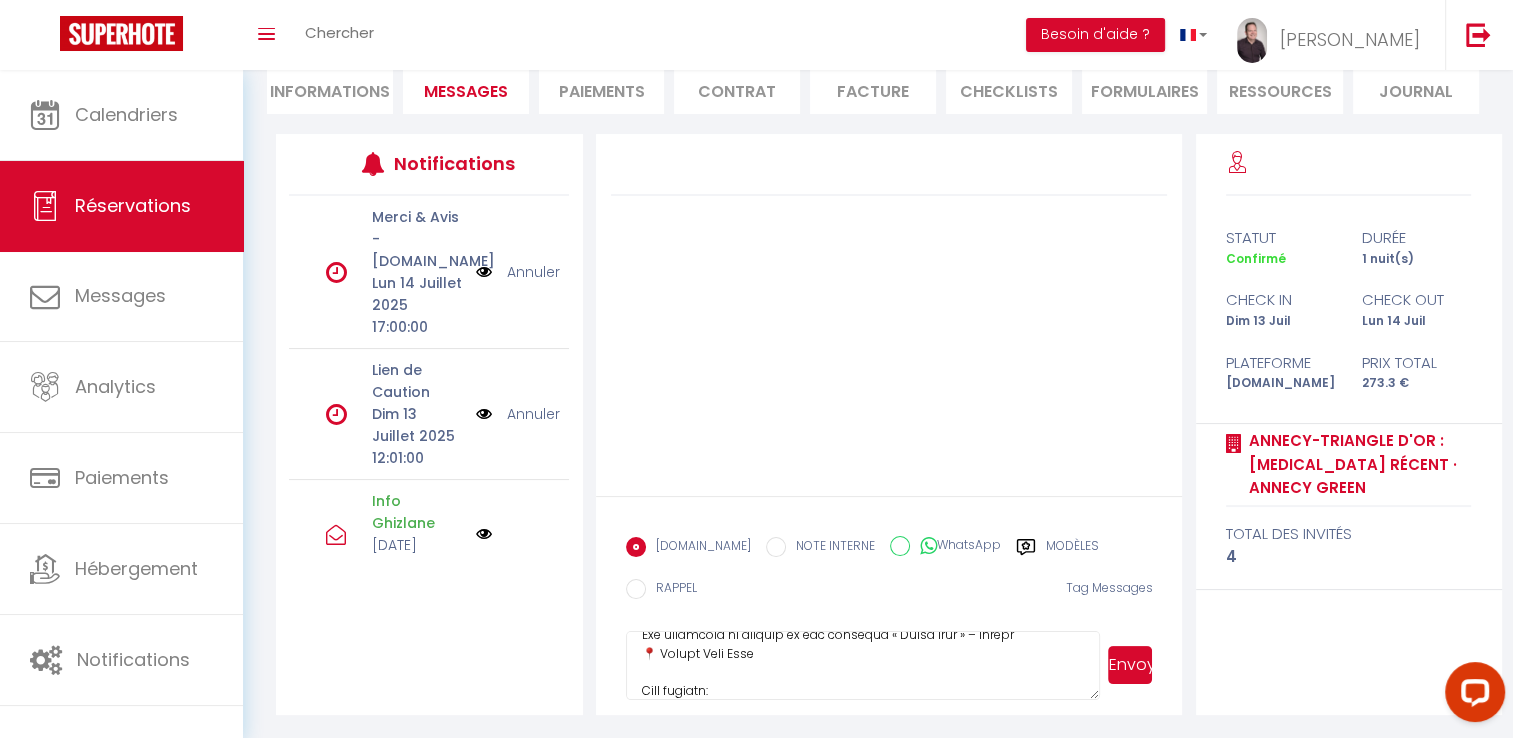 click at bounding box center [863, 666] 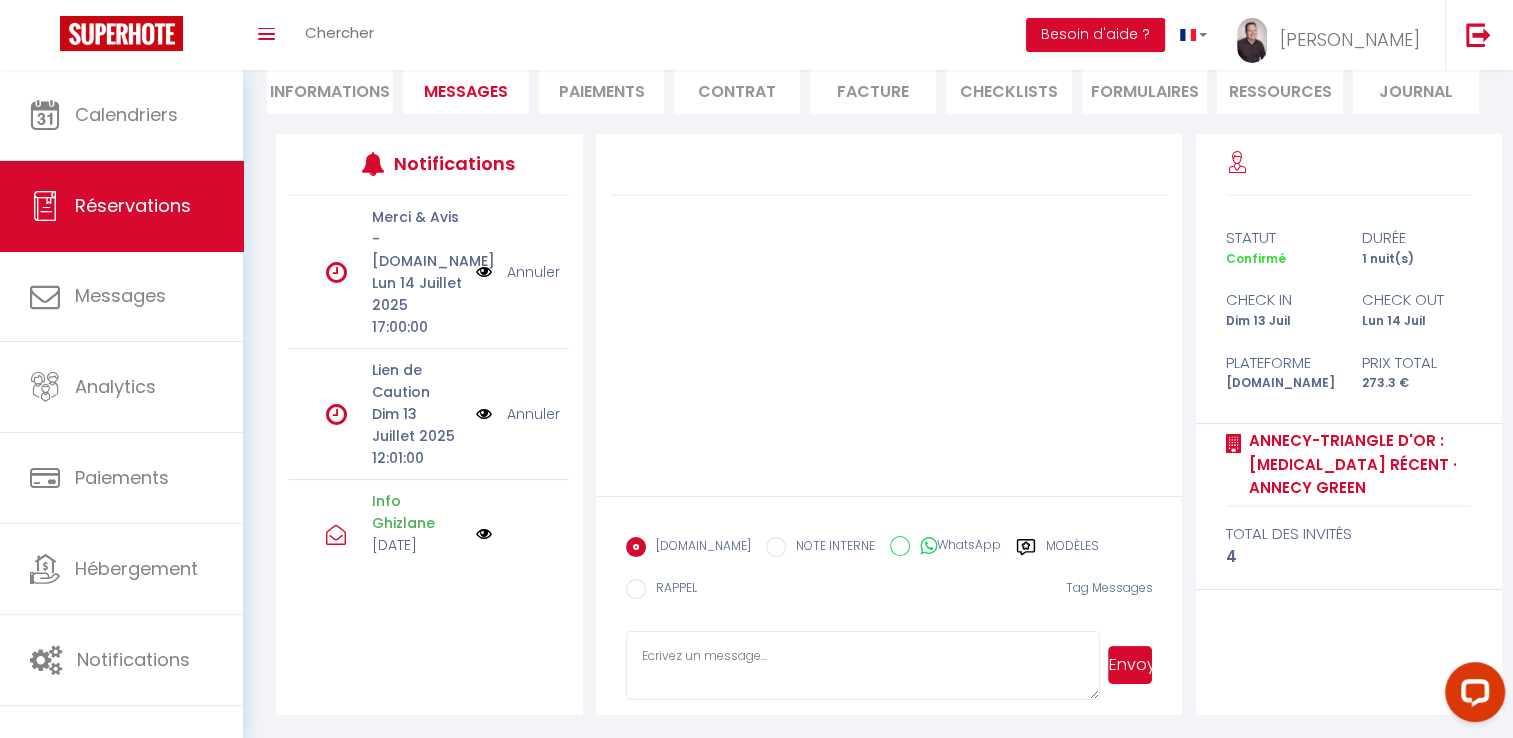 scroll, scrollTop: 0, scrollLeft: 0, axis: both 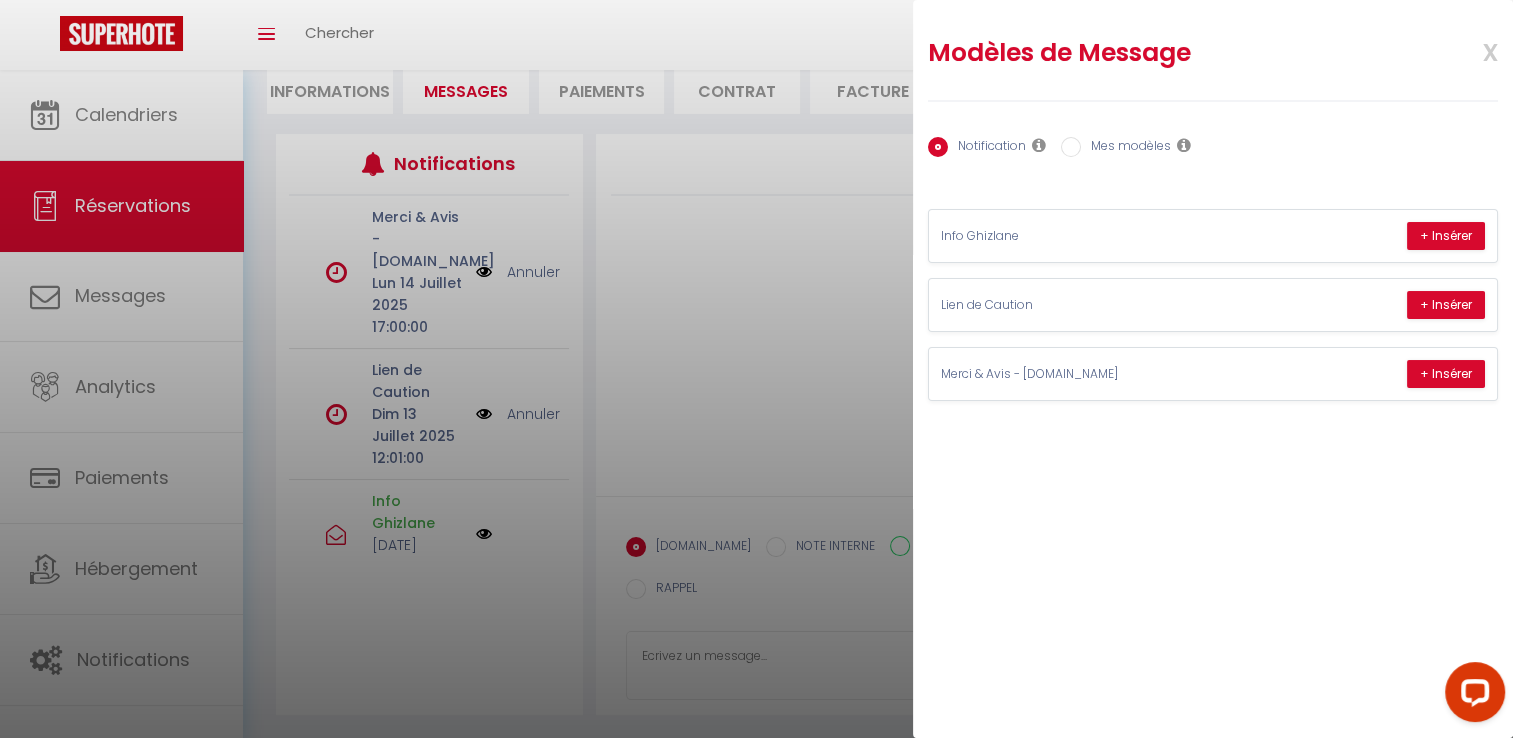 click on "Notification       Mes modèles" at bounding box center (1213, 148) 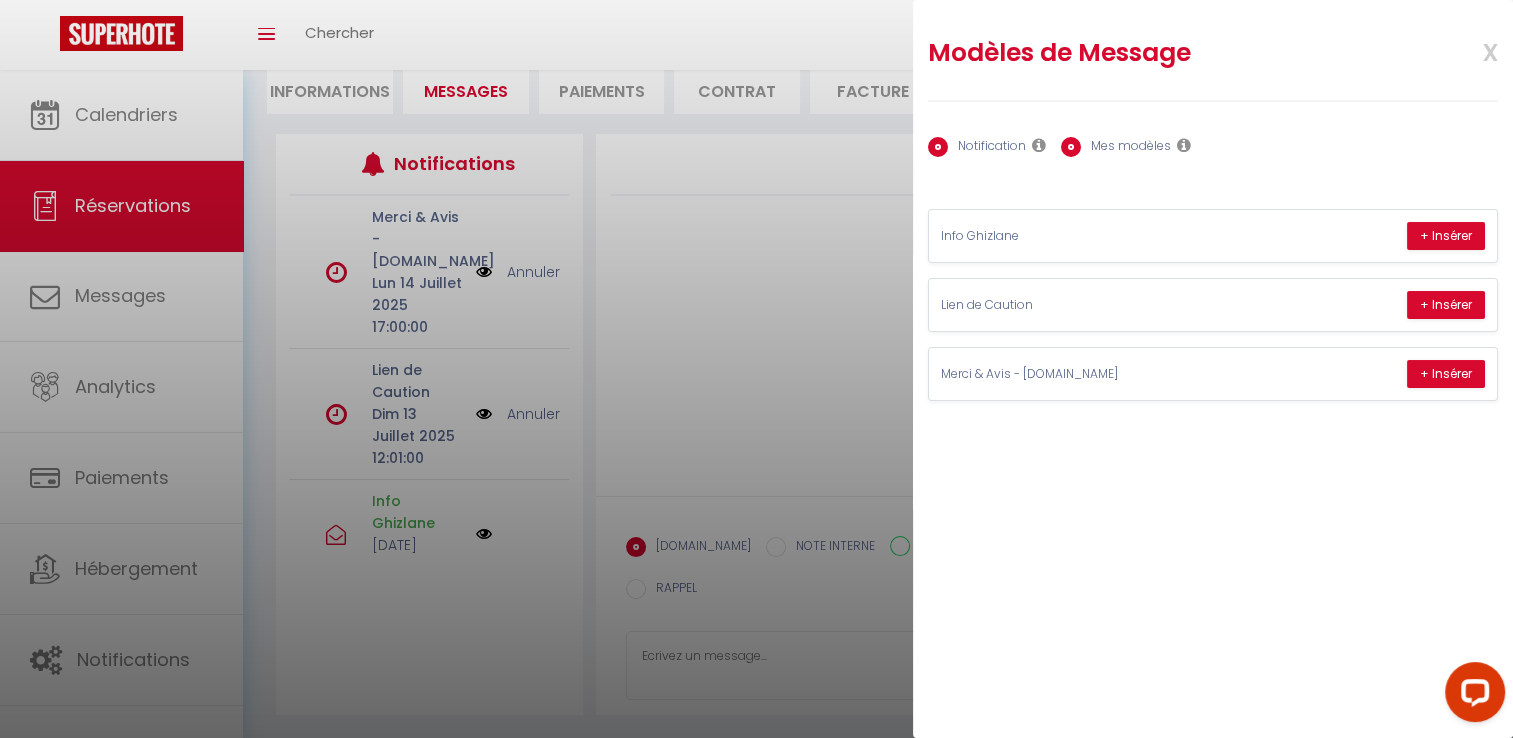 radio on "false" 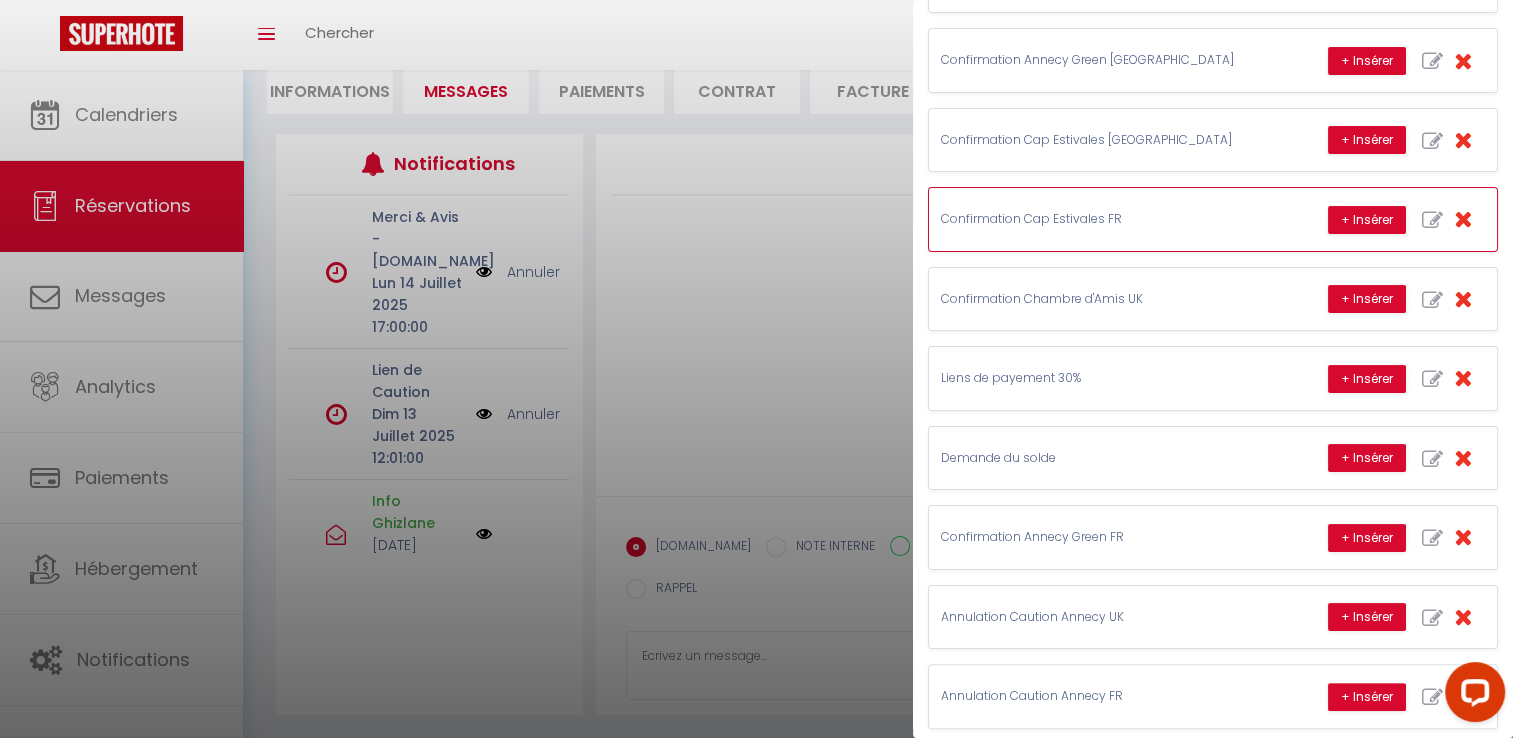 scroll, scrollTop: 296, scrollLeft: 0, axis: vertical 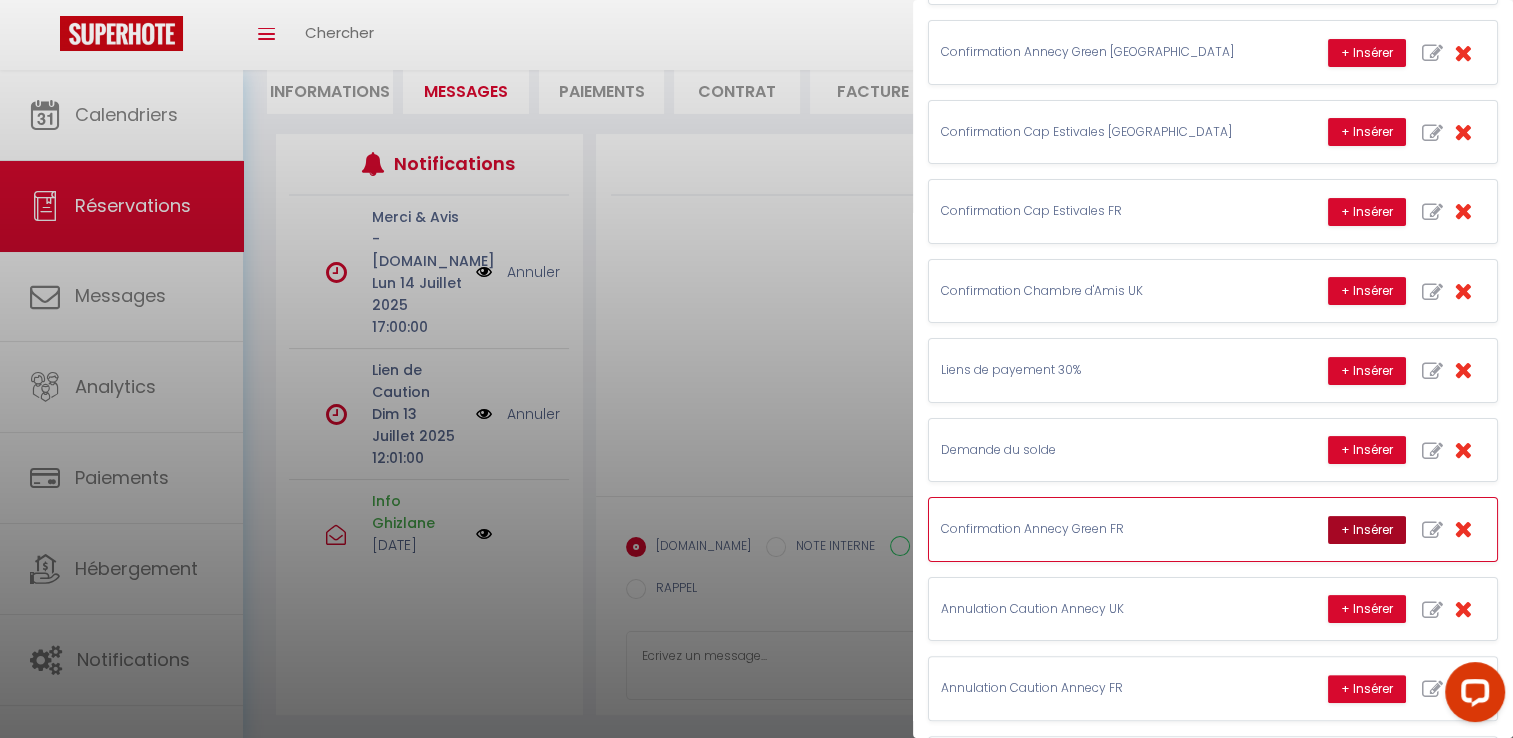 click on "+ Insérer" at bounding box center [1367, 530] 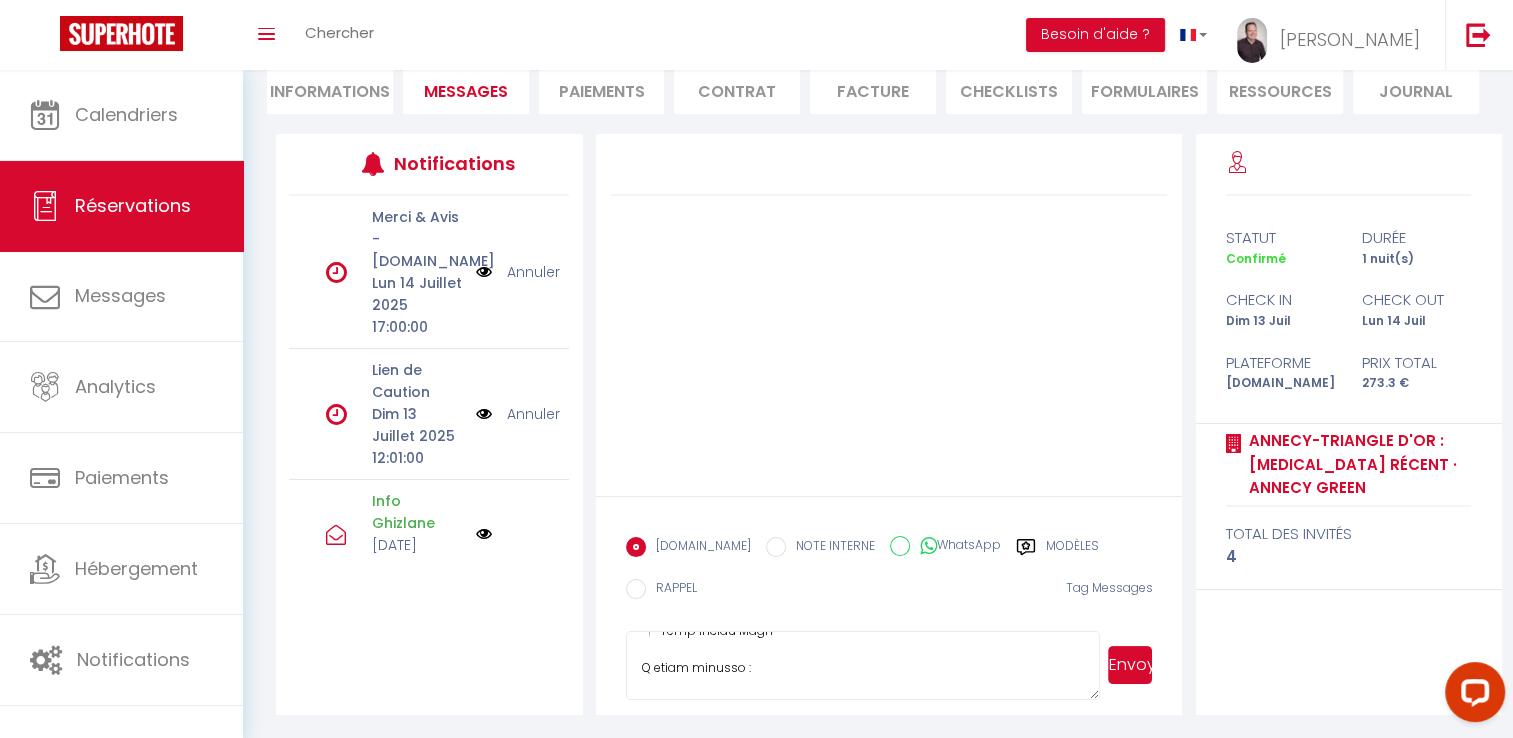 scroll, scrollTop: 856, scrollLeft: 0, axis: vertical 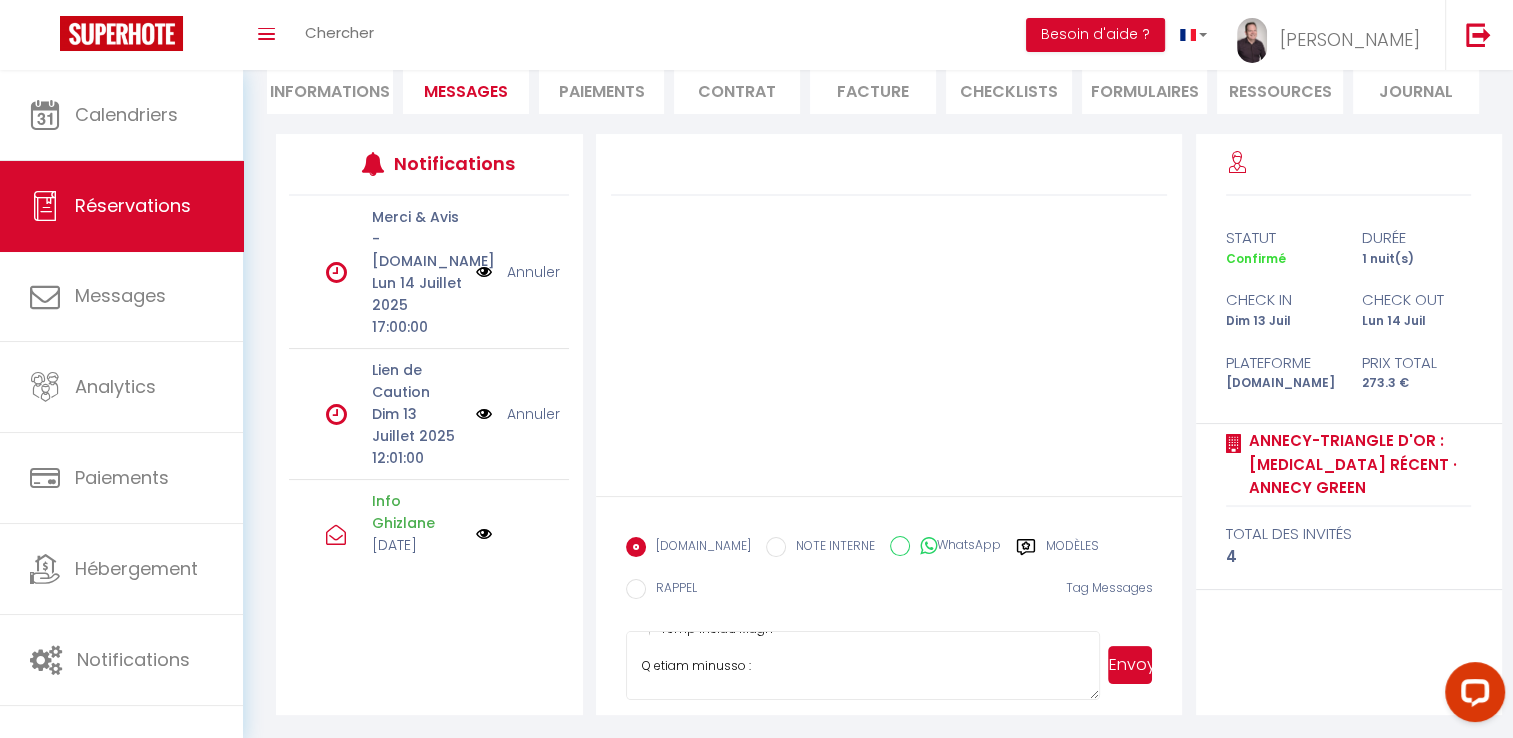 click at bounding box center [863, 666] 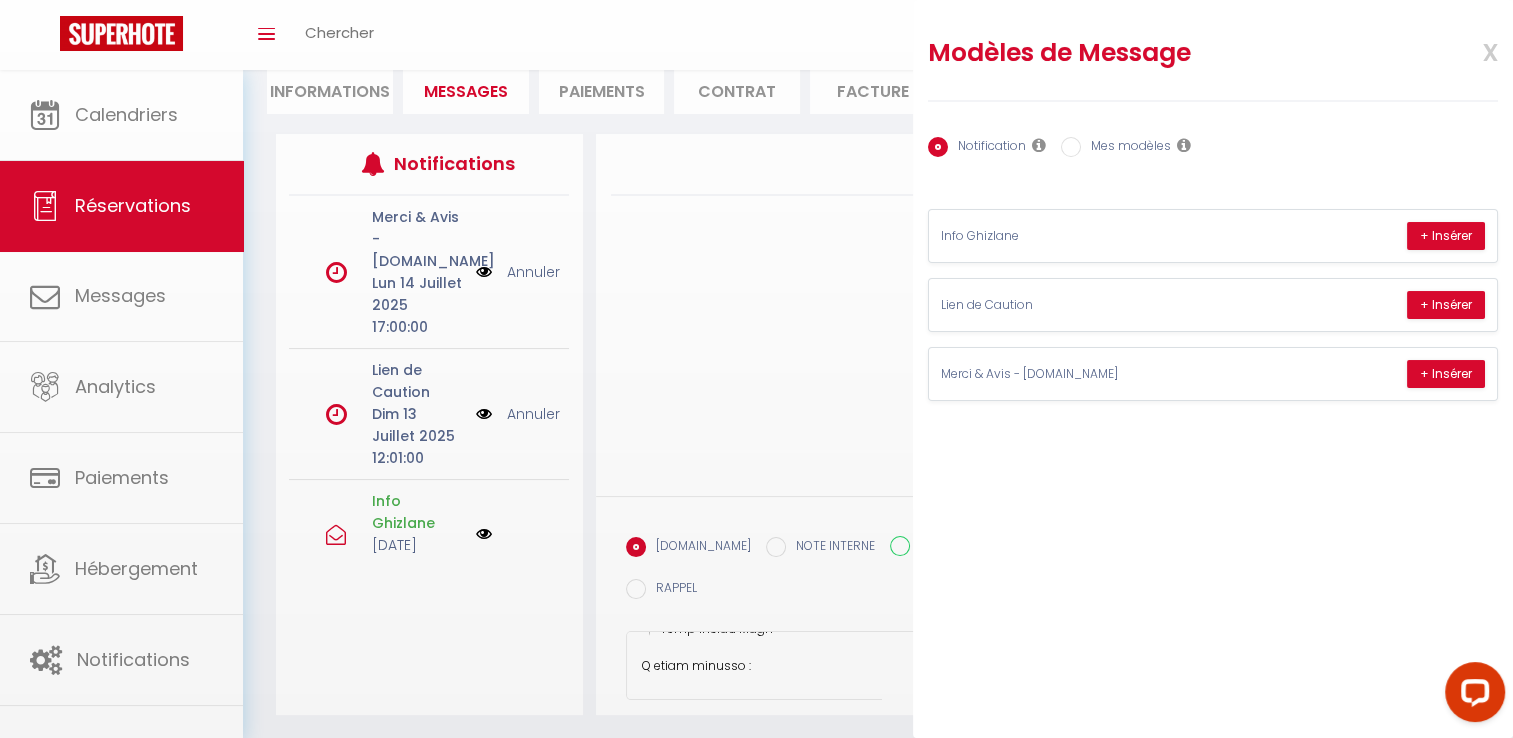 scroll, scrollTop: 0, scrollLeft: 0, axis: both 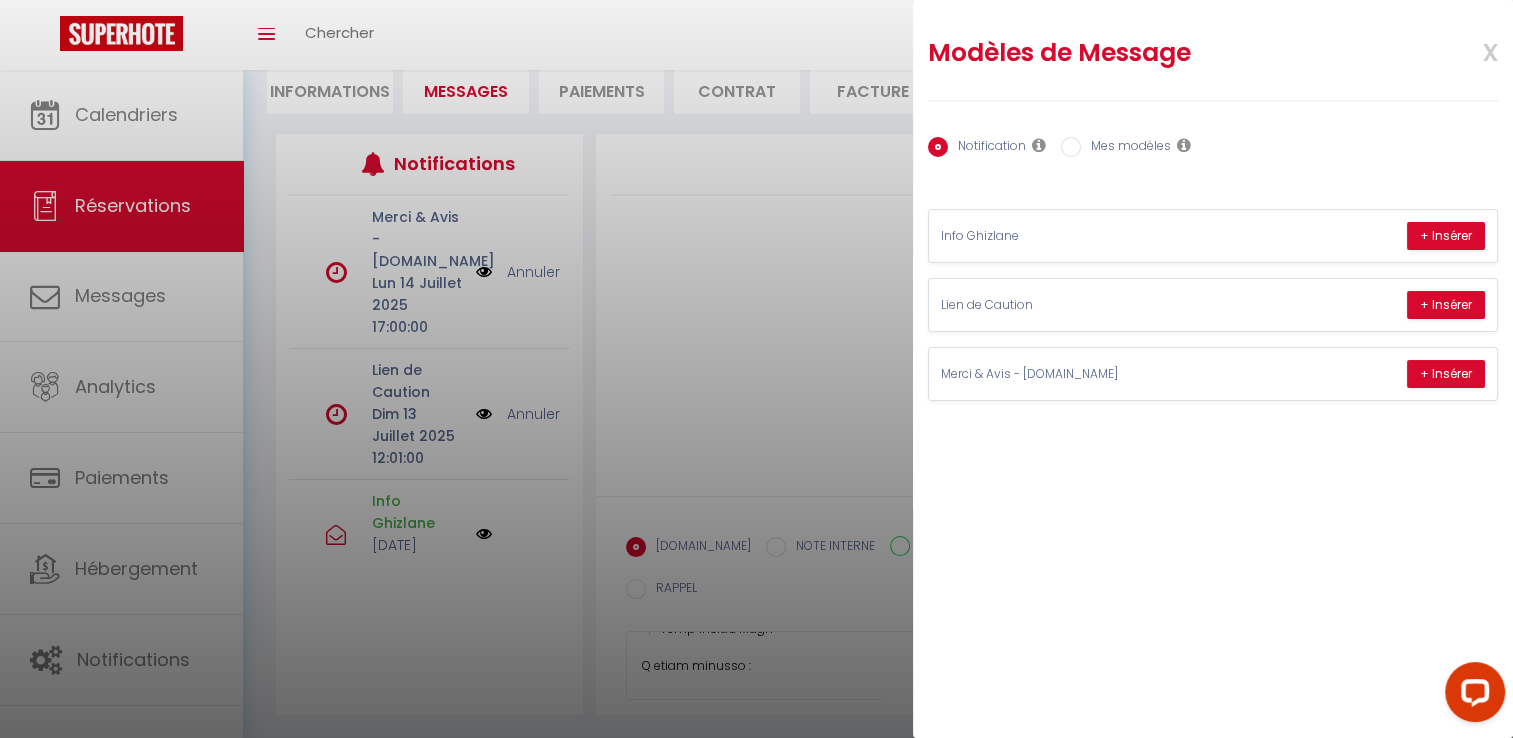 click on "Mes modèles" at bounding box center (1126, 148) 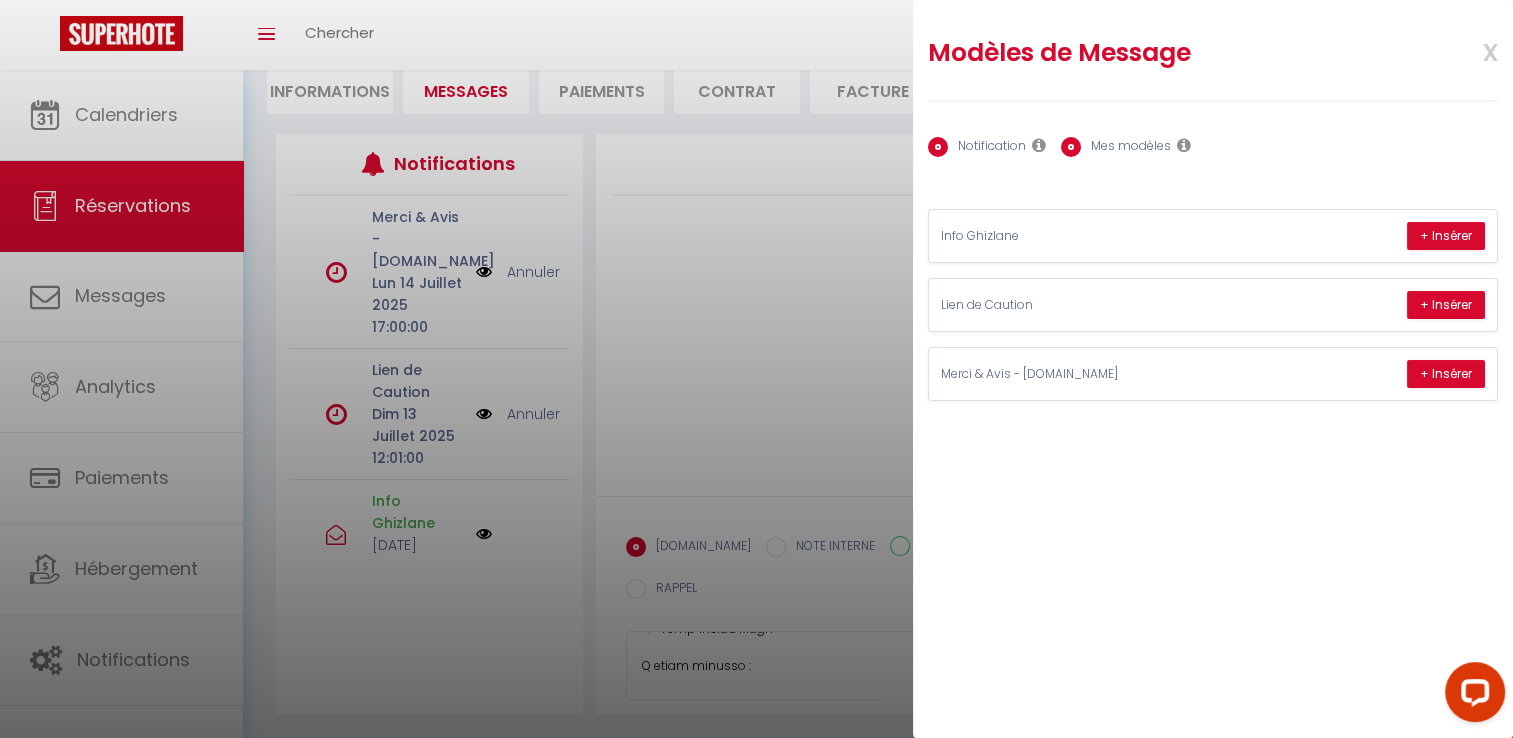 radio on "false" 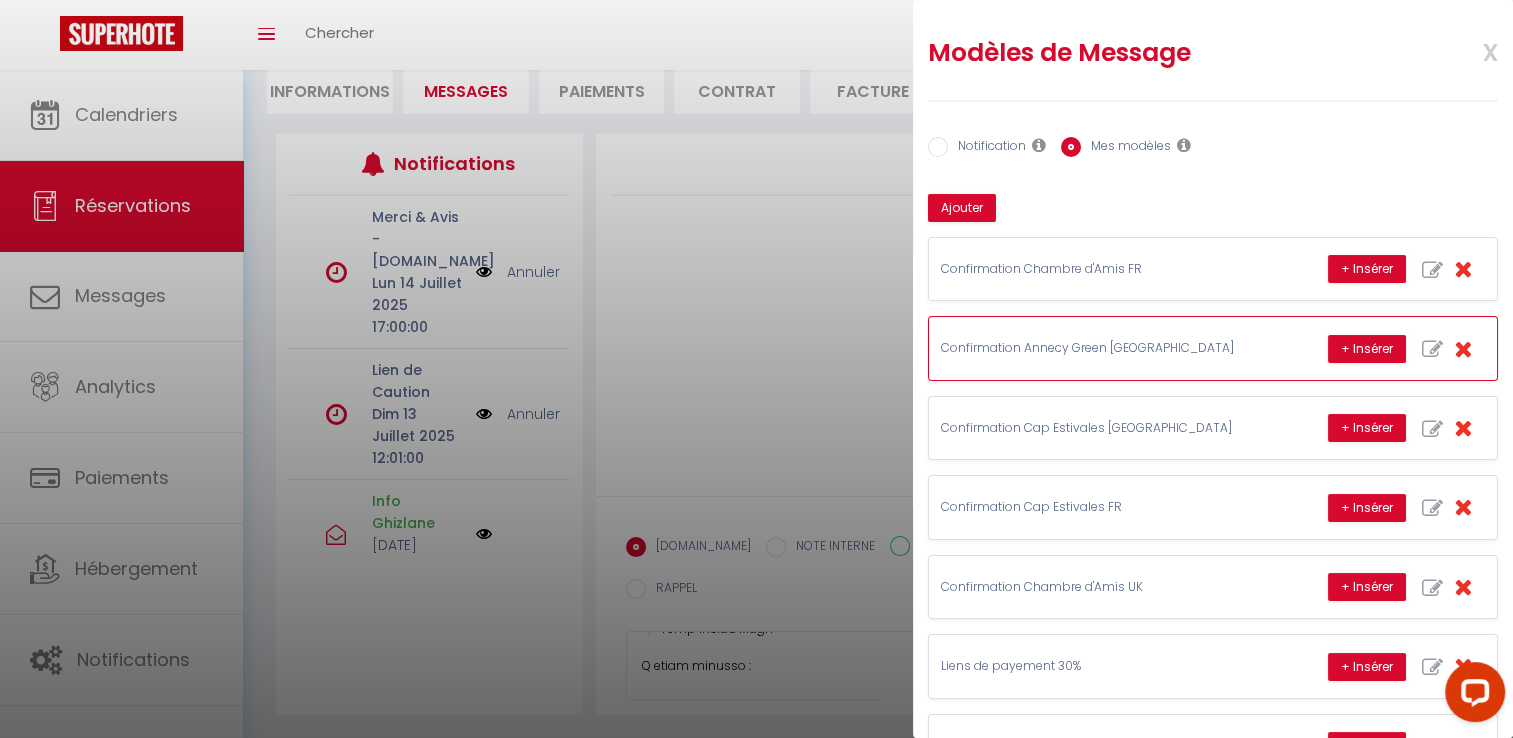click at bounding box center (1463, 348) 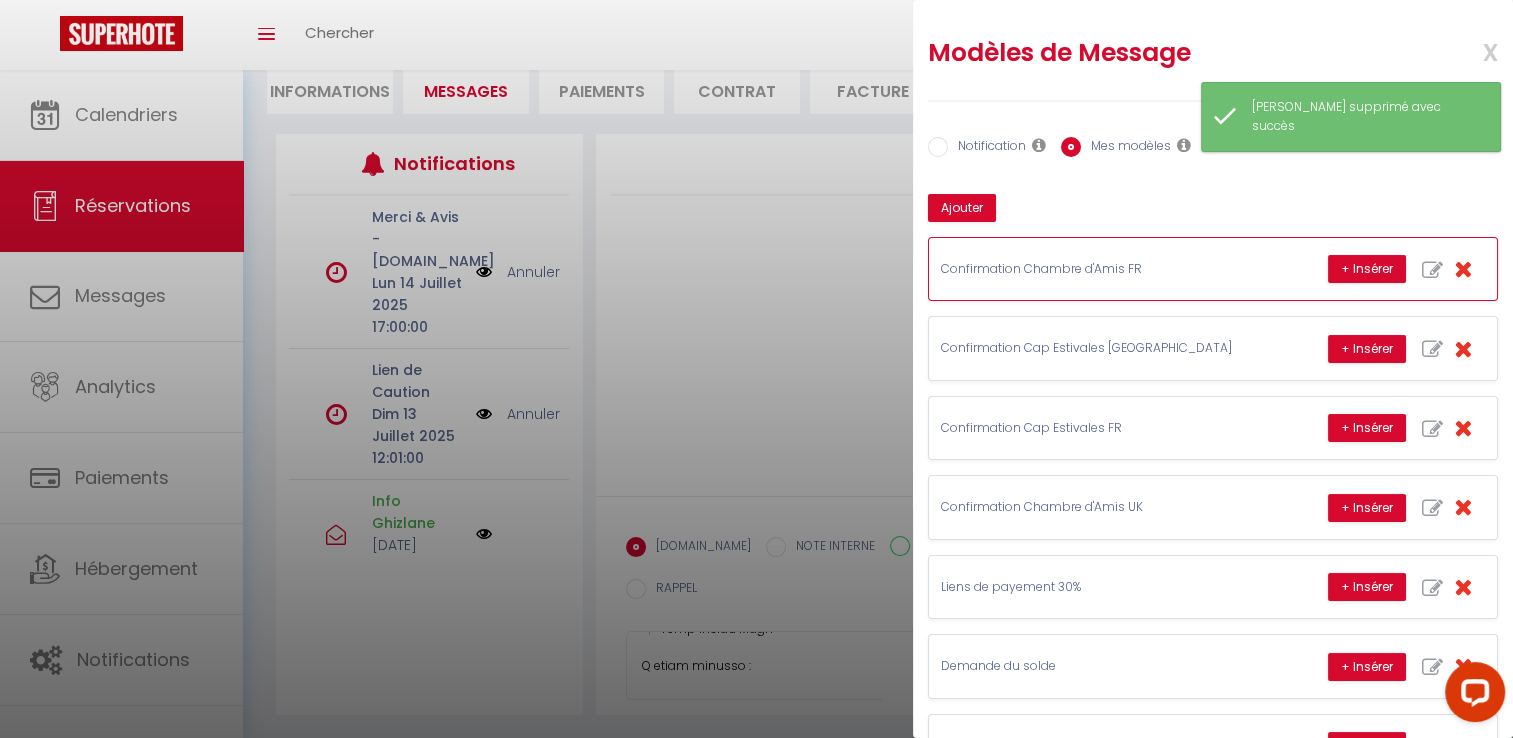 scroll, scrollTop: 0, scrollLeft: 0, axis: both 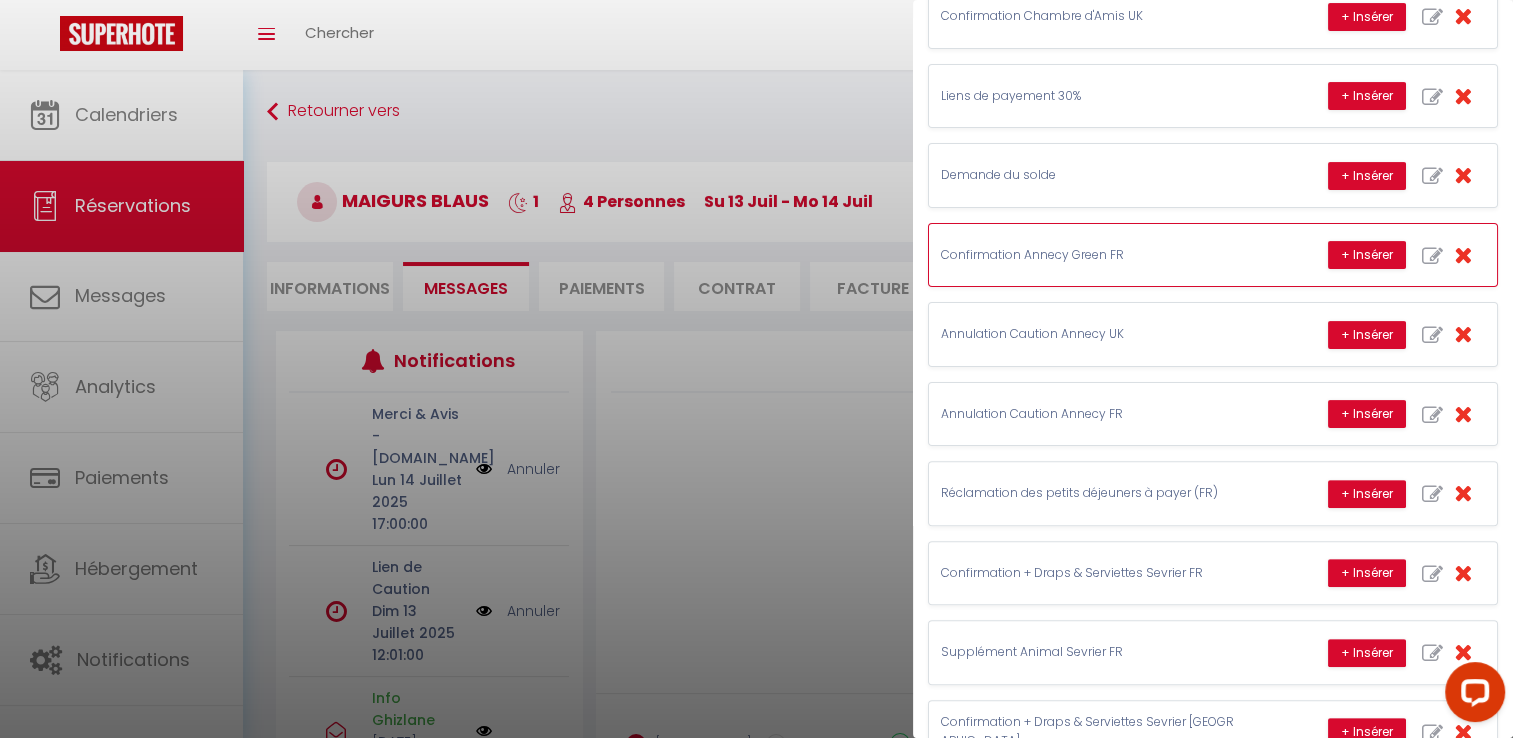 click at bounding box center (1432, 256) 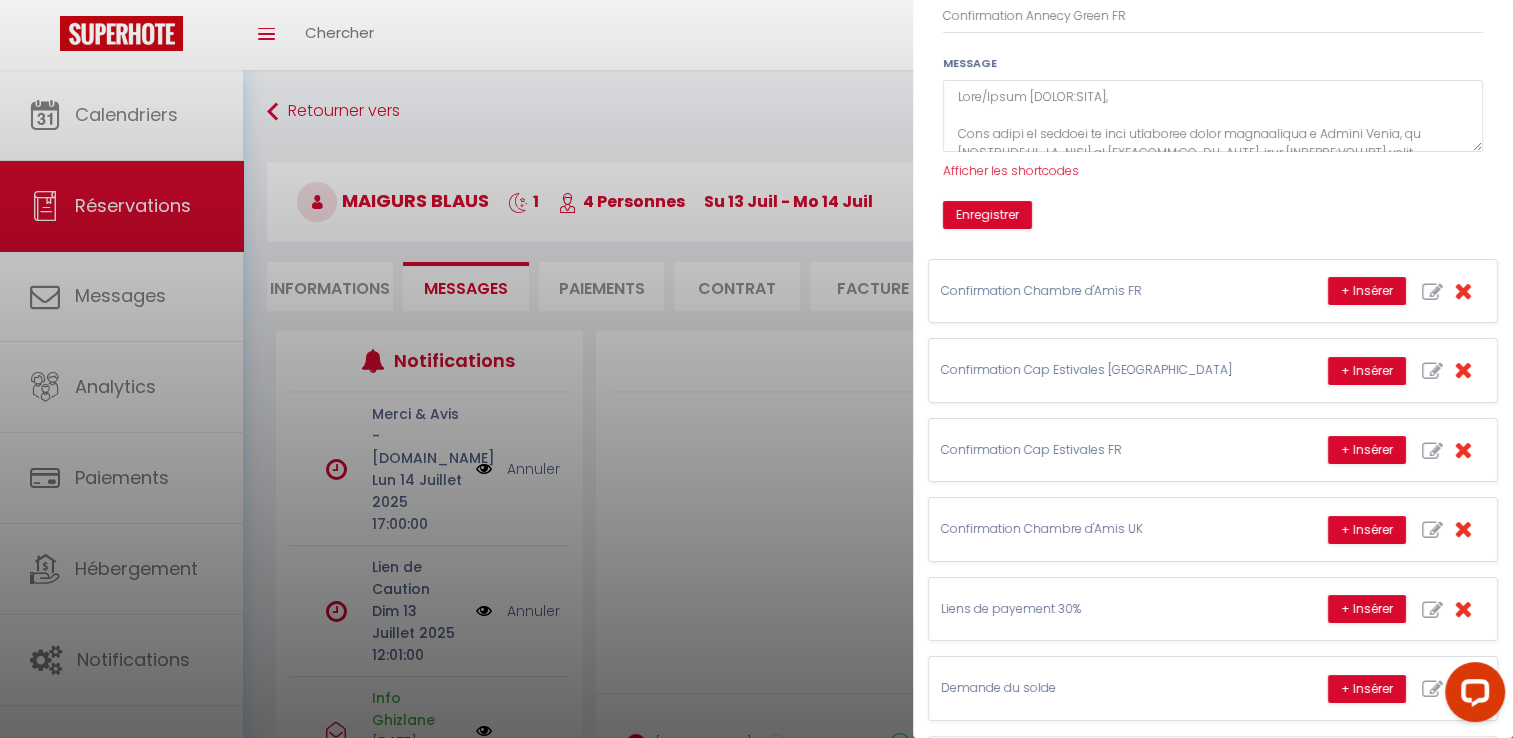 scroll, scrollTop: 0, scrollLeft: 0, axis: both 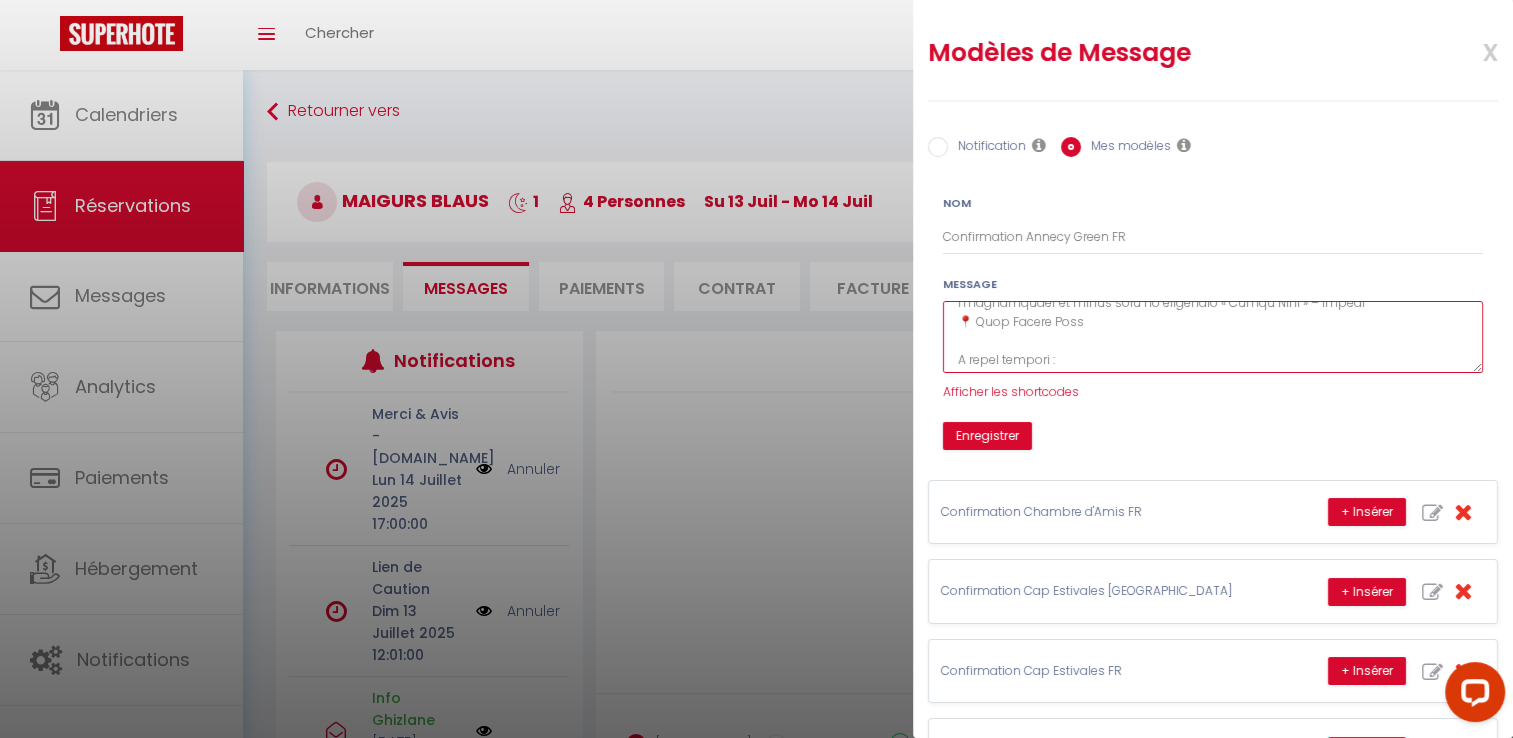 click at bounding box center [1213, 337] 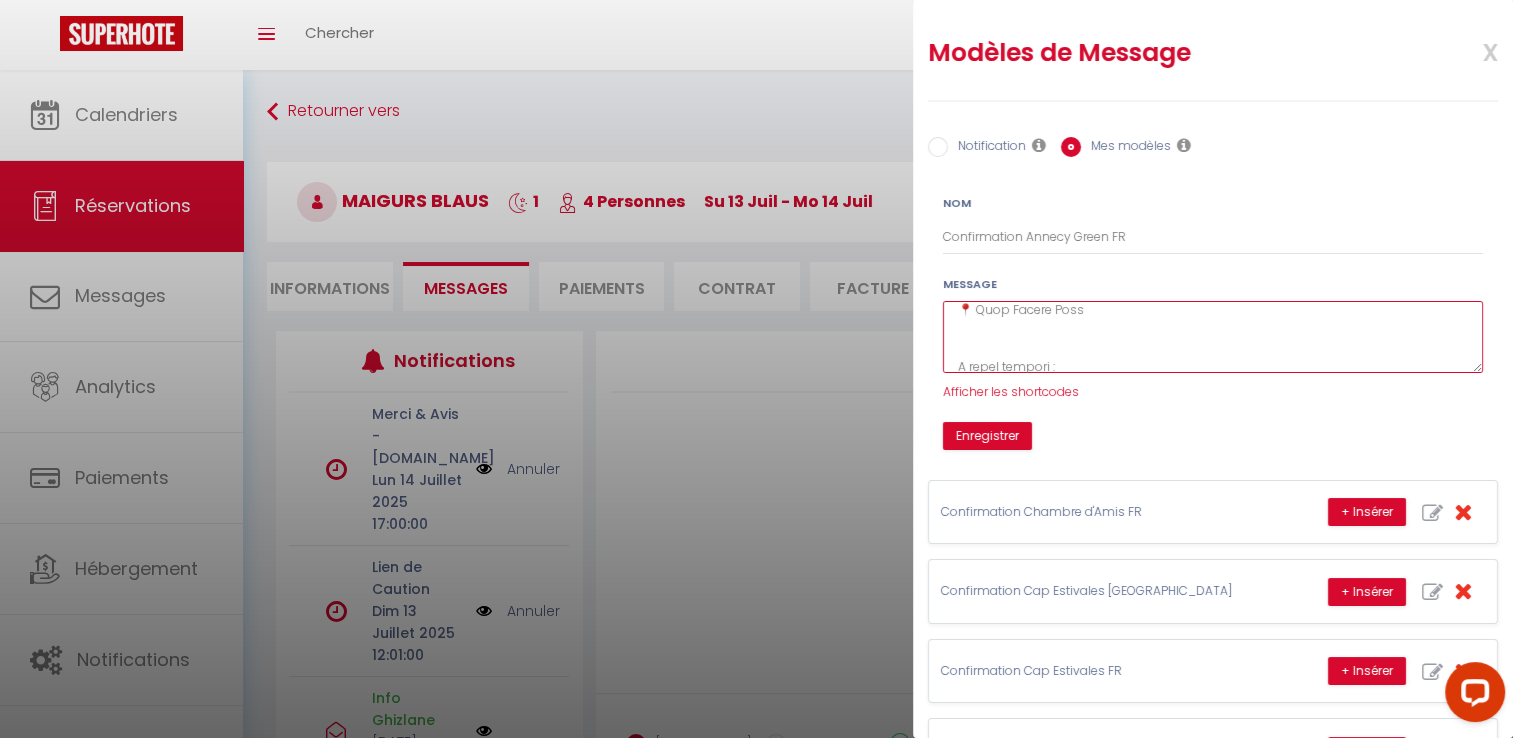 scroll, scrollTop: 802, scrollLeft: 0, axis: vertical 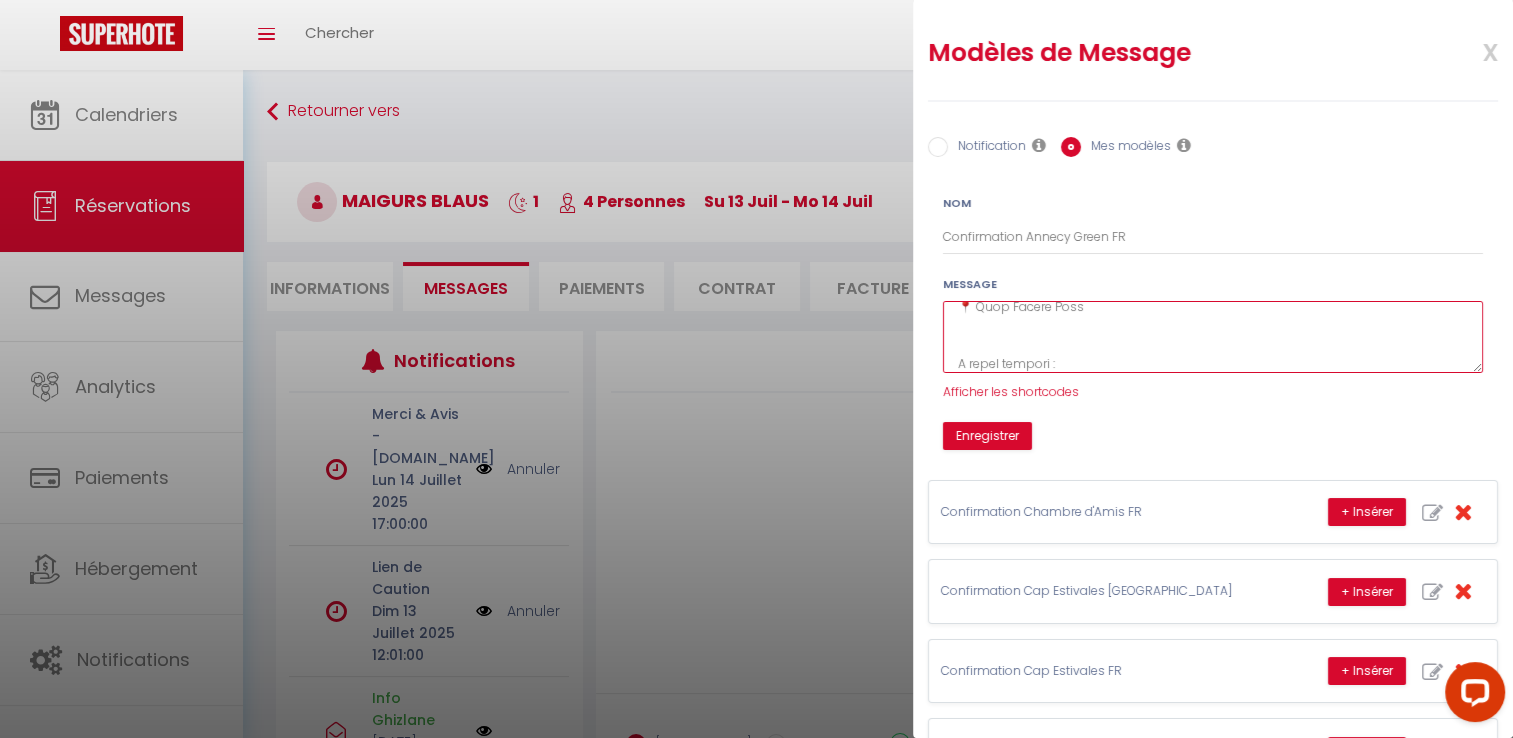 paste on "https://www.google.fr/maps/place/5+Rue+F%C3%A9lix+Petit,+74000+Annecy/@45.9079286,6.1257568,17z/data=!3m1!4b1!4m5!3m4!1s0x478b8ff388094481:0x6b126c591673119a!8m2!3d45.9079286!4d6.1279455?hl=fr" 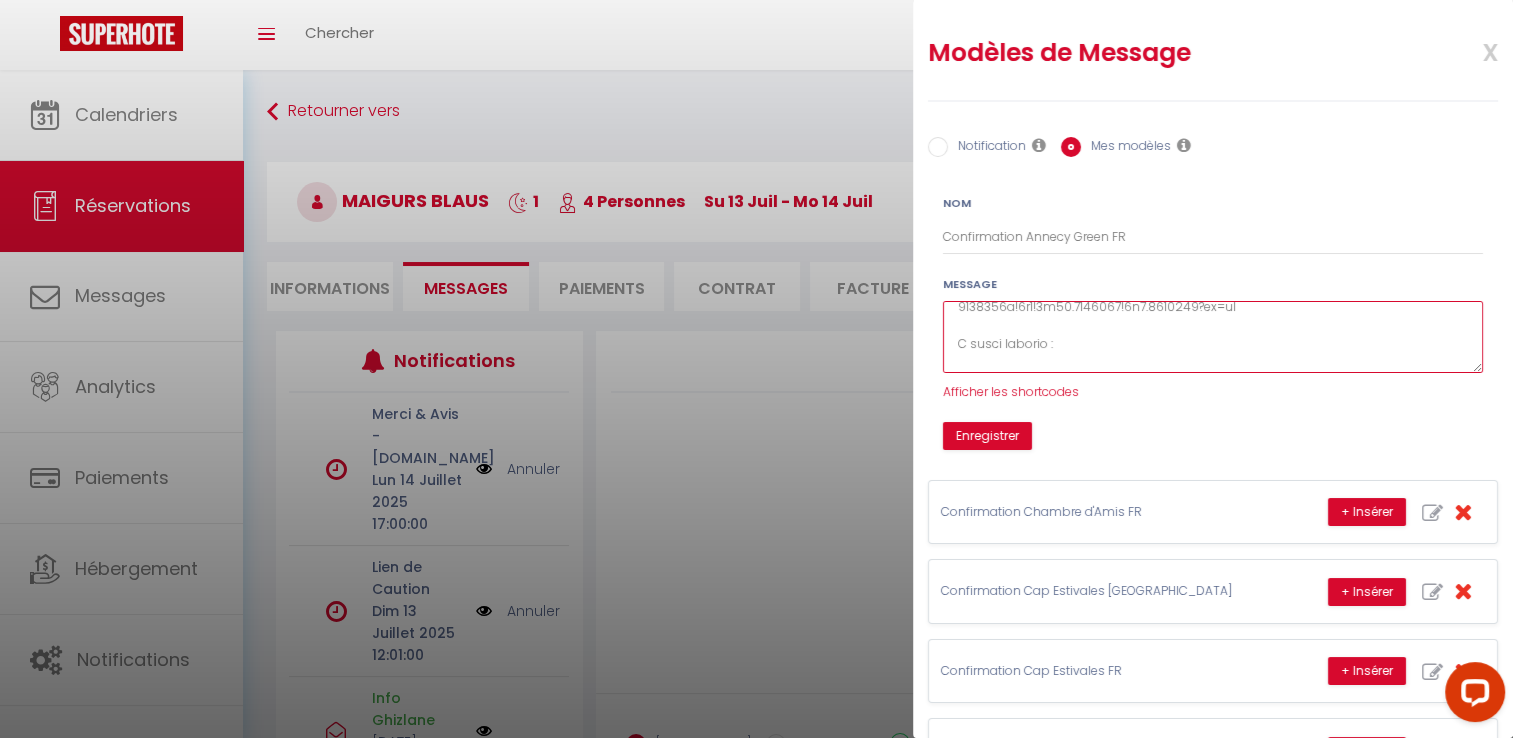 scroll, scrollTop: 861, scrollLeft: 0, axis: vertical 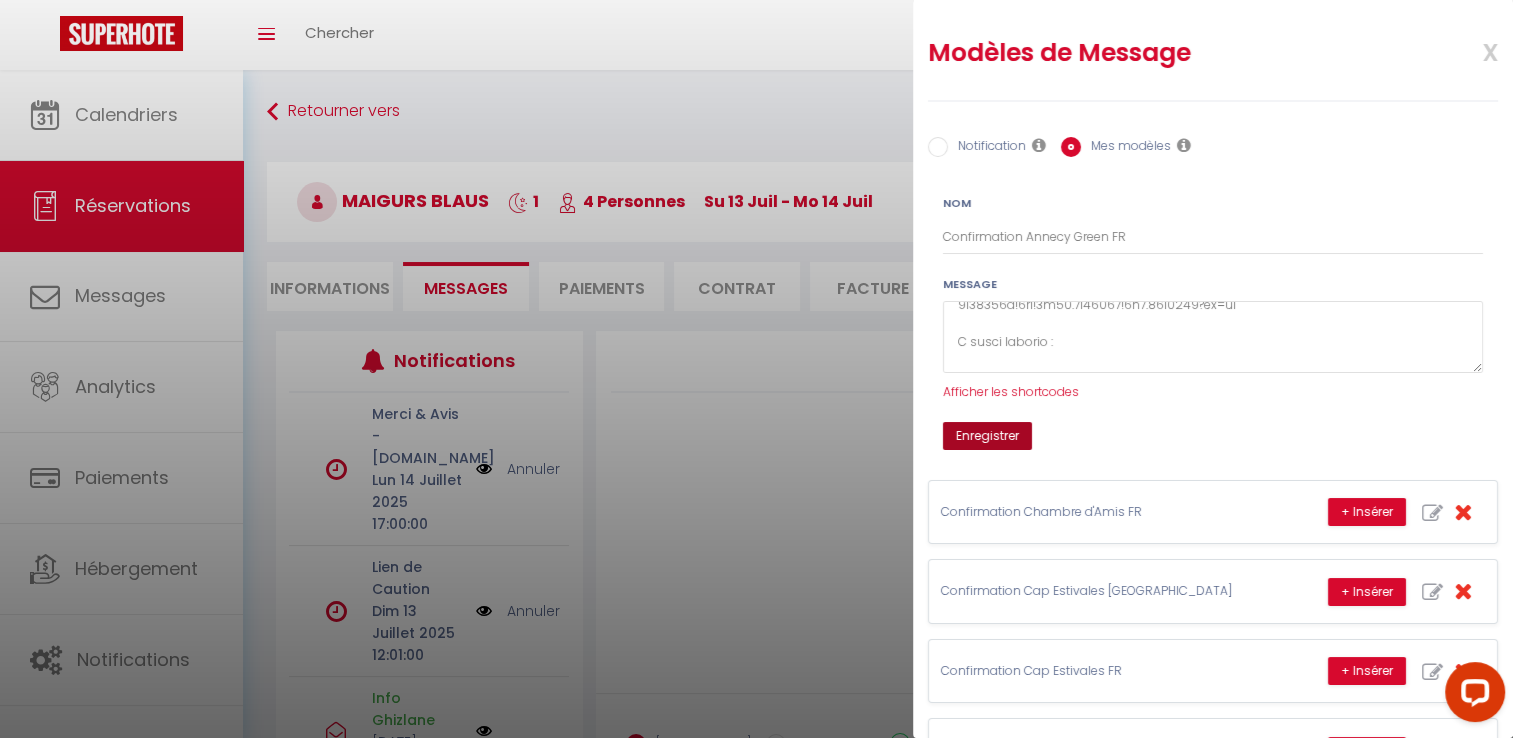 click on "Enregistrer" at bounding box center [987, 436] 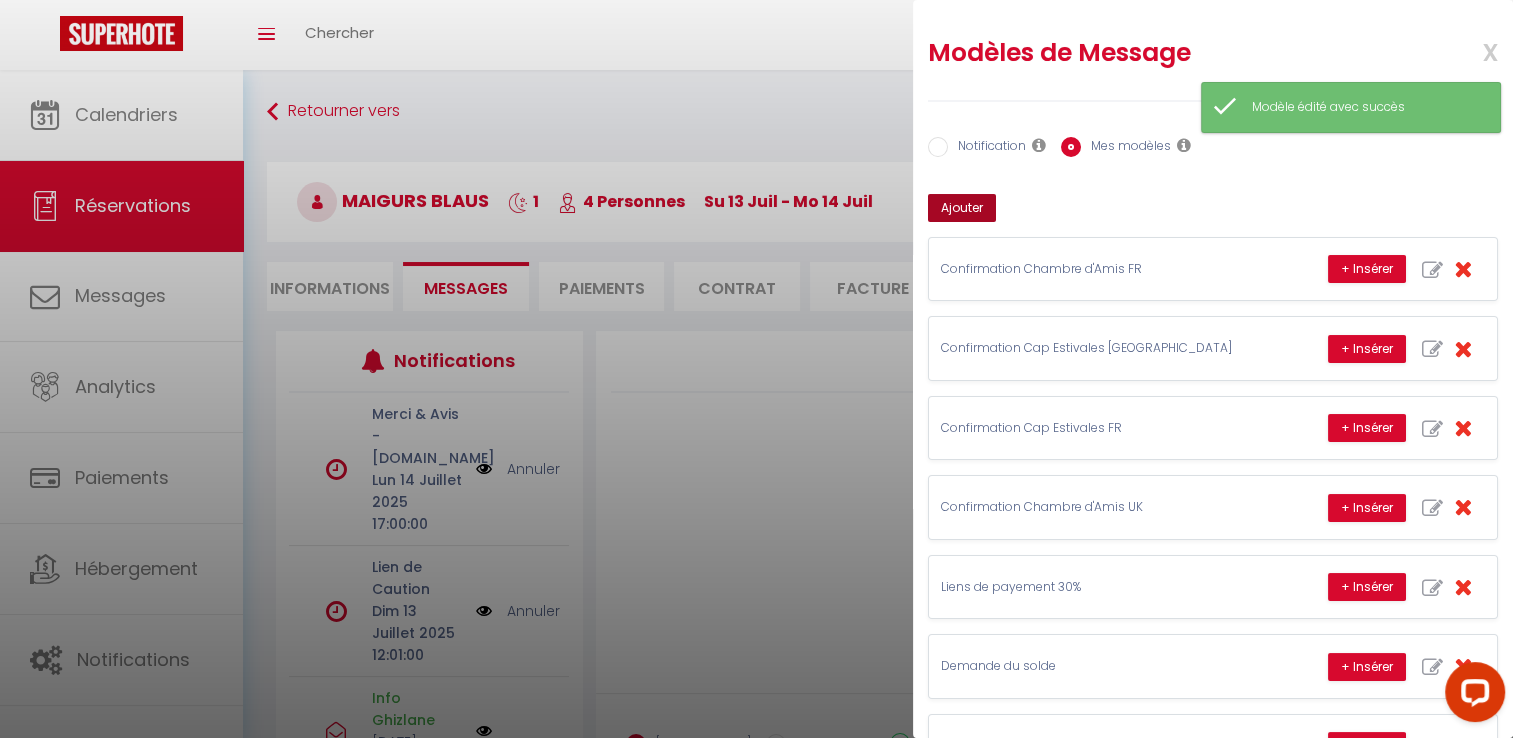 click on "Ajouter" at bounding box center (962, 208) 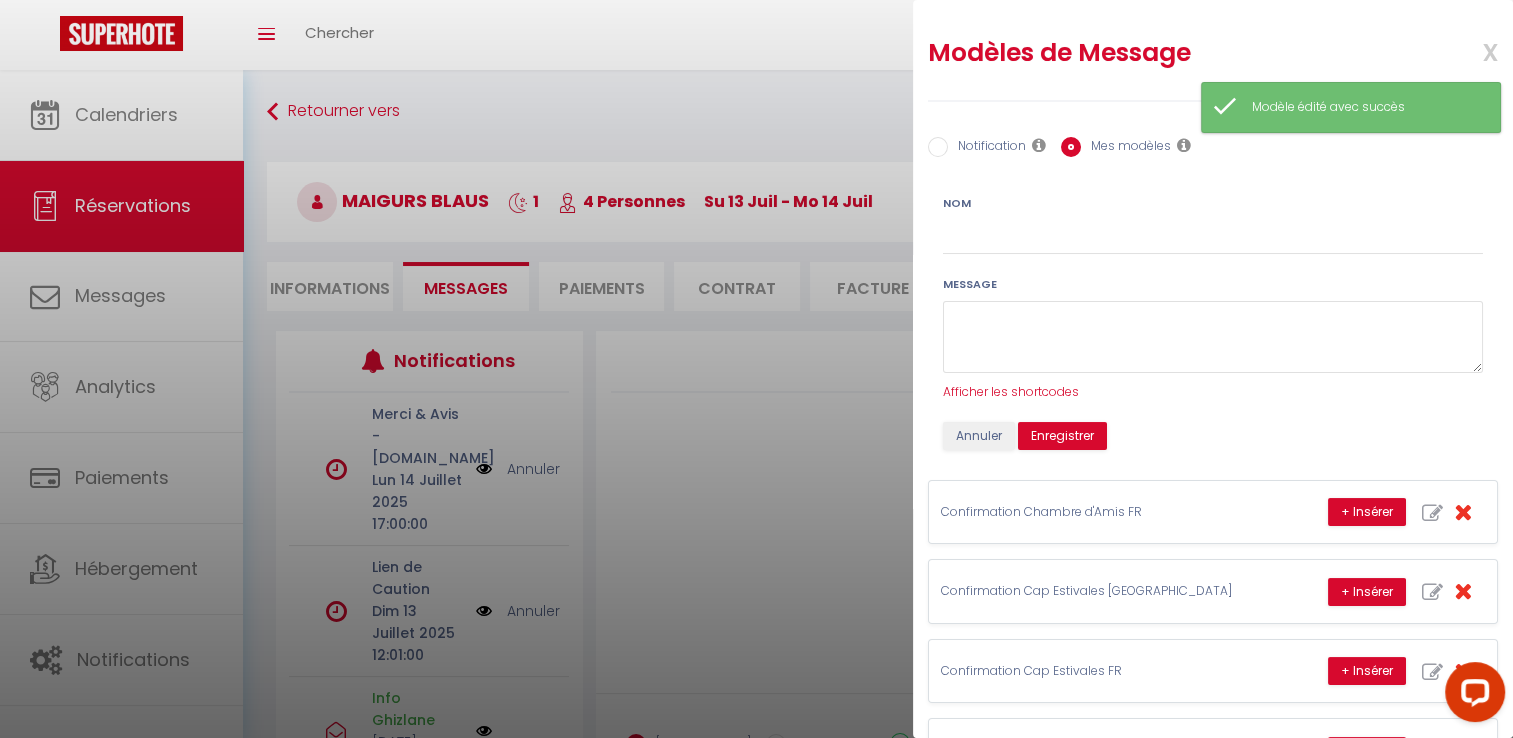scroll, scrollTop: 0, scrollLeft: 0, axis: both 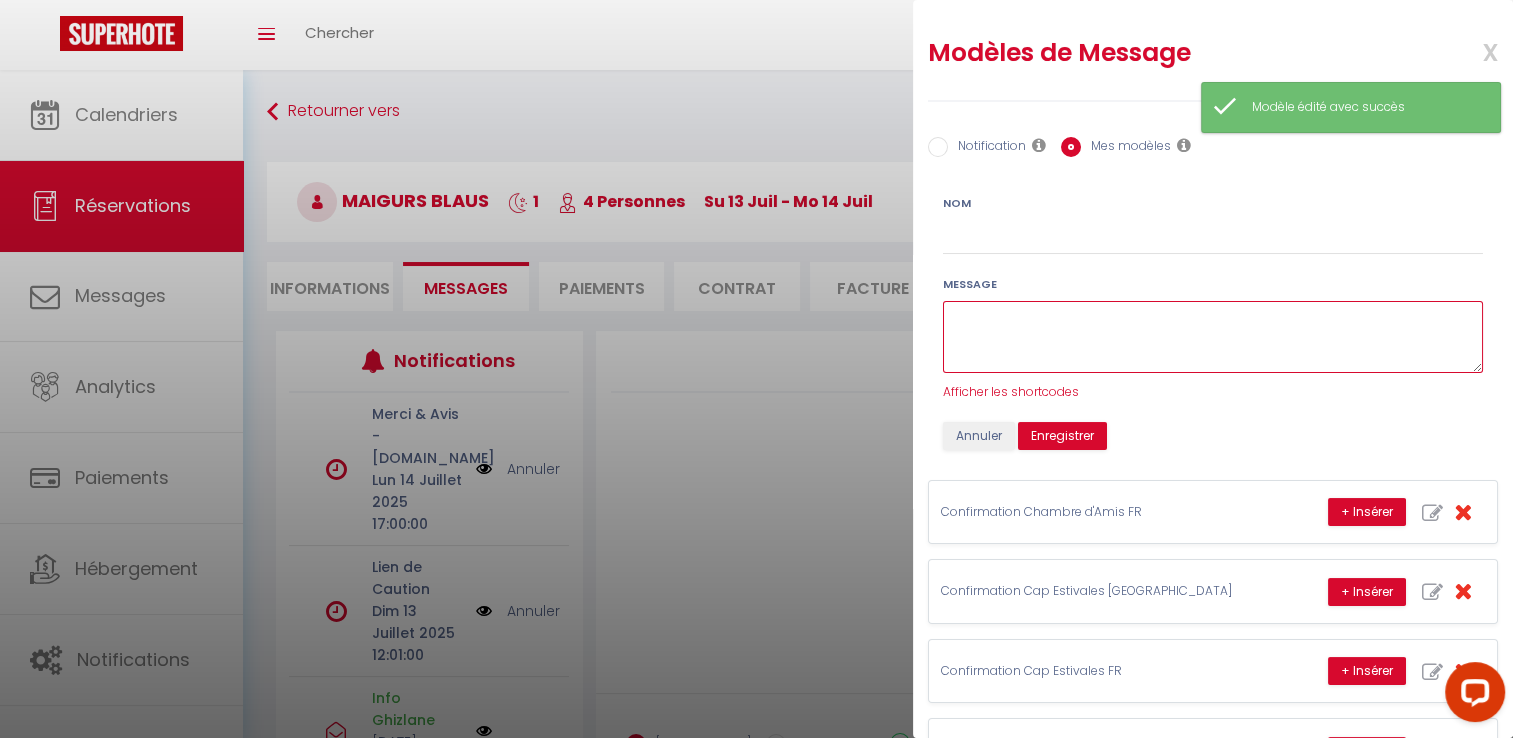 click at bounding box center (1213, 337) 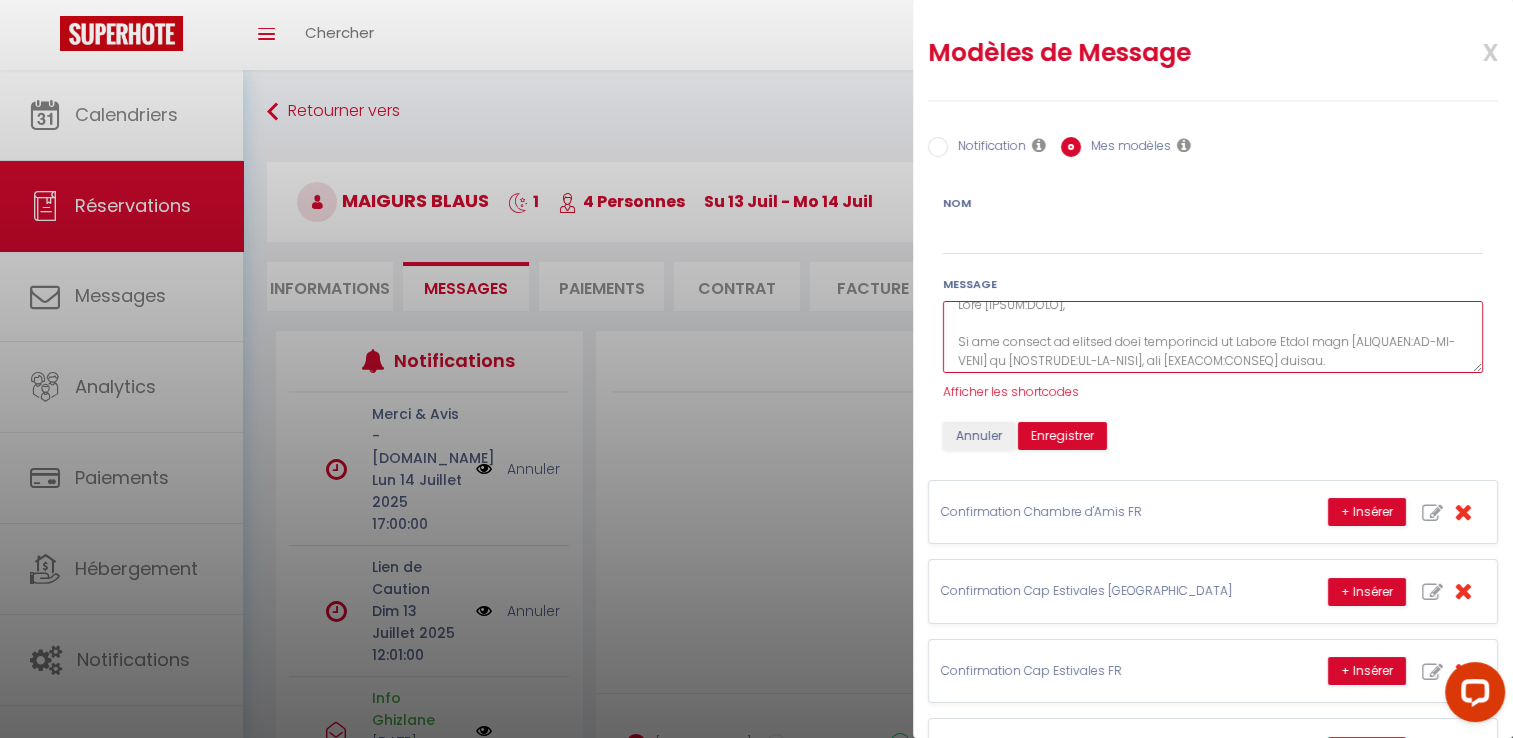 scroll, scrollTop: 0, scrollLeft: 0, axis: both 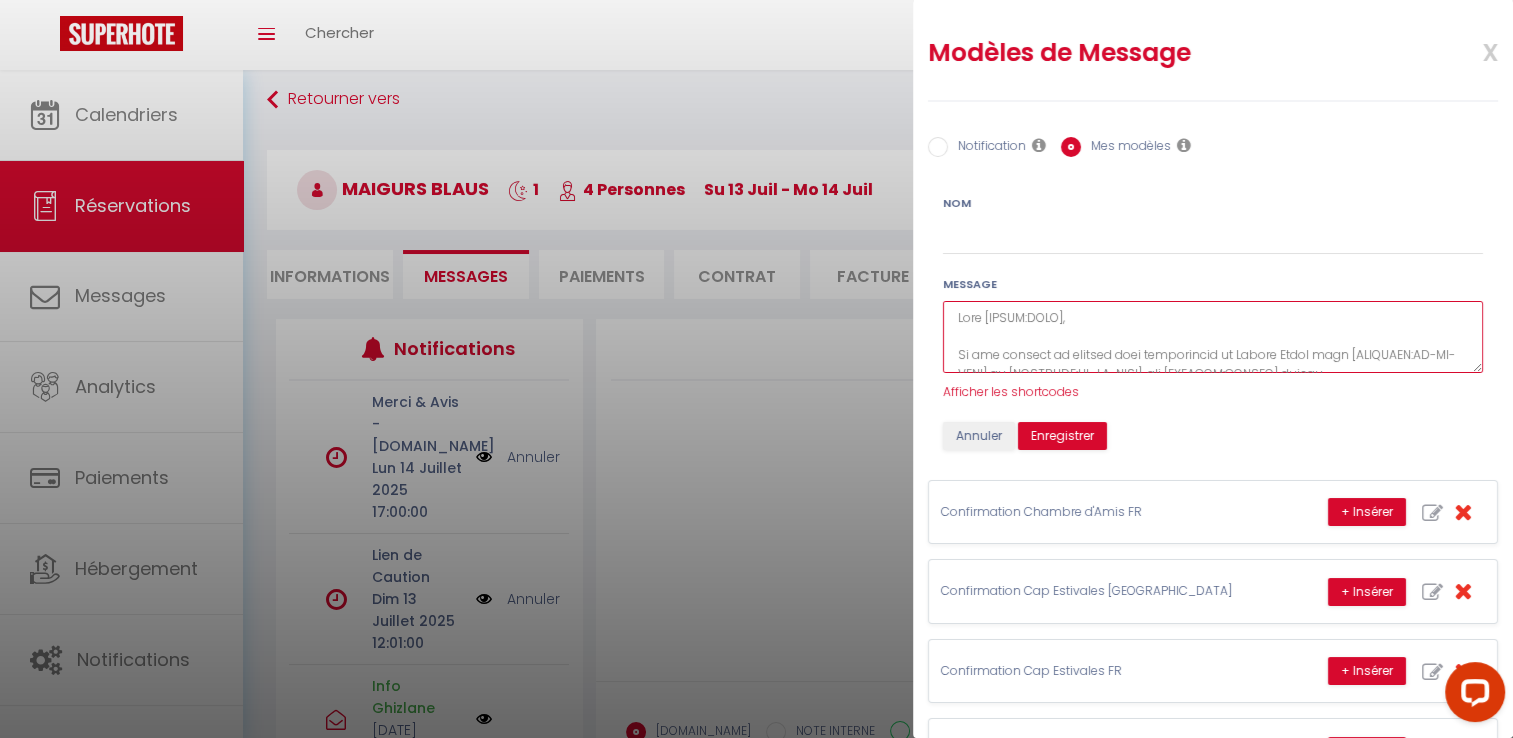 type on "Dear [GUEST:NAME],
We are pleased to confirm your reservation at Annecy Green from [CHECKING:DD-MM-YYYY] to [CHECKOUT:DD-MM-YYYY], for [INQUIRY:NIGHTS] nights.
🏡 Deposit
A security deposit of £300 in cash will be required upon arrival. It will be refunded in full upon departure, provided that no damage is found in the apartment.
🕐 Arrival time
In order to welcome you in the best possible conditions, could you please let us know your estimated arrival time?
Arrival is scheduled between [RENTAL:ARRIVAL_TIME] and 7pm, but we can be flexible depending on availability.
⚠️ As stated on Booking.com:
‘A supplement of €30 per stay will be charged for any arrival outside the scheduled times.’
To arrange your arrival, please contact:
Ghizlane Benouisse
📞 +33 6 10 49 72 75
She is in charge of welcoming guests and will be able to make arrangements with you if necessary.
🚗 How will you get to Annecy?
By car?
We offer a private parking space, upon reservation, at a rate of €10 per night.
By train or plane?
Please..." 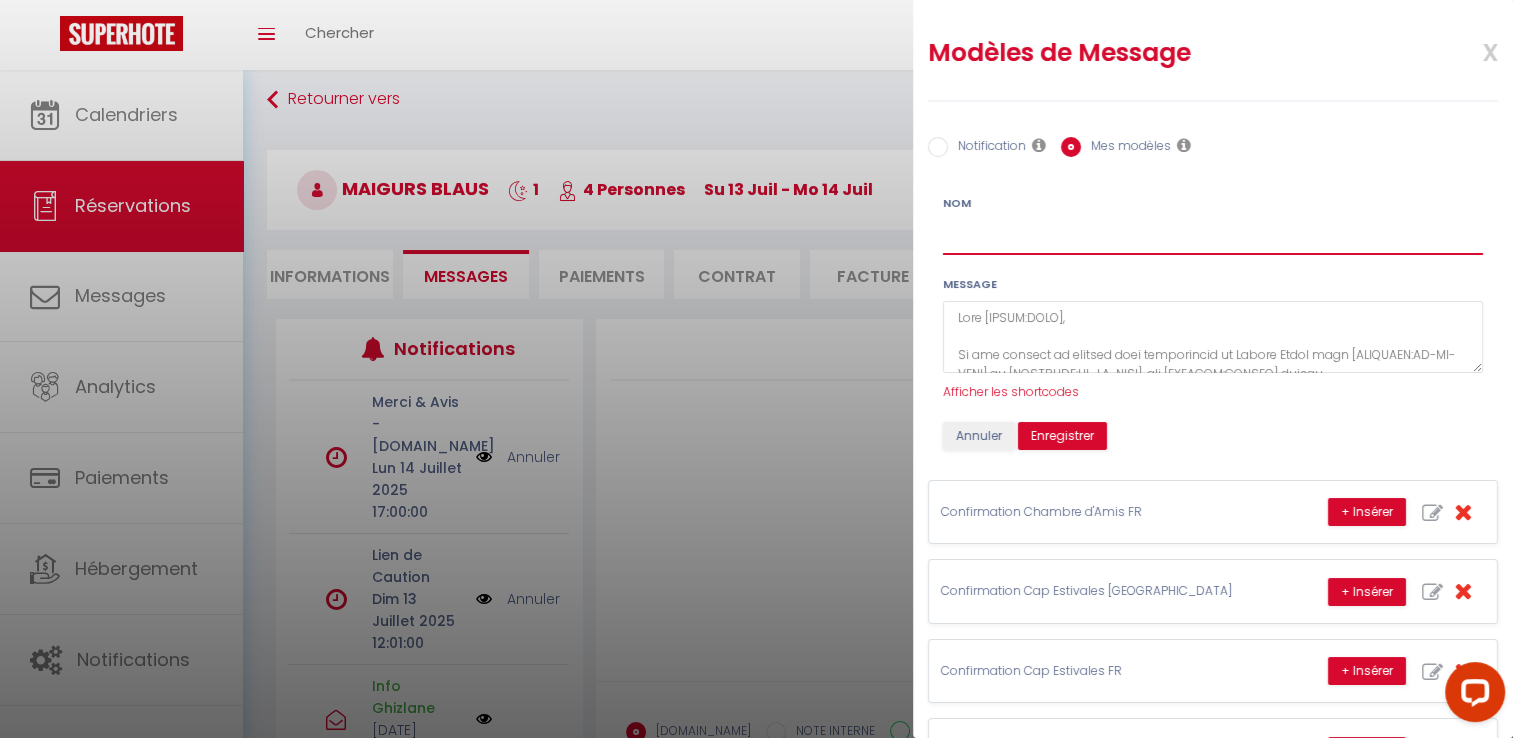 click on "Nom" at bounding box center [1213, 237] 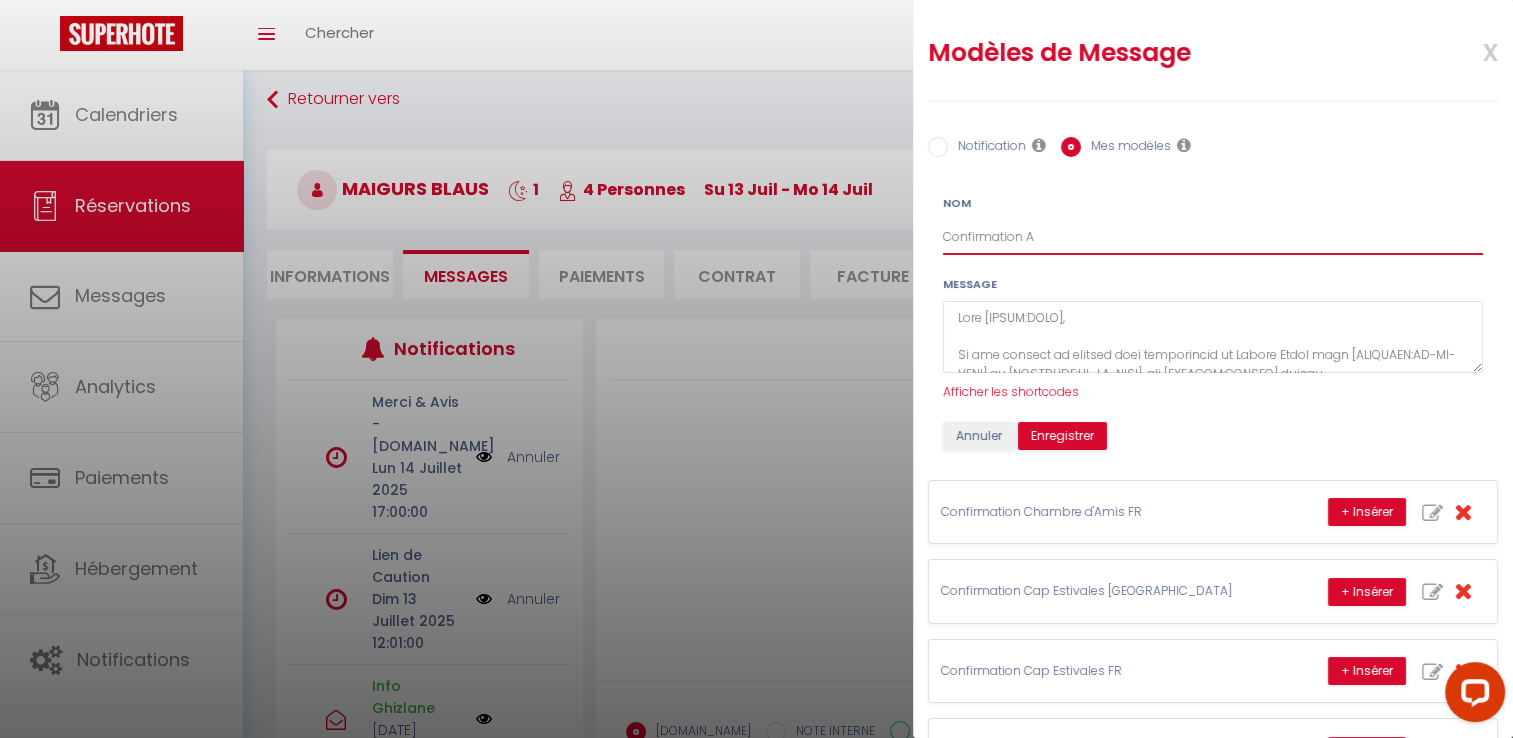 type on "Confirmation Annecy Green UK" 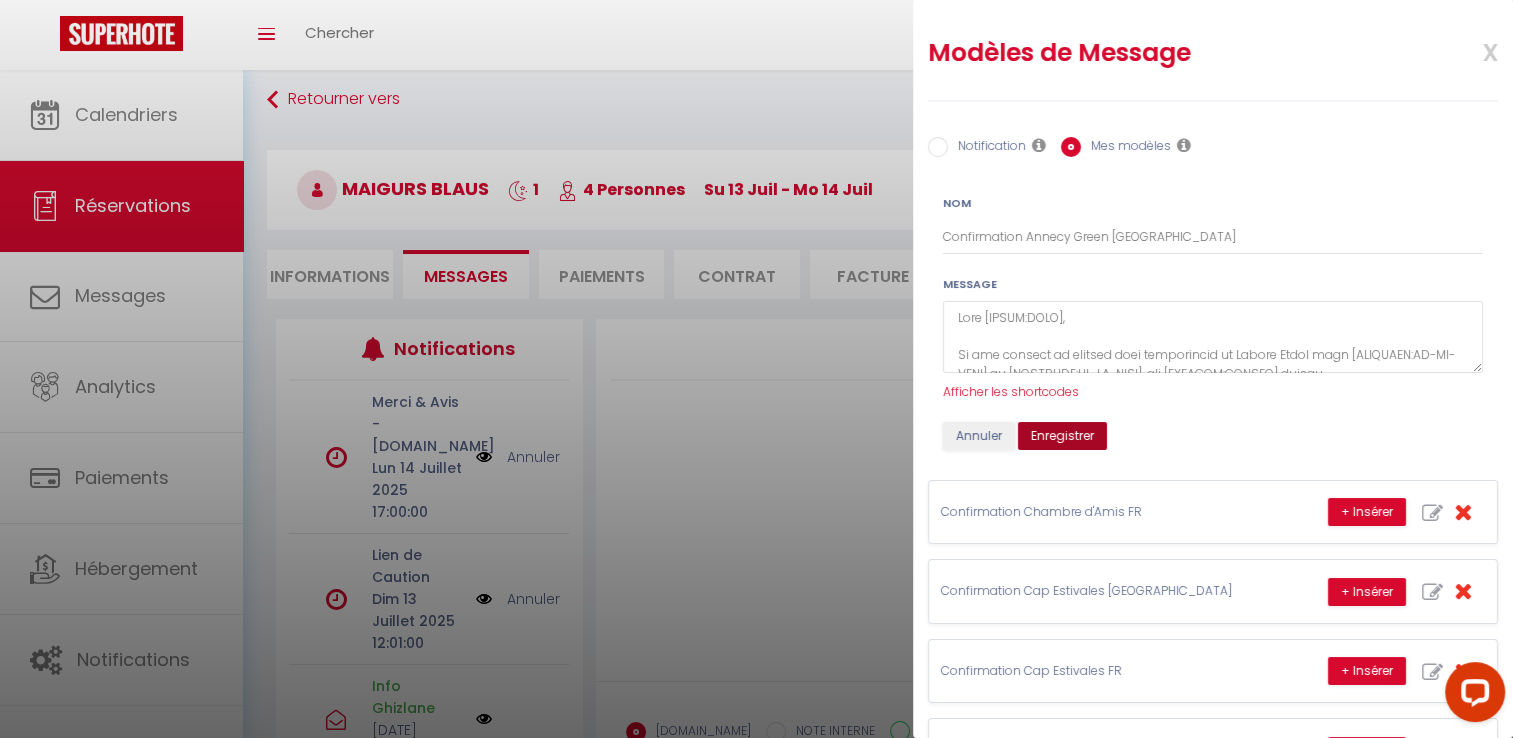 click on "Enregistrer" at bounding box center [1062, 436] 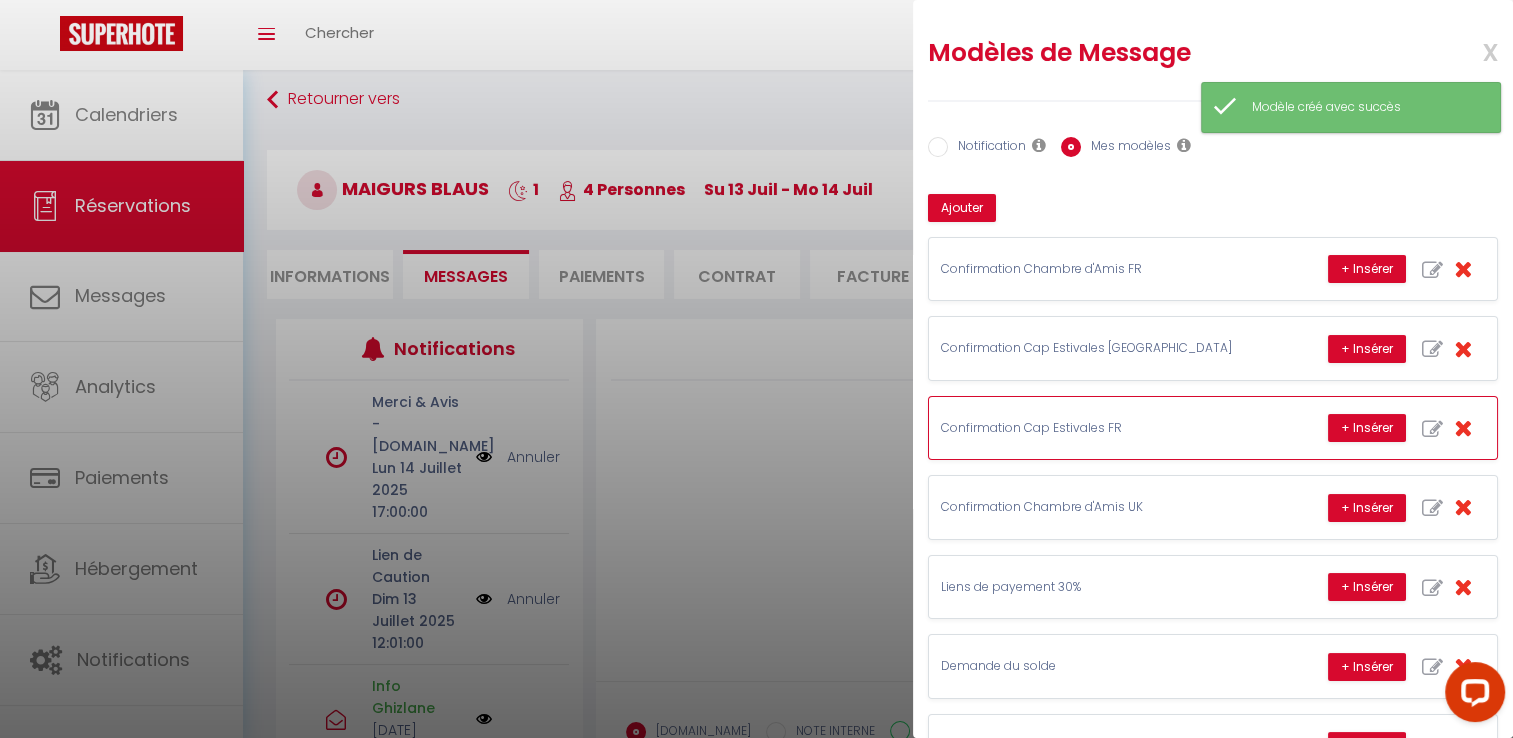 scroll, scrollTop: 0, scrollLeft: 0, axis: both 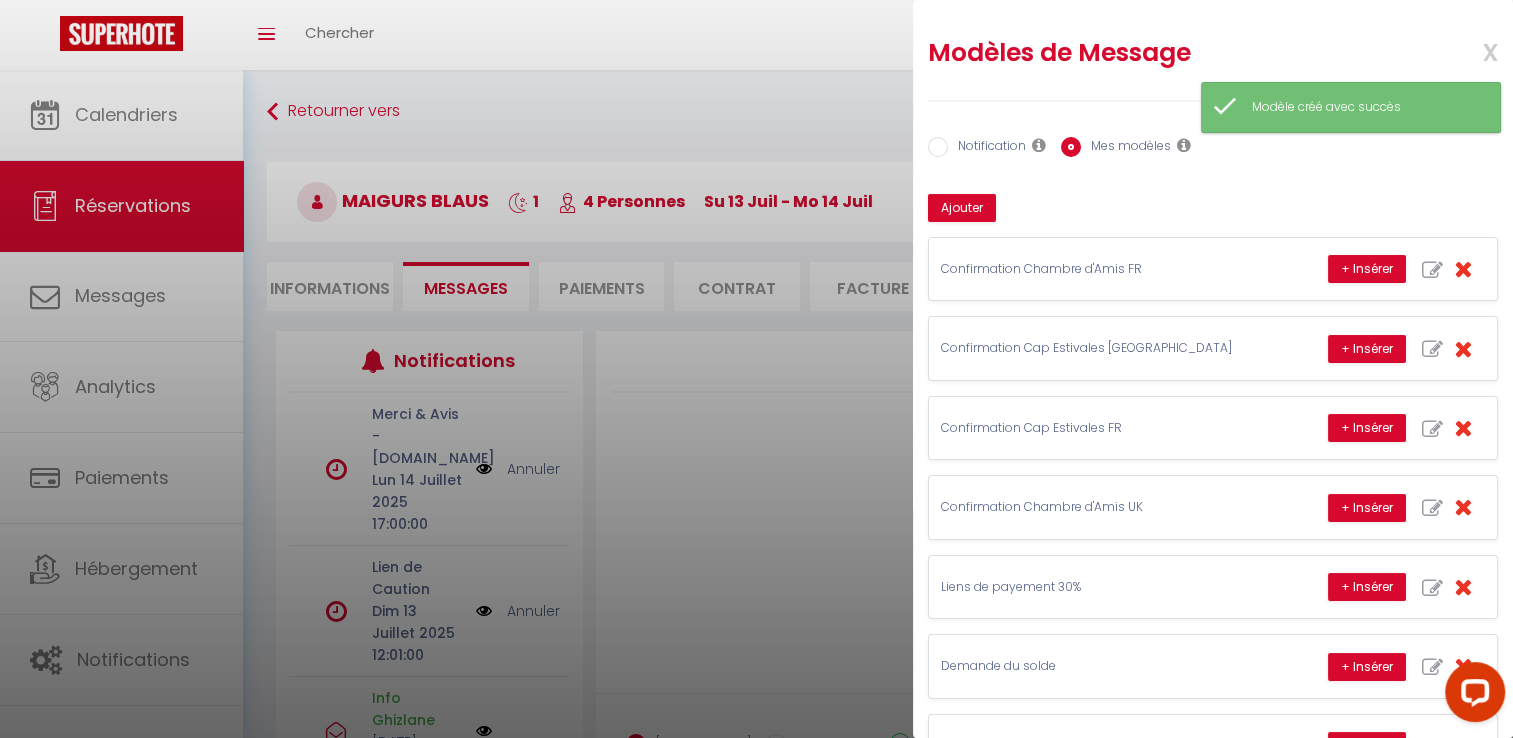 click on "x" at bounding box center [1466, 50] 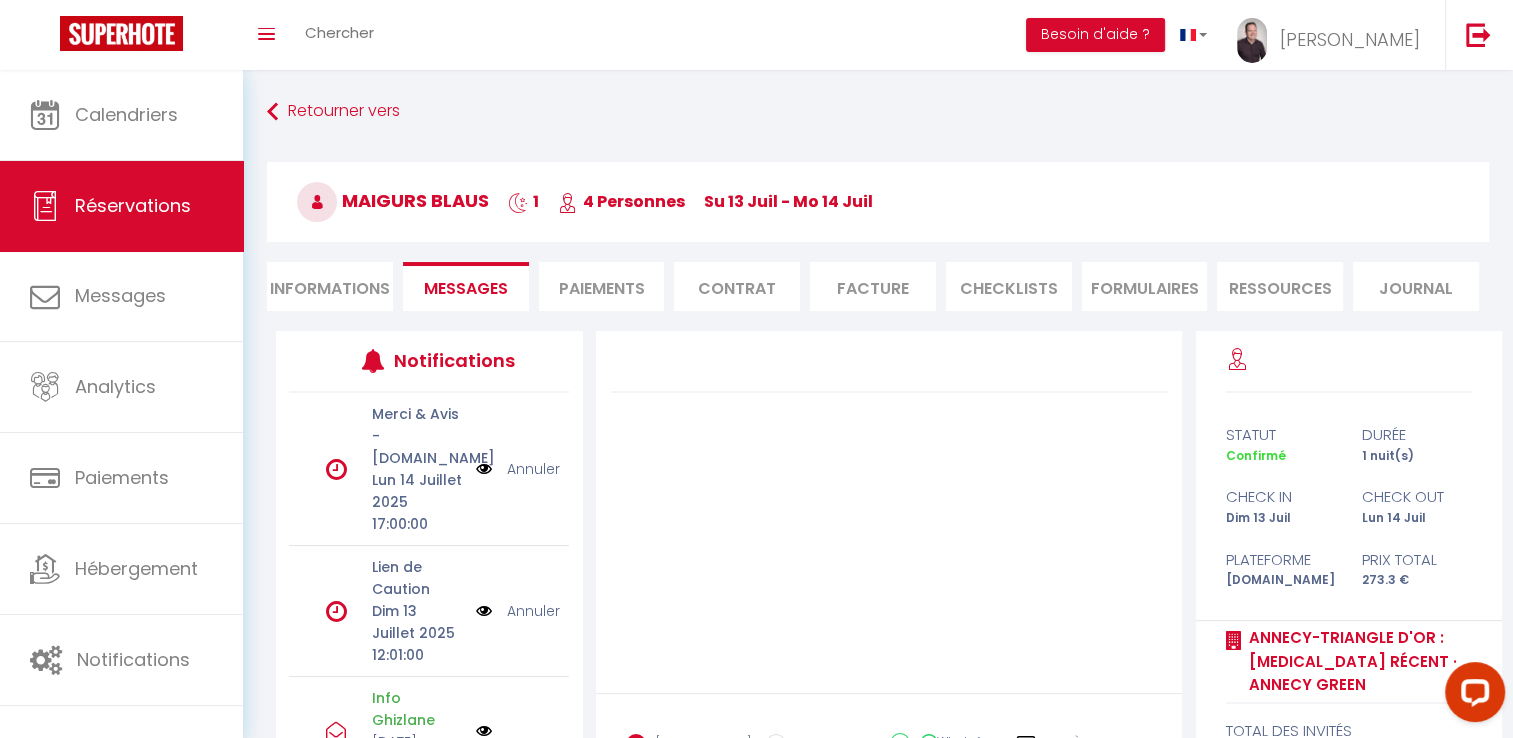 scroll, scrollTop: 197, scrollLeft: 0, axis: vertical 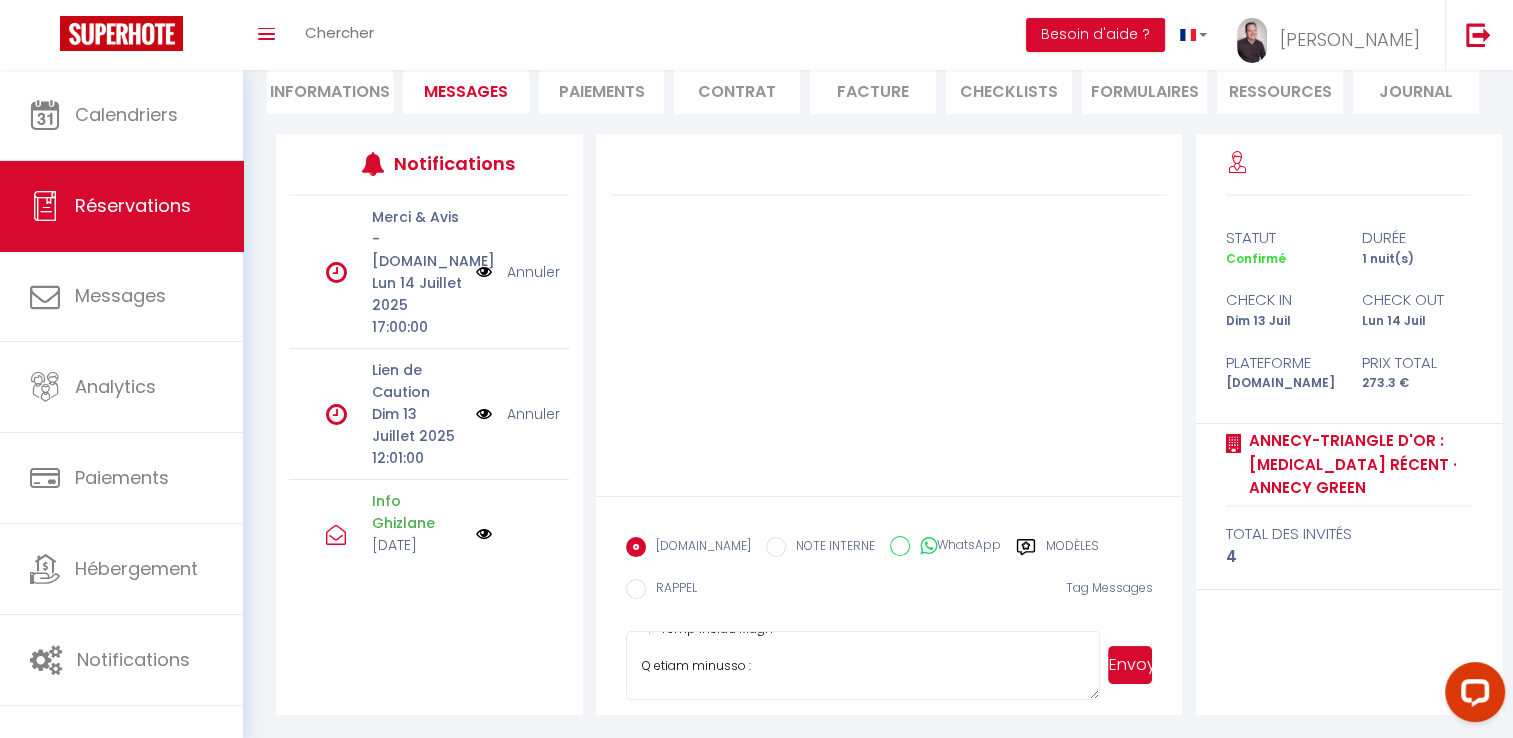 click at bounding box center (863, 666) 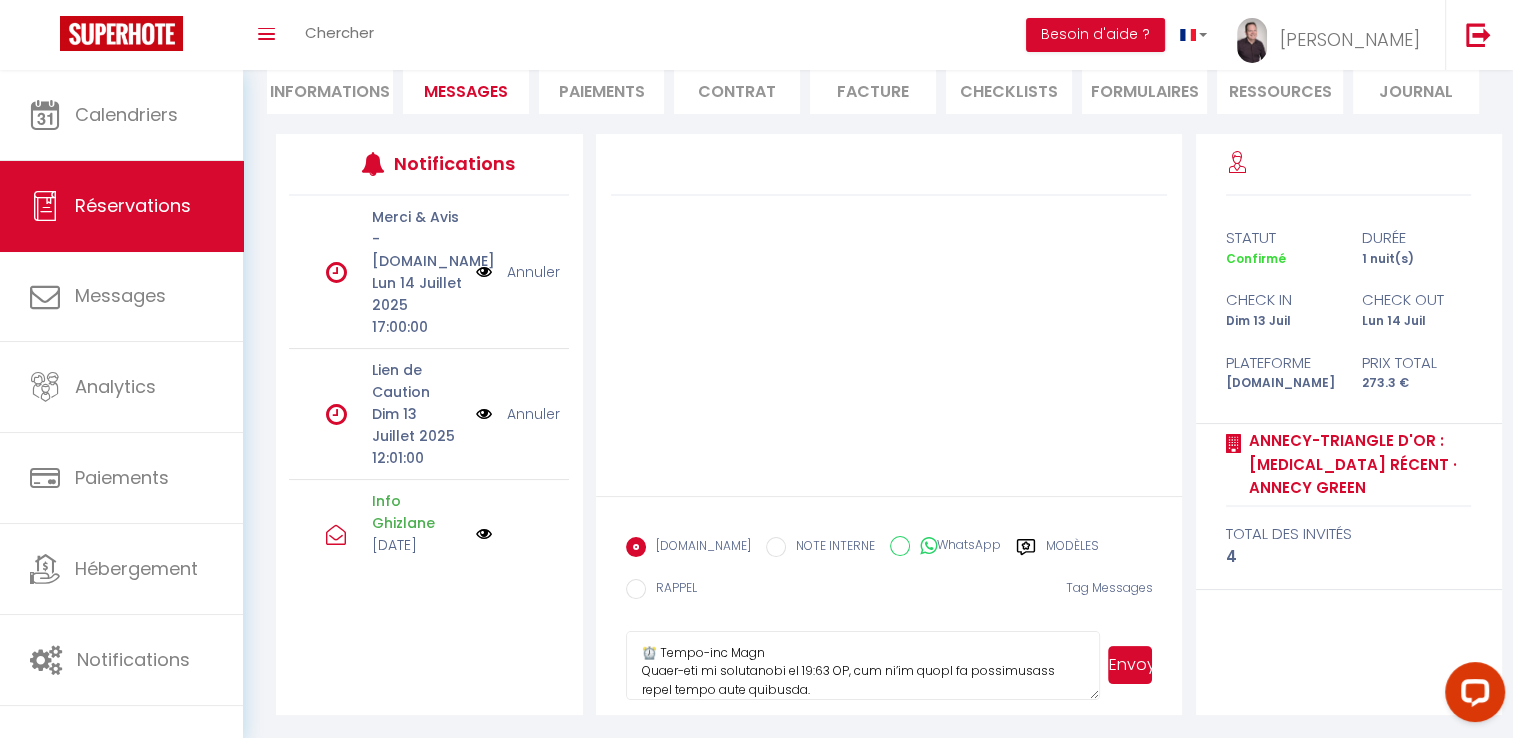scroll, scrollTop: 1115, scrollLeft: 0, axis: vertical 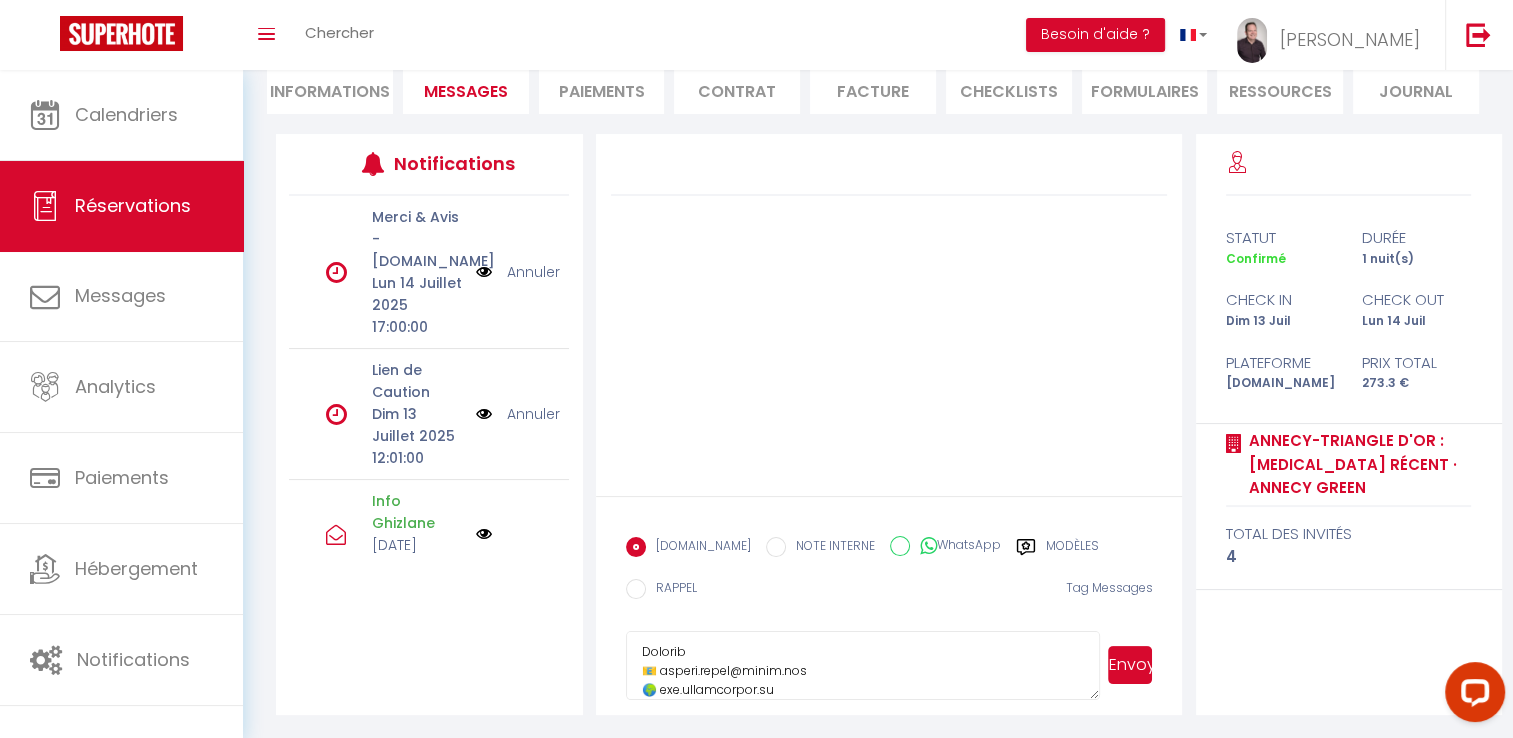 type on "Dear Maigurs Blaus,
We’re delighted to confirm your reservation at Annecy Green from 13-07-2025 to 14-07-2025 for 1 nights.
🏡 Security Deposit
Please note that a €300 damage deposit is required in cash upon arrival. It will be fully refunded at check-out, provided no damage has occurred in the property.
🕐 Arrival Information
To ensure a smooth welcome, could you please let us know your estimated time of arrival?
Check-in is normally scheduled between 18:00 and 19:00, but we’re happy to be flexible when possible.
⚠️ As noted on Booking.com:
"Please note that an additional charge of €30 per stay will apply for check-ins outside of the scheduled hours."
For arrival coordination, please contact:
Ghizlane Benouisse 📞 +33 6 10 49 72 75
She is in charge of welcoming guests and will assist you with any arrival-time adjustments.
🚗 How Will You Be Arriving?
By car?
We can offer a private parking space, subject to reservation, for €10 per night.
By train or plane?
Kindly provide your train or flight number t..." 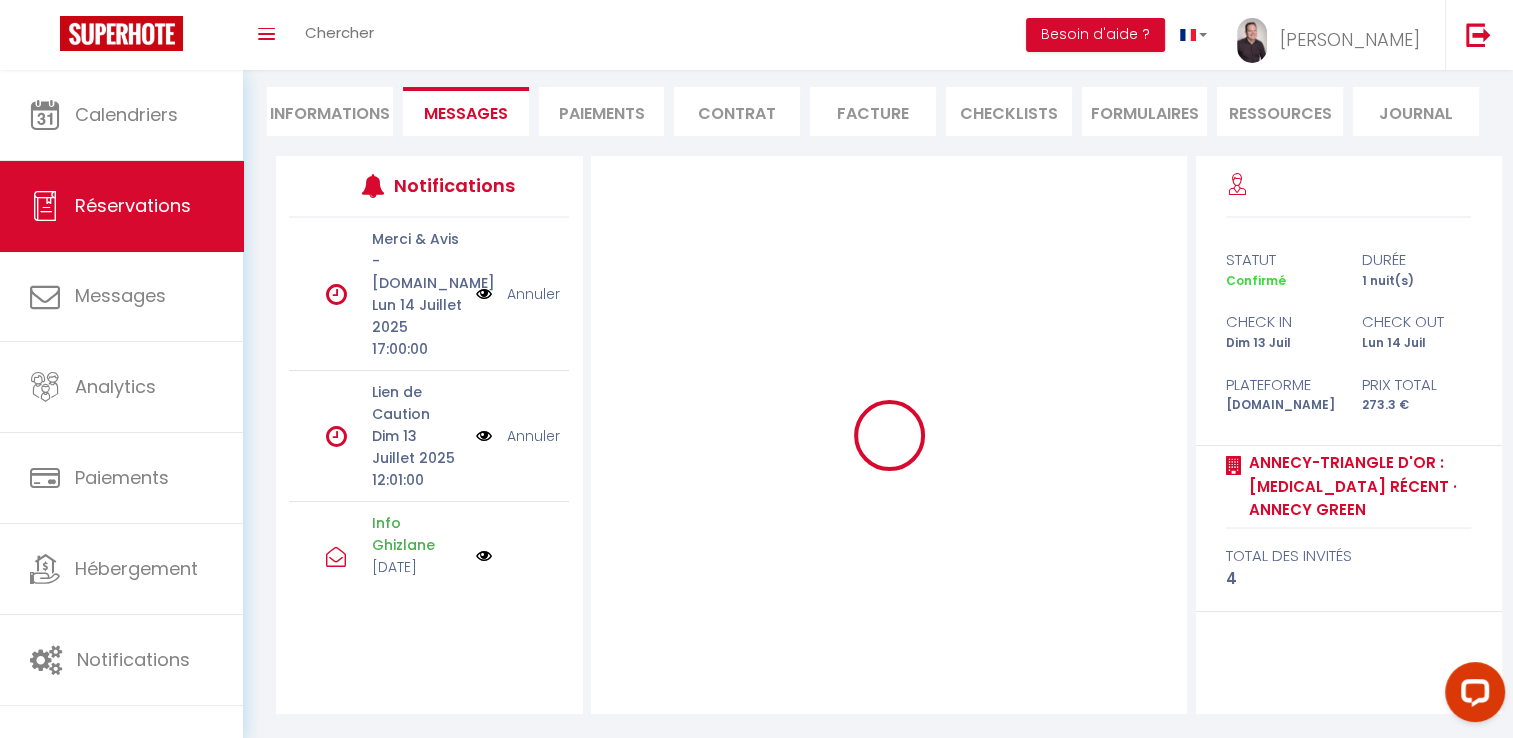 scroll, scrollTop: 175, scrollLeft: 0, axis: vertical 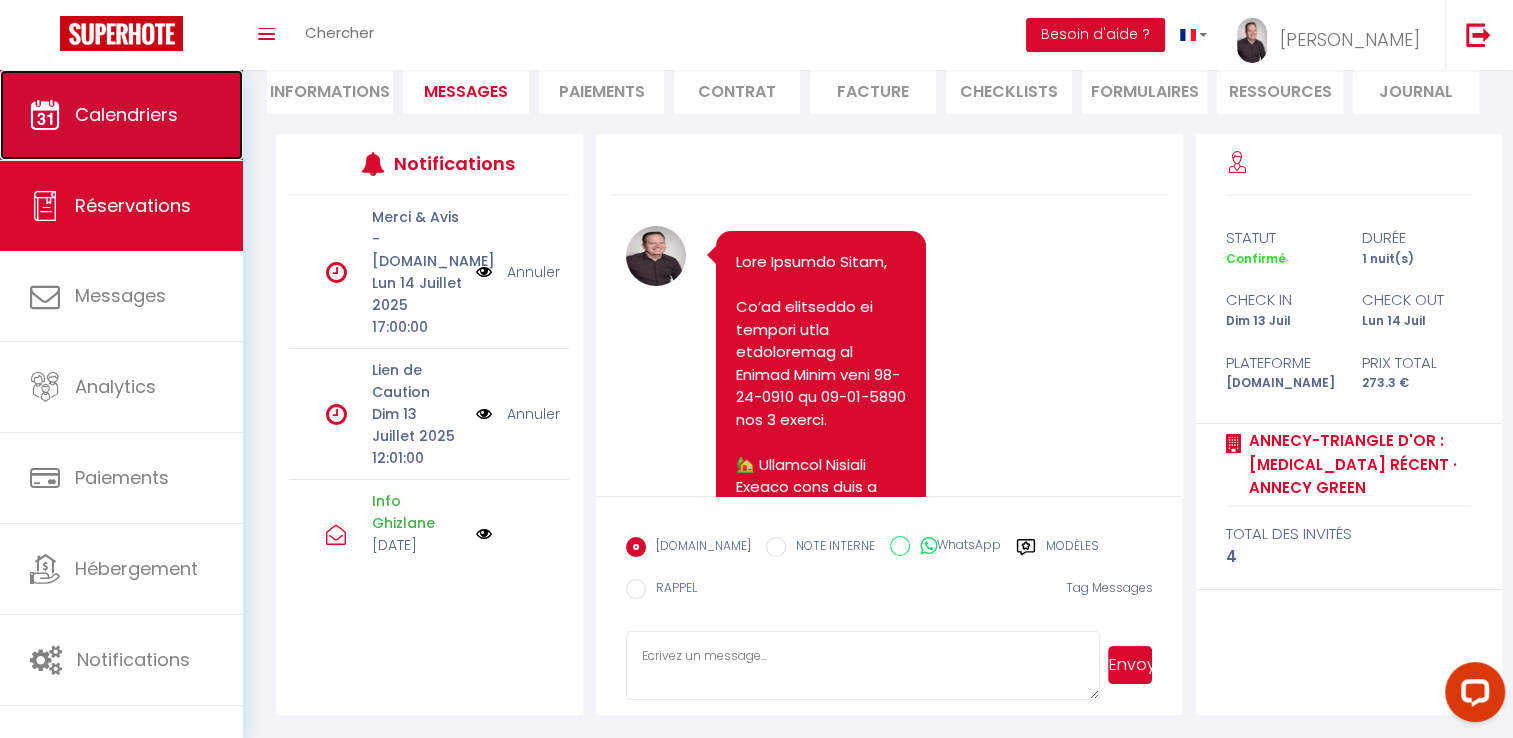 click on "Calendriers" at bounding box center (126, 114) 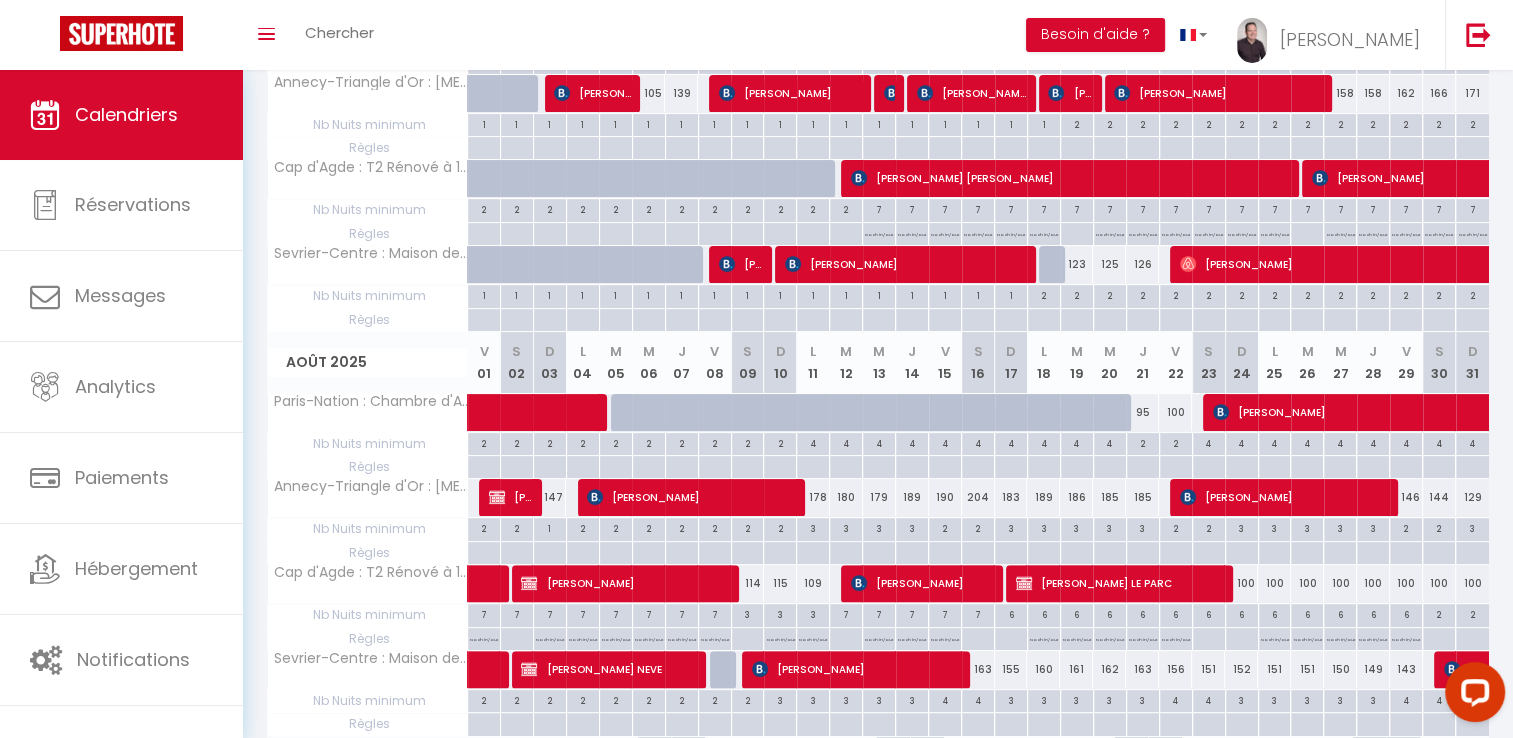 scroll, scrollTop: 438, scrollLeft: 0, axis: vertical 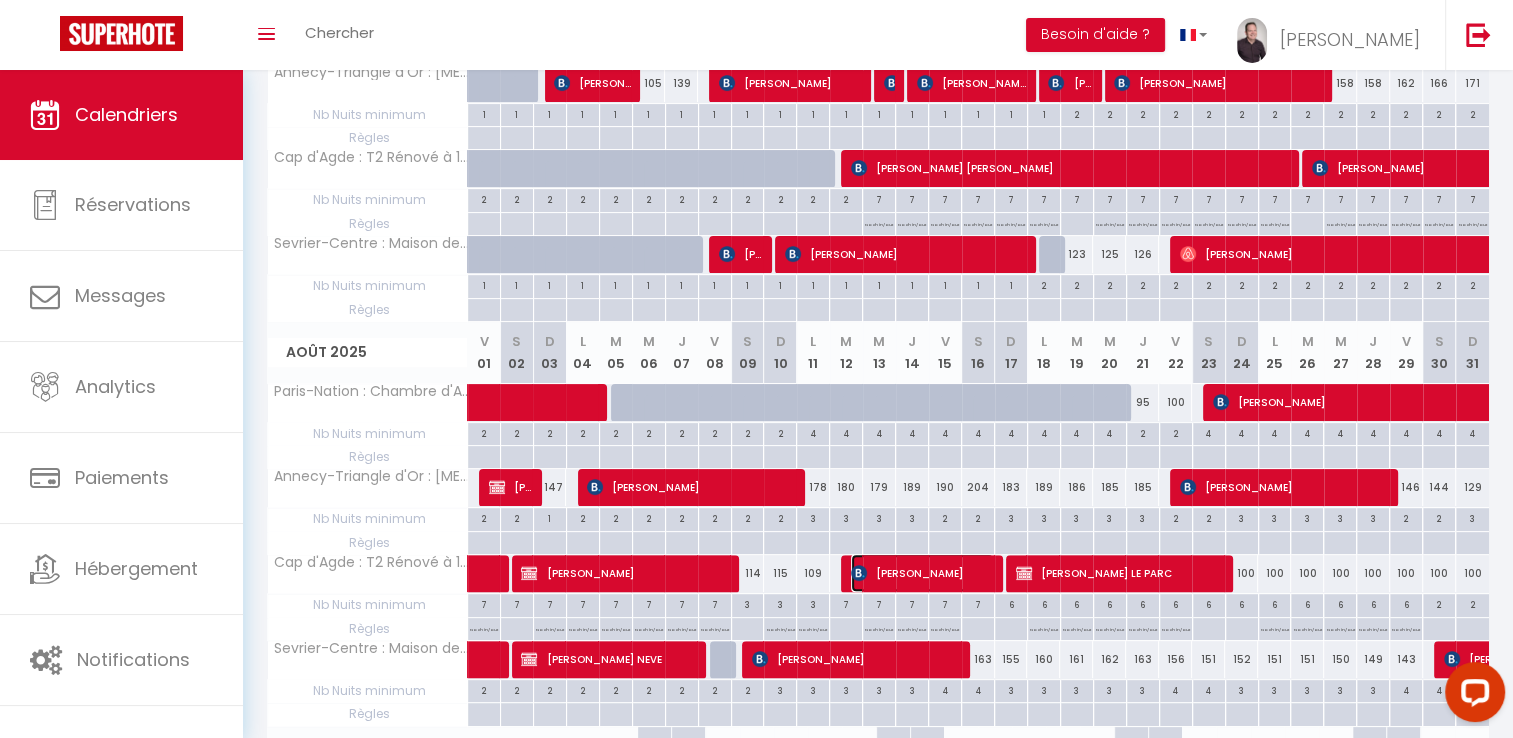 click on "Jeff Chamy" at bounding box center (922, 573) 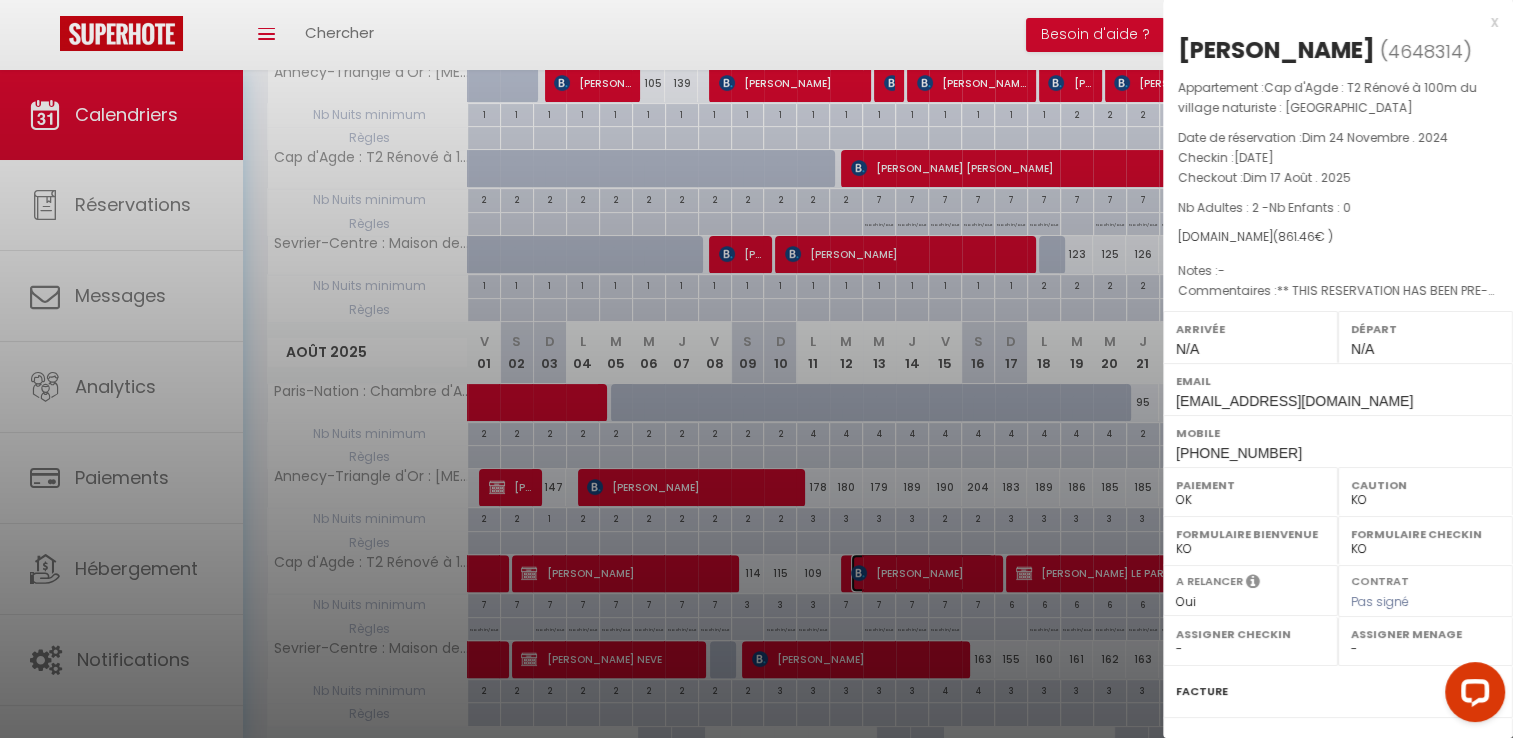 scroll, scrollTop: 210, scrollLeft: 0, axis: vertical 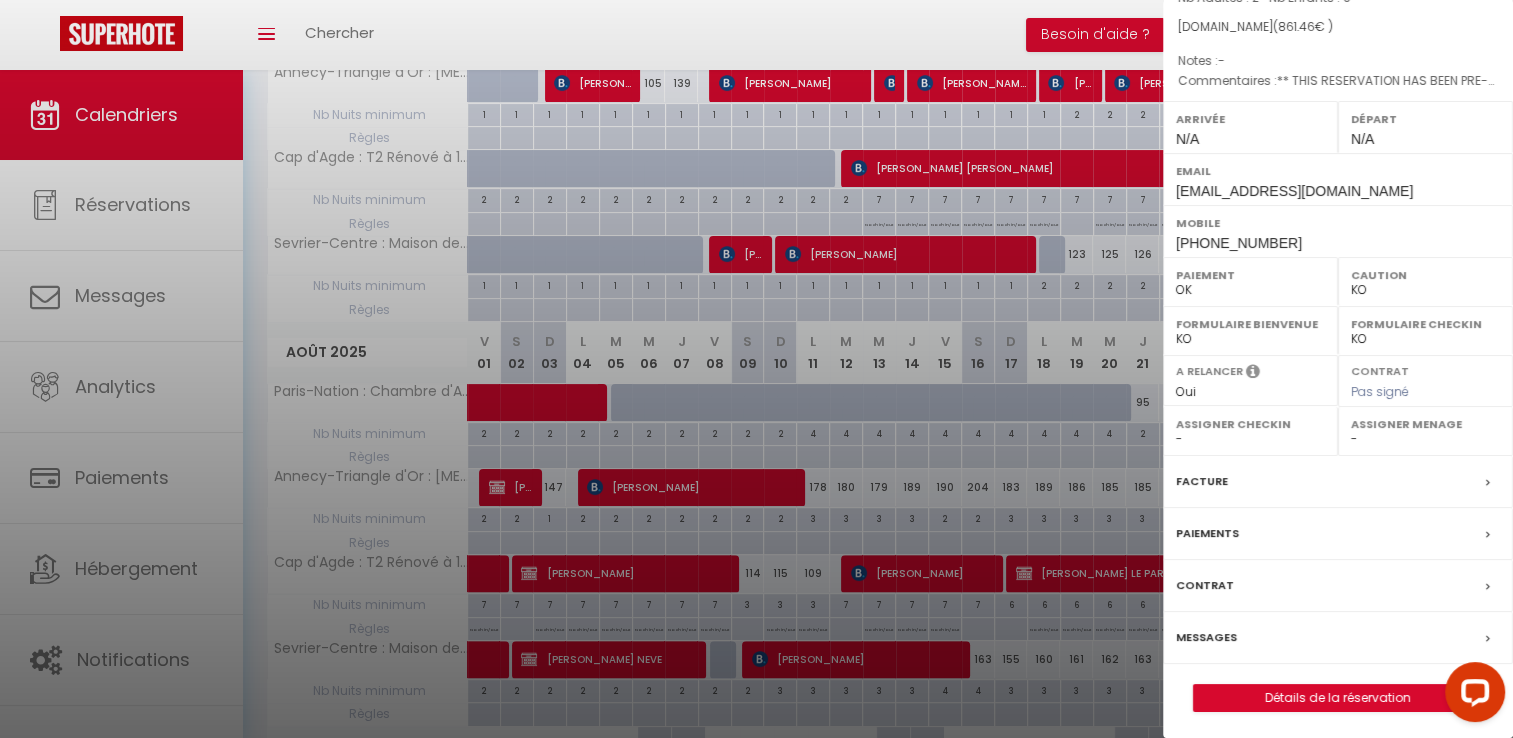 click on "Messages" at bounding box center [1206, 637] 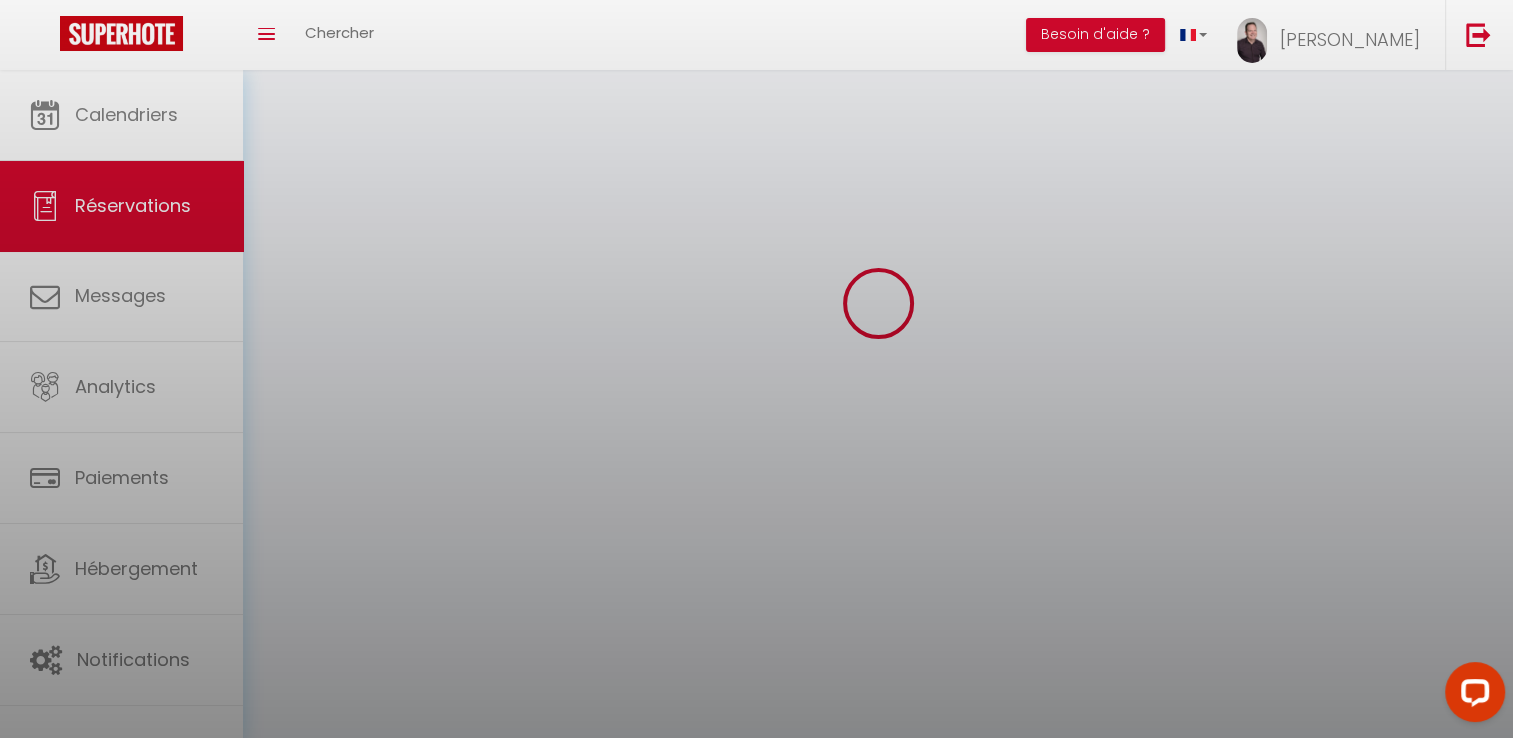 scroll, scrollTop: 0, scrollLeft: 0, axis: both 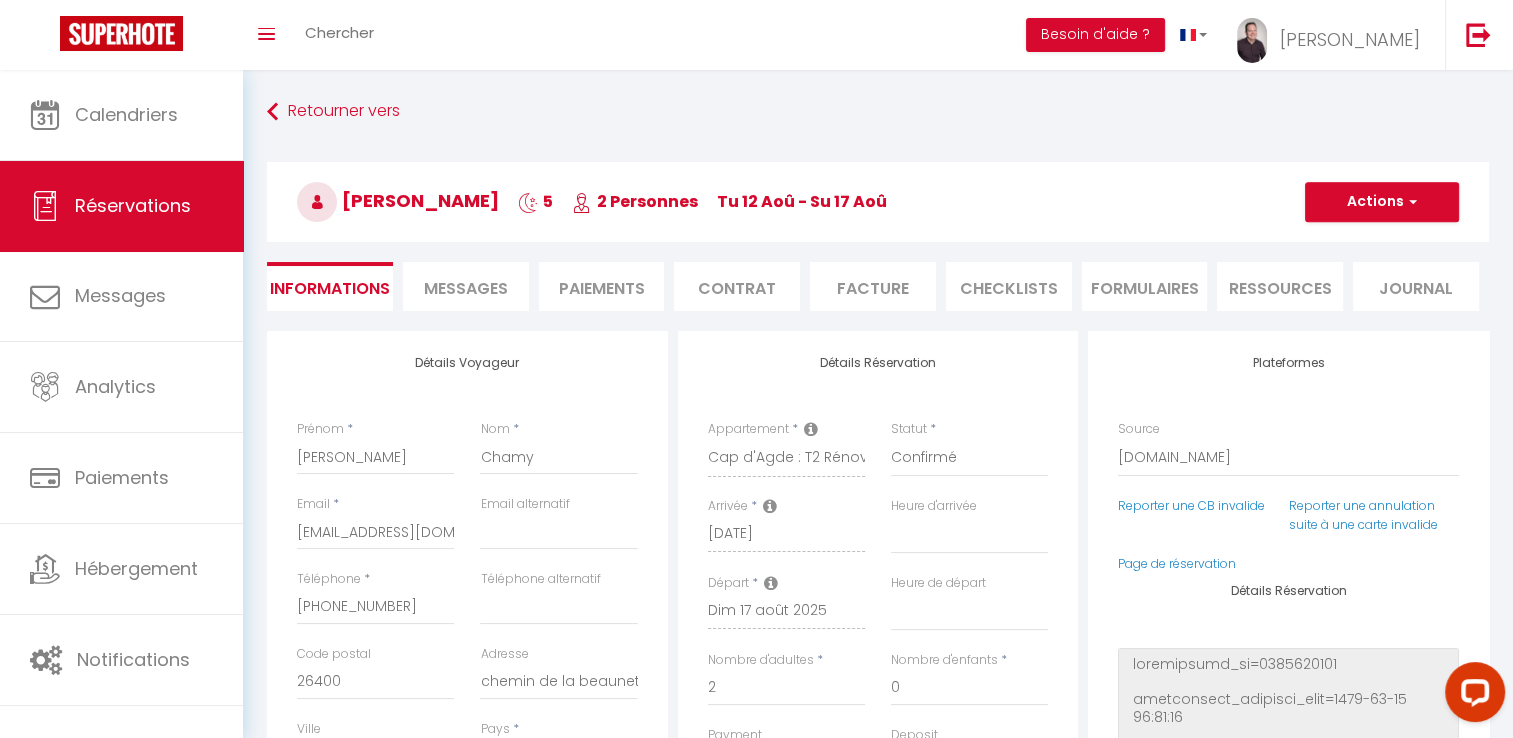 select 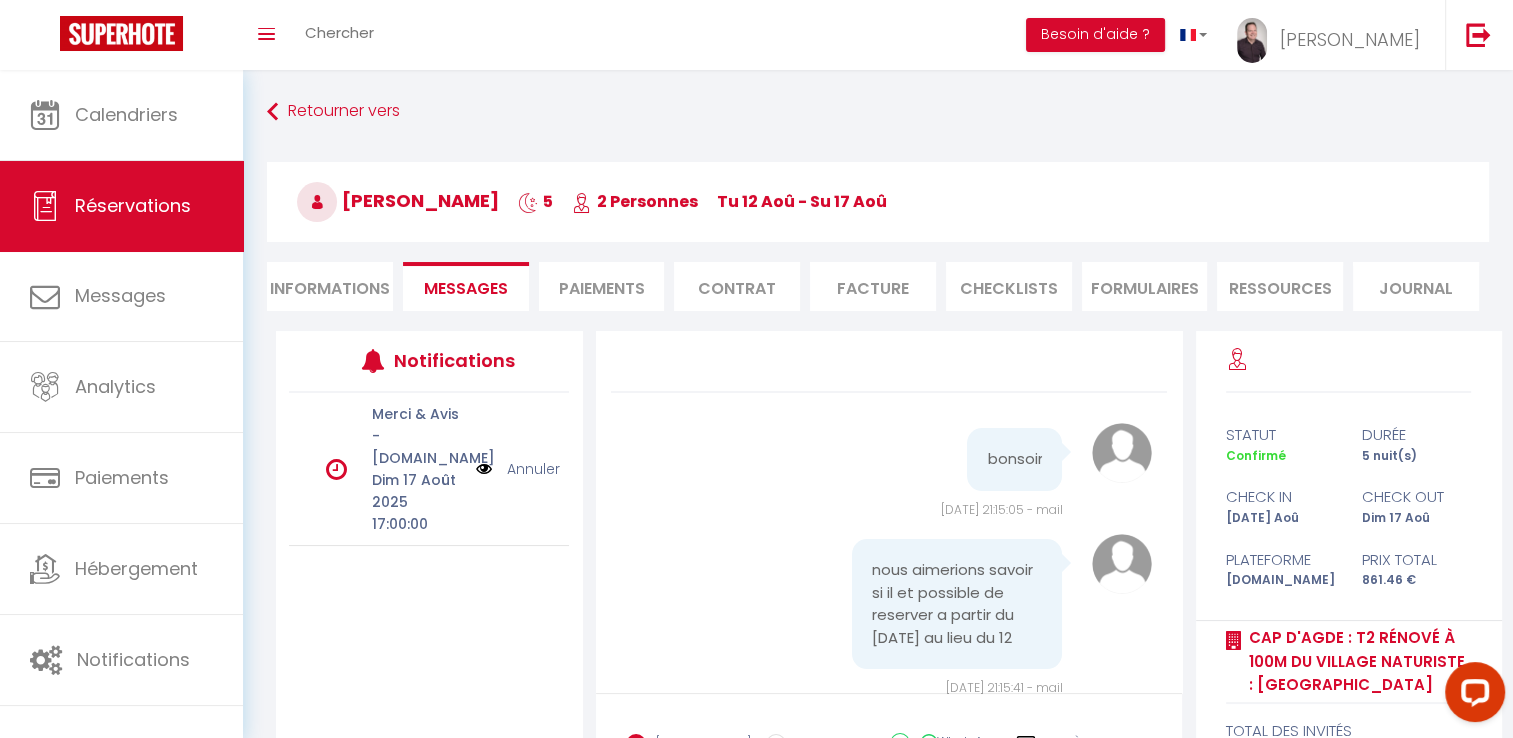 scroll, scrollTop: 1396, scrollLeft: 0, axis: vertical 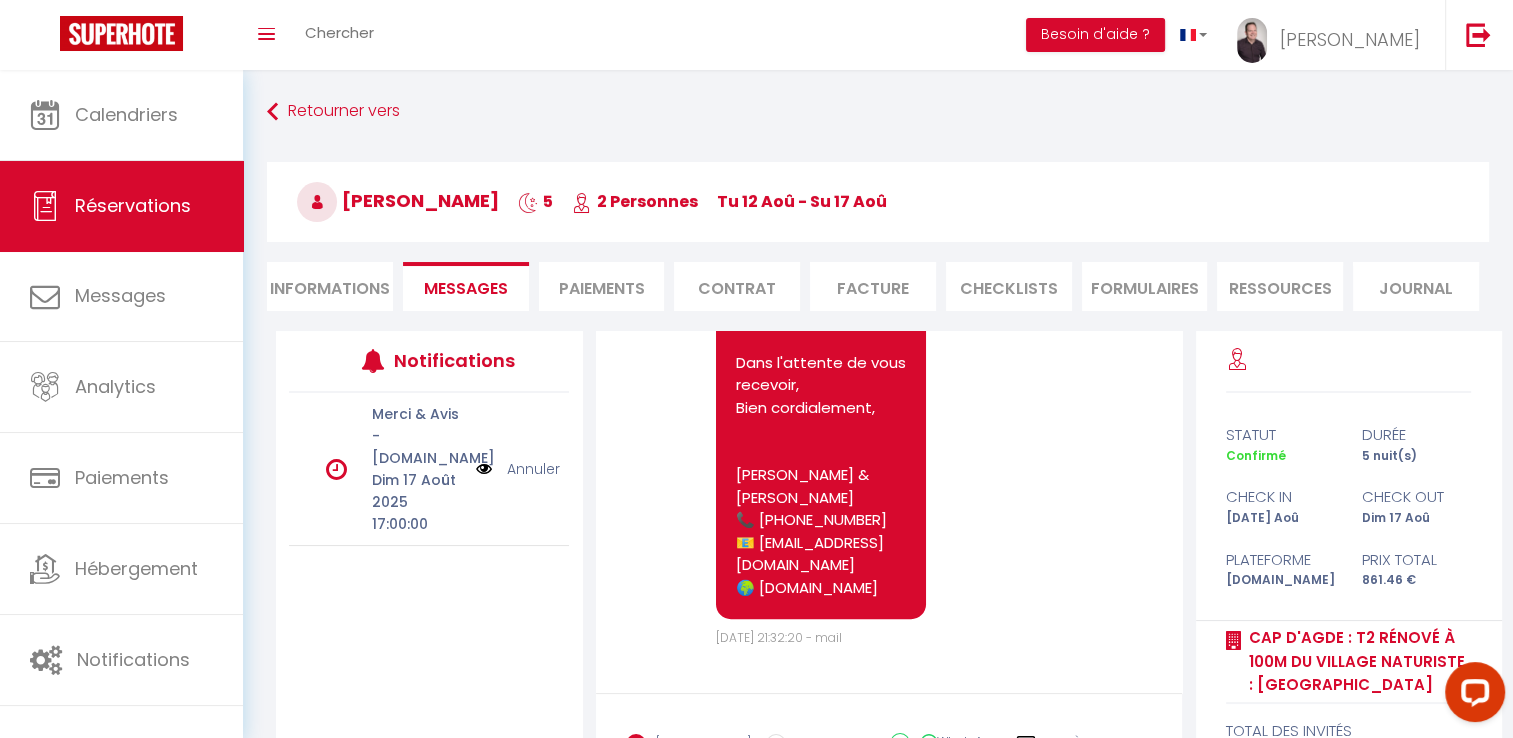 click on "Retourner vers    Jeff   Chamy   5    2 Personnes
Tu 12 Aoû - Su 17 Aoû
Actions
Enregistrer   Dupliquer   Supprimer
Actions
Enregistrer   Aperçu et éditer   Envoyer la facture   Copier le lien
Actions
Voir le contrat   Envoyer le contrat   Copier le lien
Actions
Encaisser un paiement     Encaisser une caution     Créer nouveau lien paiement     Créer nouveau lien caution     Envoyer un paiement global
Actions
Informations   Messages     Paiements   Contrat   Facture   CHECKLISTS   FORMULAIRES   Ressources   Journal" at bounding box center (878, 212) 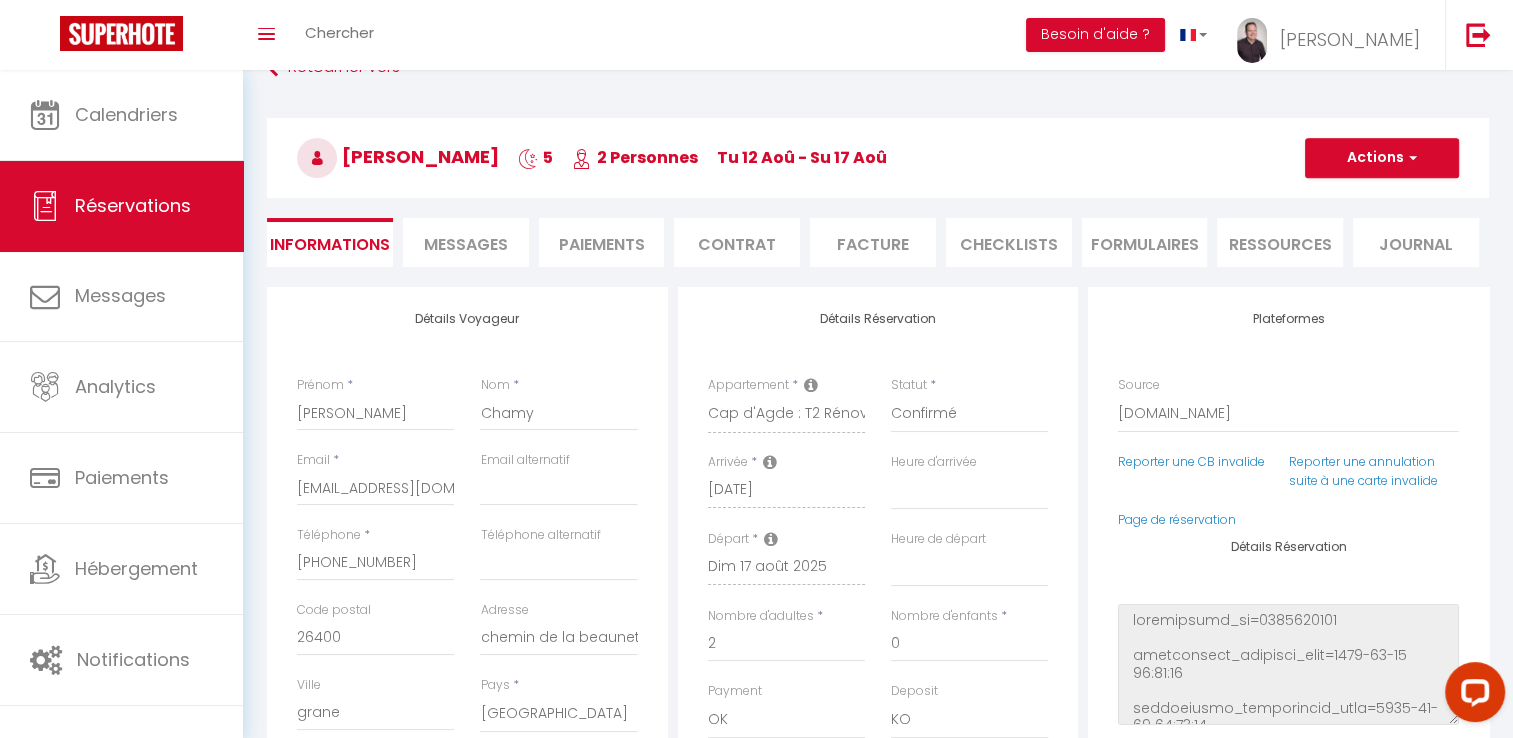 scroll, scrollTop: 40, scrollLeft: 0, axis: vertical 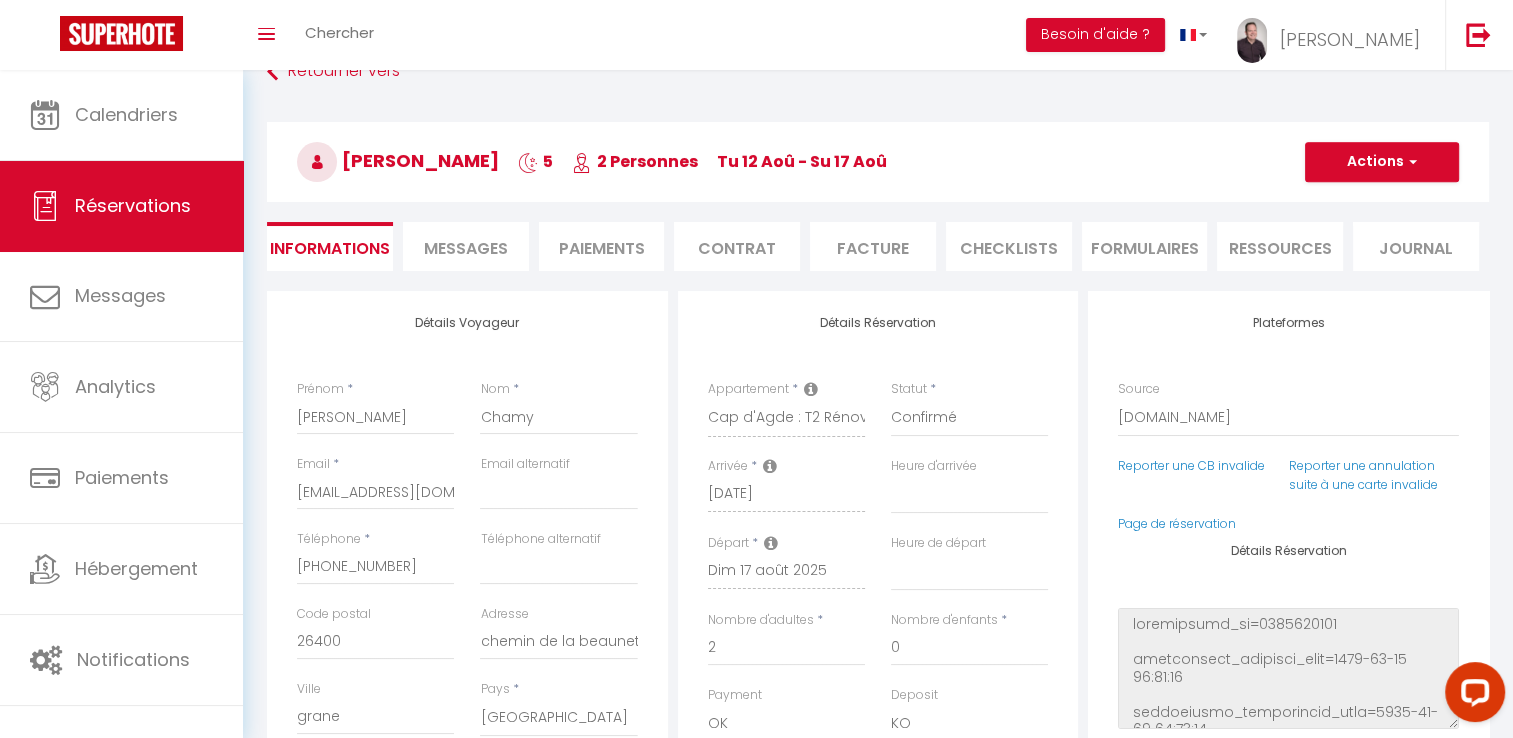 click on "Messages" at bounding box center (466, 248) 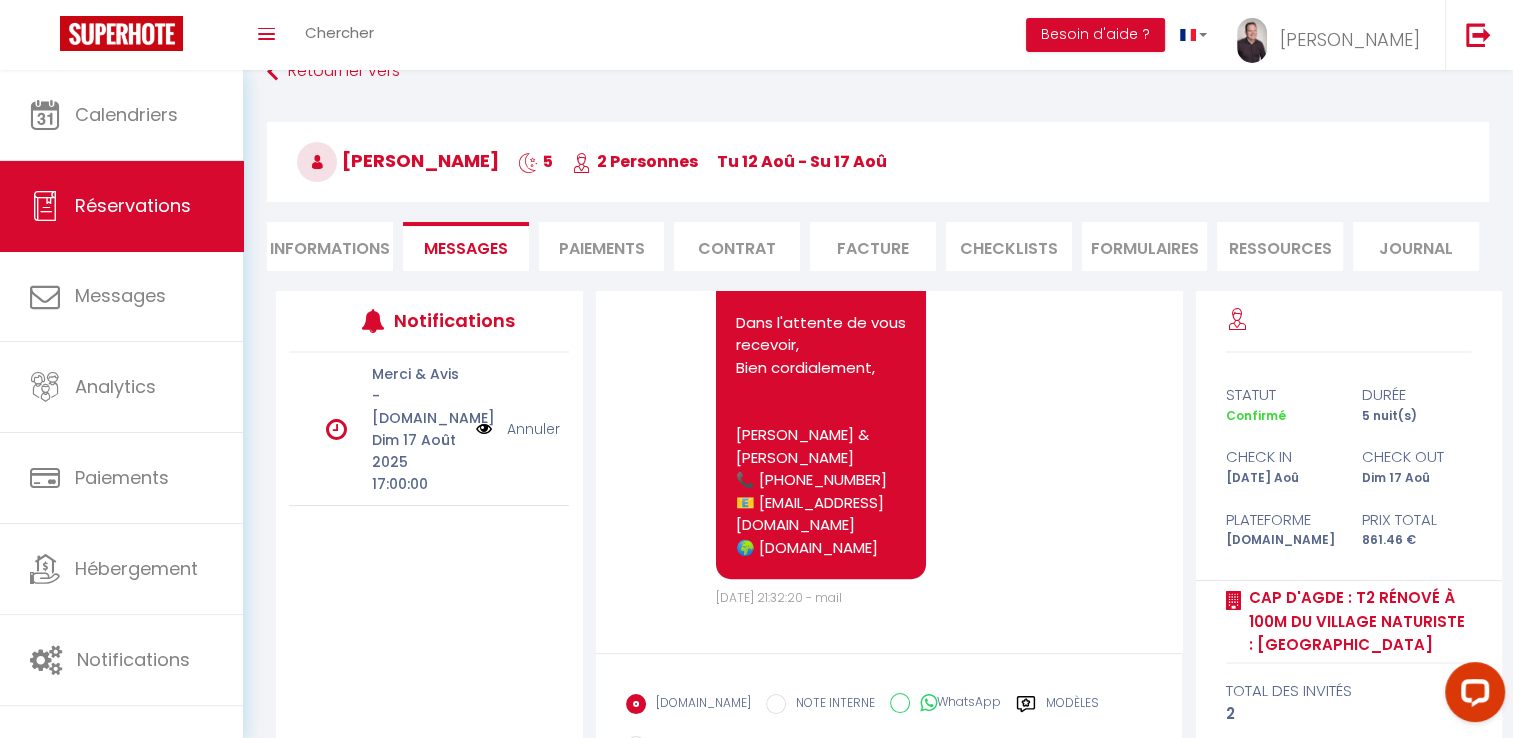 scroll, scrollTop: 197, scrollLeft: 0, axis: vertical 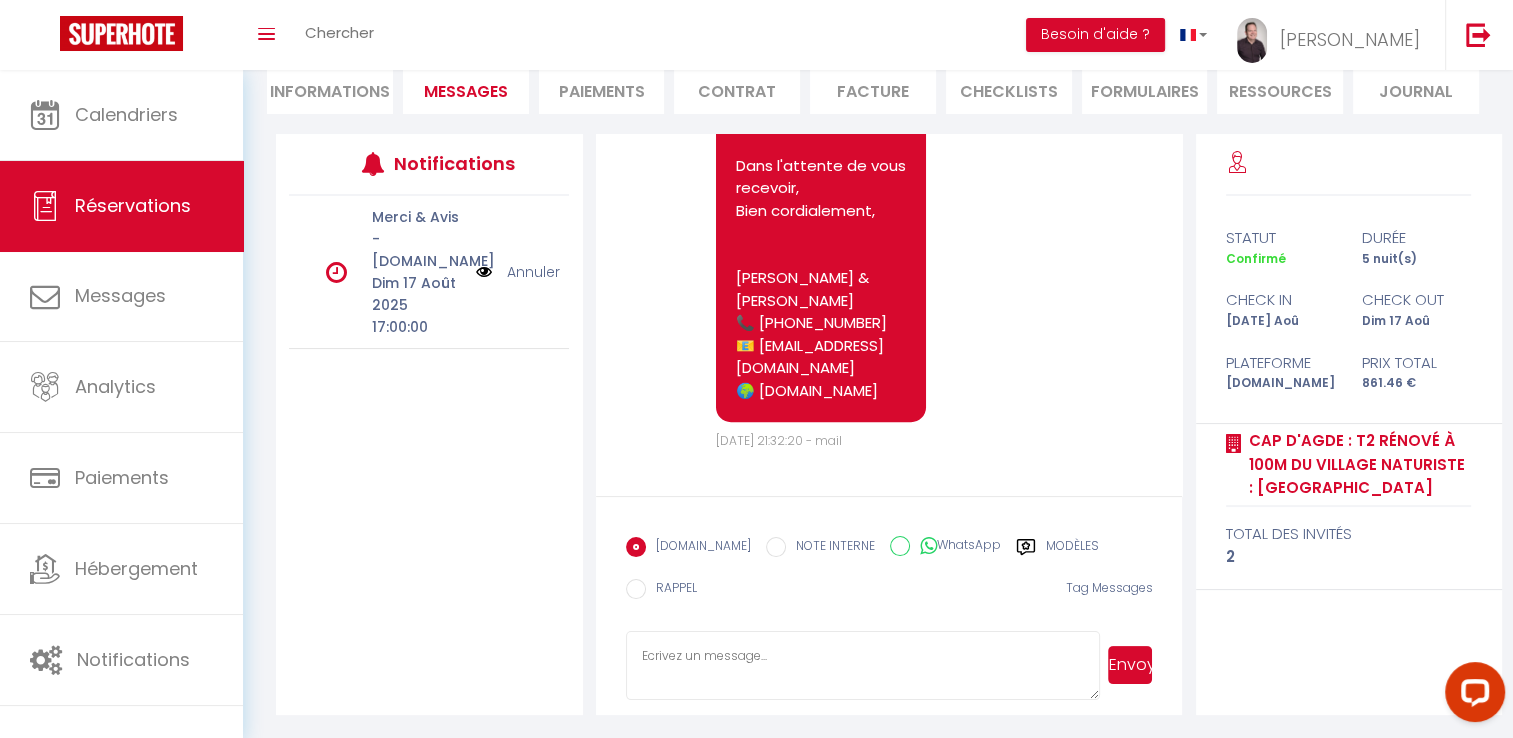 click at bounding box center [863, 666] 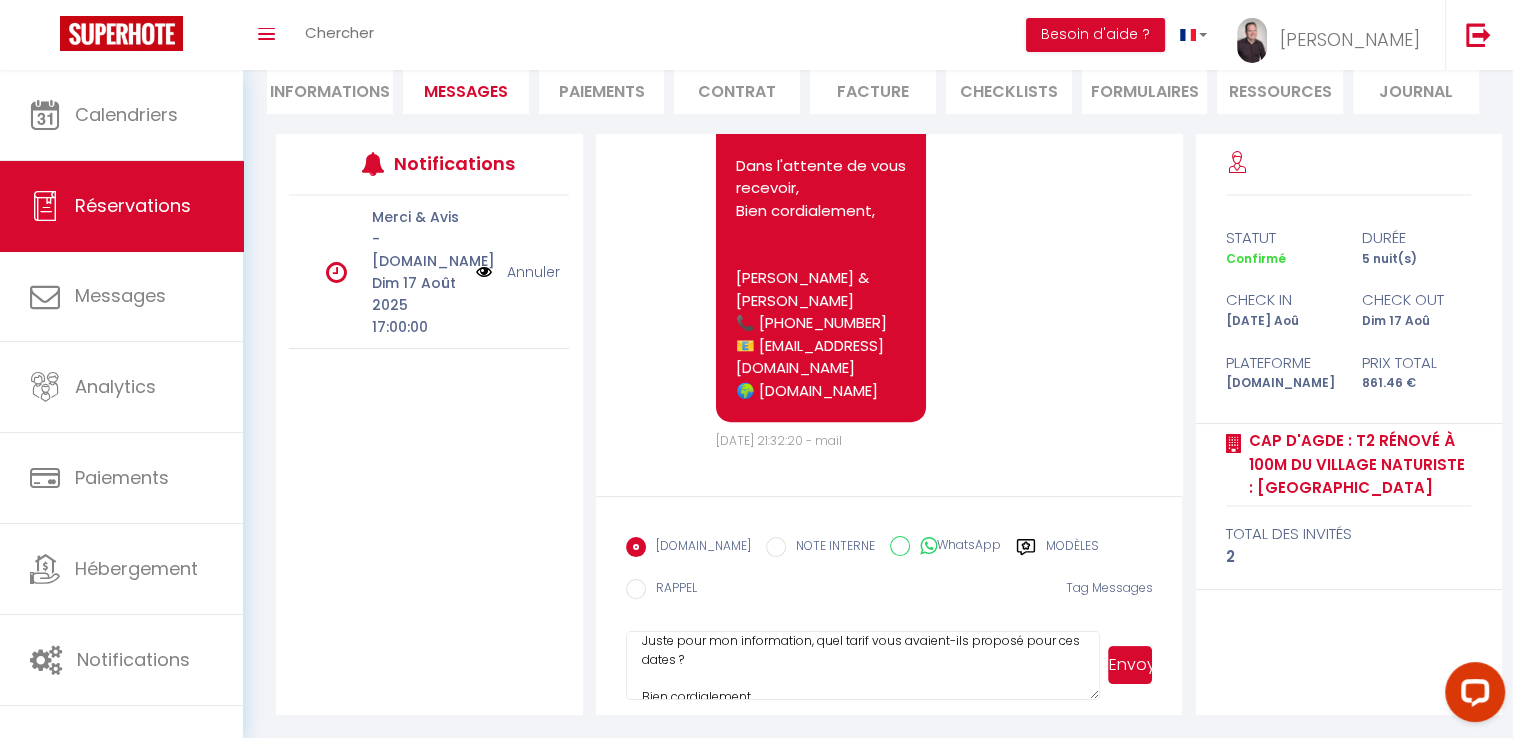 scroll, scrollTop: 15, scrollLeft: 0, axis: vertical 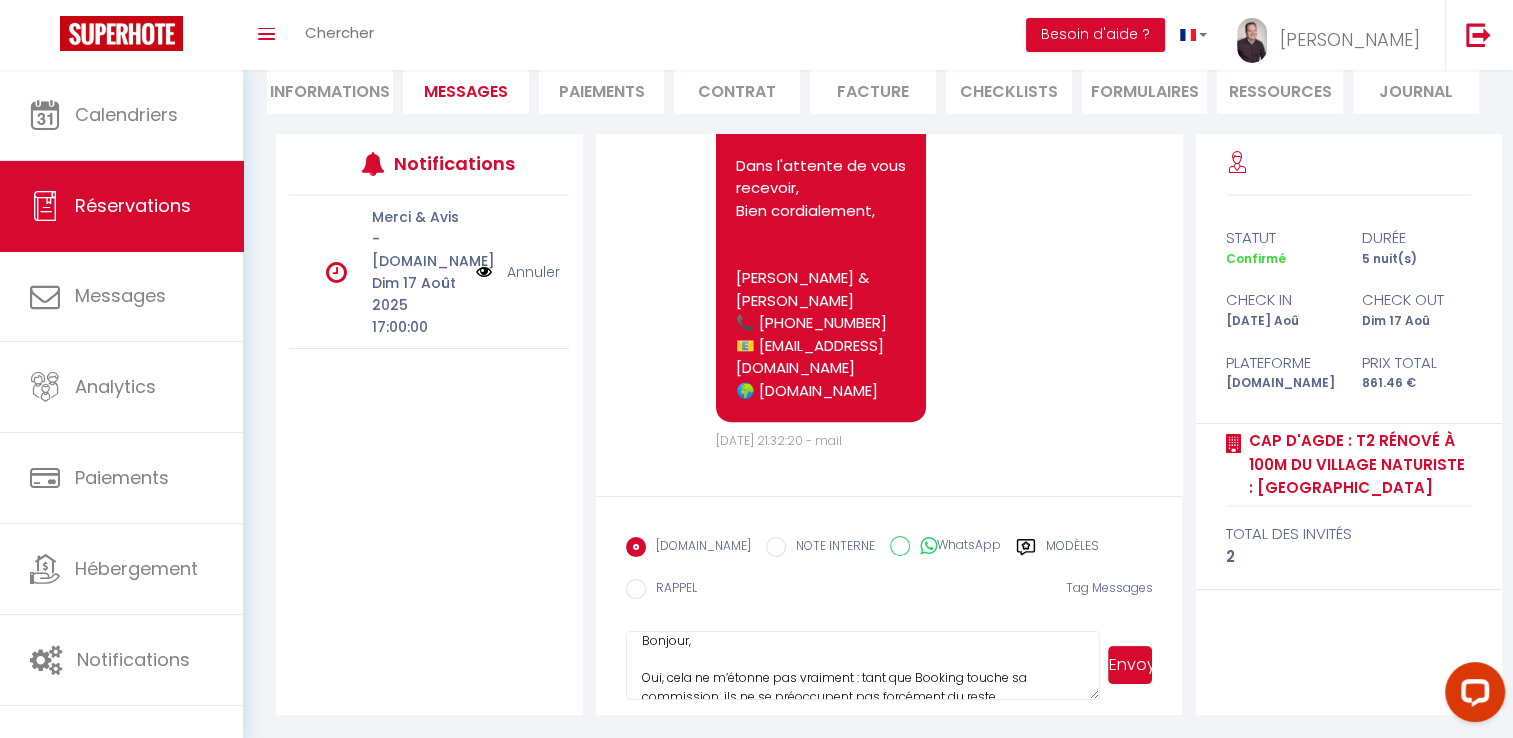 click on "Bonjour,
Oui, cela ne m’étonne pas vraiment : tant que Booking touche sa commission, ils ne se préoccupent pas forcément du reste…
Juste pour mon information, quel tarif vous avaient-ils proposé pour ces dates ?
Bien cordialement,
Yannick & Stan
📞 +33 6 14 93 45 25
📧 capestivales@gmail.com
🌍 www.capestivales.fr" at bounding box center (863, 666) 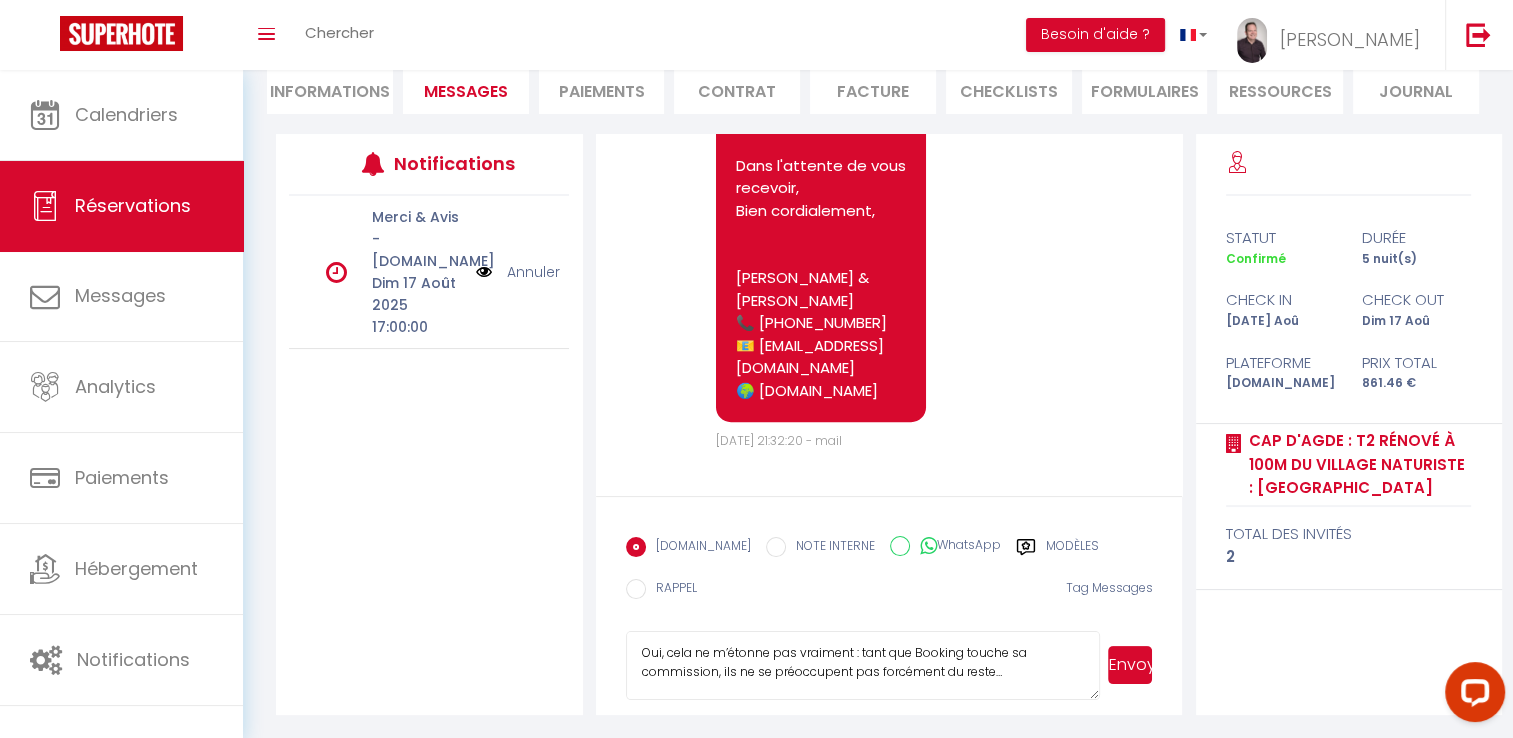 scroll, scrollTop: 39, scrollLeft: 0, axis: vertical 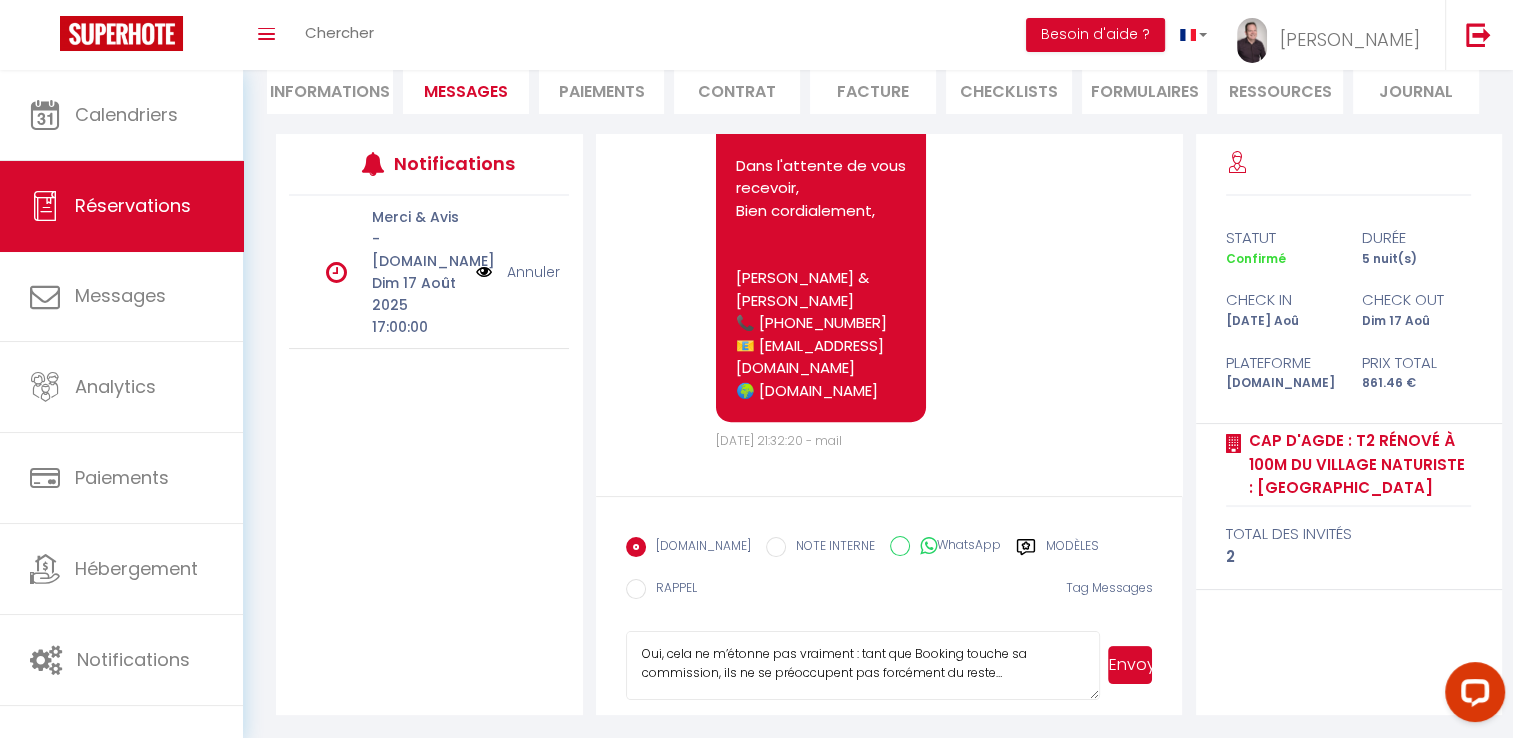click on "Bonjour,
Oui, cela ne m’étonne pas vraiment : tant que Booking touche sa commission, ils ne se préoccupent pas forcément du reste…
Juste pour mon information, quel tarif vous avaient-ils proposé pour ces dates ?
Bien cordialement,
Yannick & Stan
📞 +33 6 14 93 45 25
📧 capestivales@gmail.com
🌍 www.capestivales.fr" at bounding box center [863, 666] 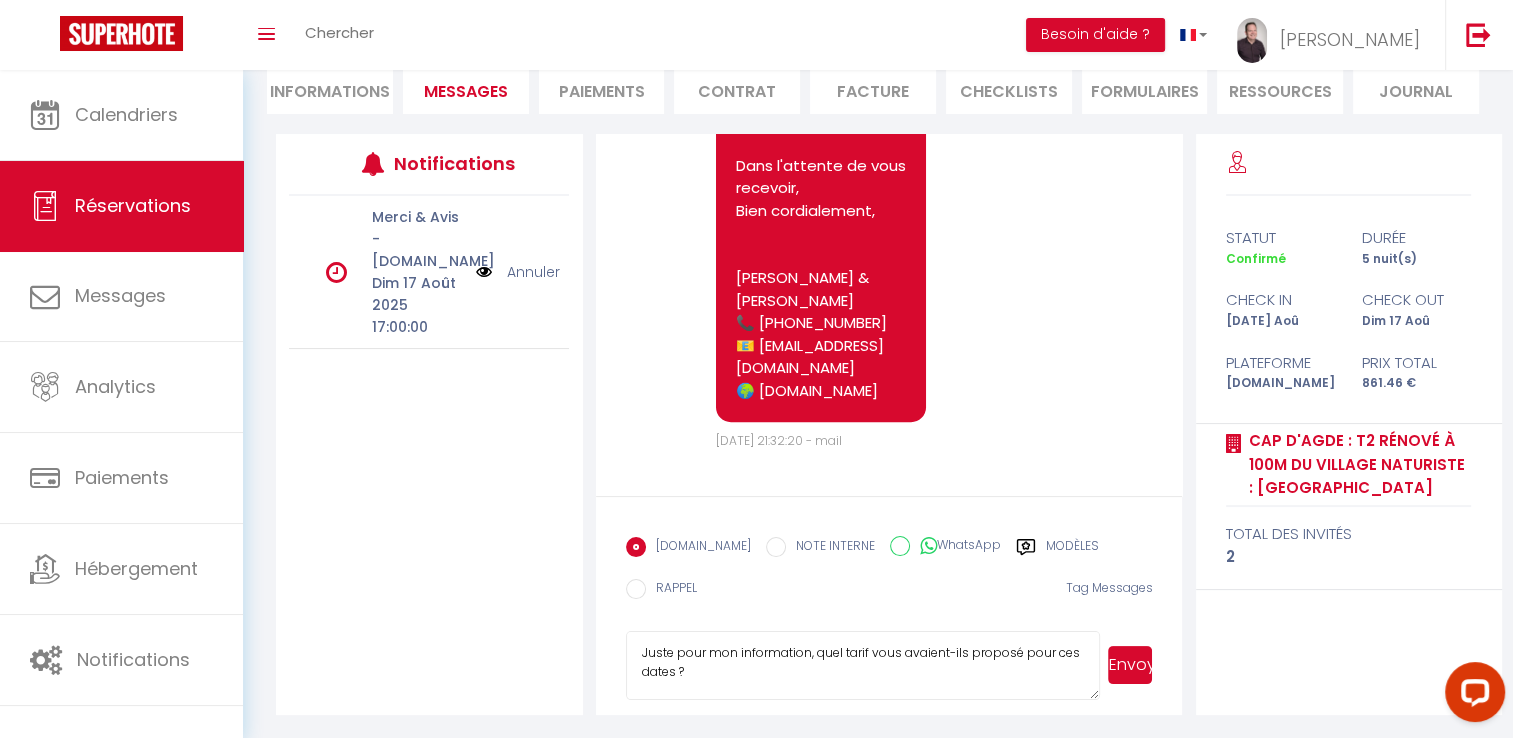 scroll, scrollTop: 116, scrollLeft: 0, axis: vertical 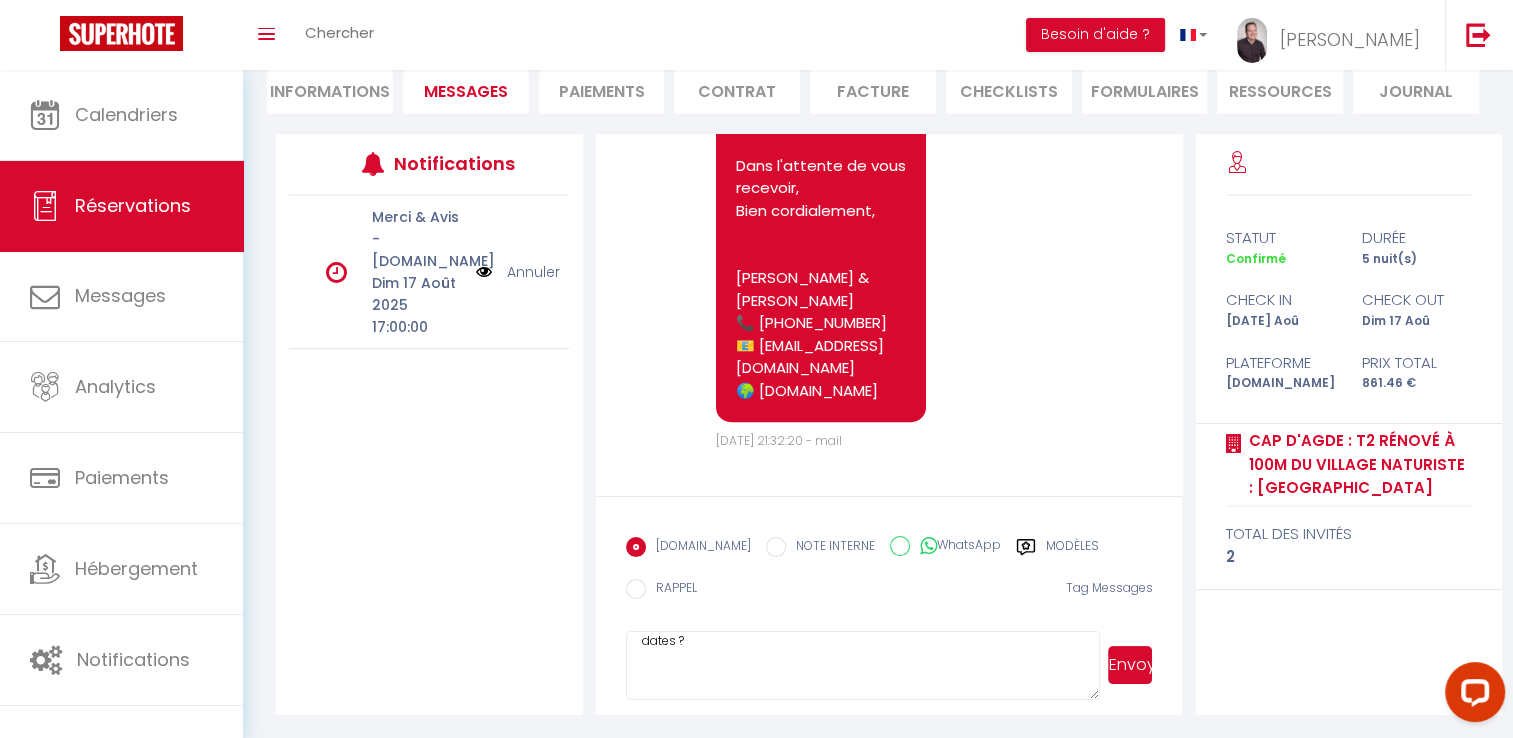paste on "êtes-vous toujours intéressés par ces dates ? N’hésitez pas à me le confirmer afin que je puisse organiser le planning en conséquence.
Et si besoin, n’hésitez pas à me contacter directement." 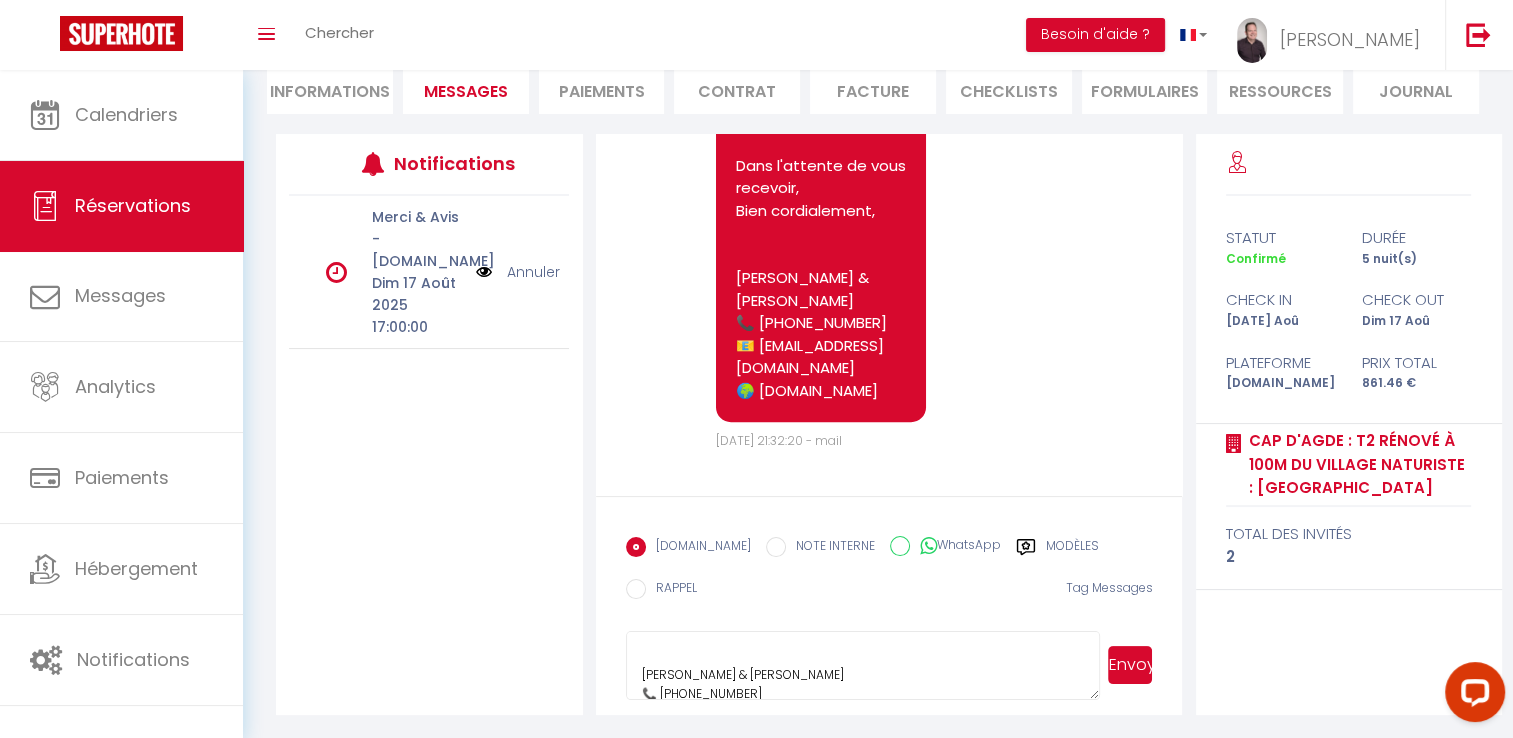 scroll, scrollTop: 243, scrollLeft: 0, axis: vertical 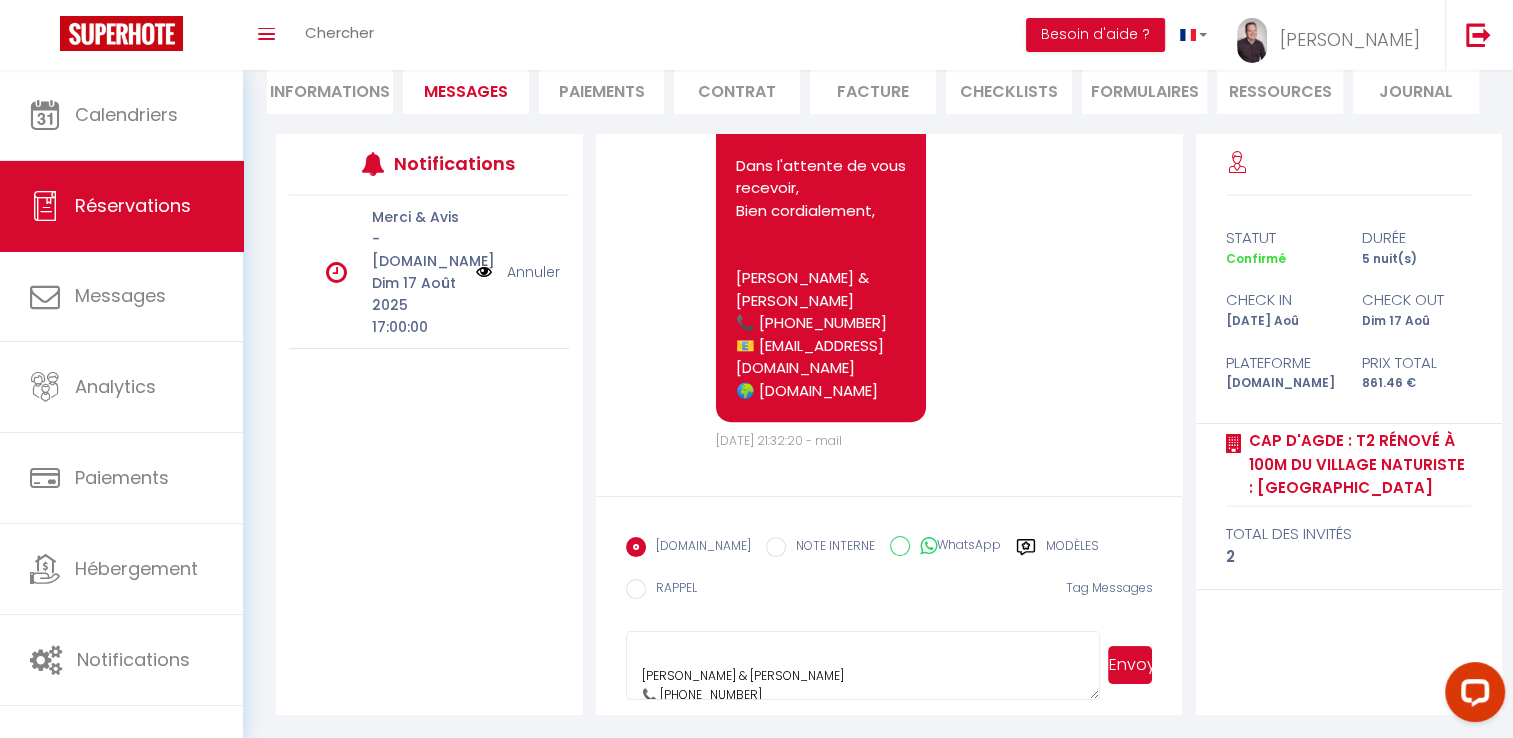 click on "Bonjour,
Oui, cela ne m’étonne pas vraiment : tant que Booking touche sa commission, ils ne se préoccupent pas forcément du reste…
Juste pour mon information, quel tarif vous avaient-ils proposé pour ces dates ?
Etes-vous toujours intéressés par ces dates ? N’hésitez pas à me contacter en direct.
Bien cordialement,
Yannick & Stan
📞 +33 6 14 93 45 25
📧 capestivales@gmail.com
🌍 www.capestivales.fr" at bounding box center (863, 666) 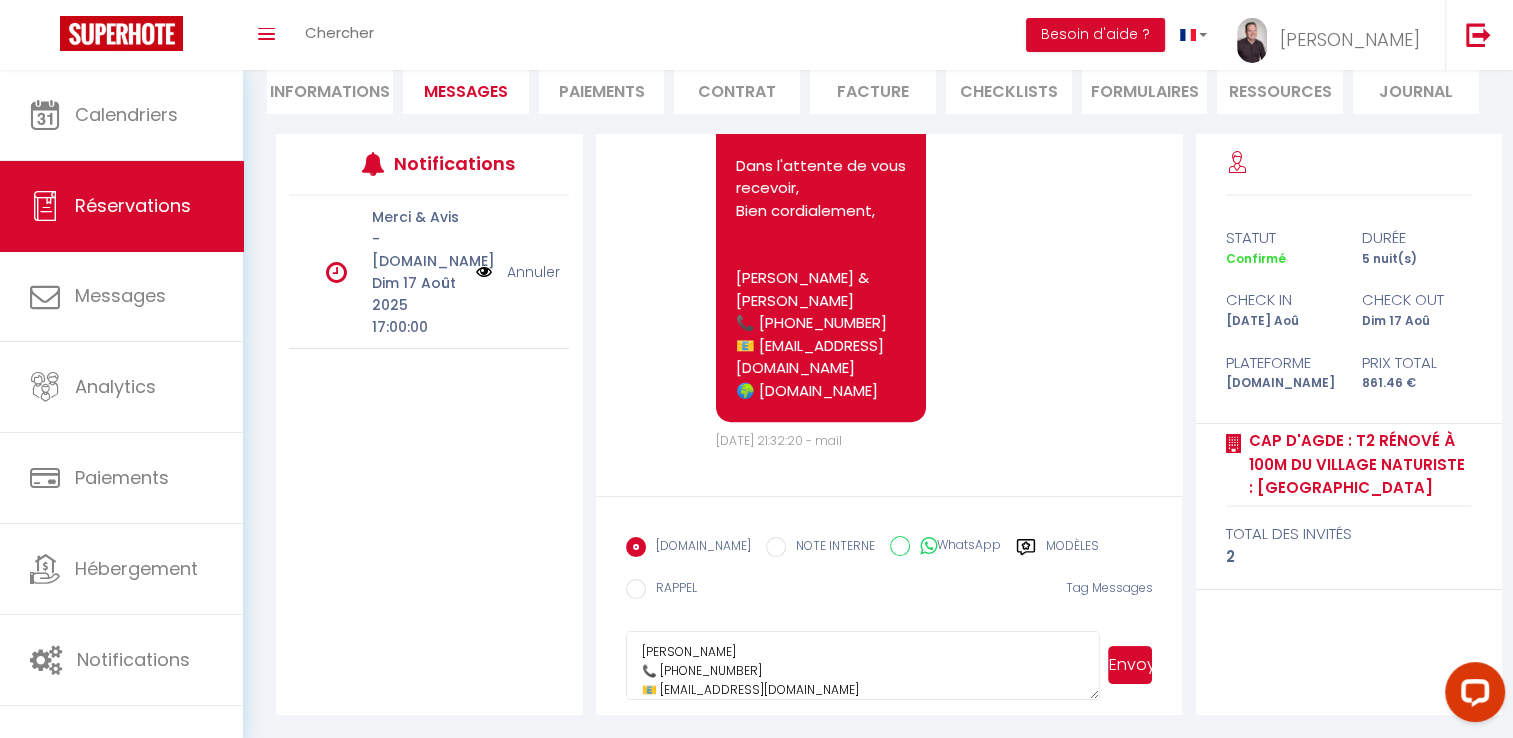 scroll, scrollTop: 285, scrollLeft: 0, axis: vertical 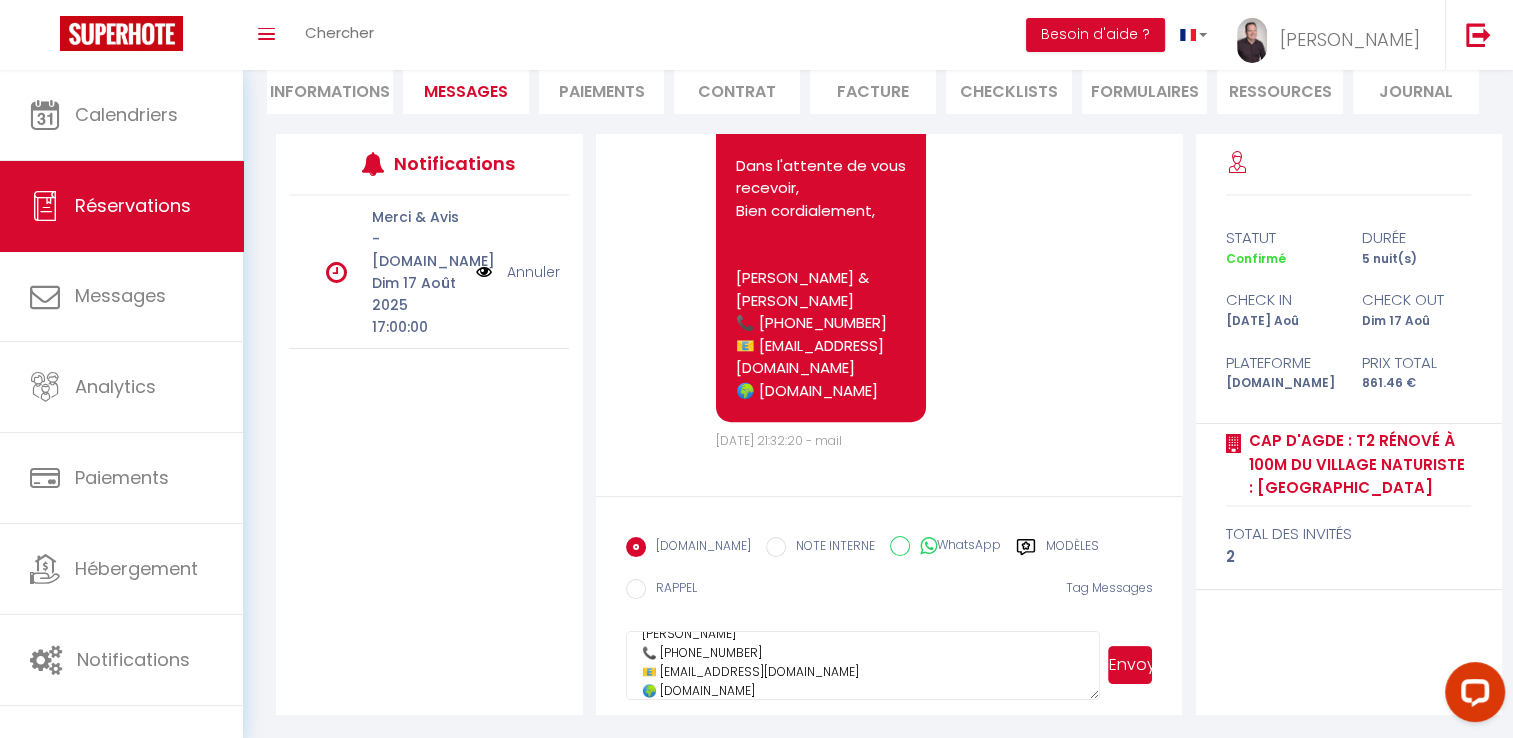 type on "Bonjour,
Oui, cela ne m’étonne pas vraiment : tant que Booking touche sa commission, ils ne se préoccupent pas forcément du reste…
Juste pour mon information, quel tarif vous avaient-ils proposé pour ces dates ?
Etes-vous toujours intéressés par ces dates ? N’hésitez pas à me contacter en direct.
Bien cordialement,
Yannick
📞 +33 6 14 93 45 25
📧 capestivales@gmail.com
🌍 www.capestivales.fr" 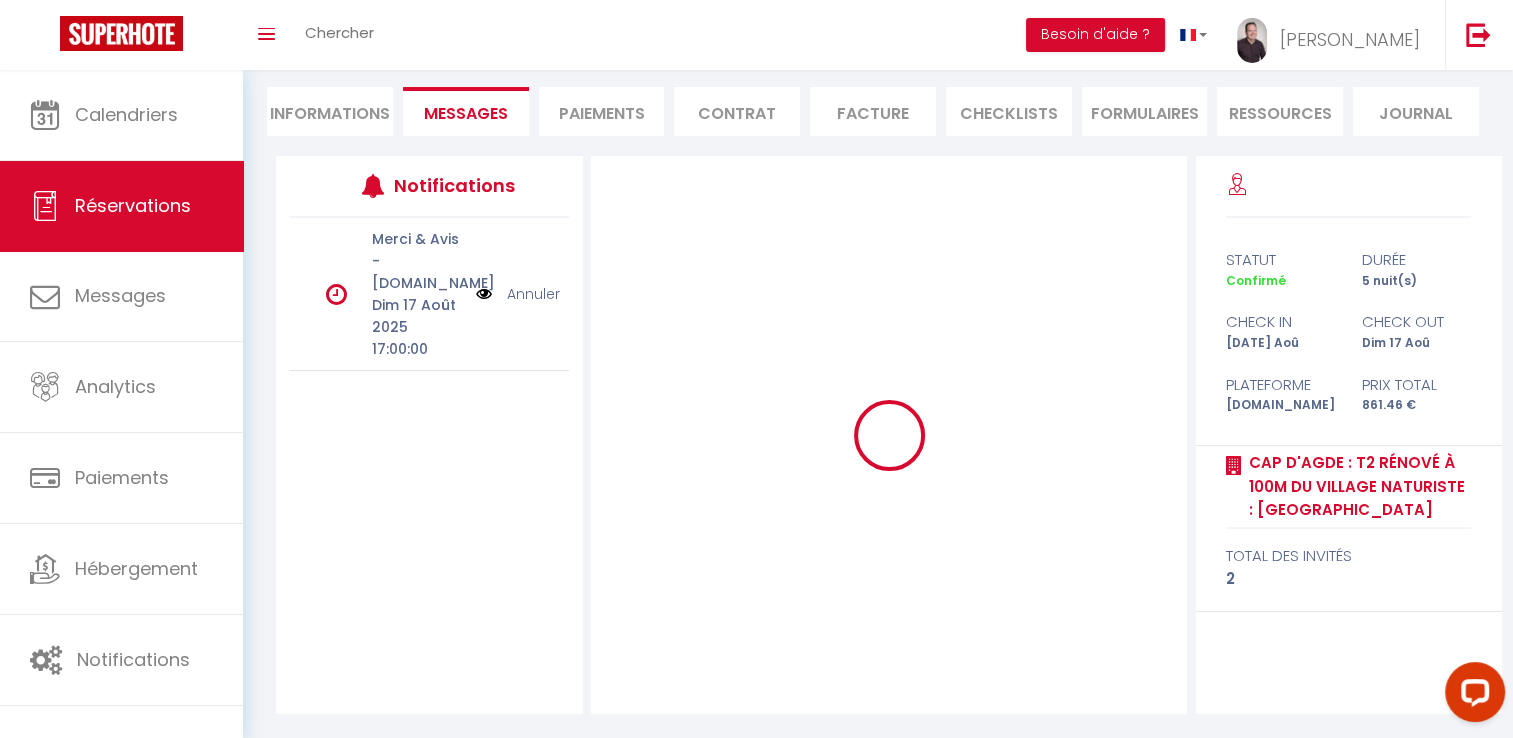 scroll, scrollTop: 175, scrollLeft: 0, axis: vertical 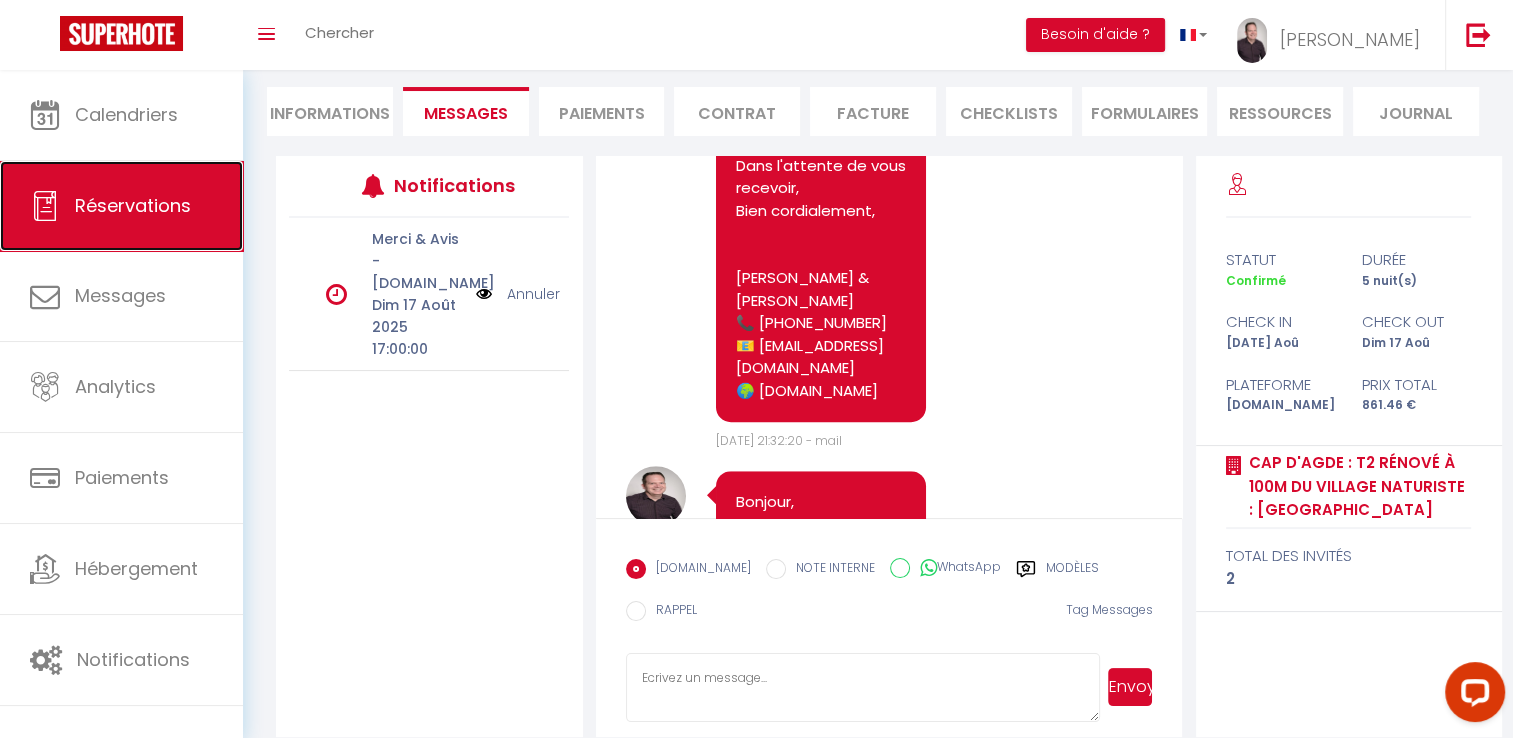 click on "Réservations" at bounding box center [121, 206] 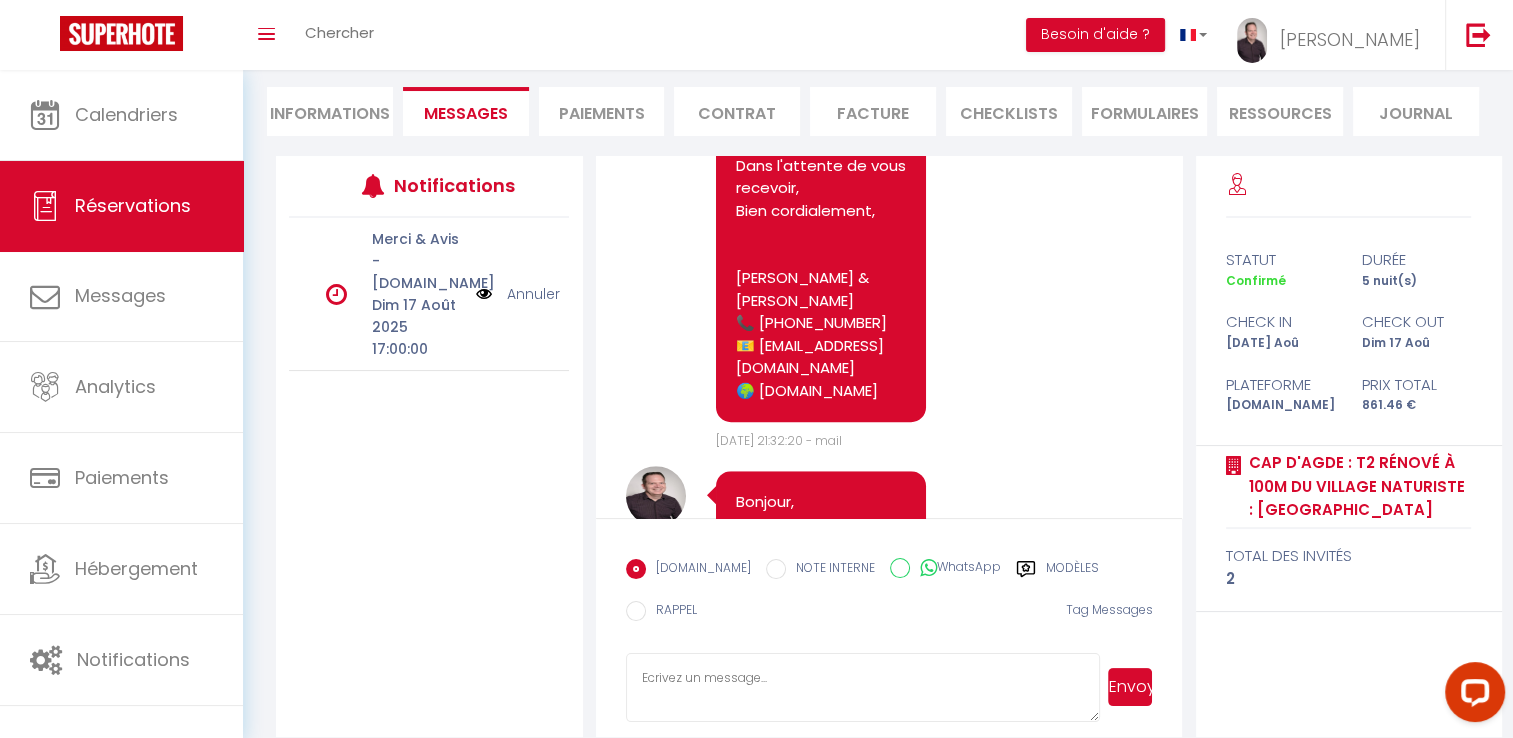 select on "not_cancelled" 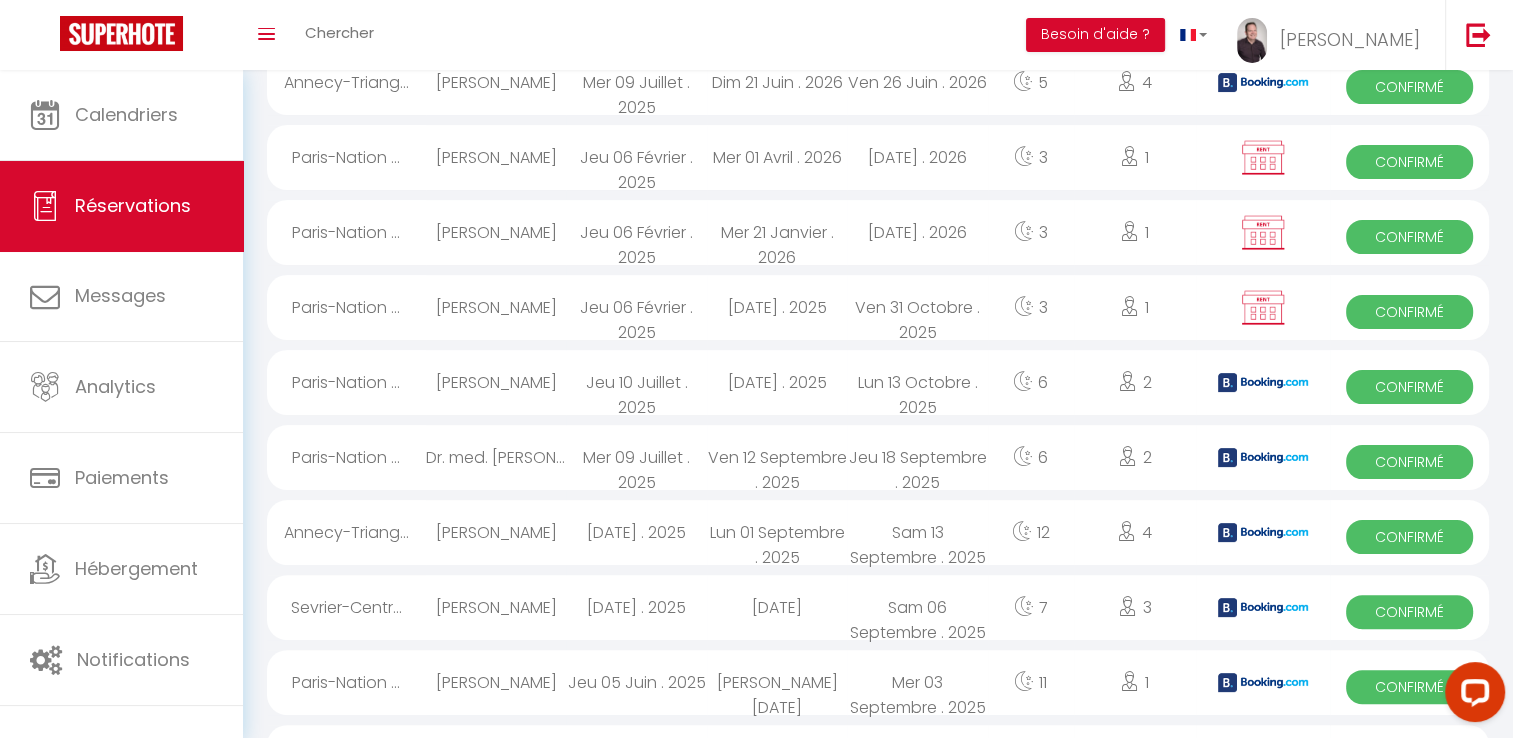 scroll, scrollTop: 1301, scrollLeft: 0, axis: vertical 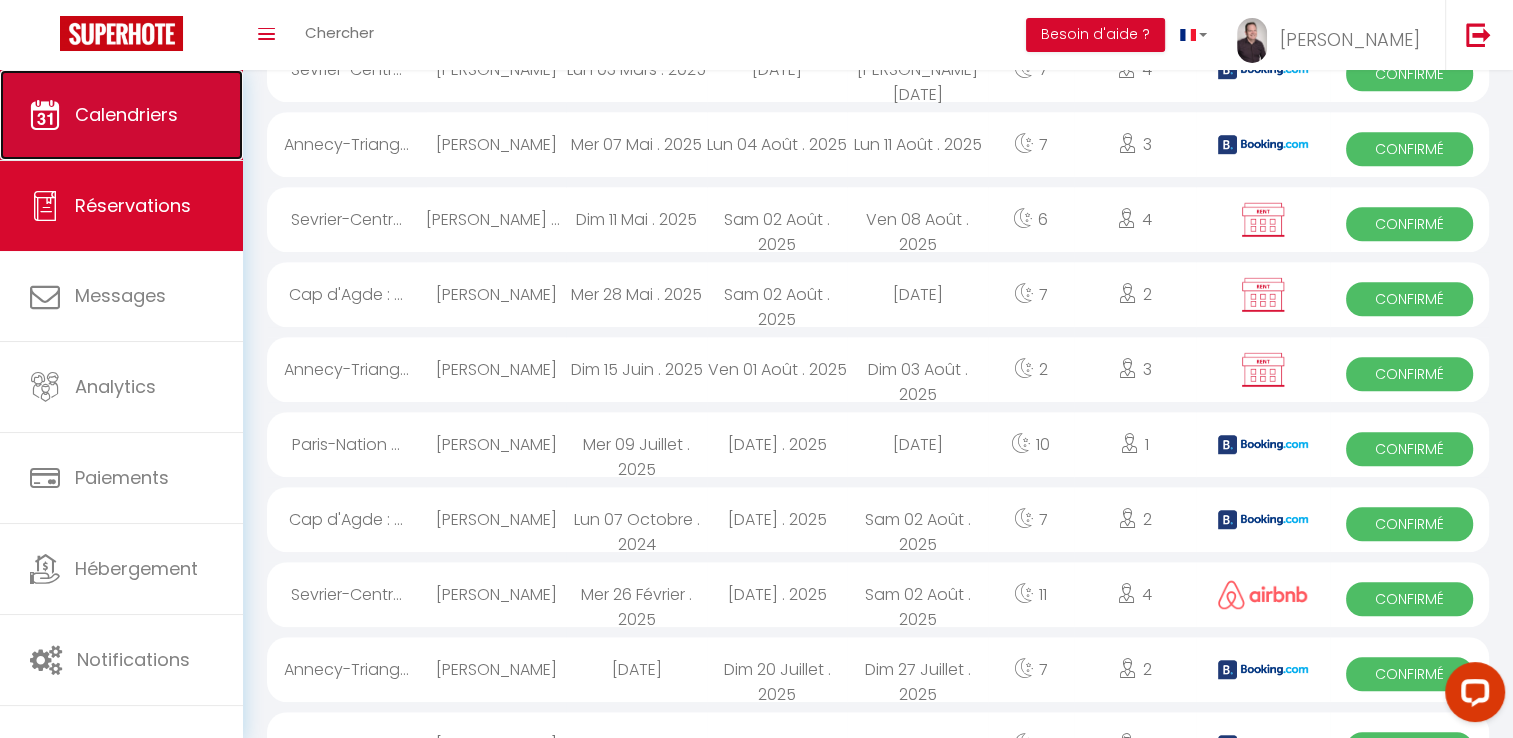 click on "Calendriers" at bounding box center [126, 114] 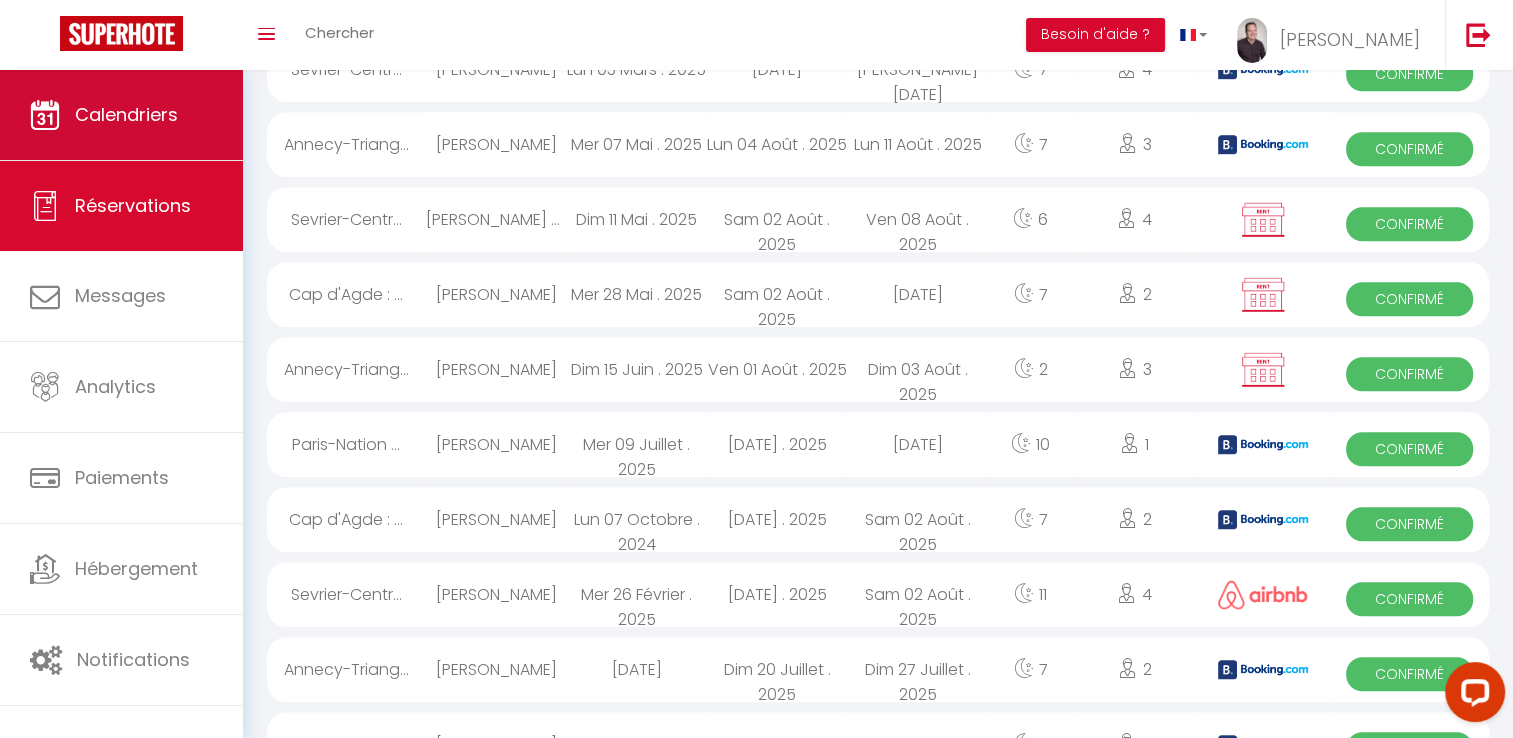 scroll, scrollTop: 0, scrollLeft: 0, axis: both 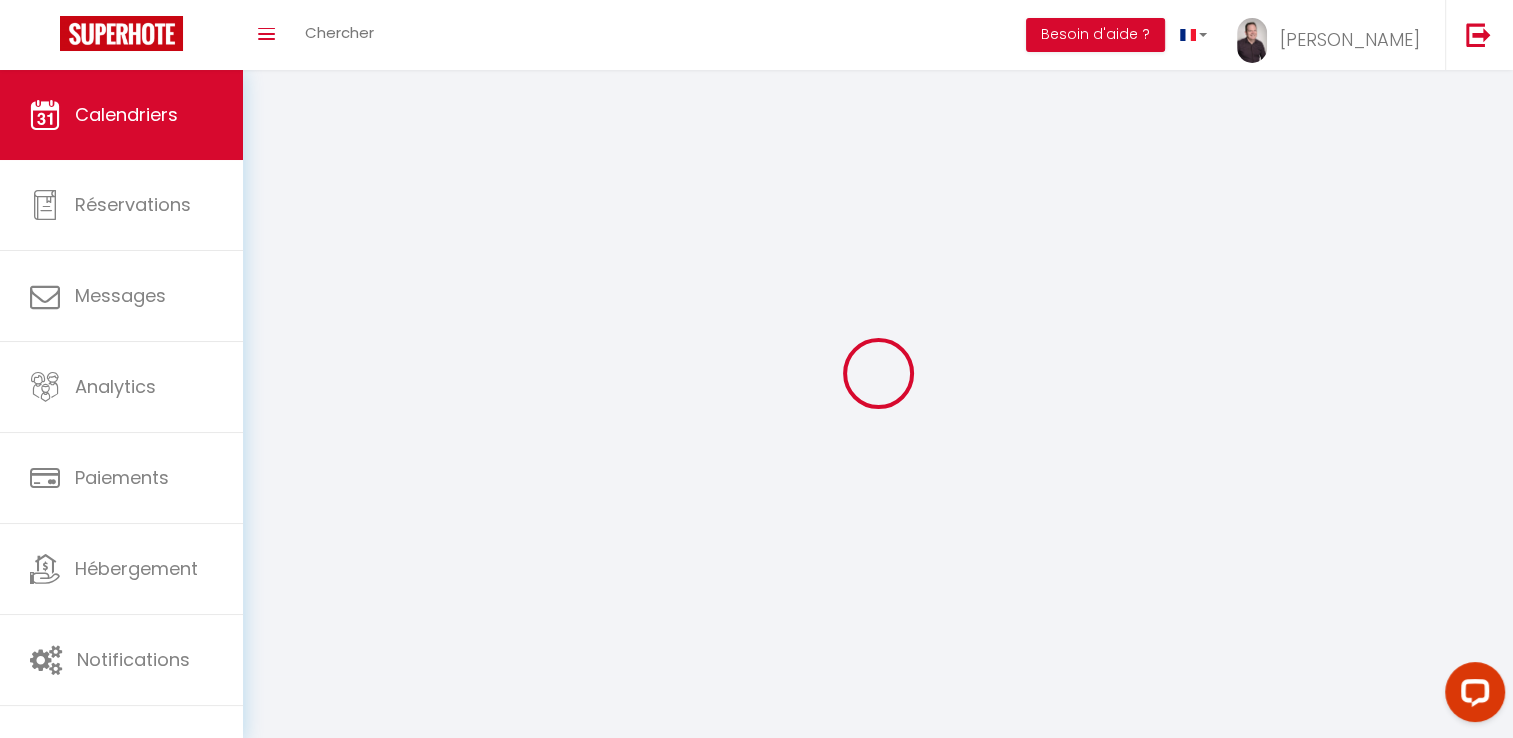 select 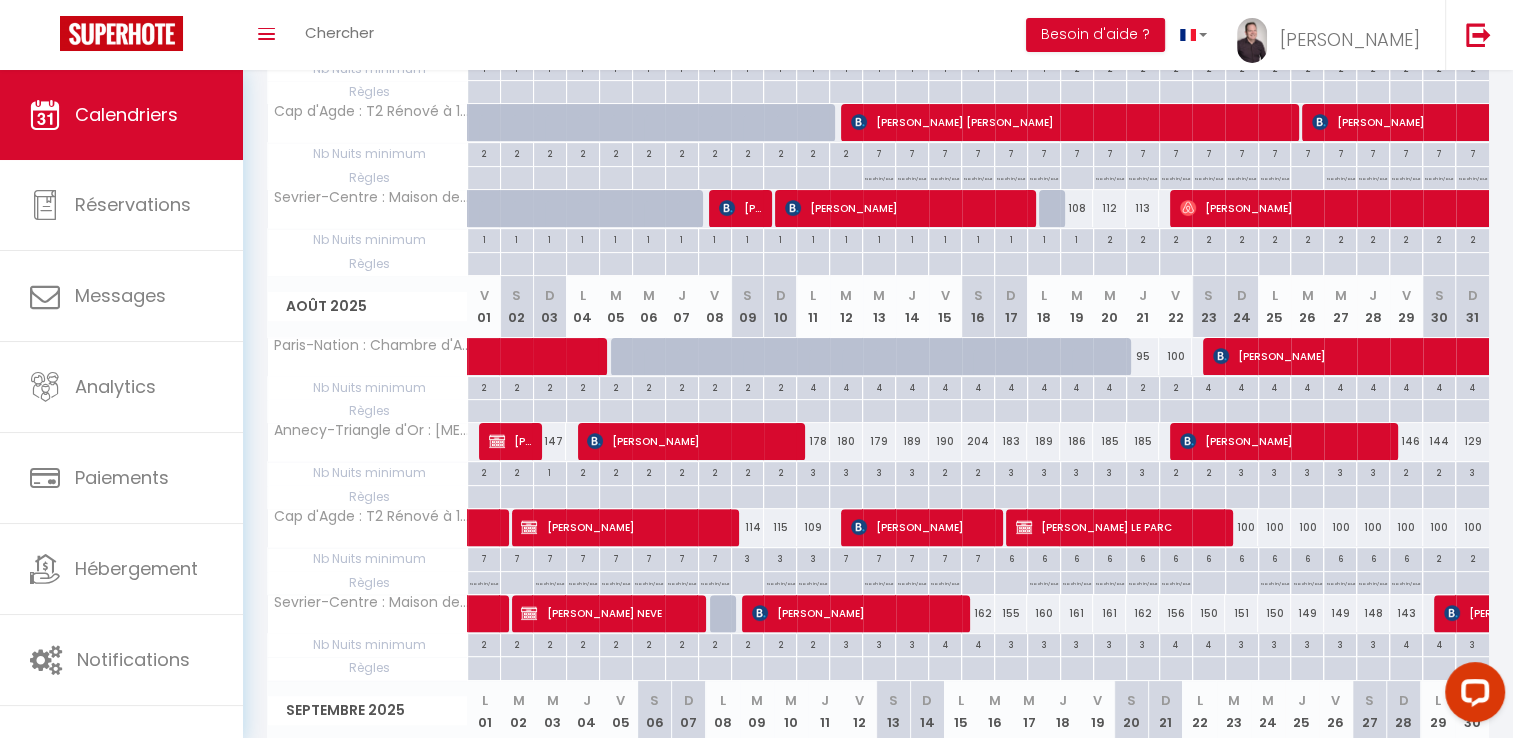 scroll, scrollTop: 491, scrollLeft: 0, axis: vertical 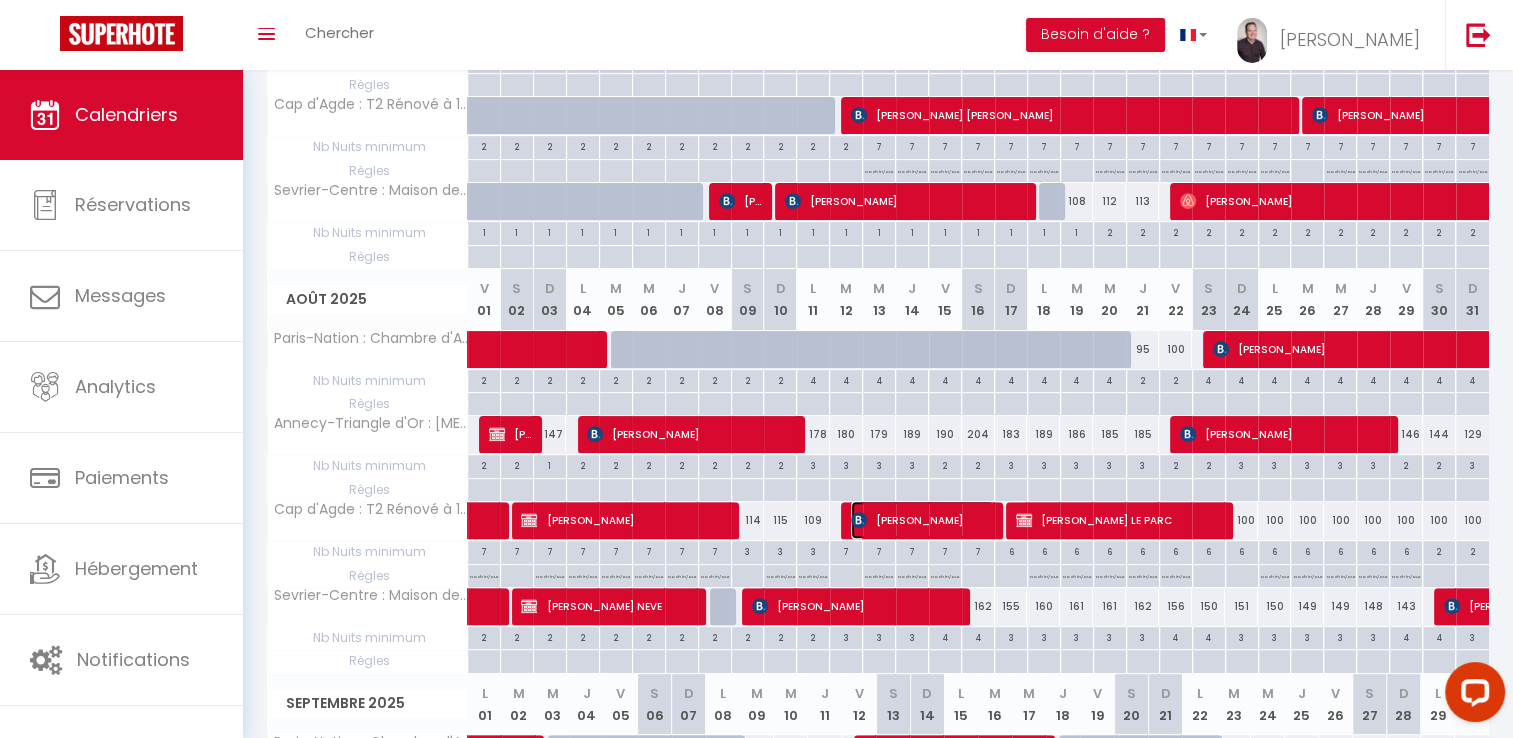 click on "Jeff Chamy" at bounding box center (922, 520) 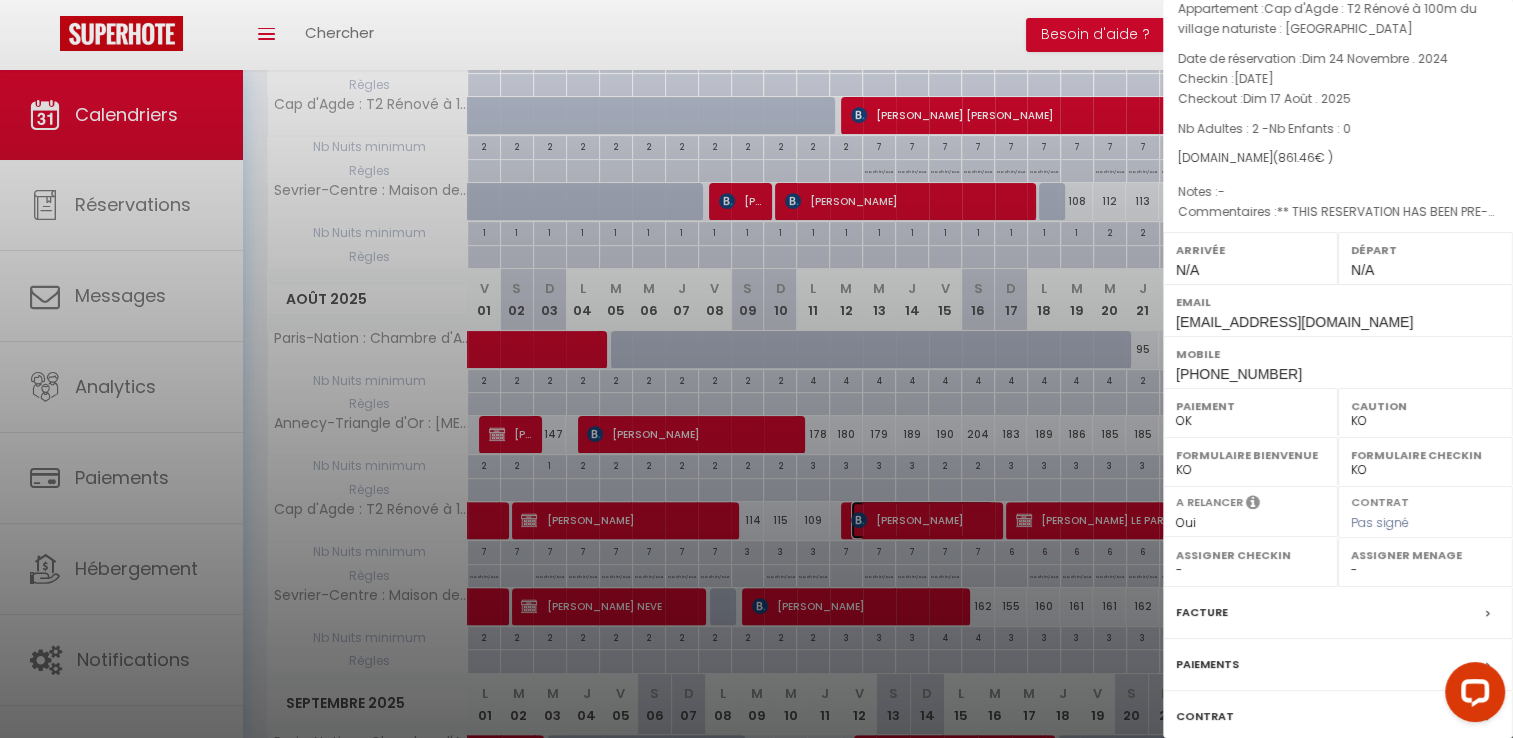scroll, scrollTop: 80, scrollLeft: 0, axis: vertical 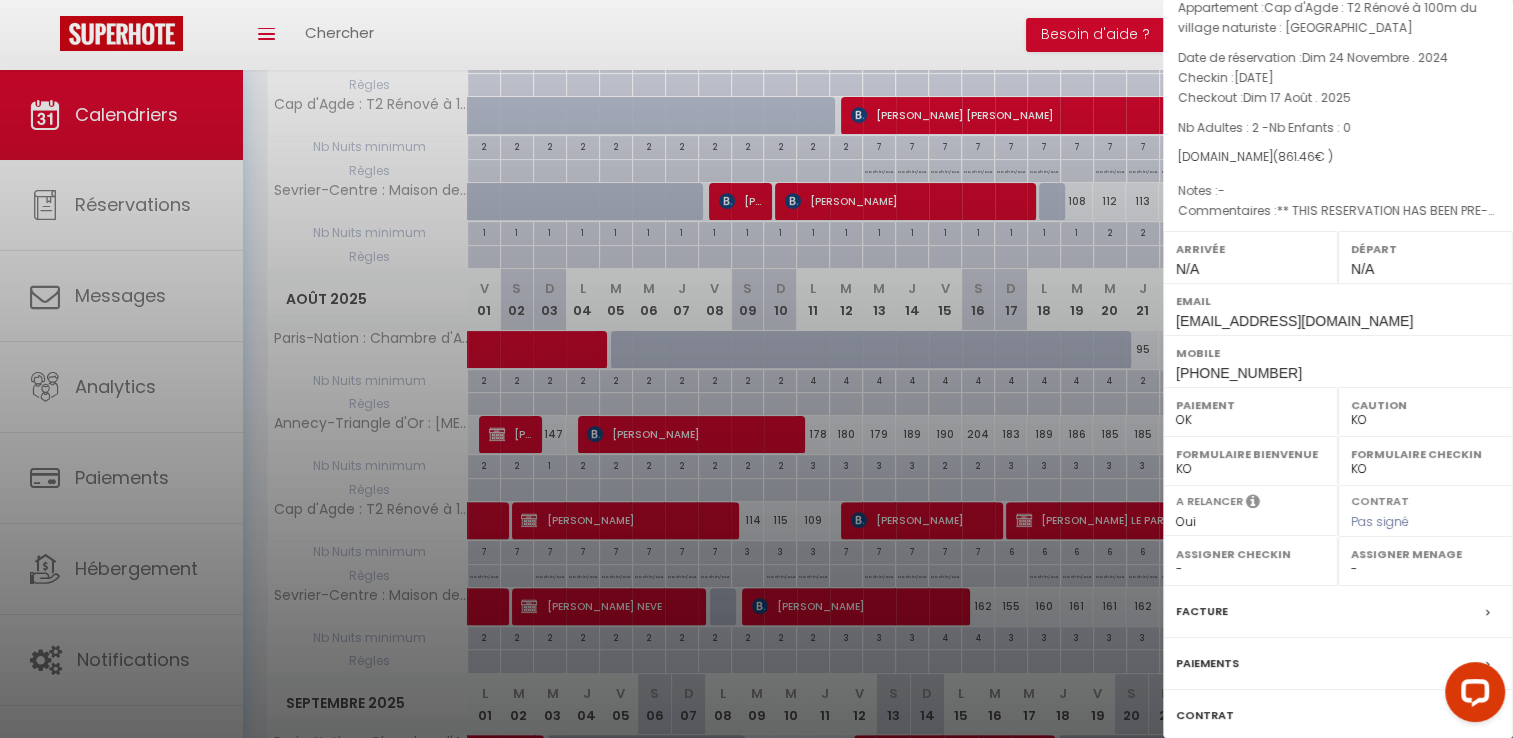 click at bounding box center [756, 369] 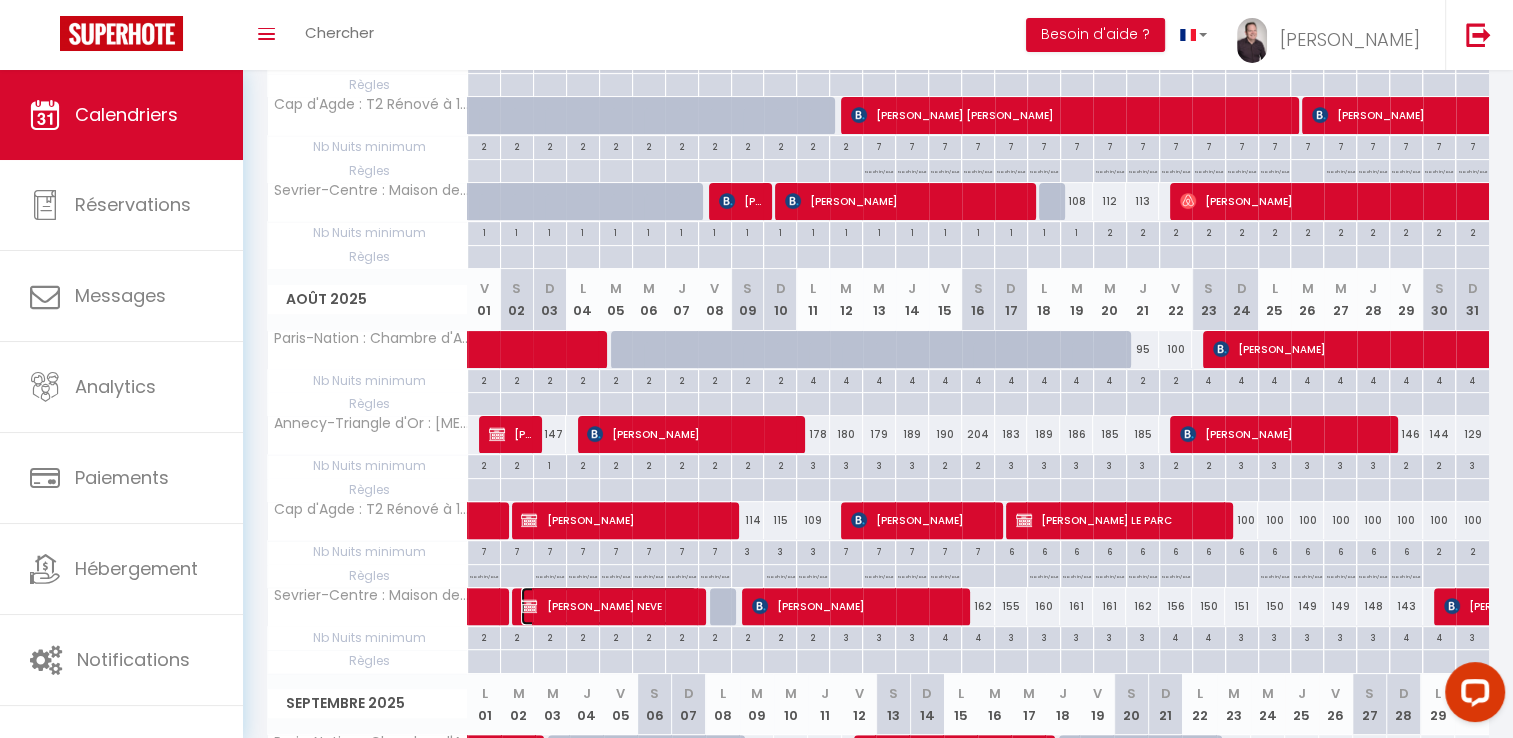 click on "Romain VIGINIER NEVE" at bounding box center [609, 606] 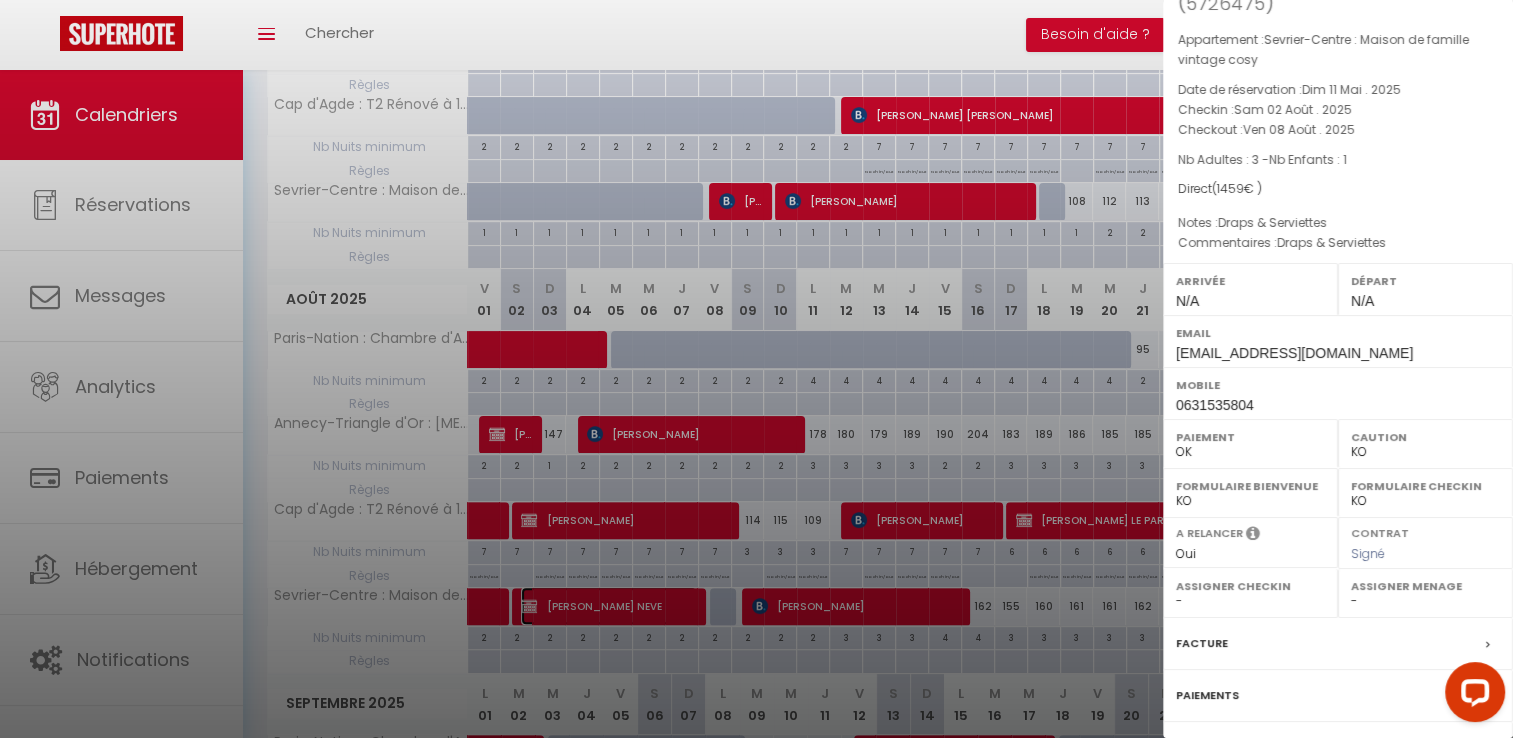 scroll, scrollTop: 242, scrollLeft: 0, axis: vertical 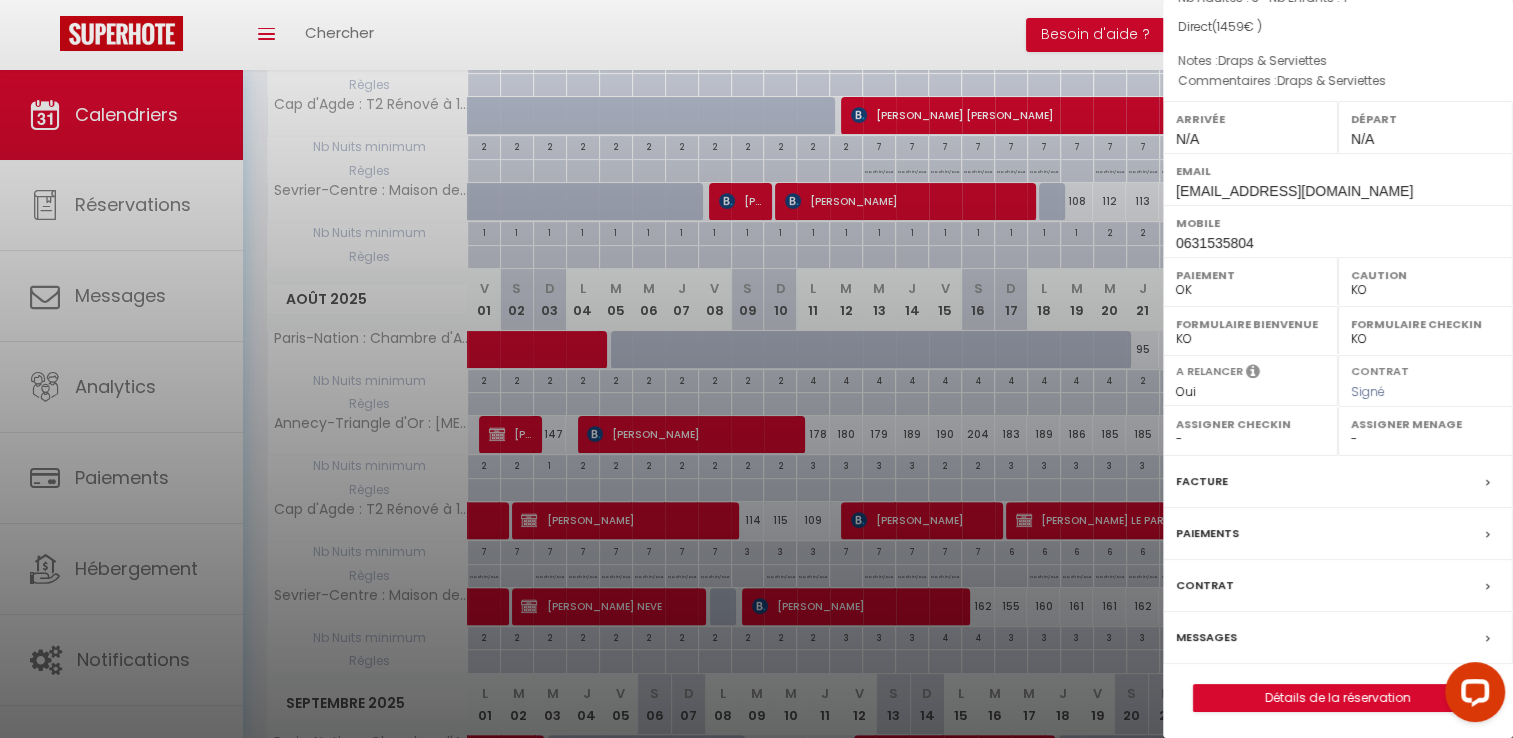 click on "Messages" at bounding box center (1206, 637) 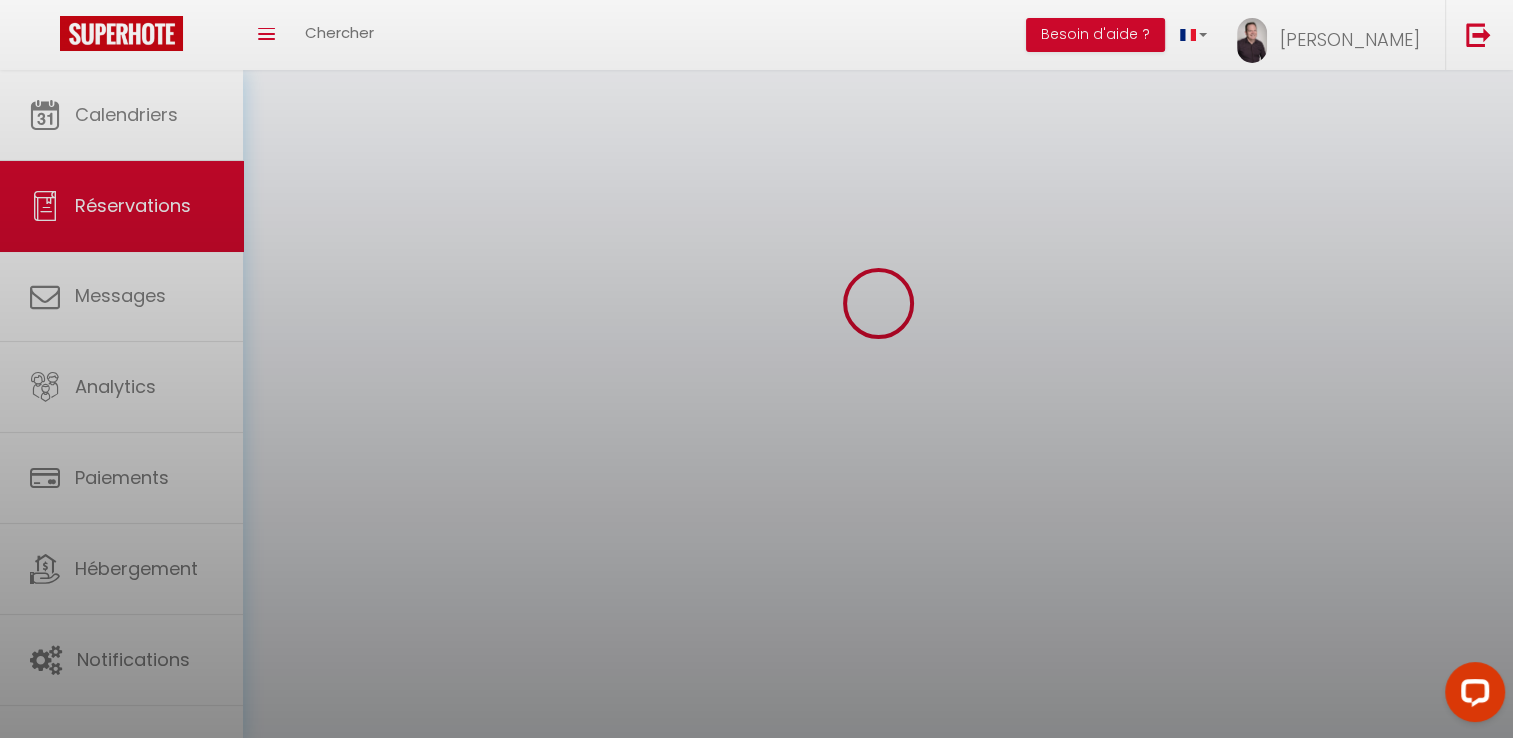 scroll, scrollTop: 0, scrollLeft: 0, axis: both 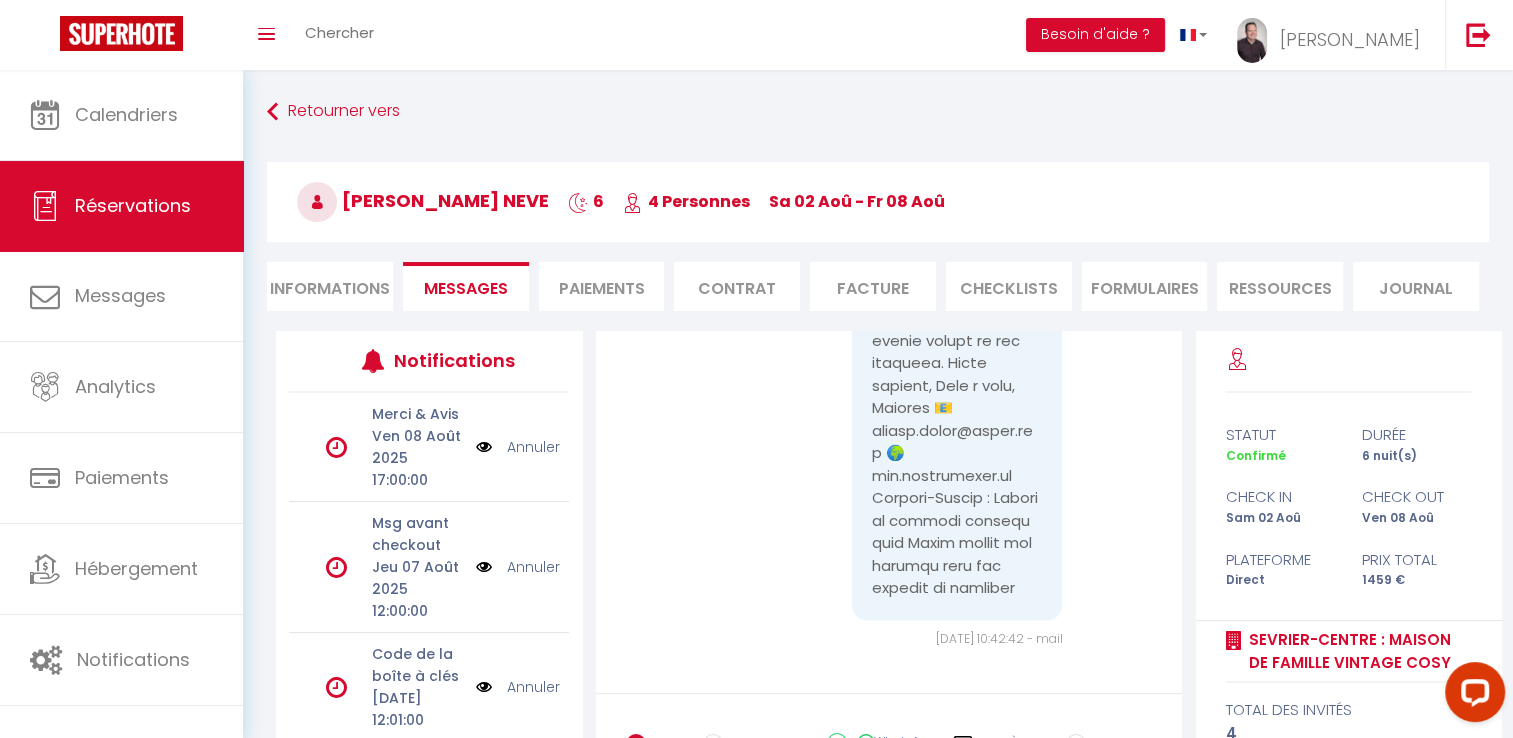 click on "Paiements" at bounding box center [602, 286] 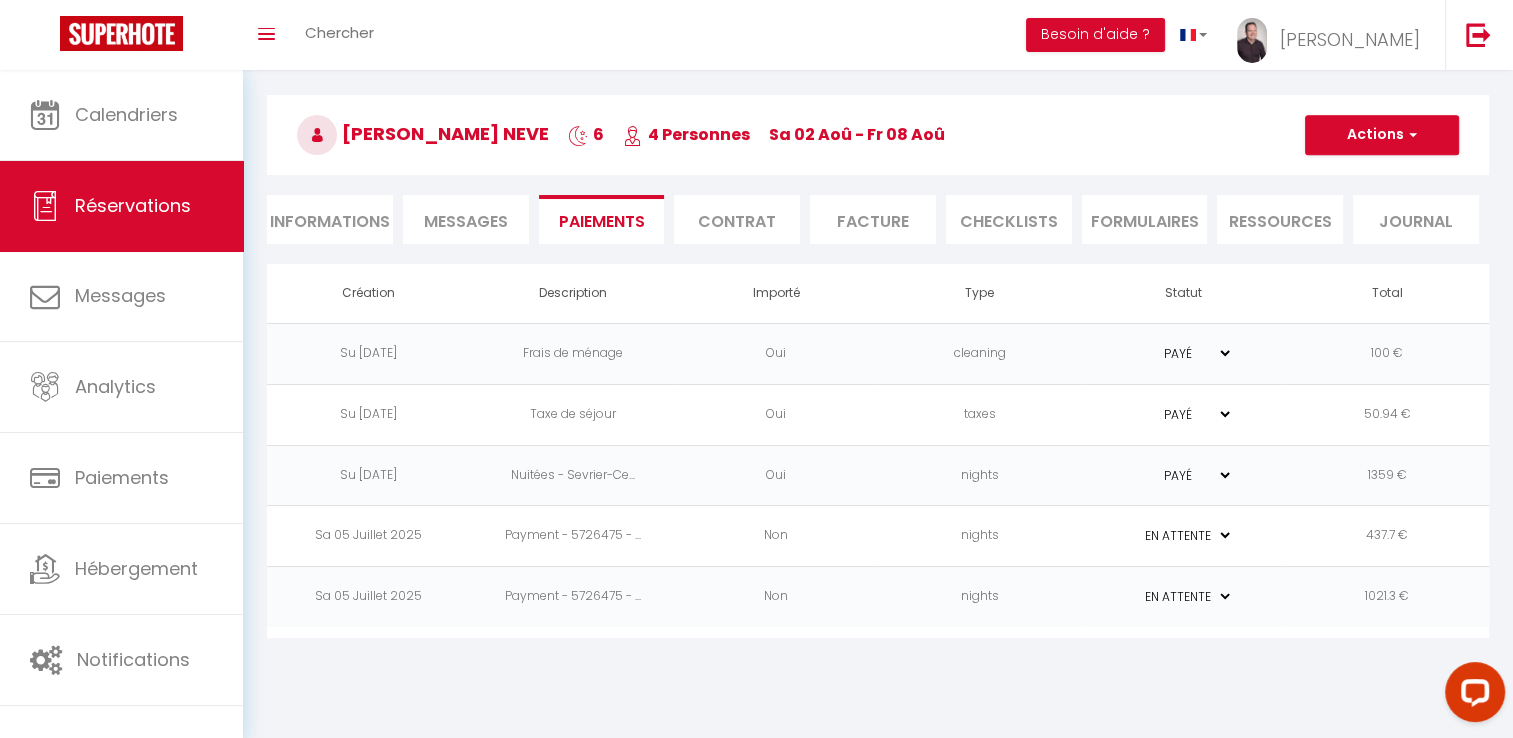 scroll, scrollTop: 70, scrollLeft: 0, axis: vertical 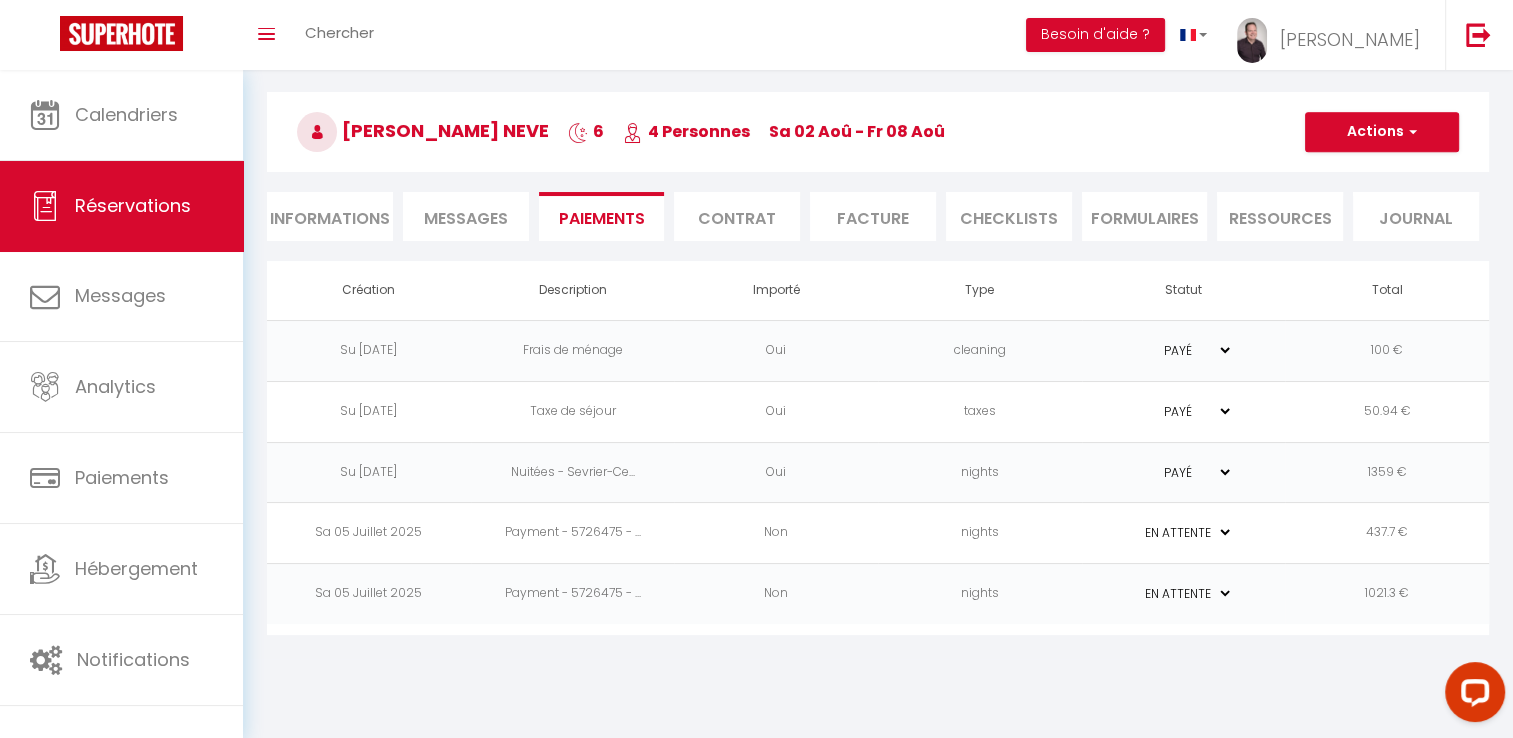 click on "Facture" at bounding box center [873, 216] 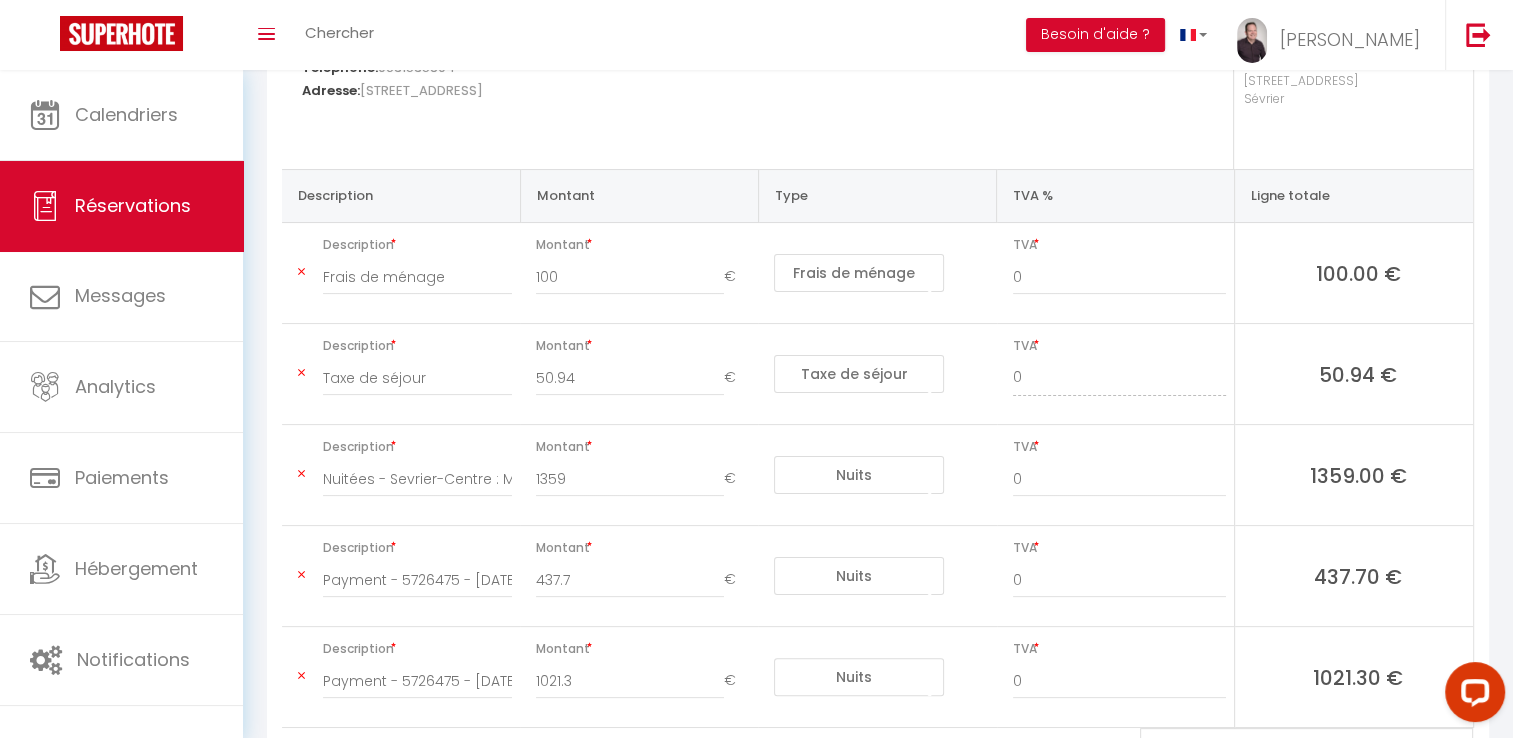 scroll, scrollTop: 445, scrollLeft: 0, axis: vertical 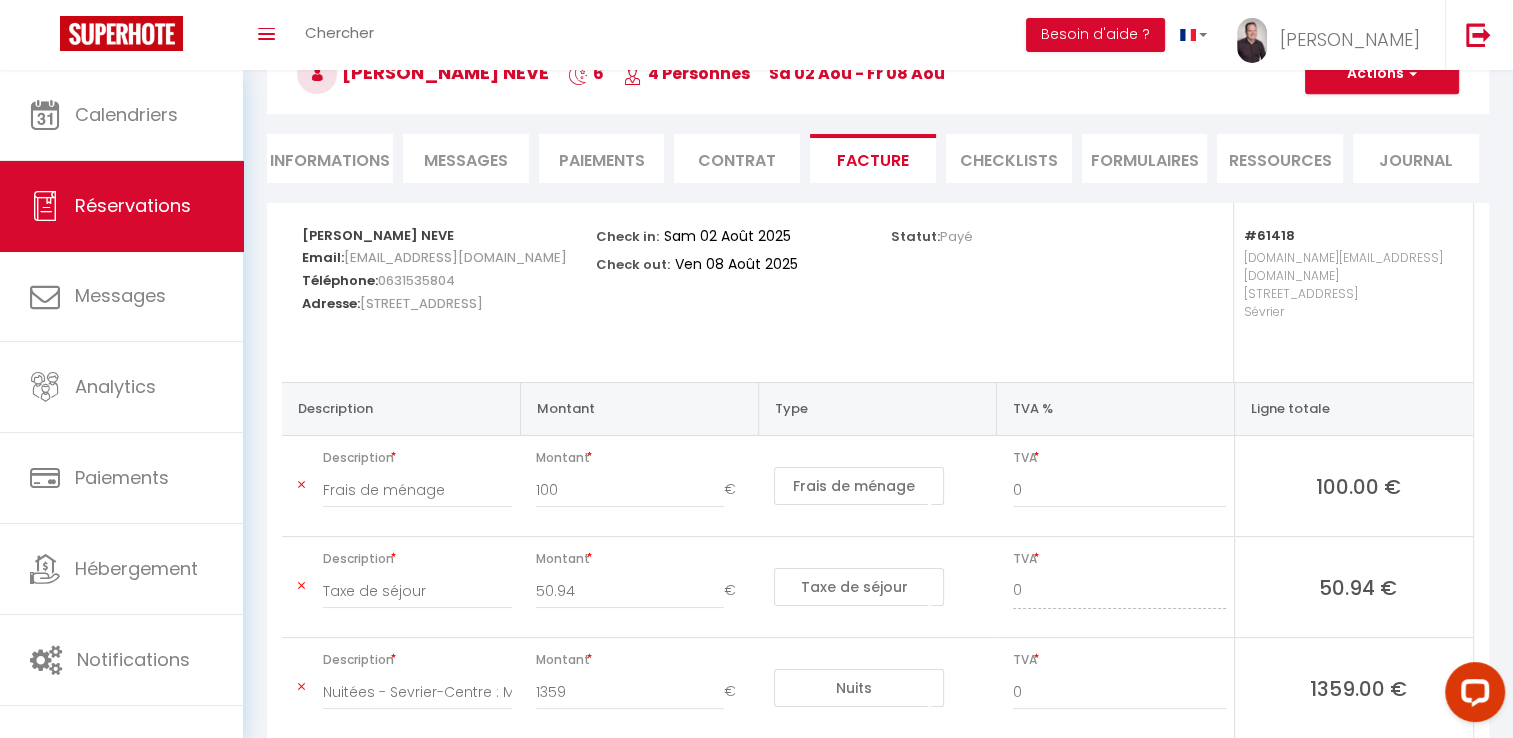 click on "Contrat" at bounding box center (737, 158) 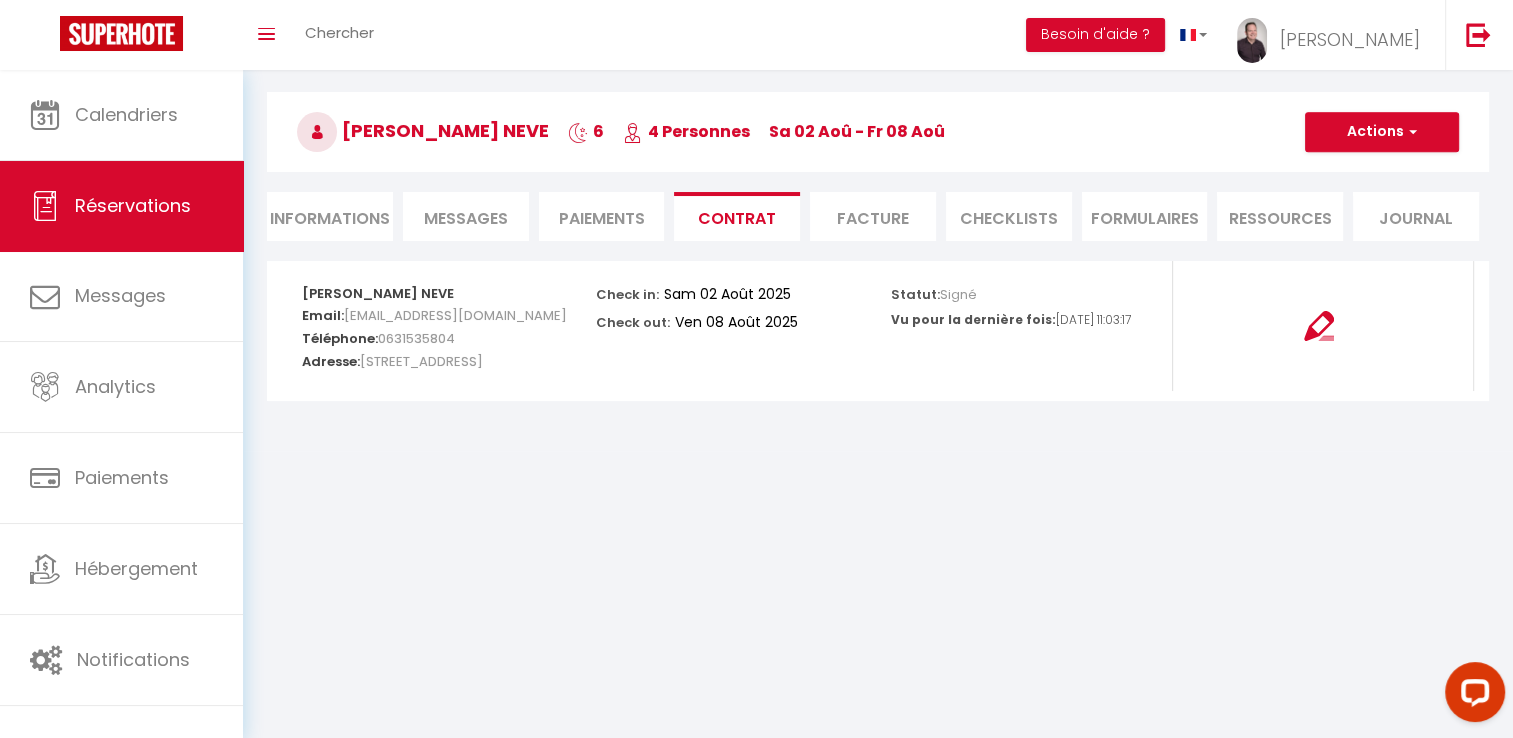 click on "Paiements" at bounding box center [602, 216] 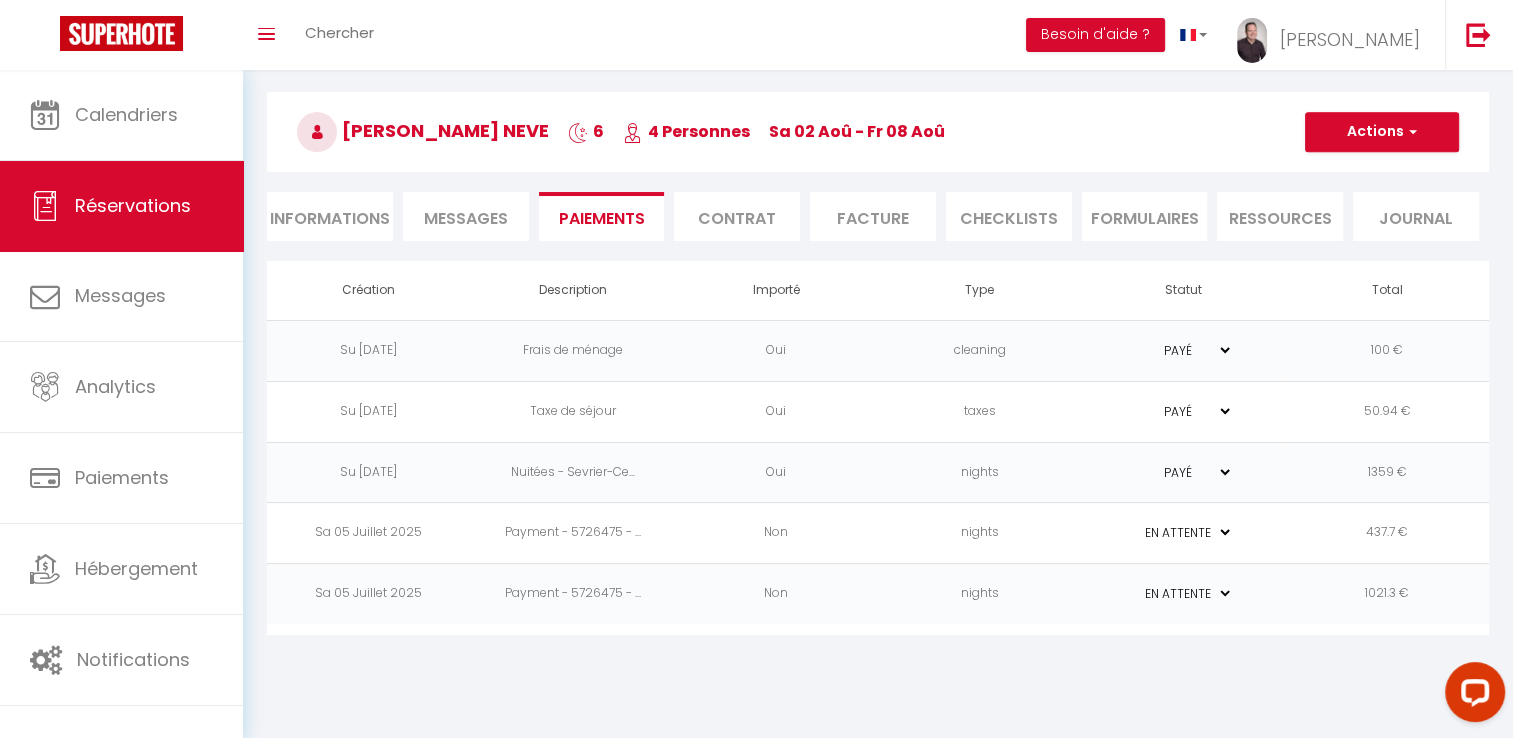 click on "Contrat" at bounding box center (737, 216) 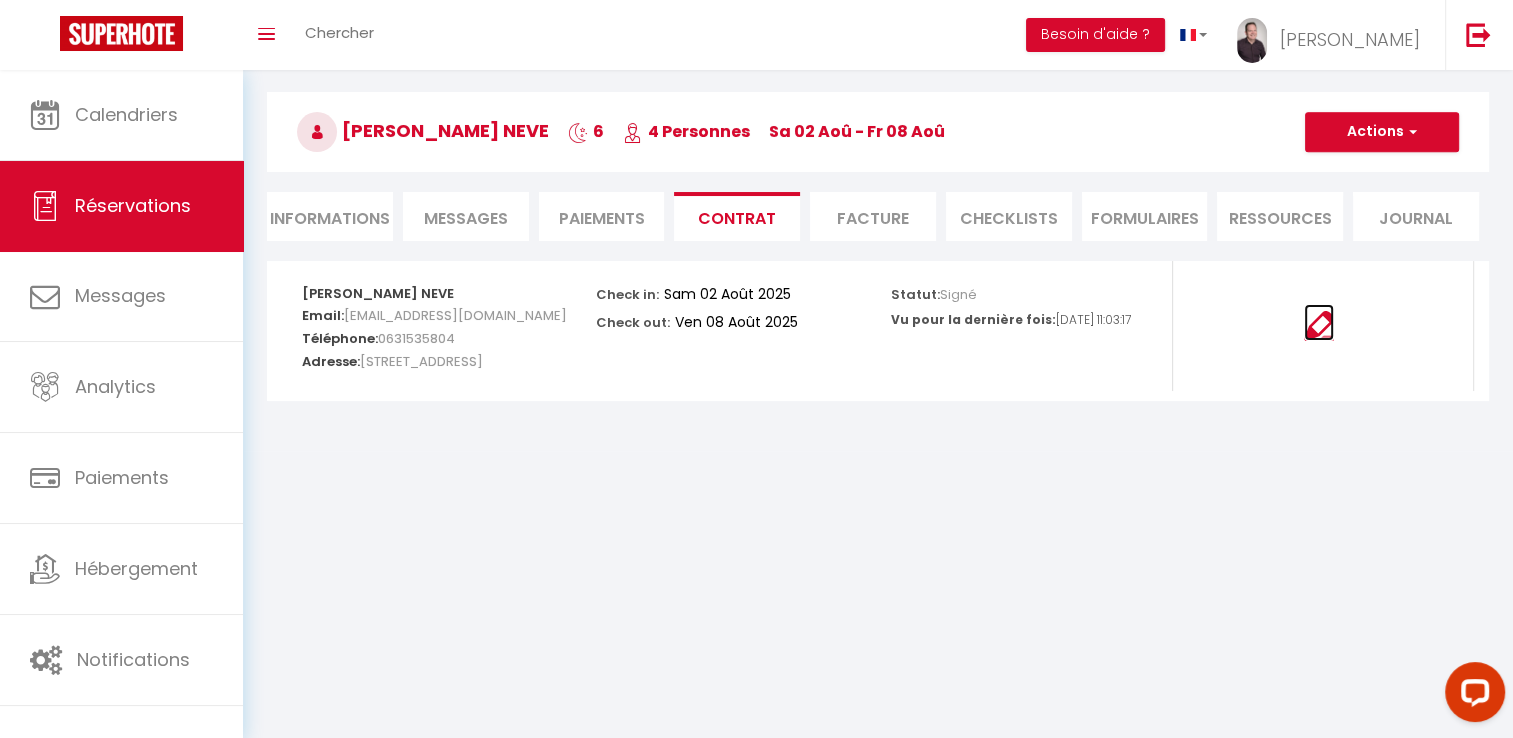 click at bounding box center (1319, 326) 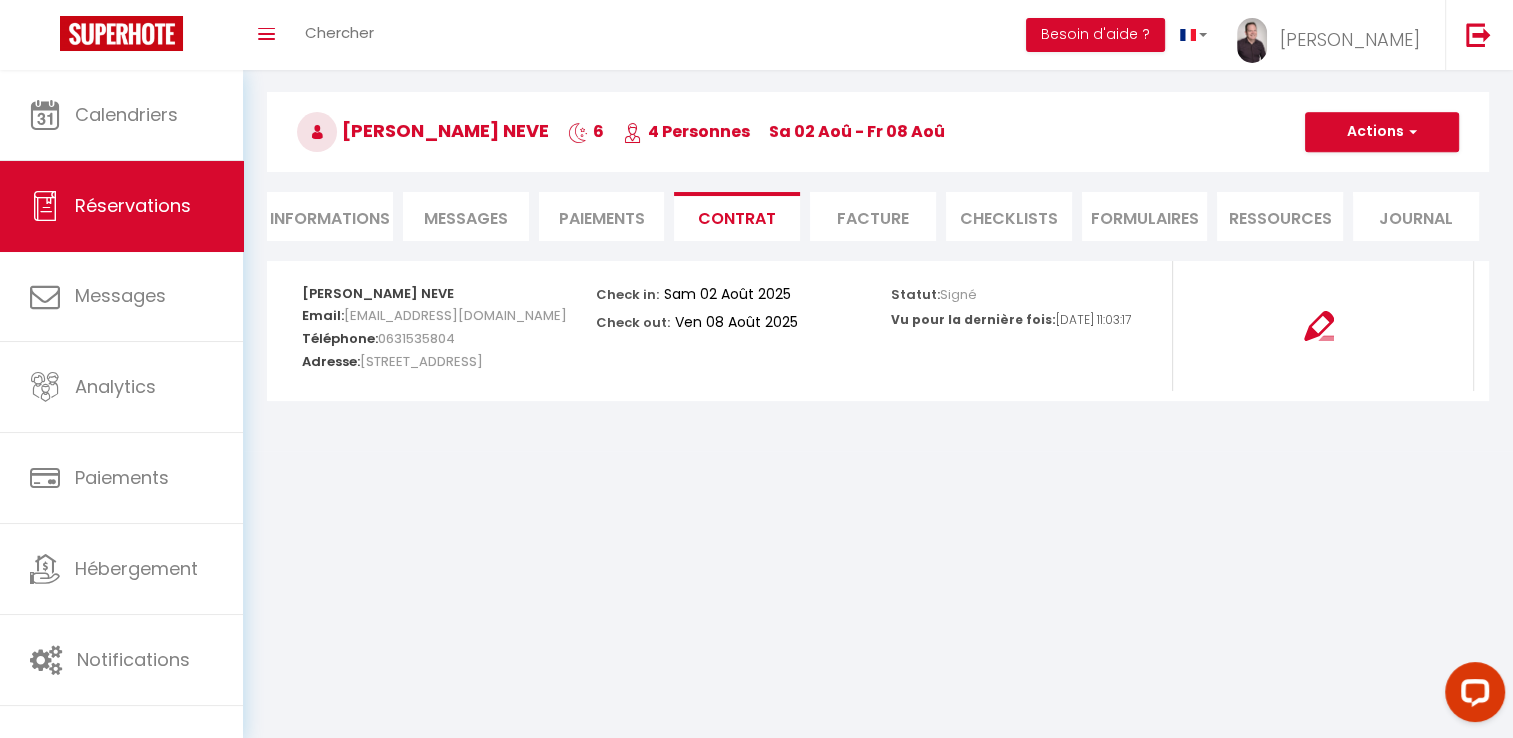 click on "Paiements" at bounding box center (602, 216) 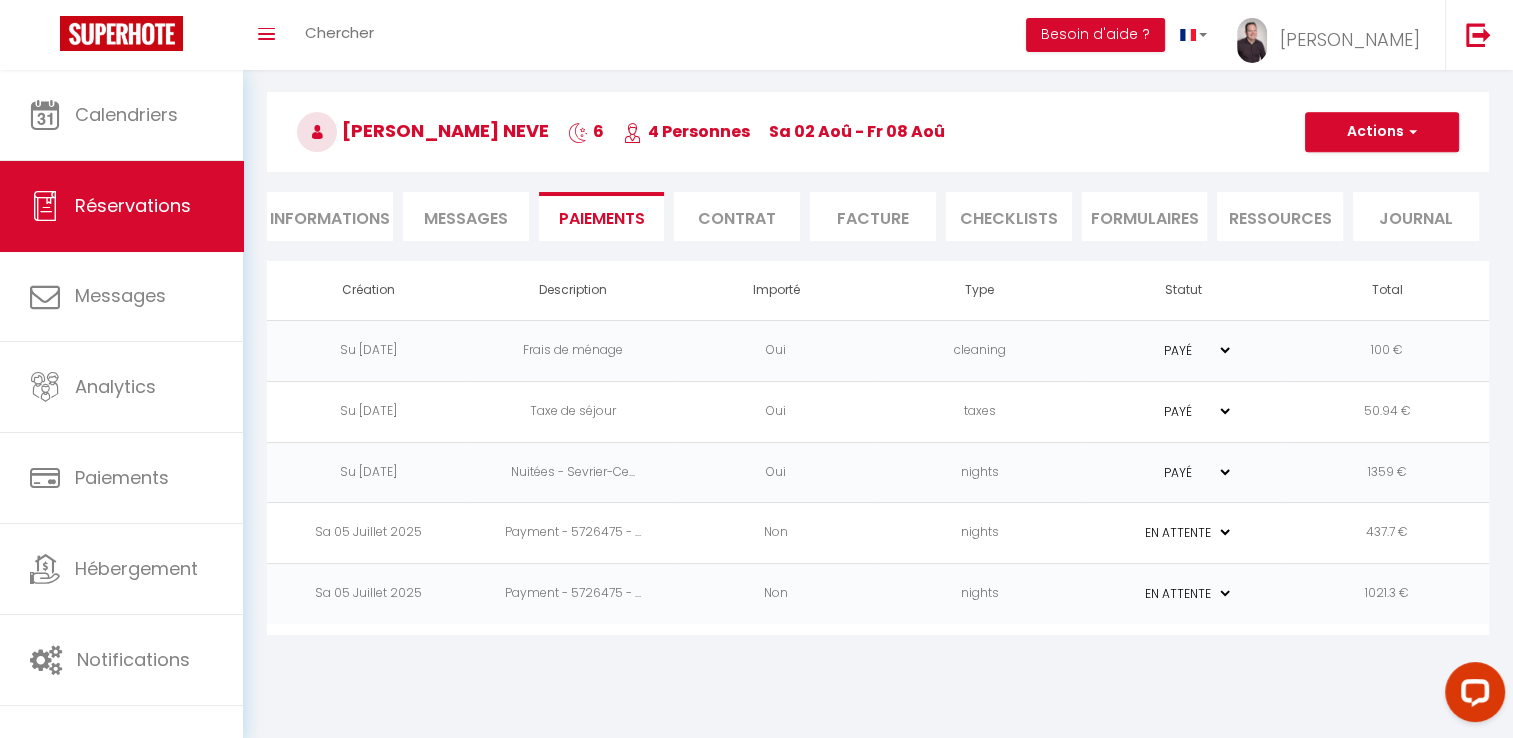 click on "Informations" at bounding box center (330, 216) 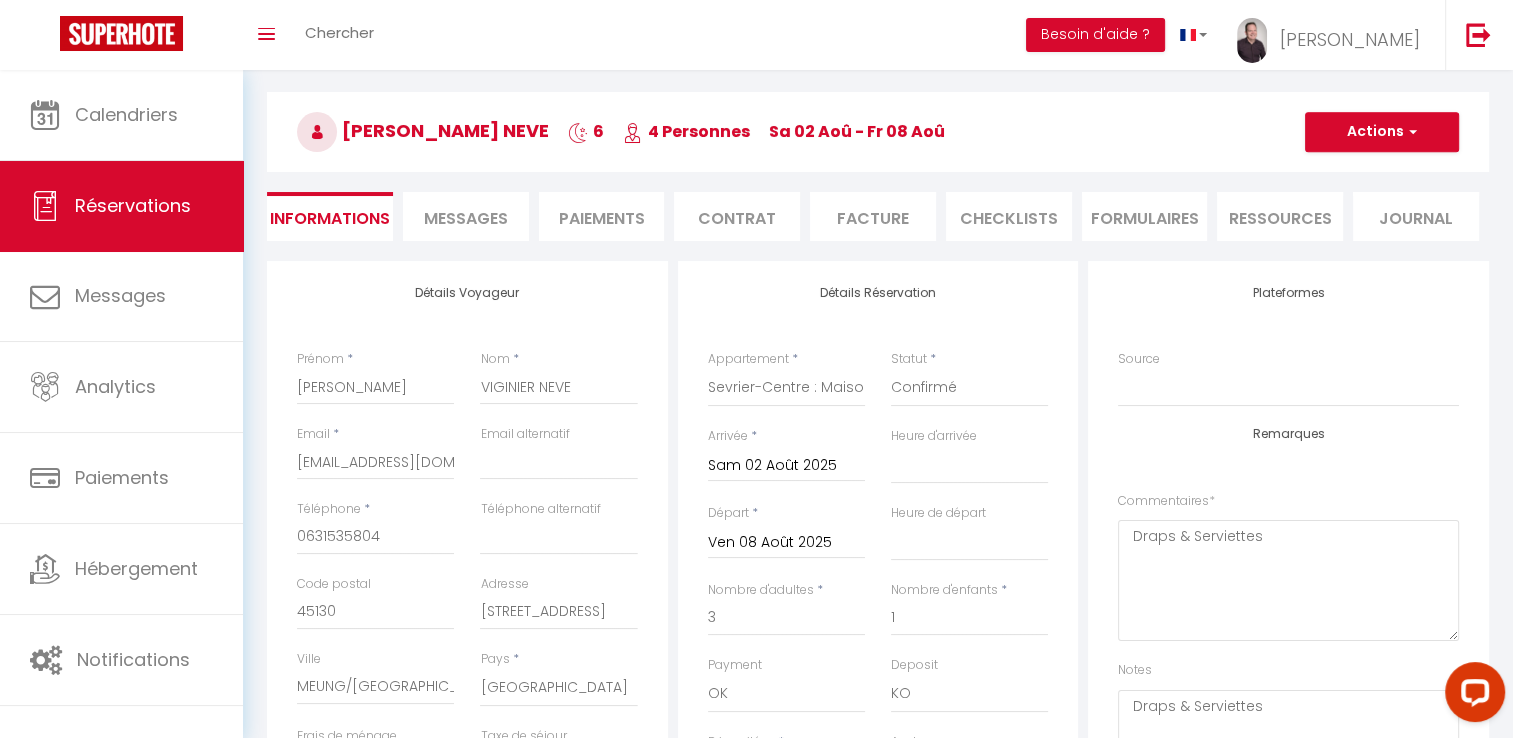 select 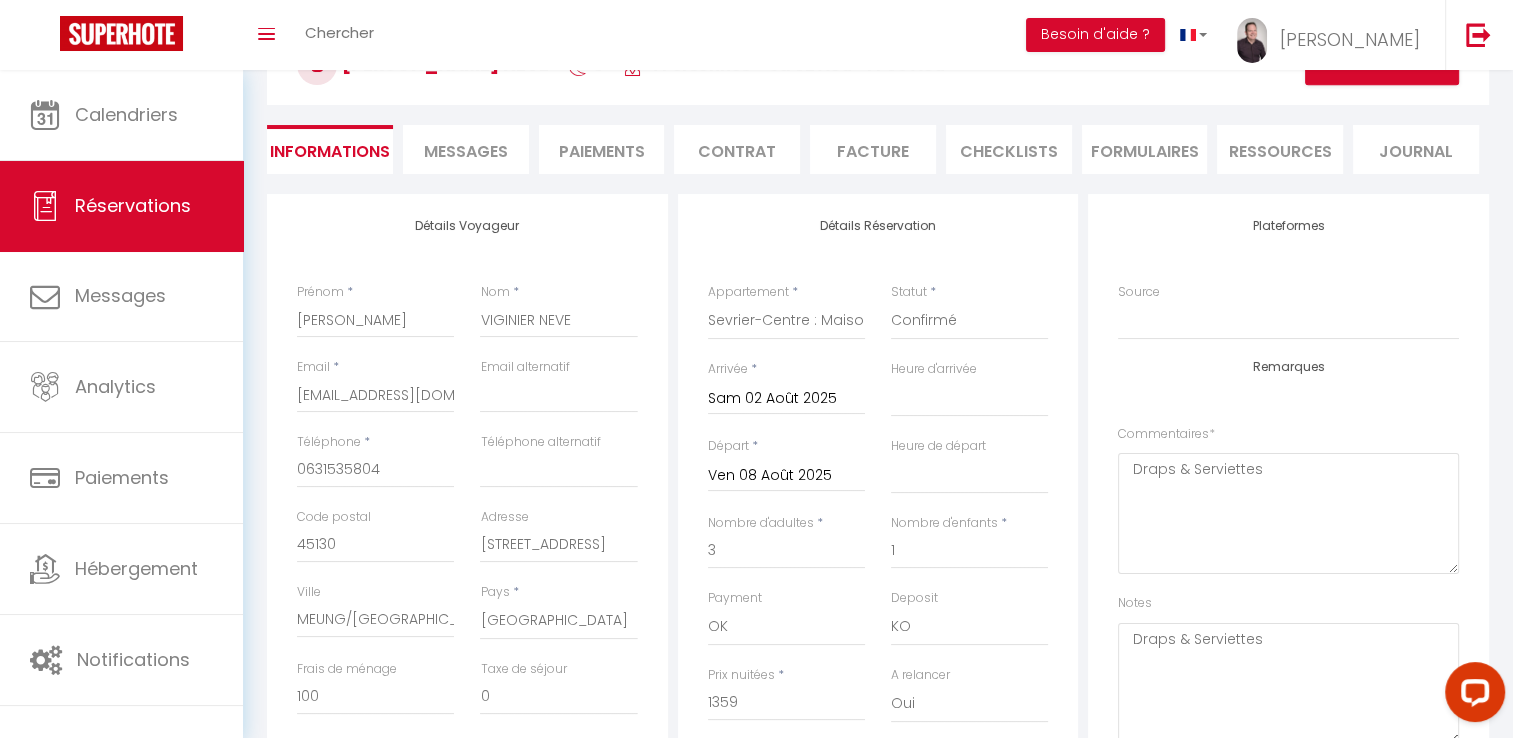 scroll, scrollTop: 0, scrollLeft: 0, axis: both 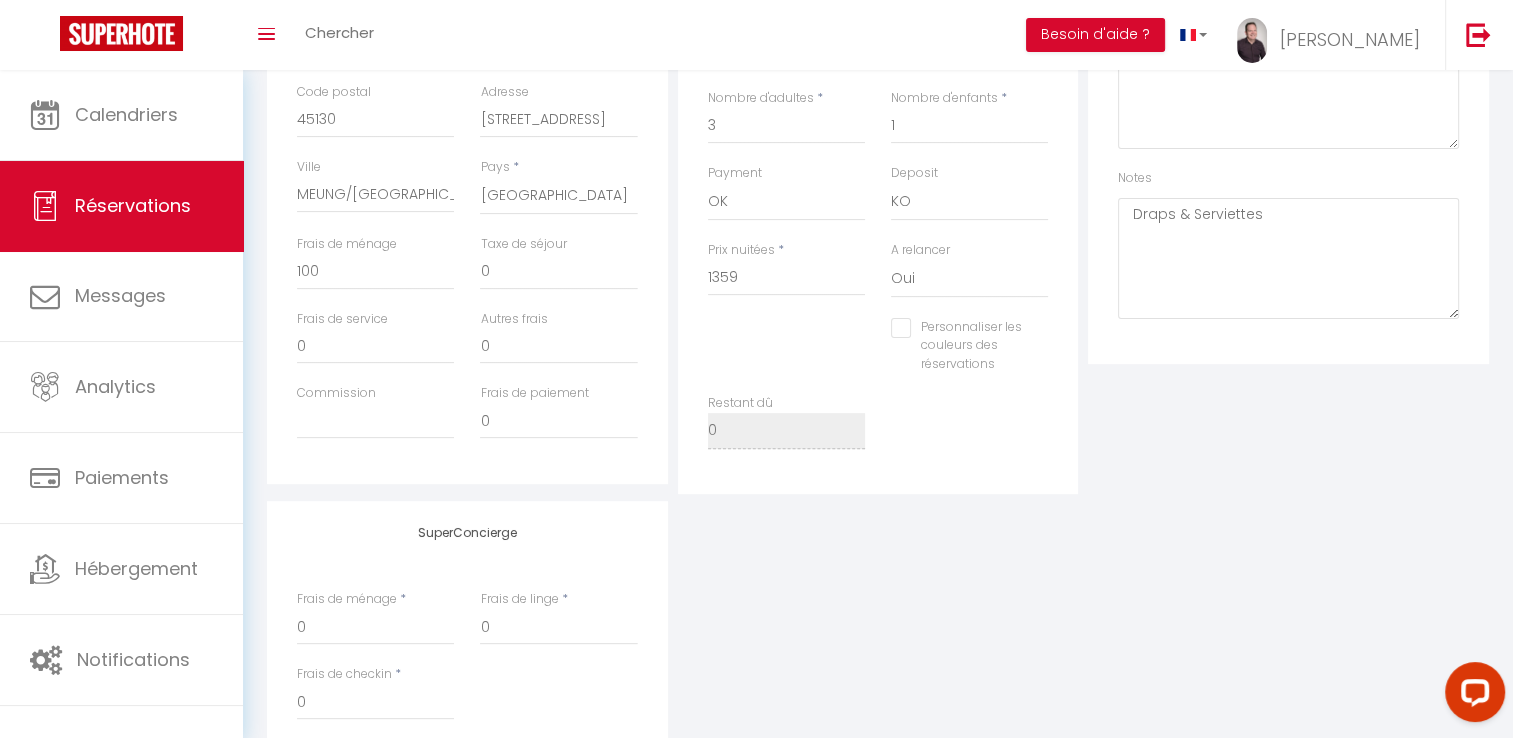 select 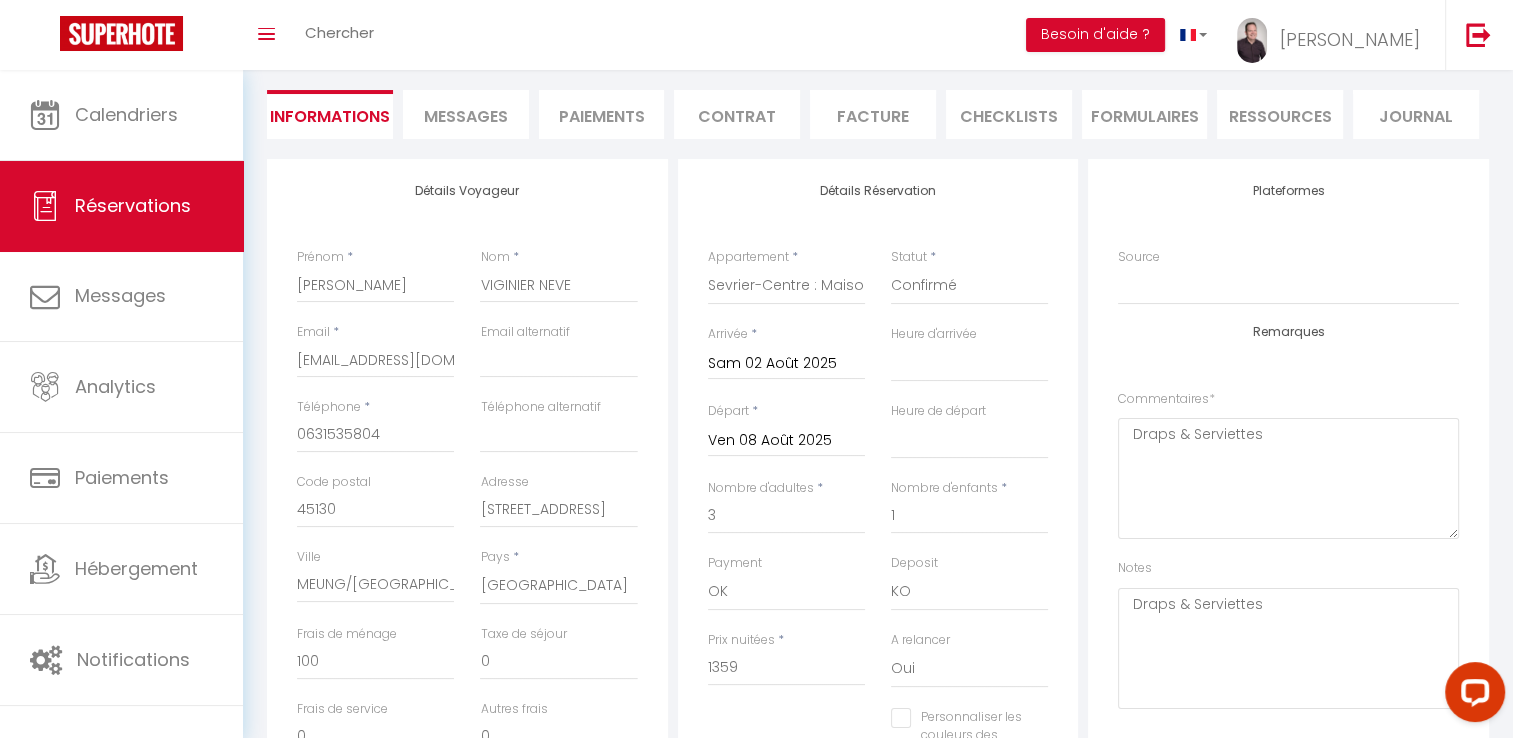 scroll, scrollTop: 0, scrollLeft: 0, axis: both 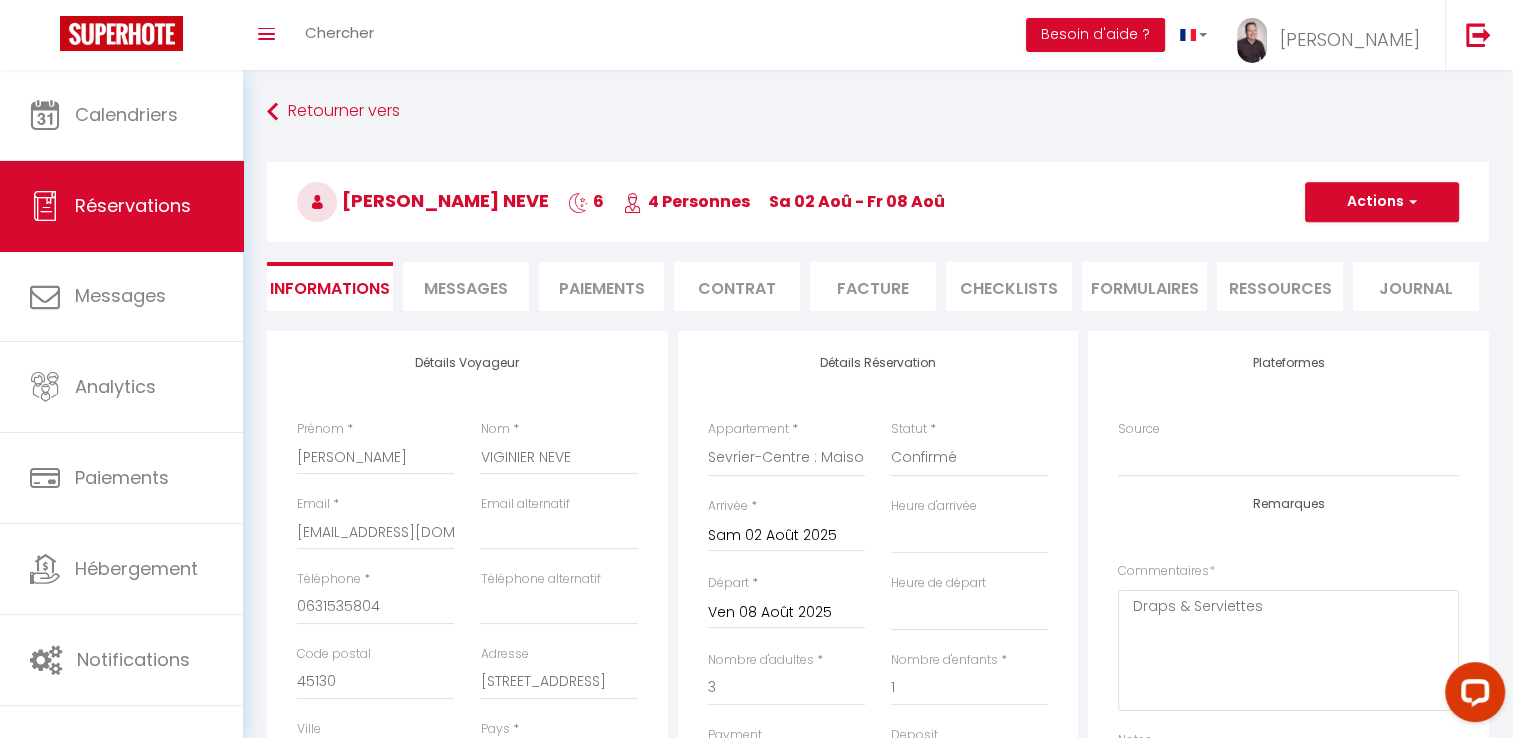 click on "Messages" at bounding box center (466, 288) 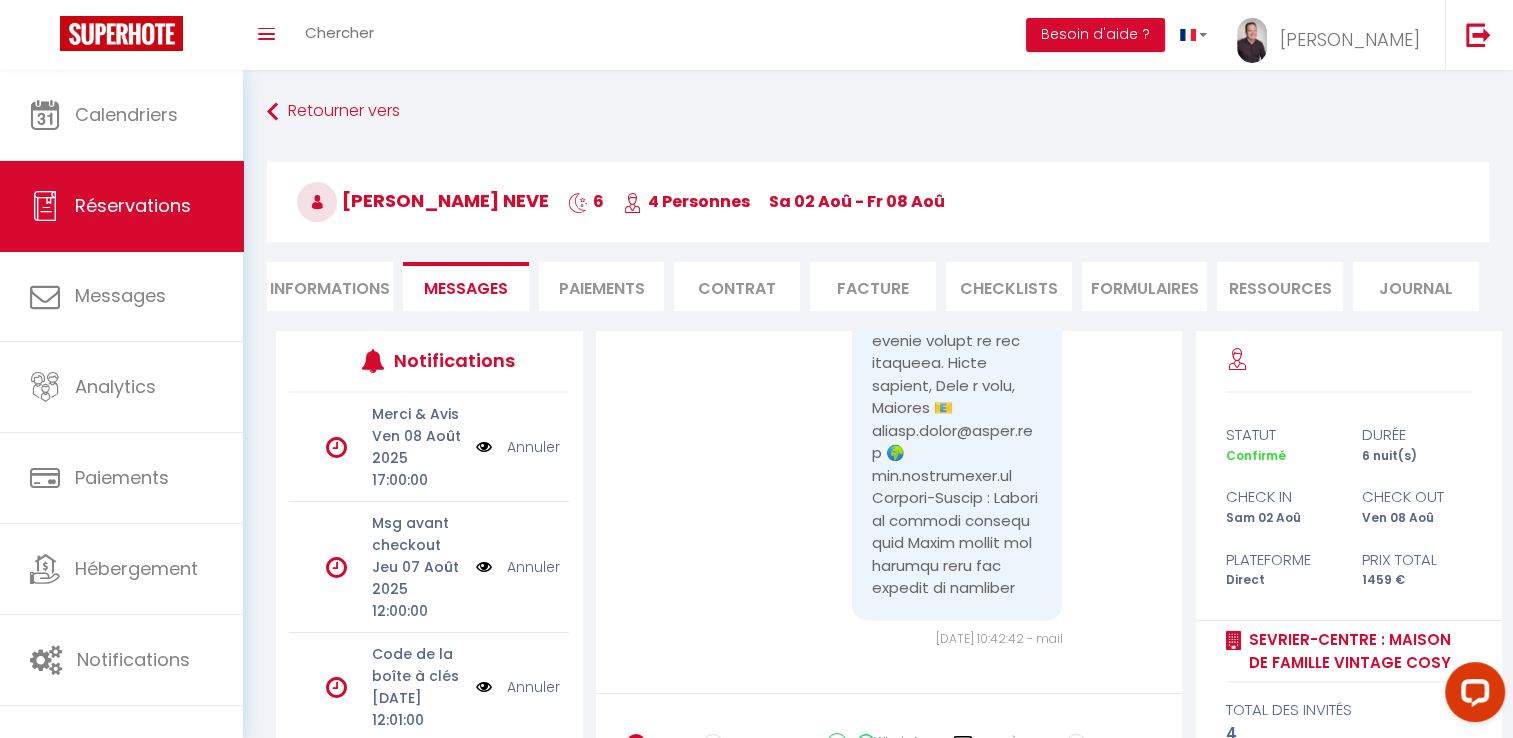 scroll, scrollTop: 155, scrollLeft: 0, axis: vertical 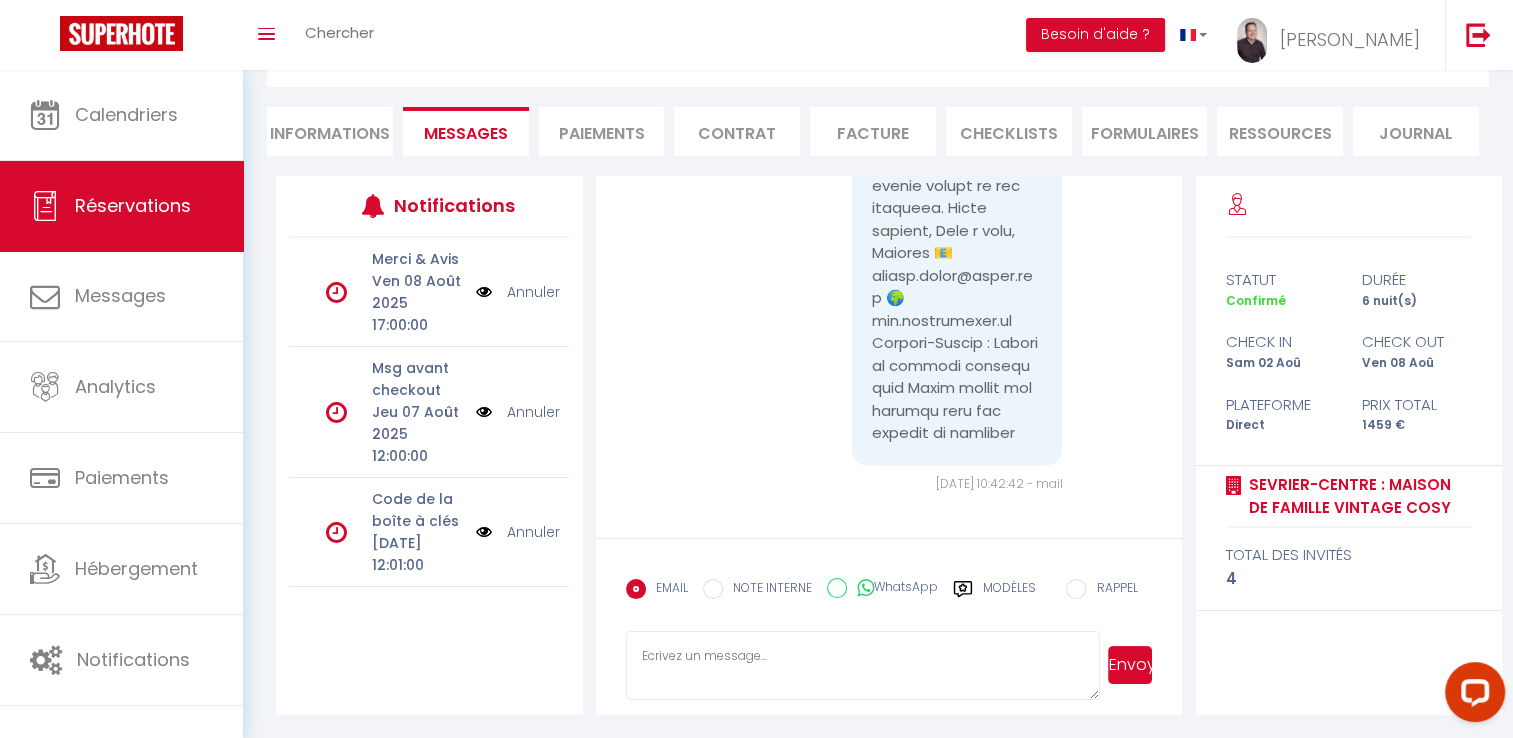 click on "Modèles" at bounding box center [1009, 596] 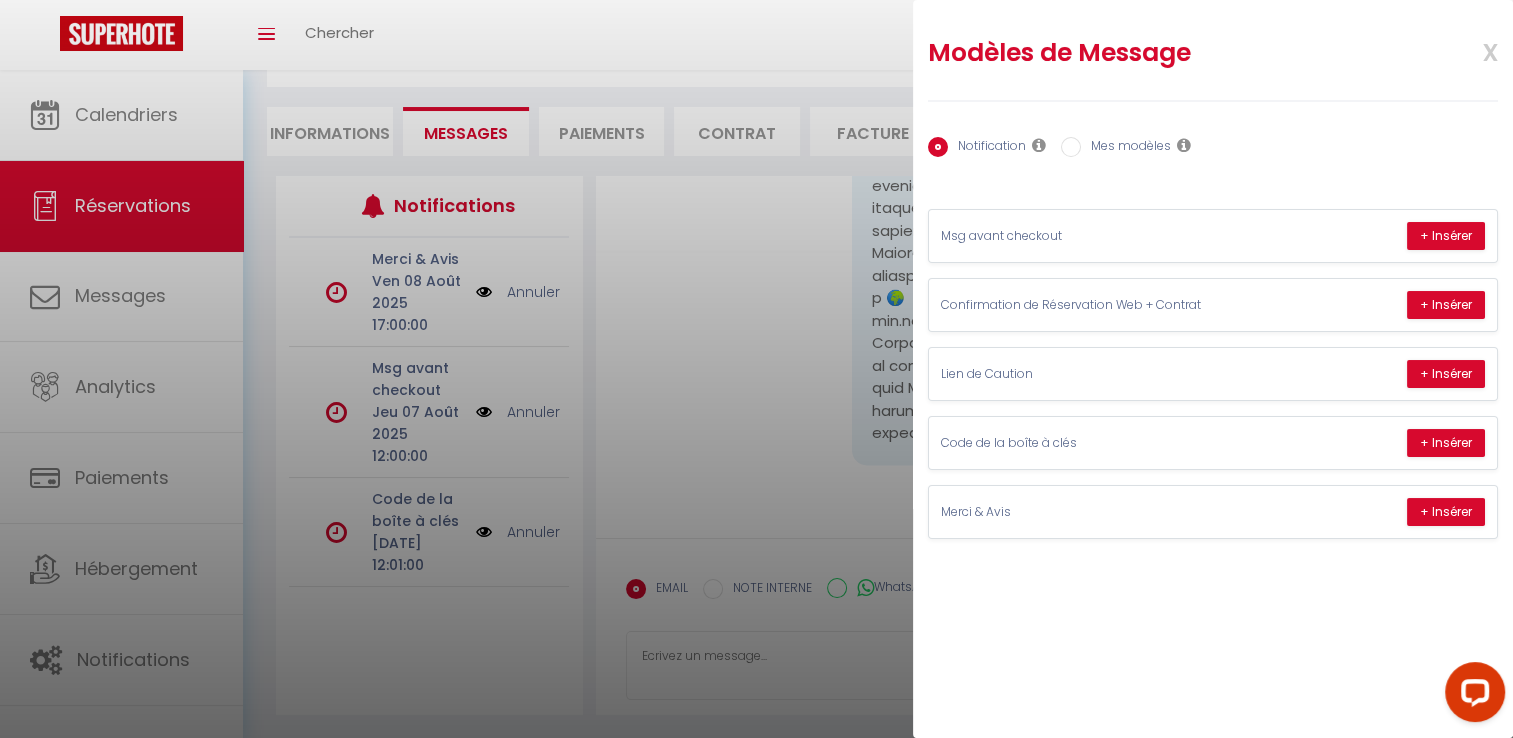 click on "Mes modèles" at bounding box center (1126, 148) 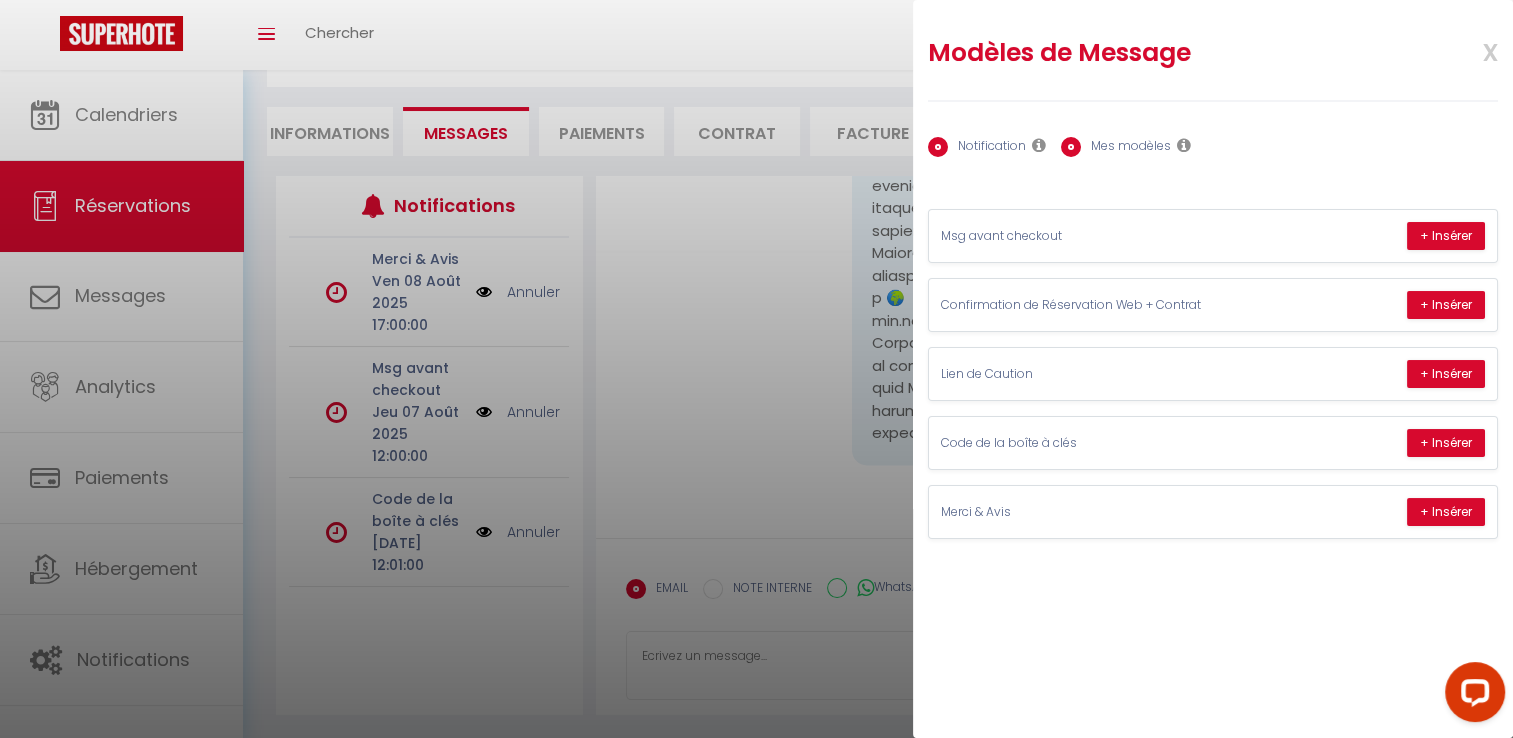 radio on "false" 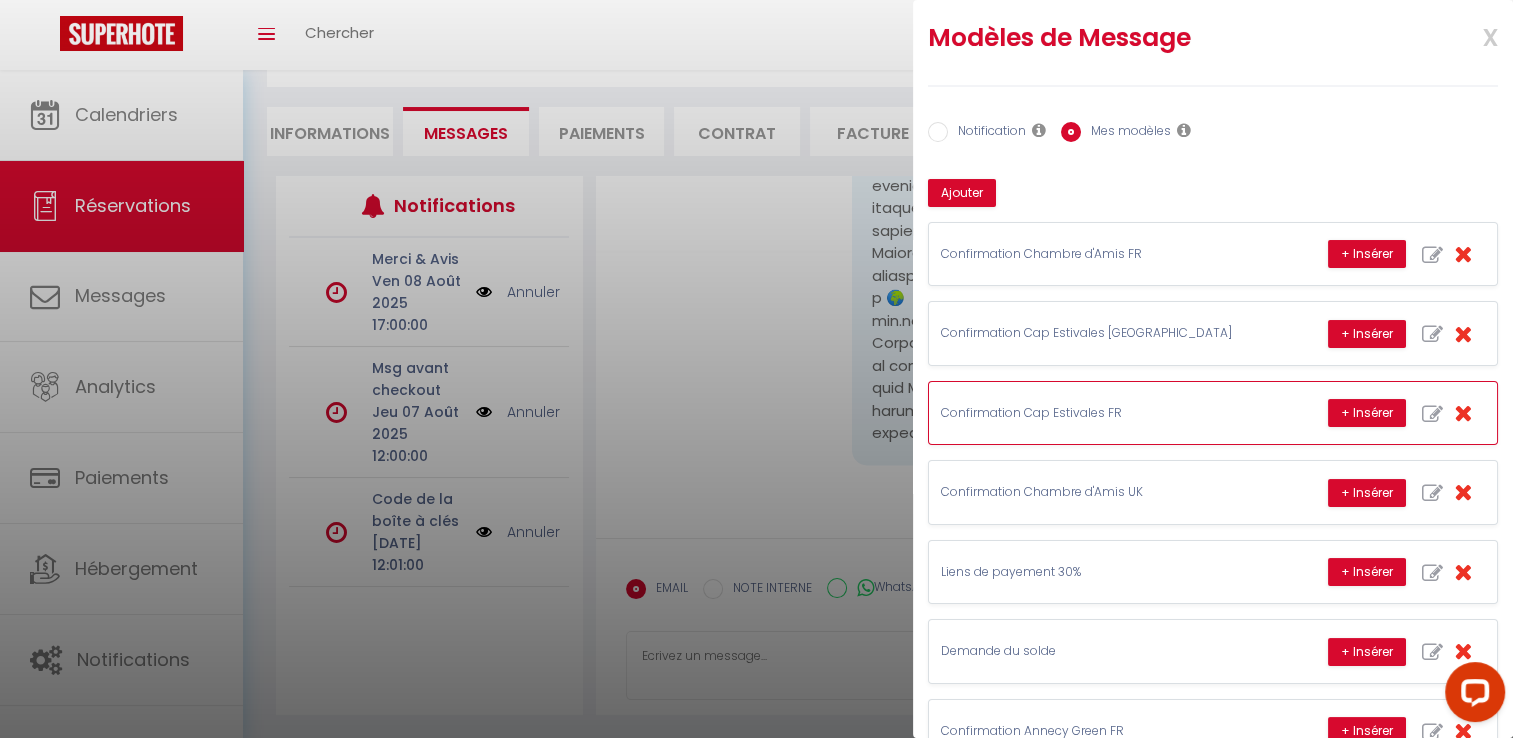 scroll, scrollTop: 16, scrollLeft: 0, axis: vertical 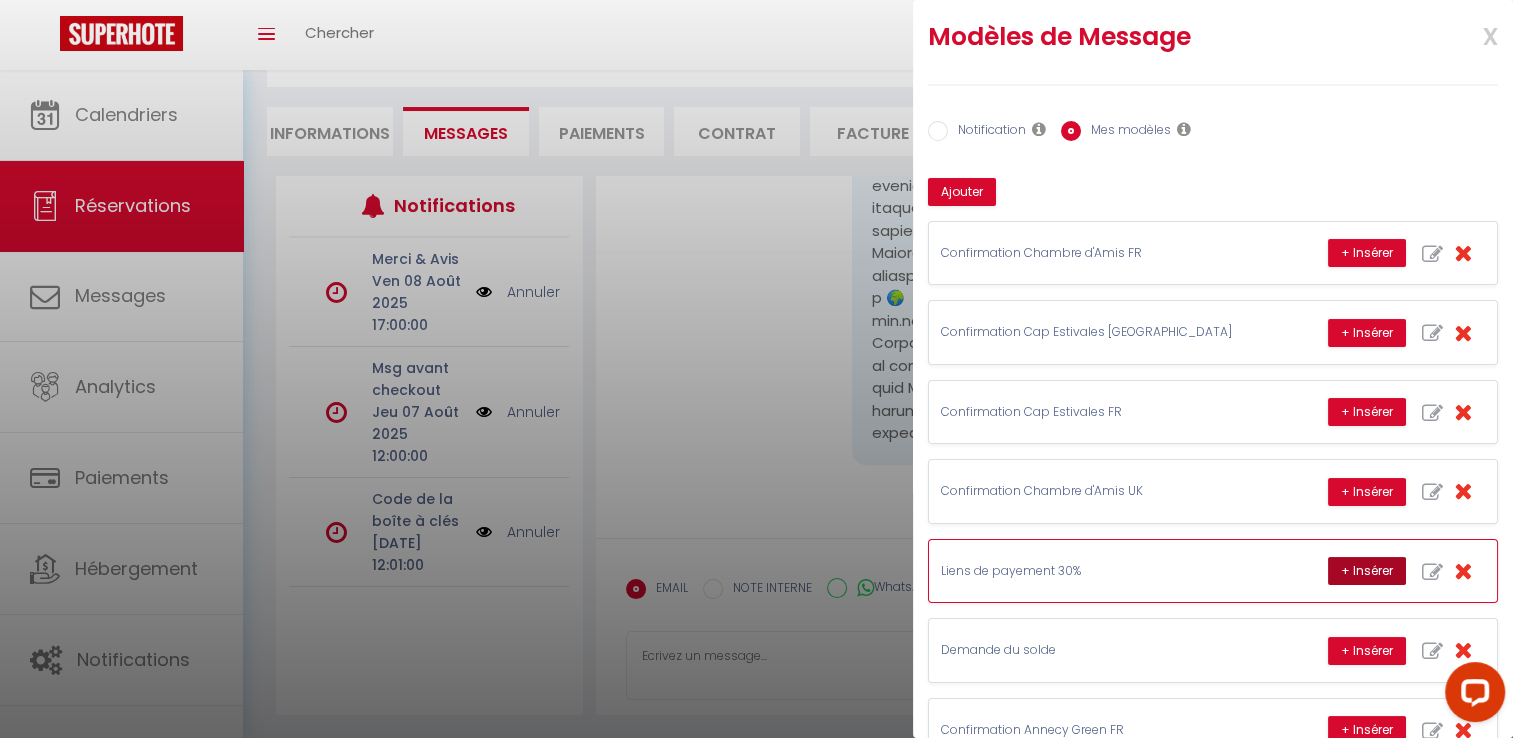 click on "+ Insérer" at bounding box center [1367, 571] 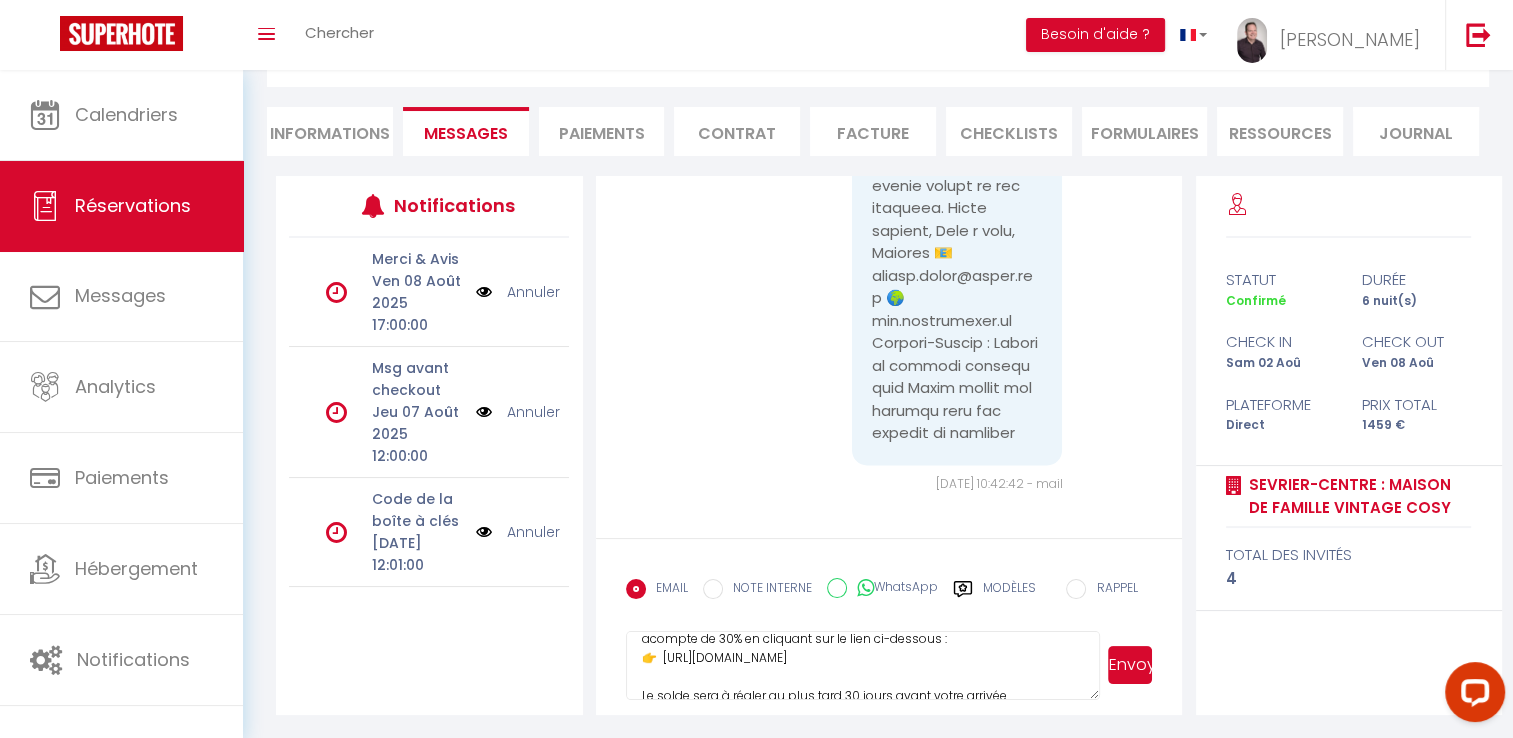 scroll, scrollTop: 178, scrollLeft: 0, axis: vertical 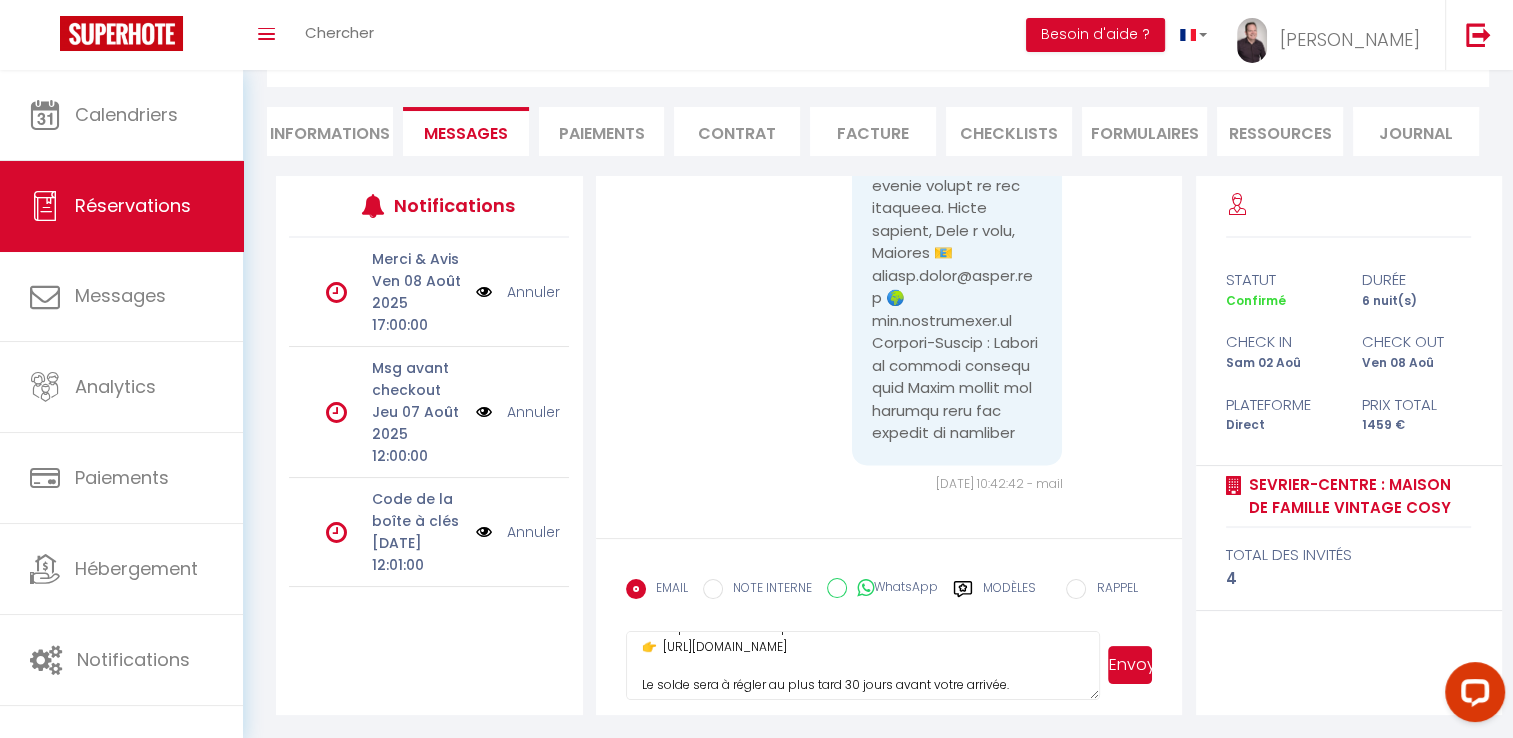 click on "Bonjour Romain VIGINIER NEVE,
Nous vous remercions chaleureusement pour votre demande de réservation à Sevrier-Centre : Maison de famille vintage cosy, prévue du 02-08-2025 au 08-08-2025. 😊
Pour confirmer et garantir votre réservation, et conformément à votre souhait de paiement en deux fois, nous vous invitons à régler un acompte de 30% en cliquant sur le lien ci-dessous :
👉  https://superhote.com/applink/p/1FXwjTDO
Le solde sera à régler au plus tard 30 jours avant votre arrivée.
Nous sommes impatients de vous accueillir et de faire de votre séjour une expérience mémorable dans notre belle région.
Si vous avez la moindre question ou besoin d’assistance, n’hésitez pas à nous contacter.
Dans l’attente de vous recevoir,
Bien cordialement,
Yannick
📧 annecy.green@gmail.com
🔹 Sevrier-Centre : Maison de famille vintage cosy 🔹" at bounding box center [863, 666] 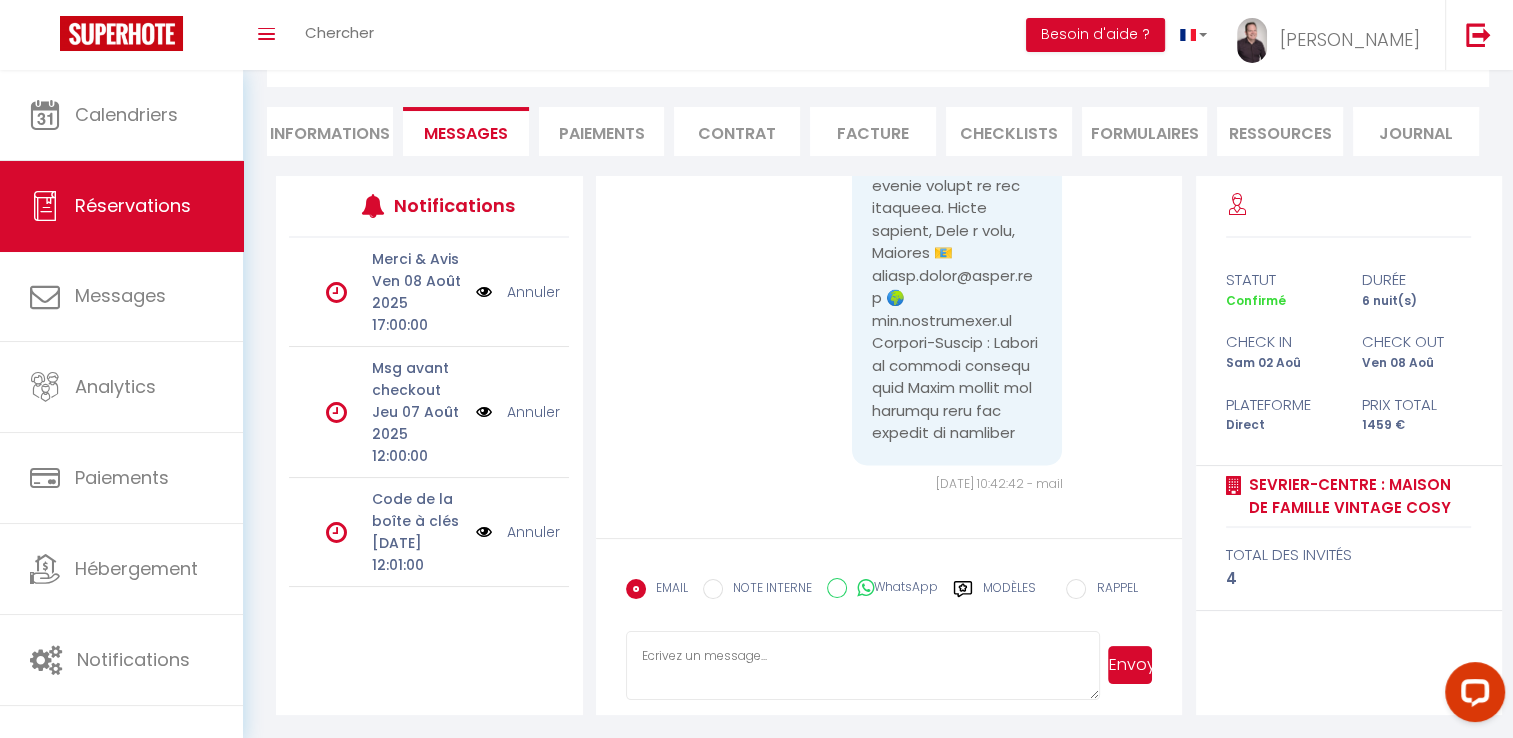 scroll, scrollTop: 0, scrollLeft: 0, axis: both 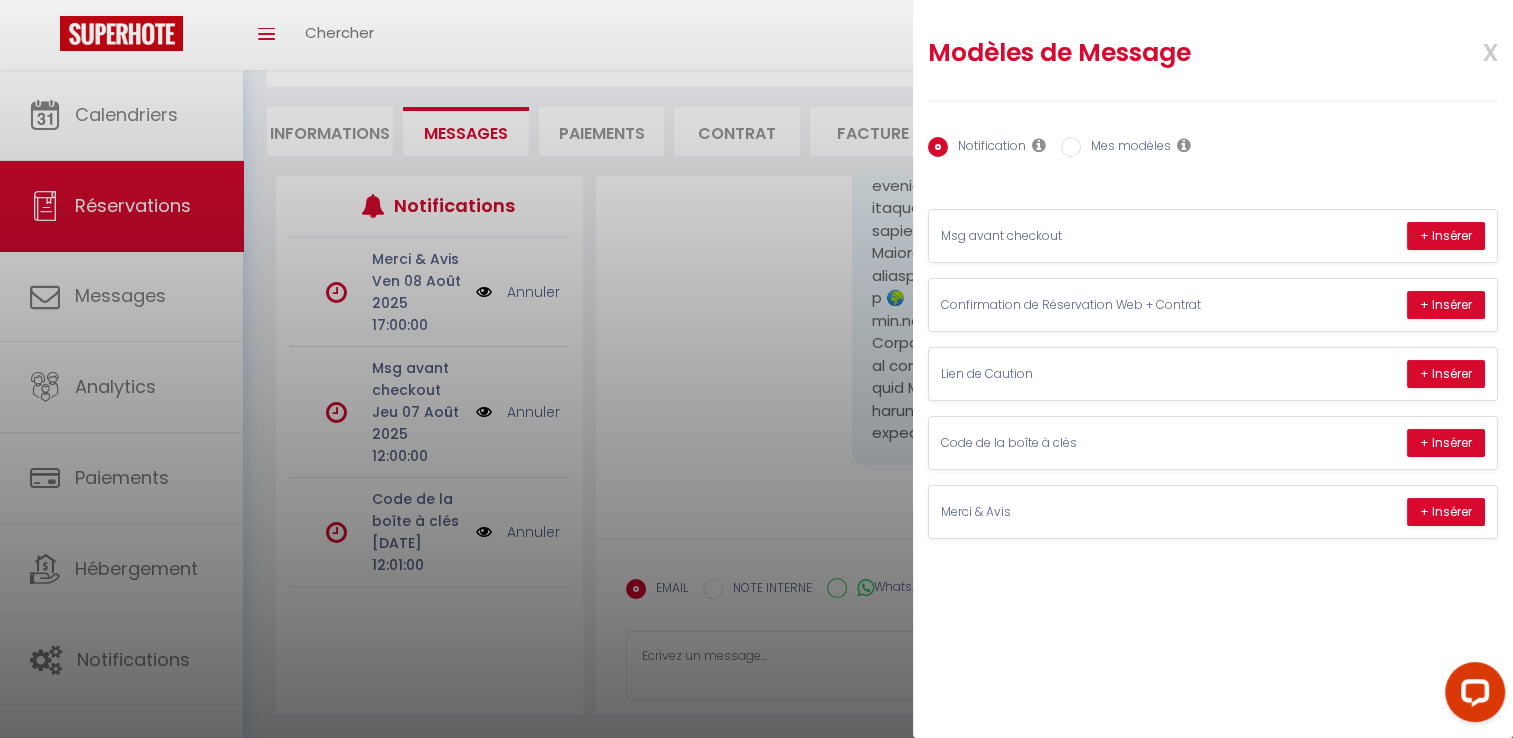 click on "Mes modèles" at bounding box center [1126, 148] 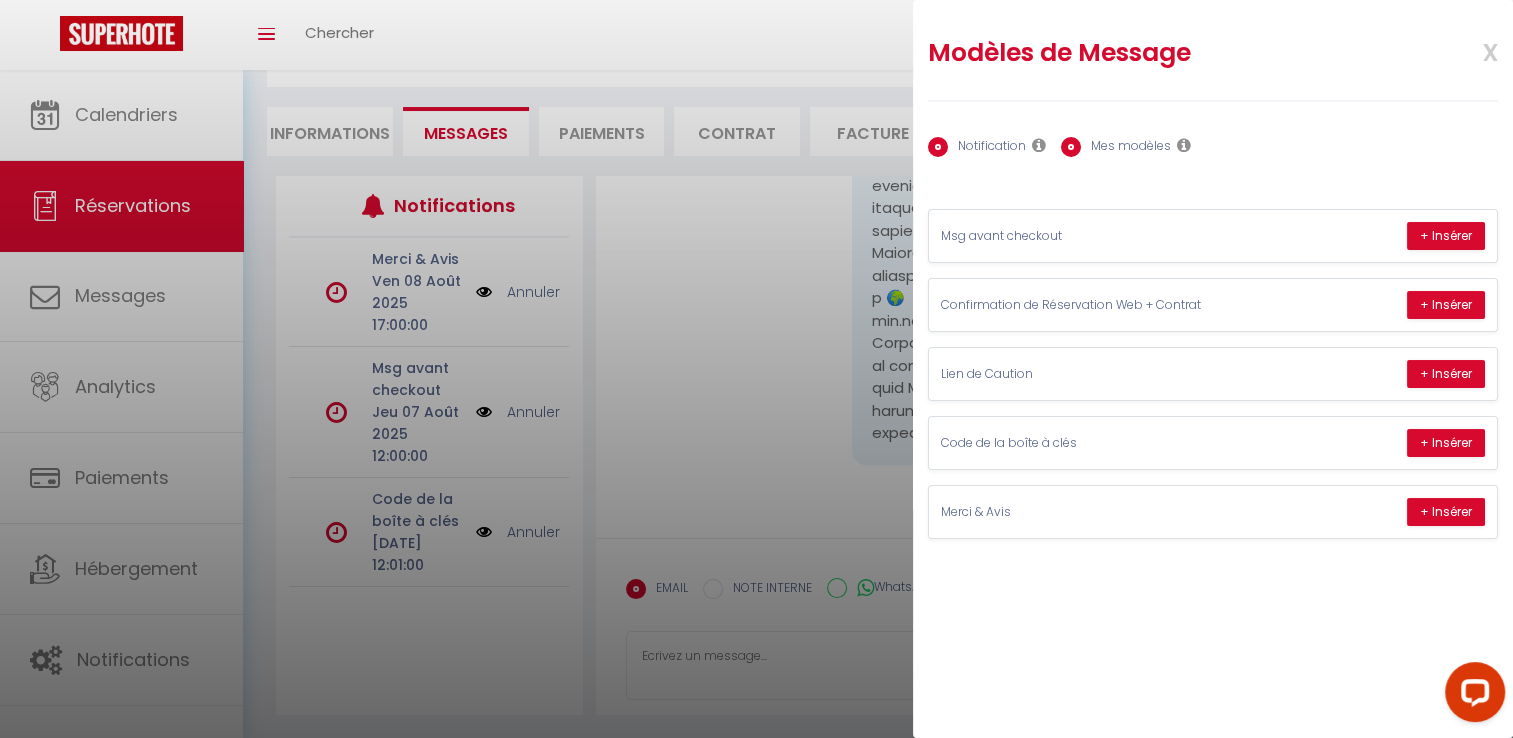 radio on "false" 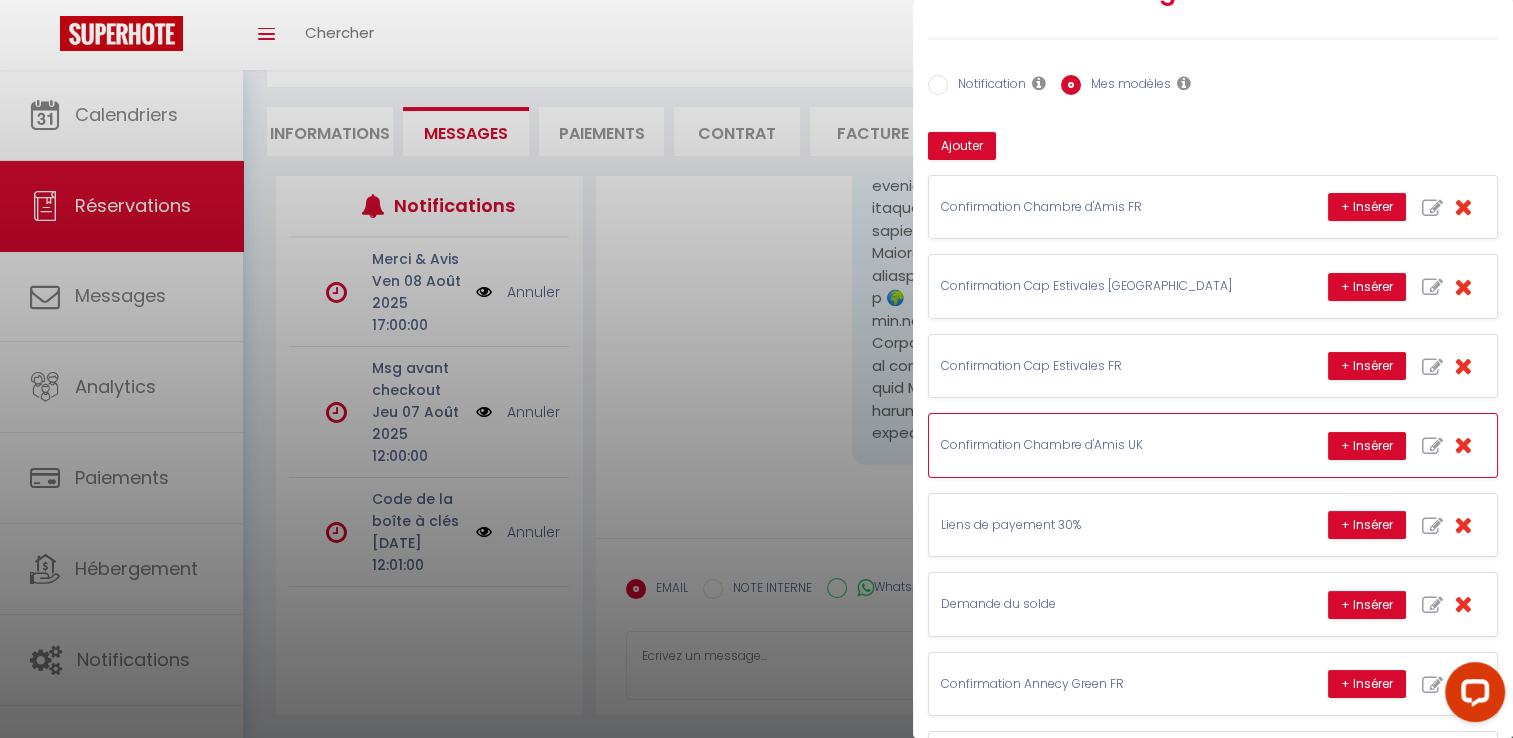 scroll, scrollTop: 64, scrollLeft: 0, axis: vertical 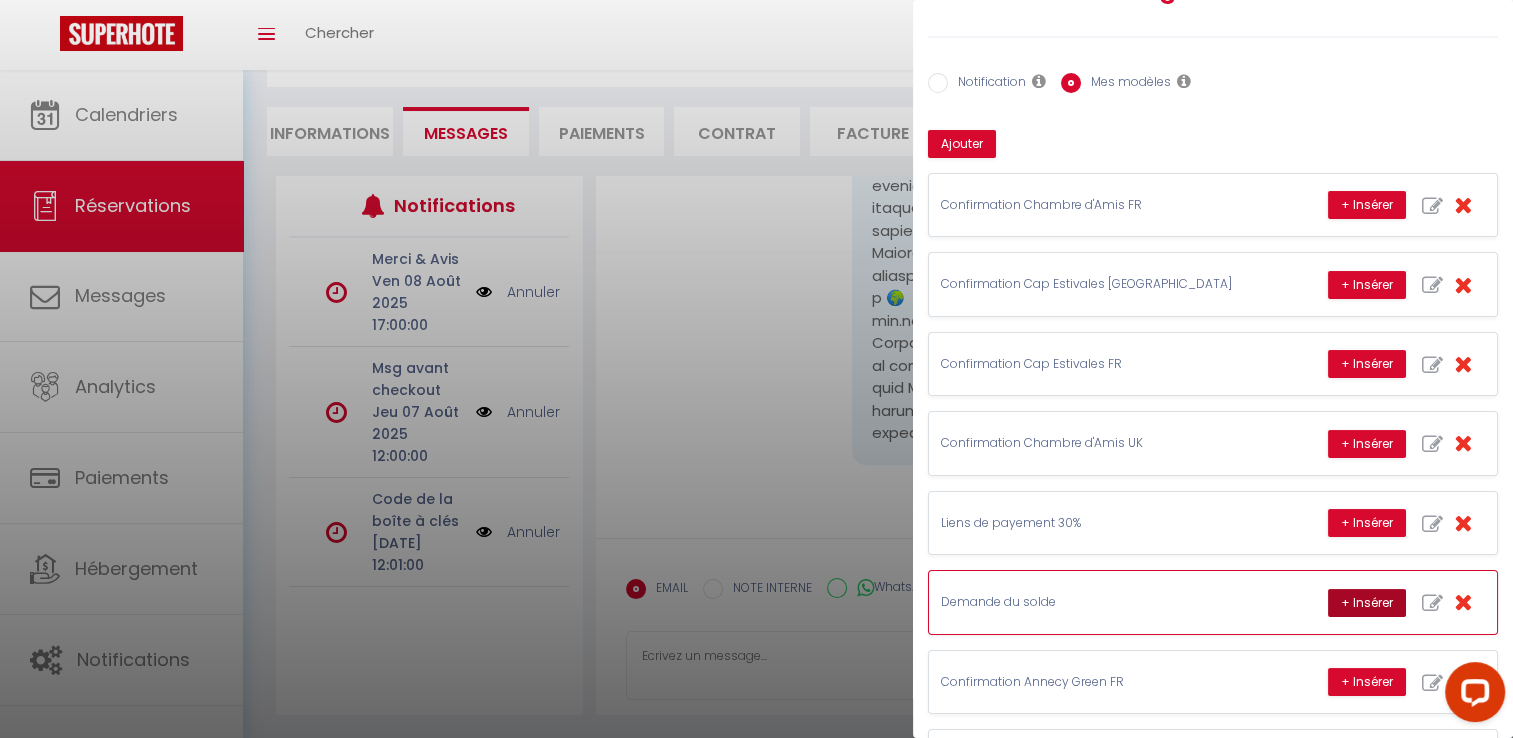 click on "+ Insérer" at bounding box center (1367, 603) 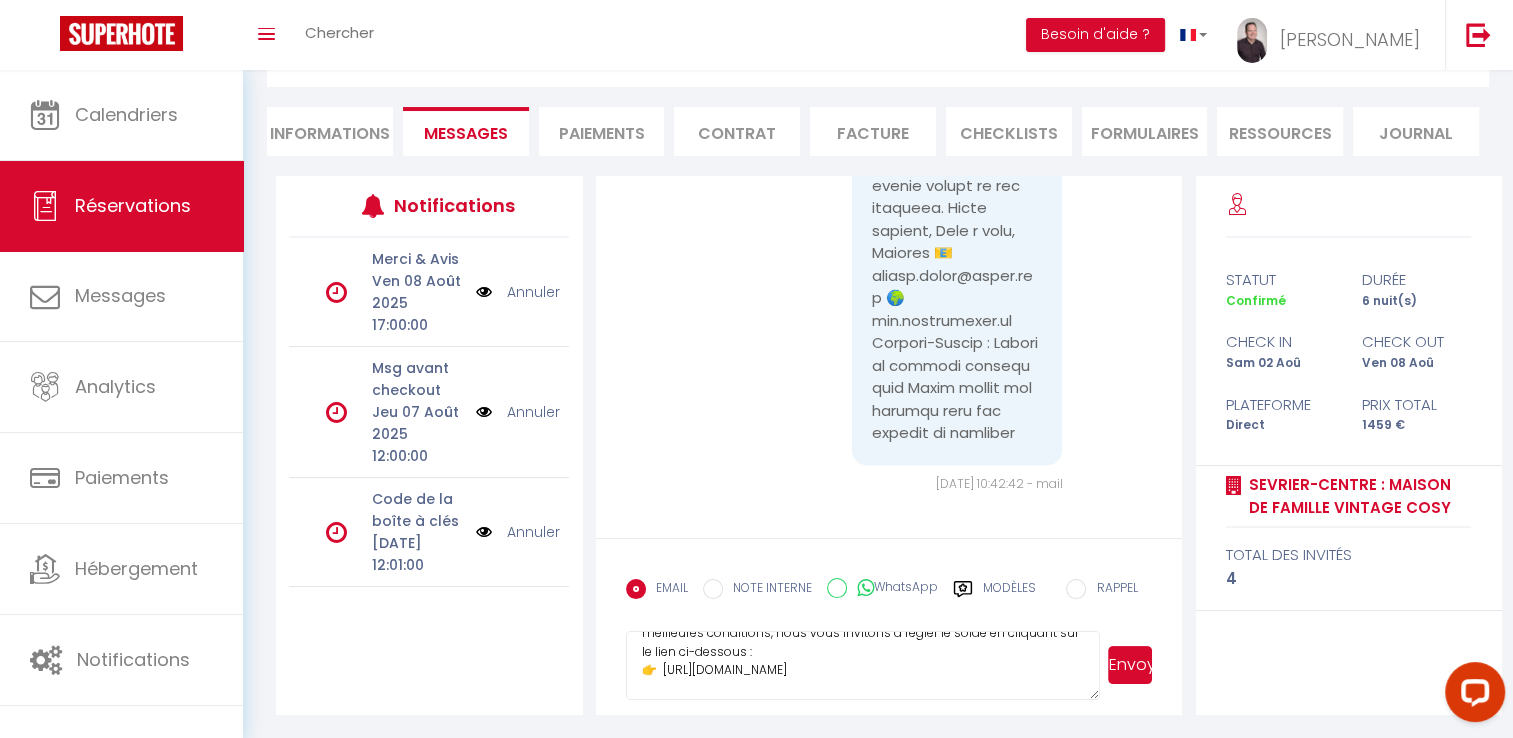 scroll, scrollTop: 134, scrollLeft: 0, axis: vertical 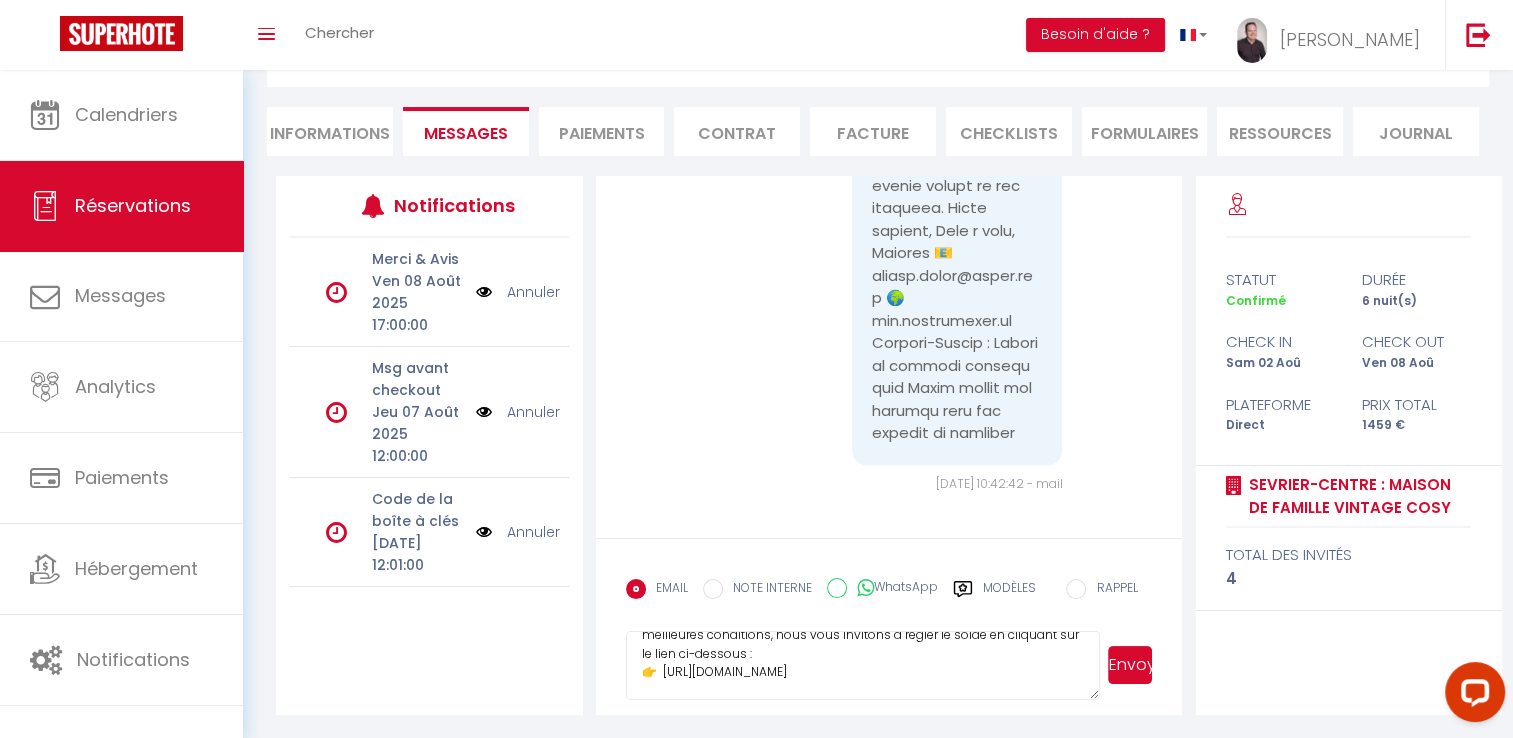 click on "Bonjour Romain VIGINIER NEVE,
Votre séjour à Sevrier-Centre : Maison de famille vintage cosy, prévu du 02-08-2025 au 08-08-2025, approche à grands pas ! 😊
Afin de finaliser votre réservation et garantir votre accueil dans les meilleures conditions, nous vous invitons à régler le solde en cliquant sur le lien ci-dessous :
👉  https://superhote.com/applink/p/8Qu3LbCN
Nous sommes impatients de vous accueillir et de vous offrir une expérience inoubliable dans notre belle région.
En cas de questions ou de besoin d’assistance, n’hésitez pas à nous contacter.
Dans l’attente de vous recevoir,
Bien cordialement,
Yannick
📧 annecy.green@gmail.com
🔹 Sevrier-Centre : Maison de famille vintage cosy 🔹" at bounding box center [863, 666] 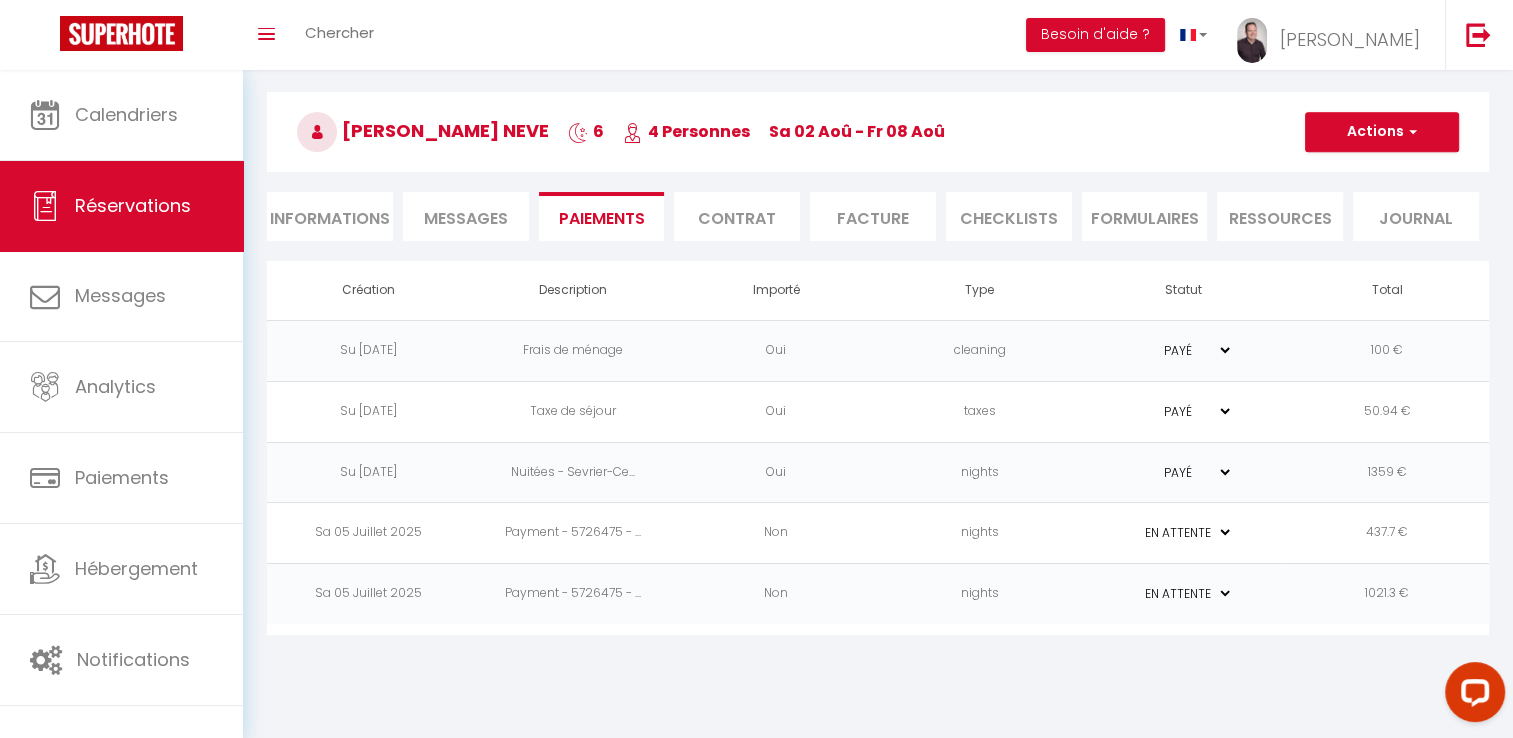 scroll, scrollTop: 70, scrollLeft: 0, axis: vertical 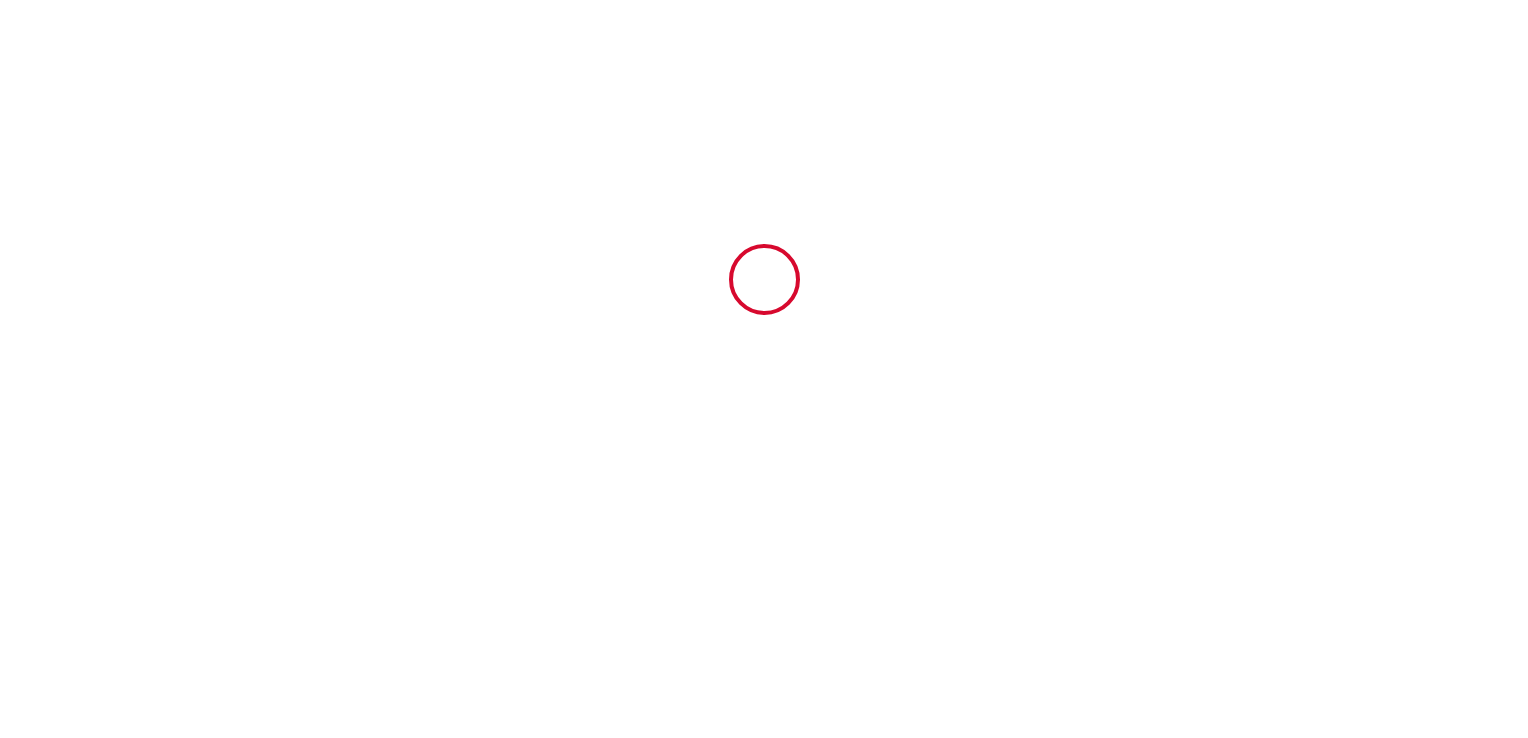 type on "5726475" 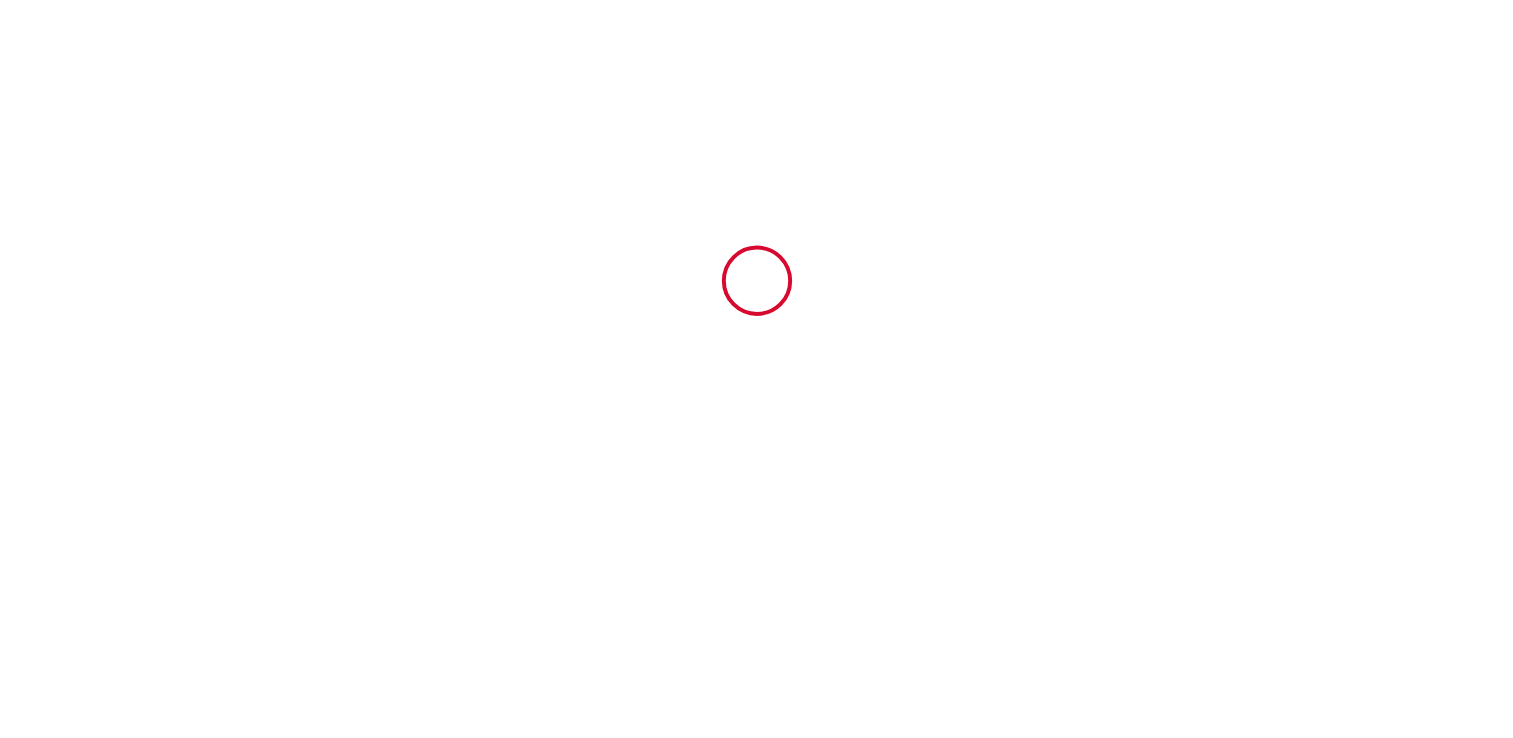 scroll, scrollTop: 0, scrollLeft: 0, axis: both 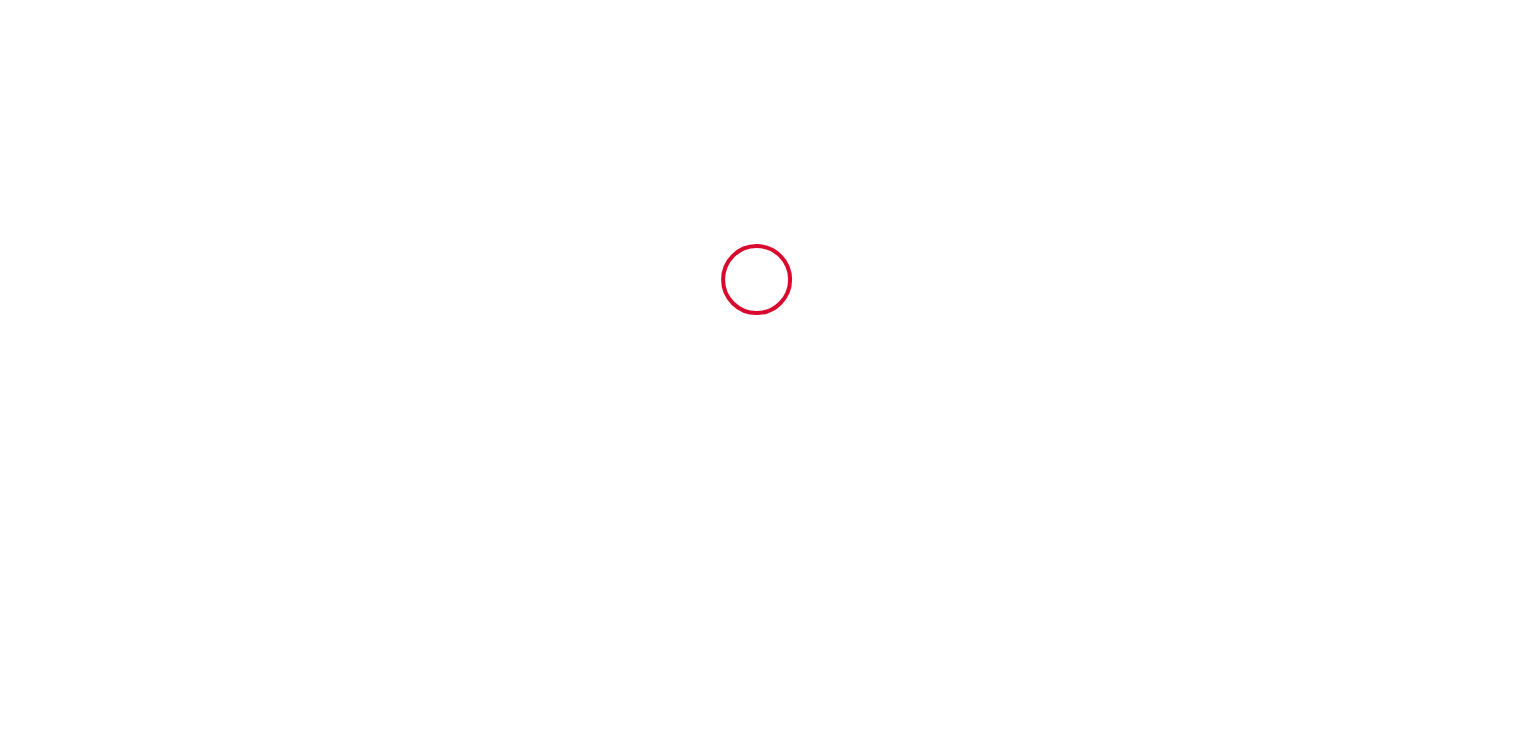 type on "+33 6 31 53 58 04" 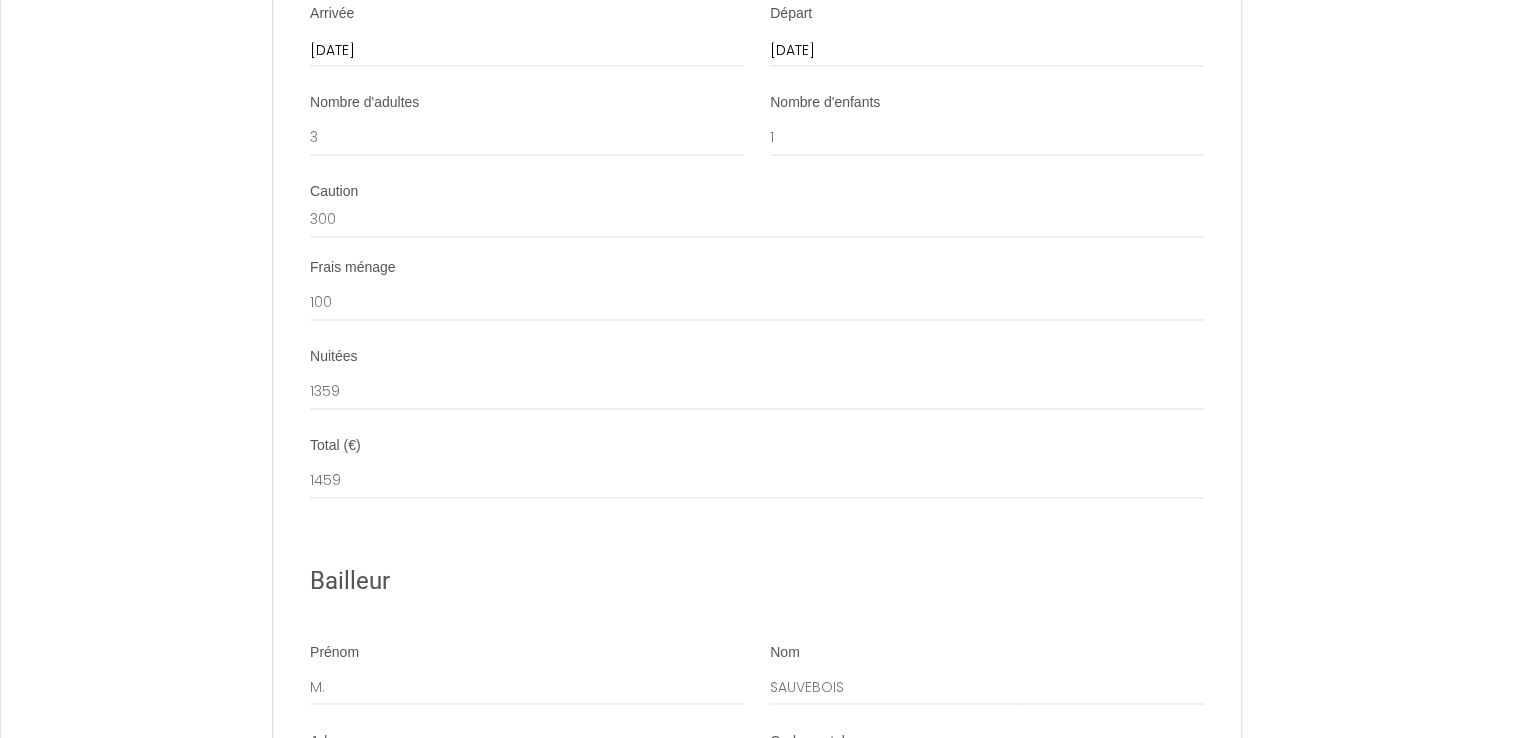 scroll, scrollTop: 3239, scrollLeft: 0, axis: vertical 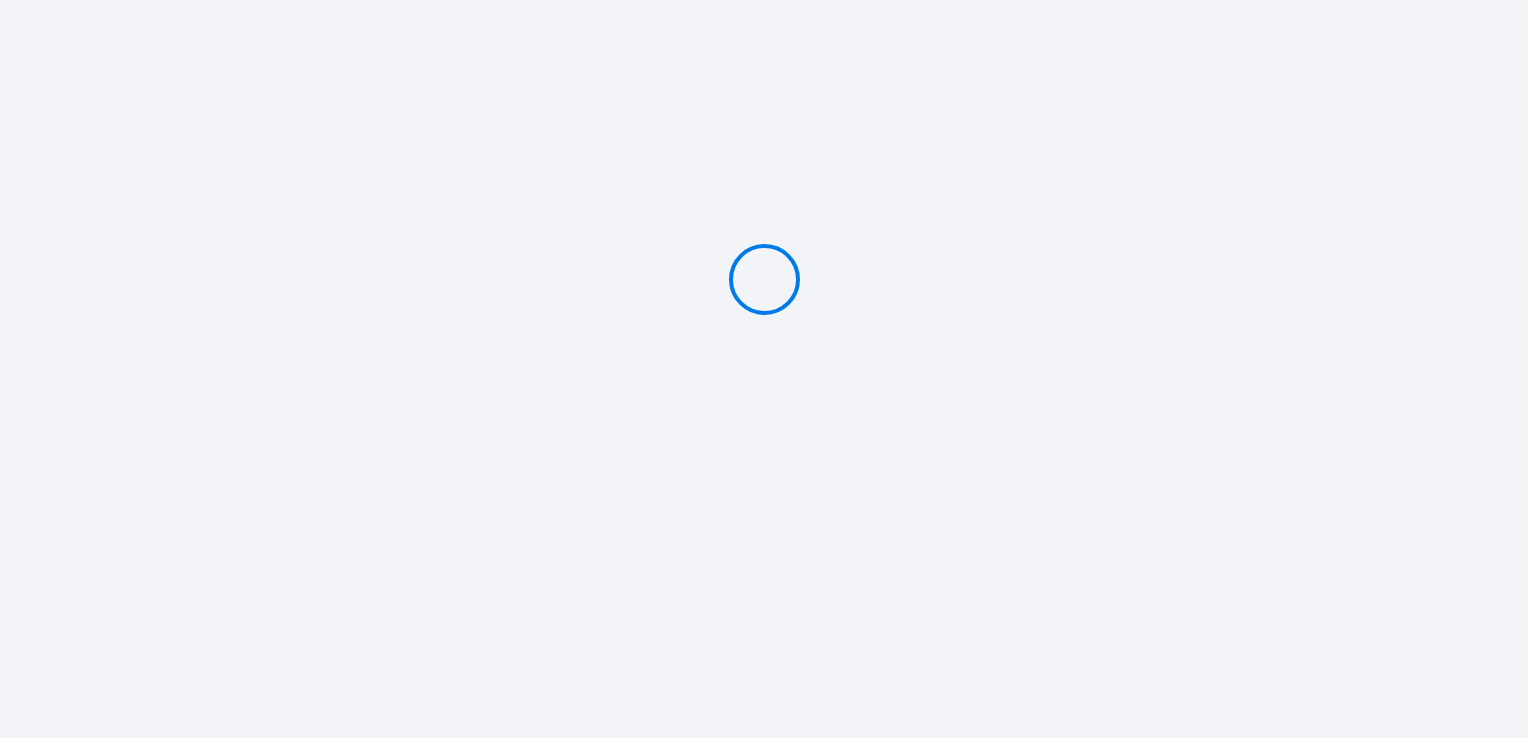 type on "PAYER 437.7 €" 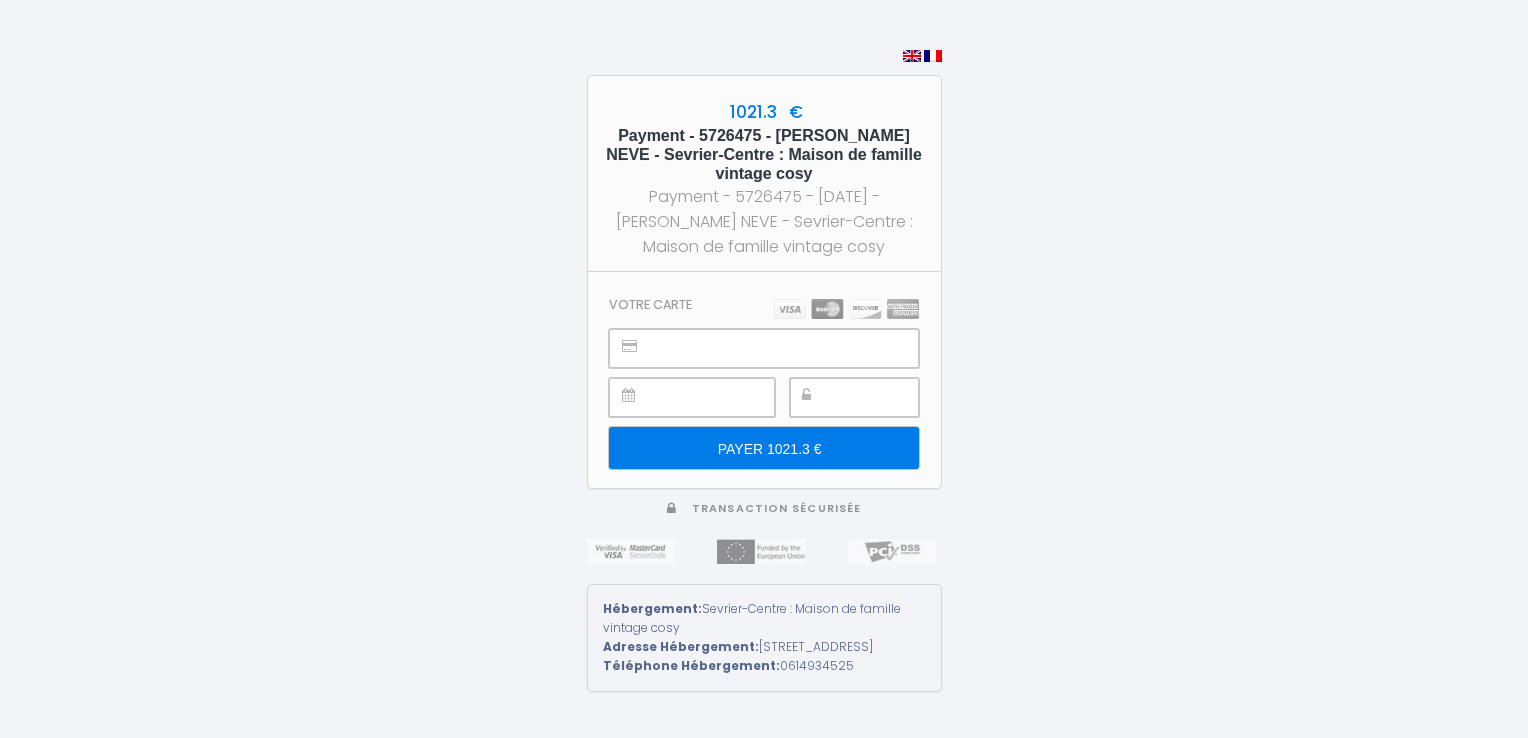 scroll, scrollTop: 0, scrollLeft: 0, axis: both 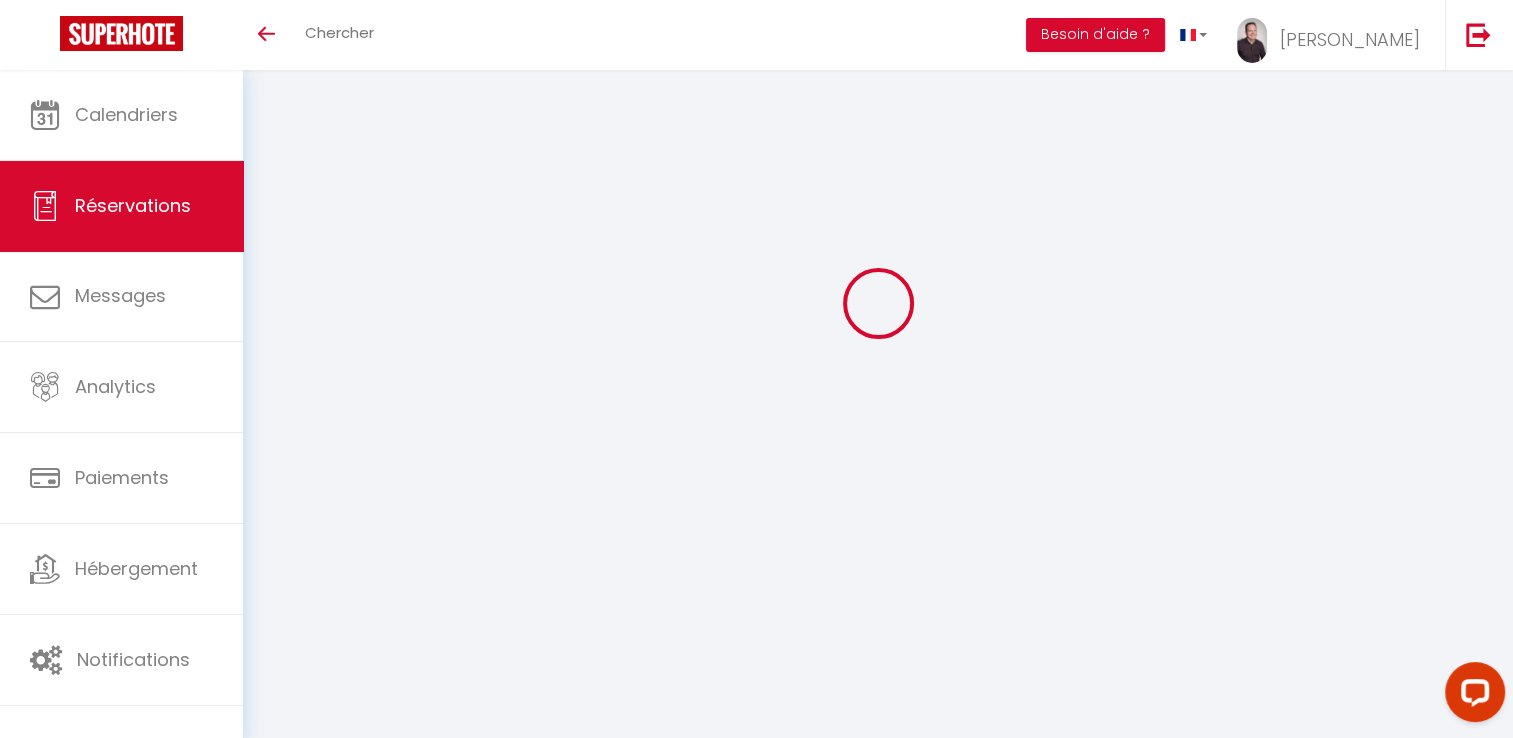 select on "0" 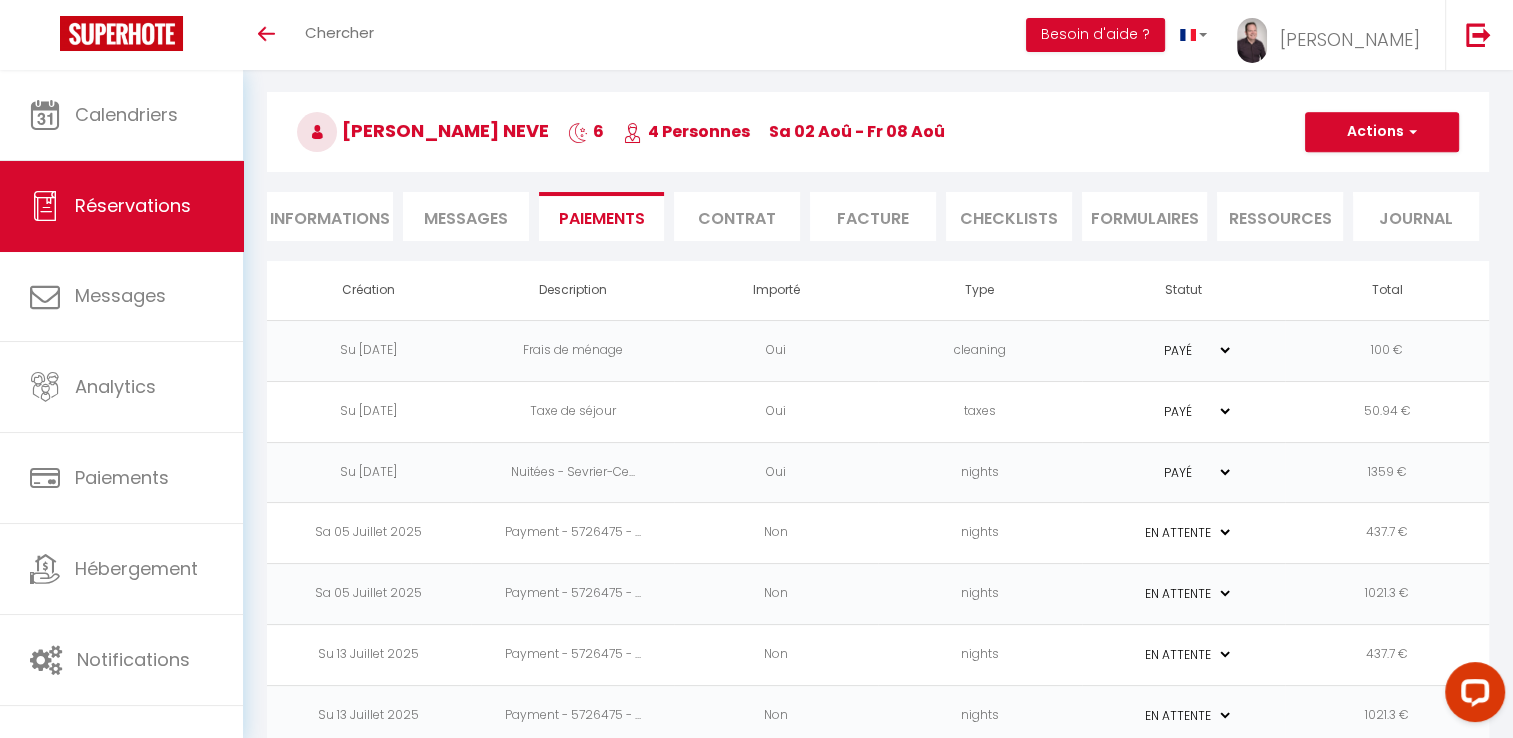 scroll, scrollTop: 104, scrollLeft: 0, axis: vertical 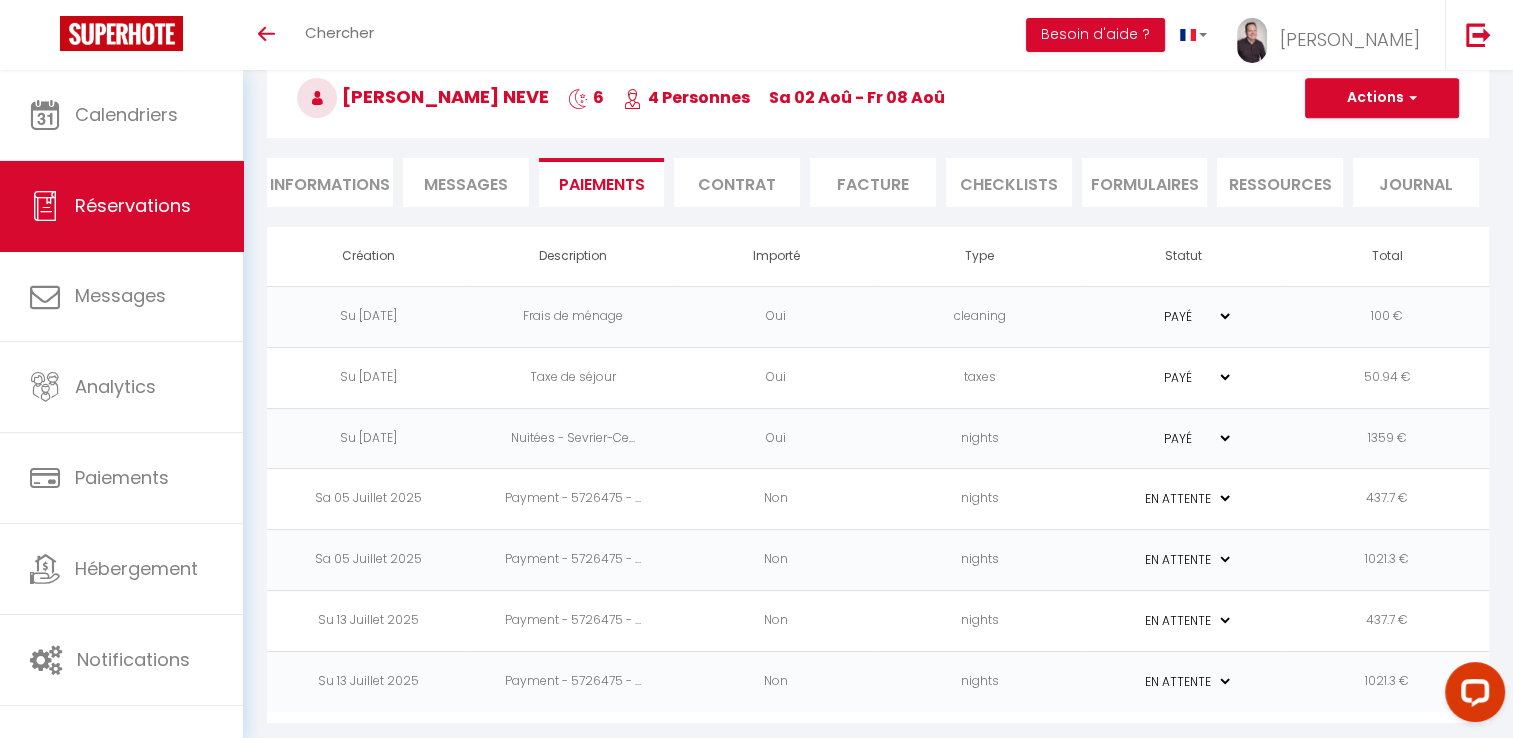 click on "Facture" at bounding box center (873, 182) 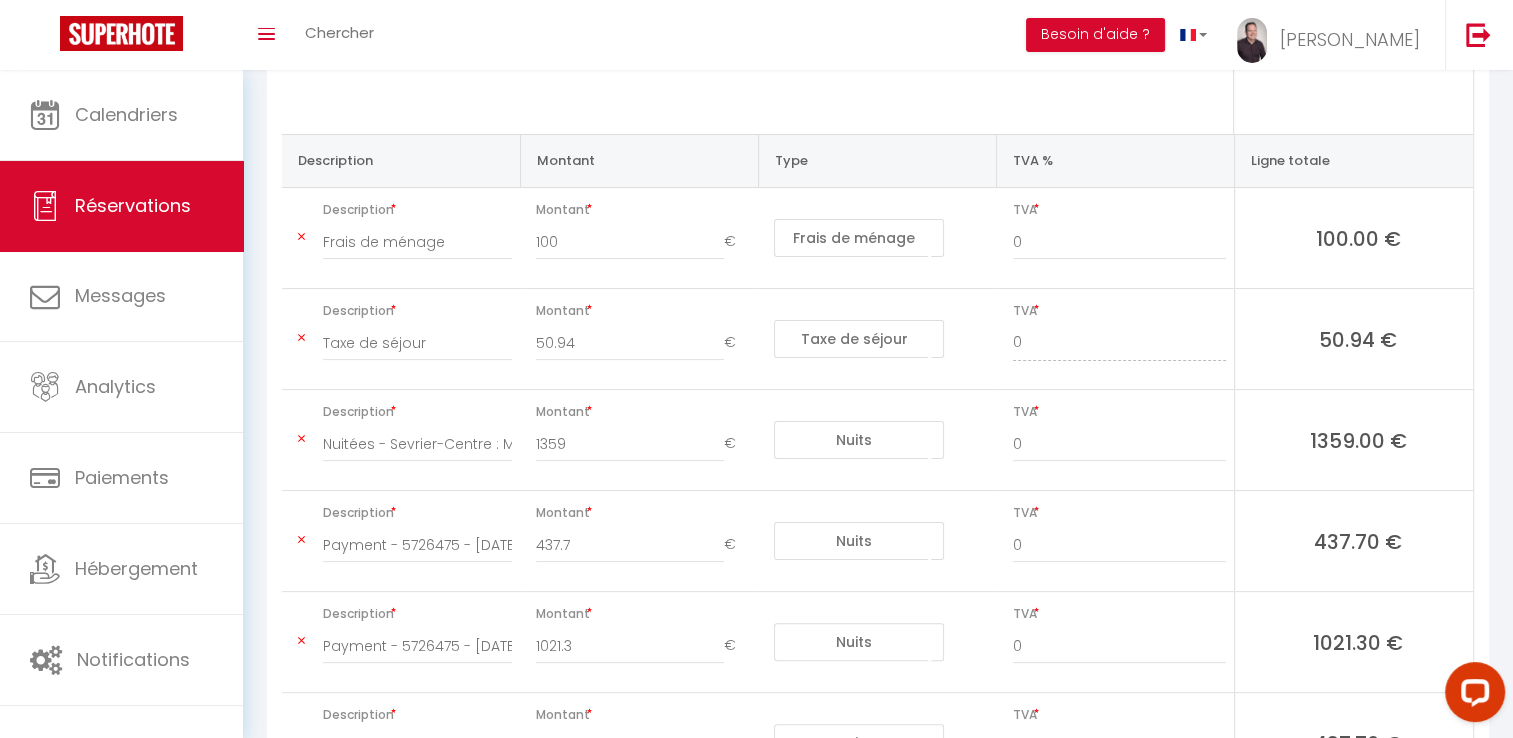 scroll, scrollTop: 0, scrollLeft: 0, axis: both 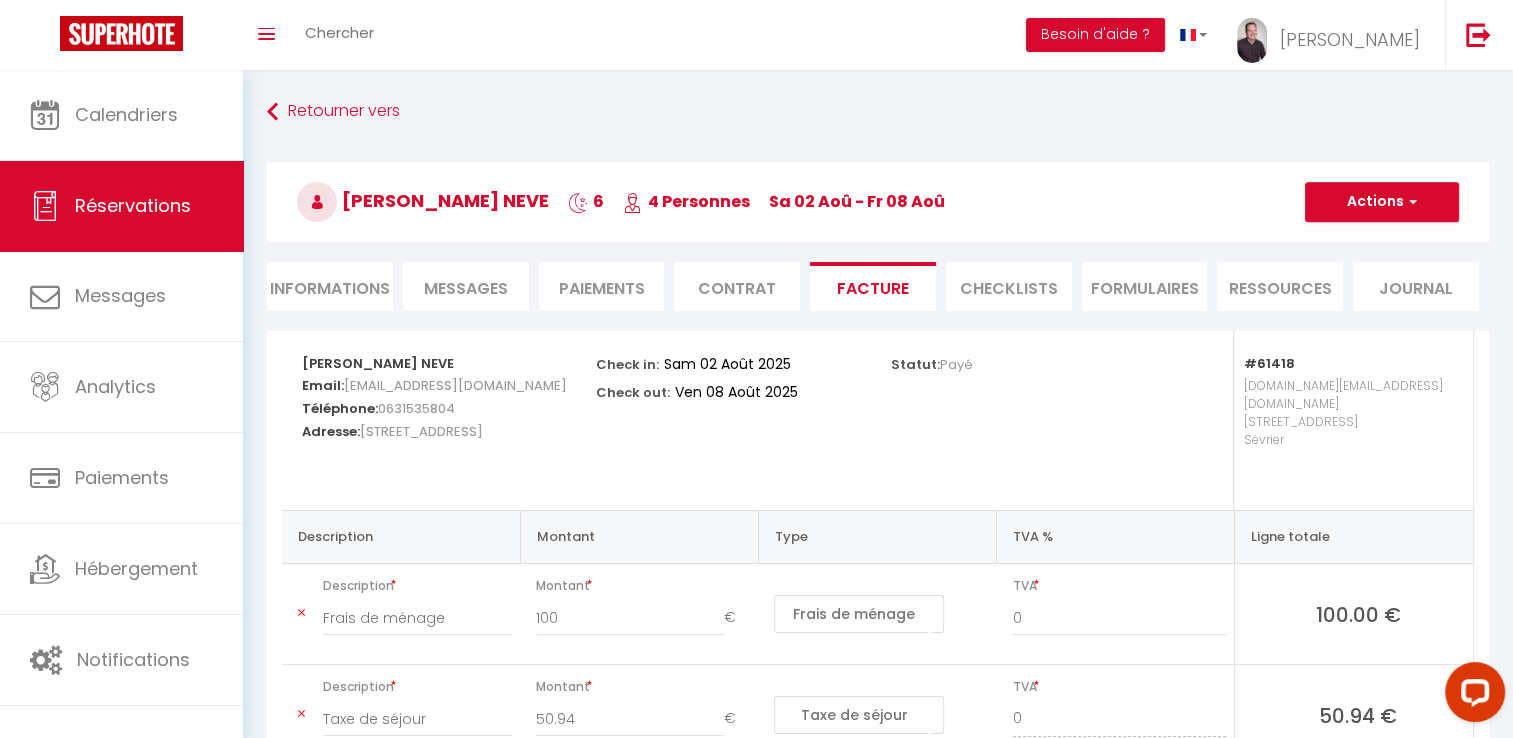 click on "Messages" at bounding box center [466, 286] 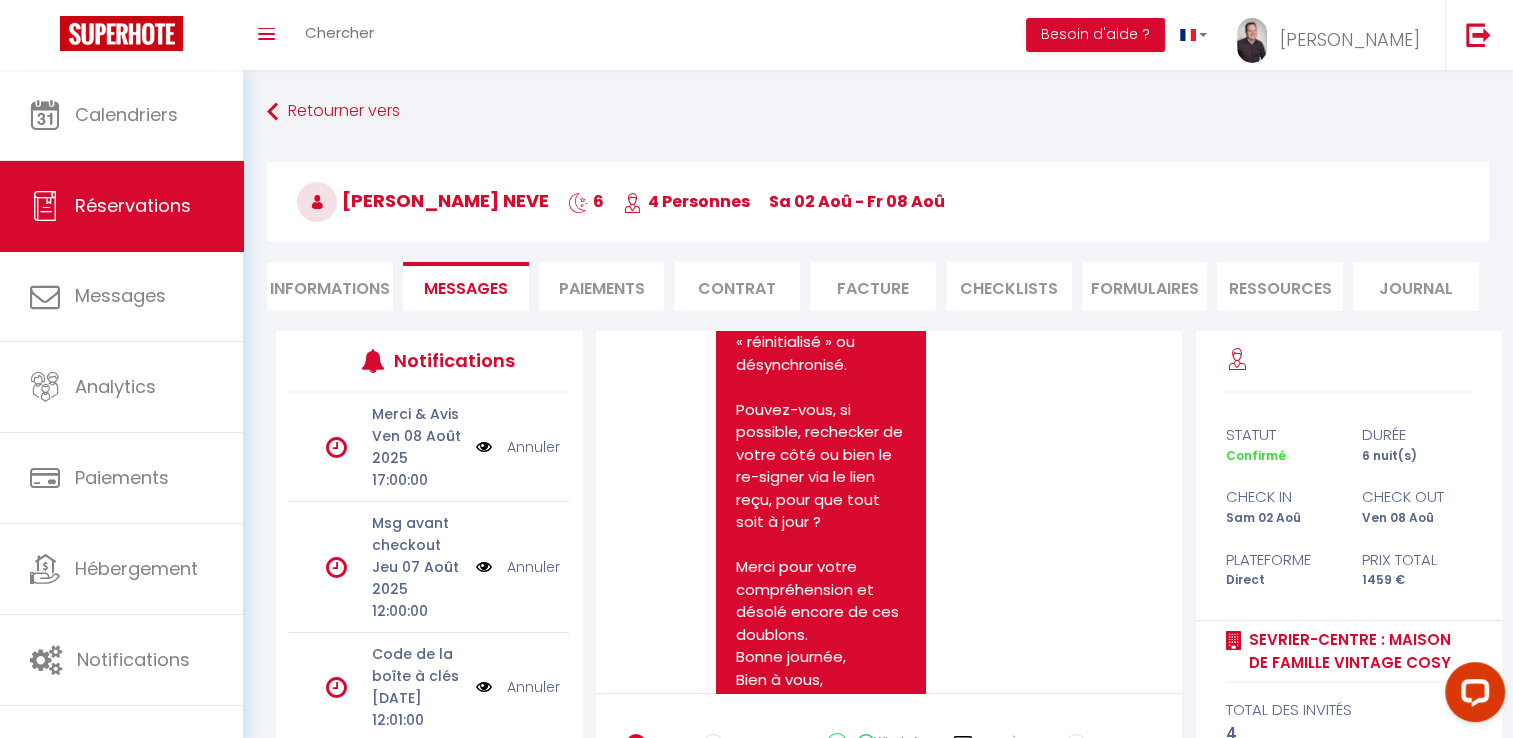 scroll, scrollTop: 12096, scrollLeft: 0, axis: vertical 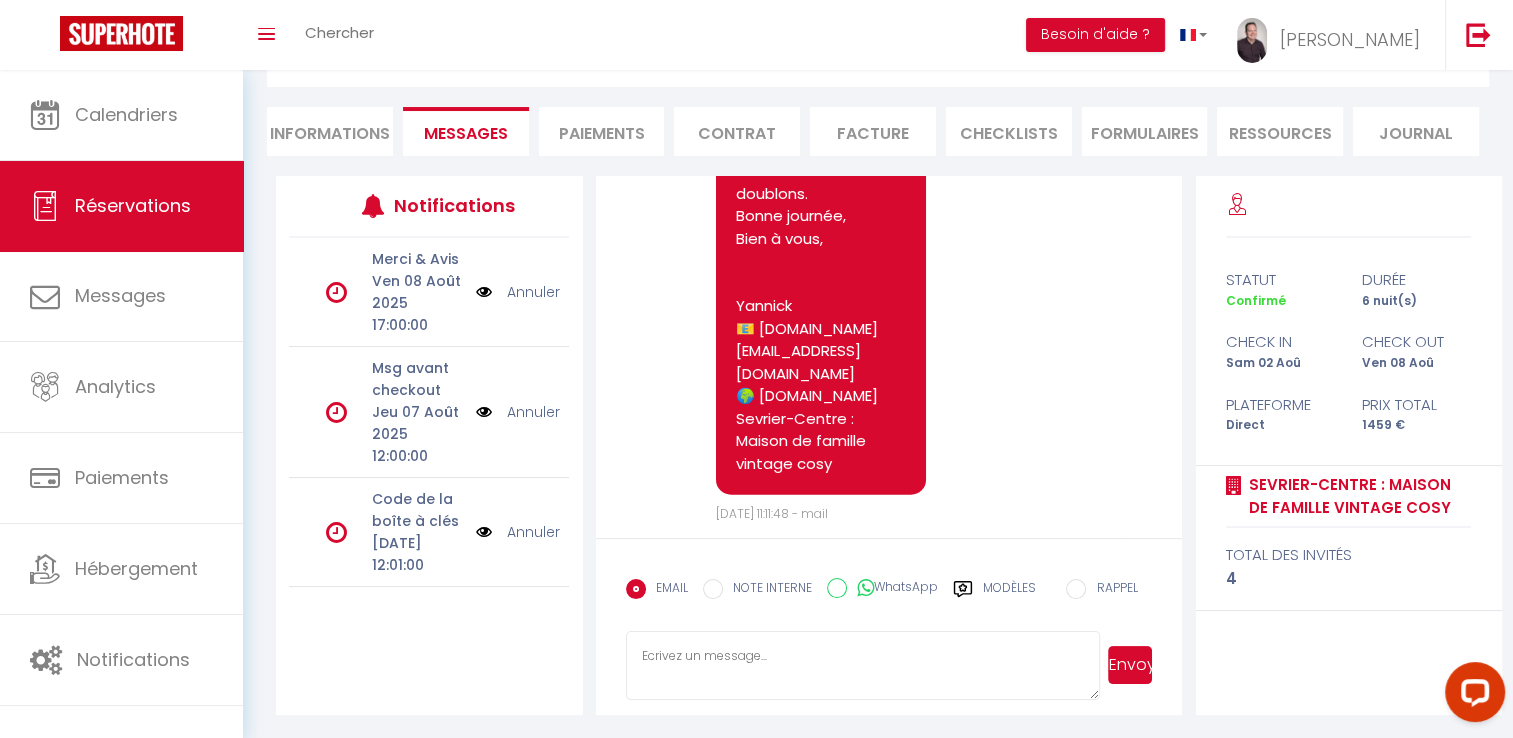 click on "Modèles" at bounding box center [1009, 596] 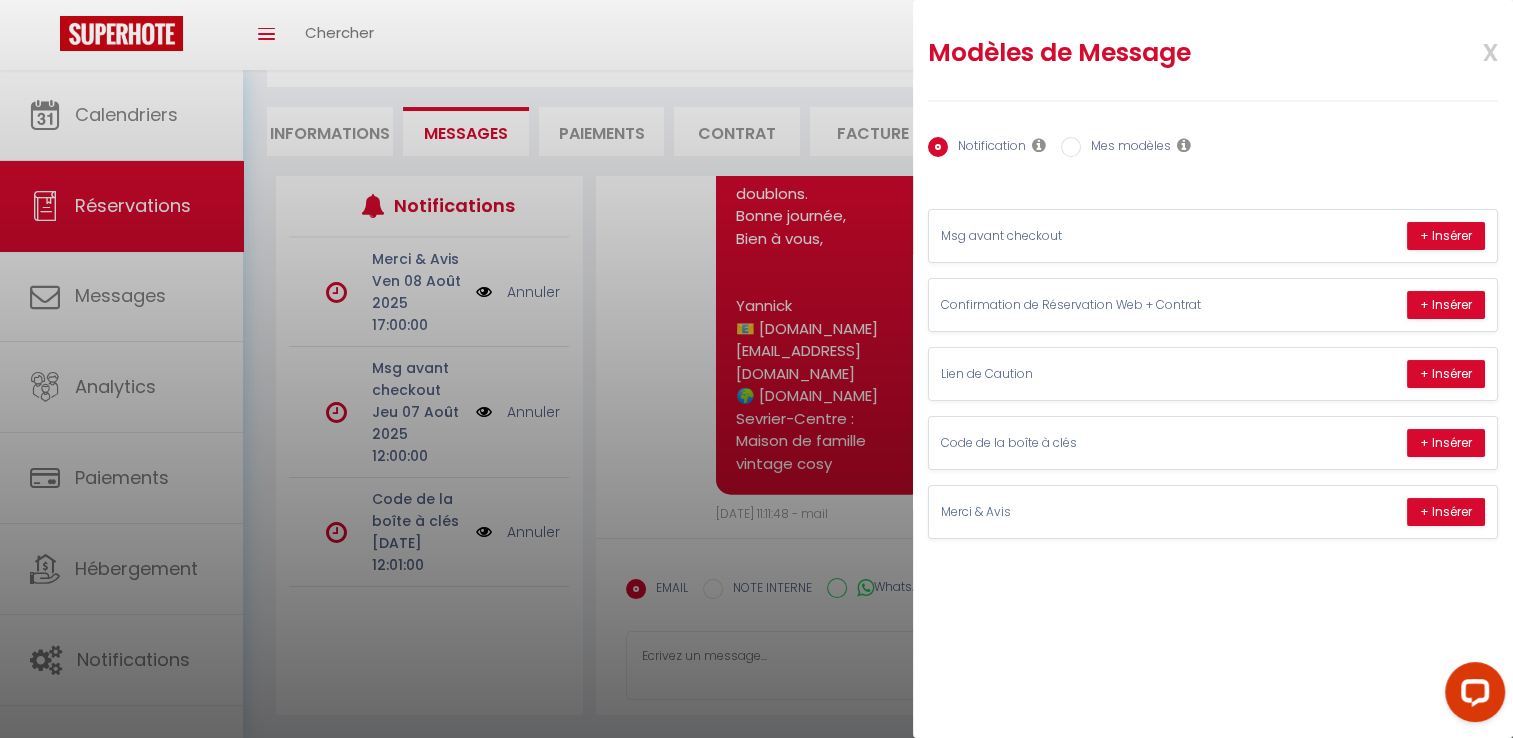 click on "Mes modèles" at bounding box center [1126, 148] 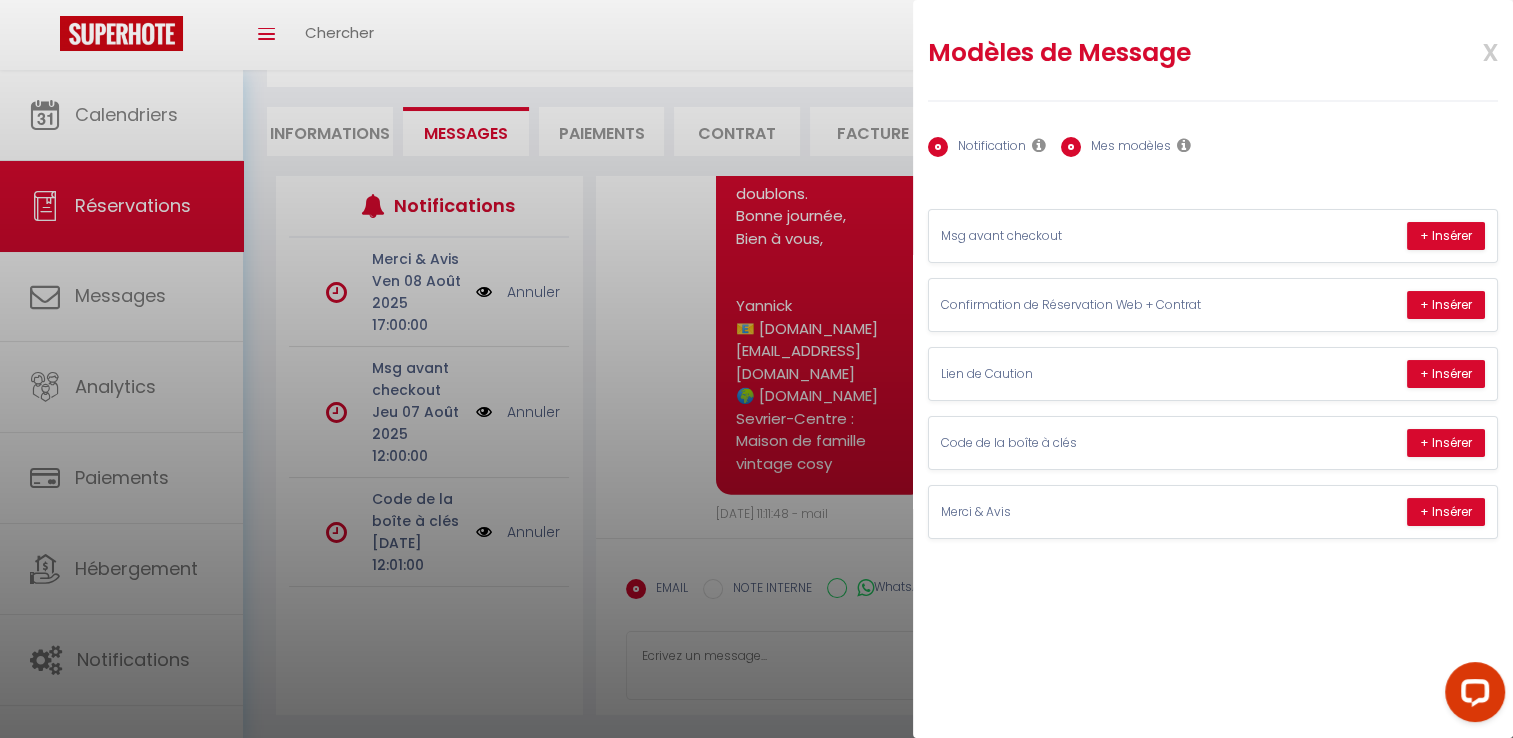 radio on "false" 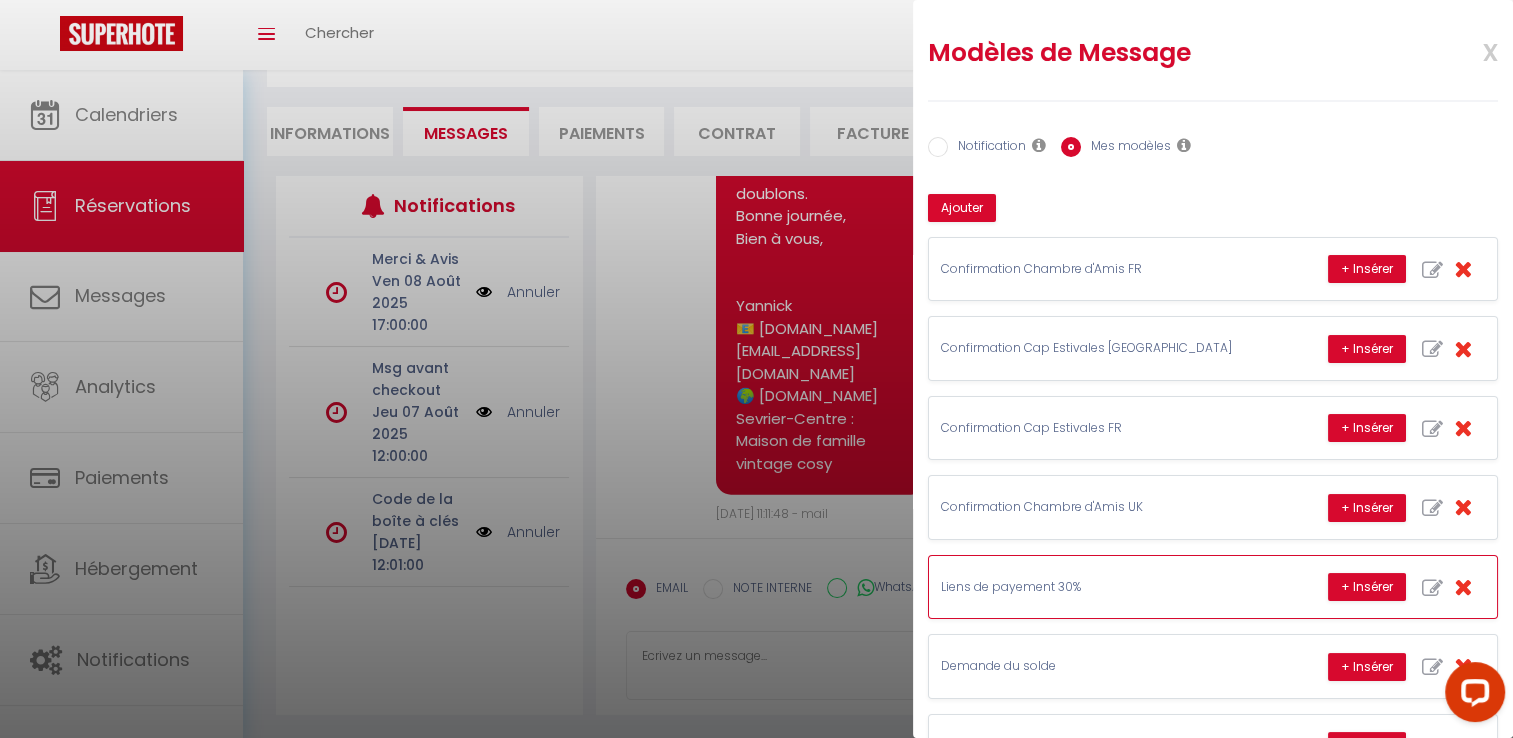 click at bounding box center (1432, 588) 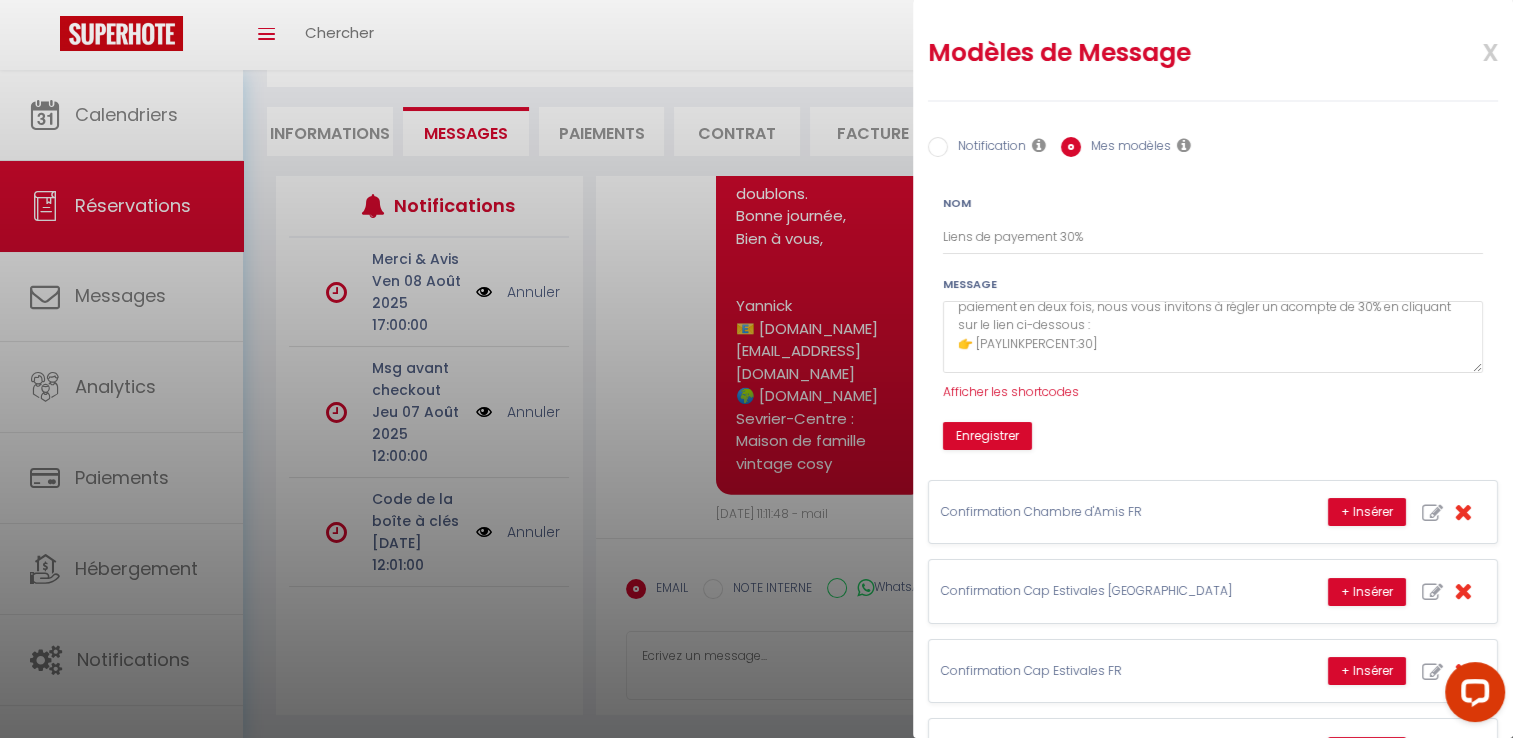 scroll, scrollTop: 127, scrollLeft: 0, axis: vertical 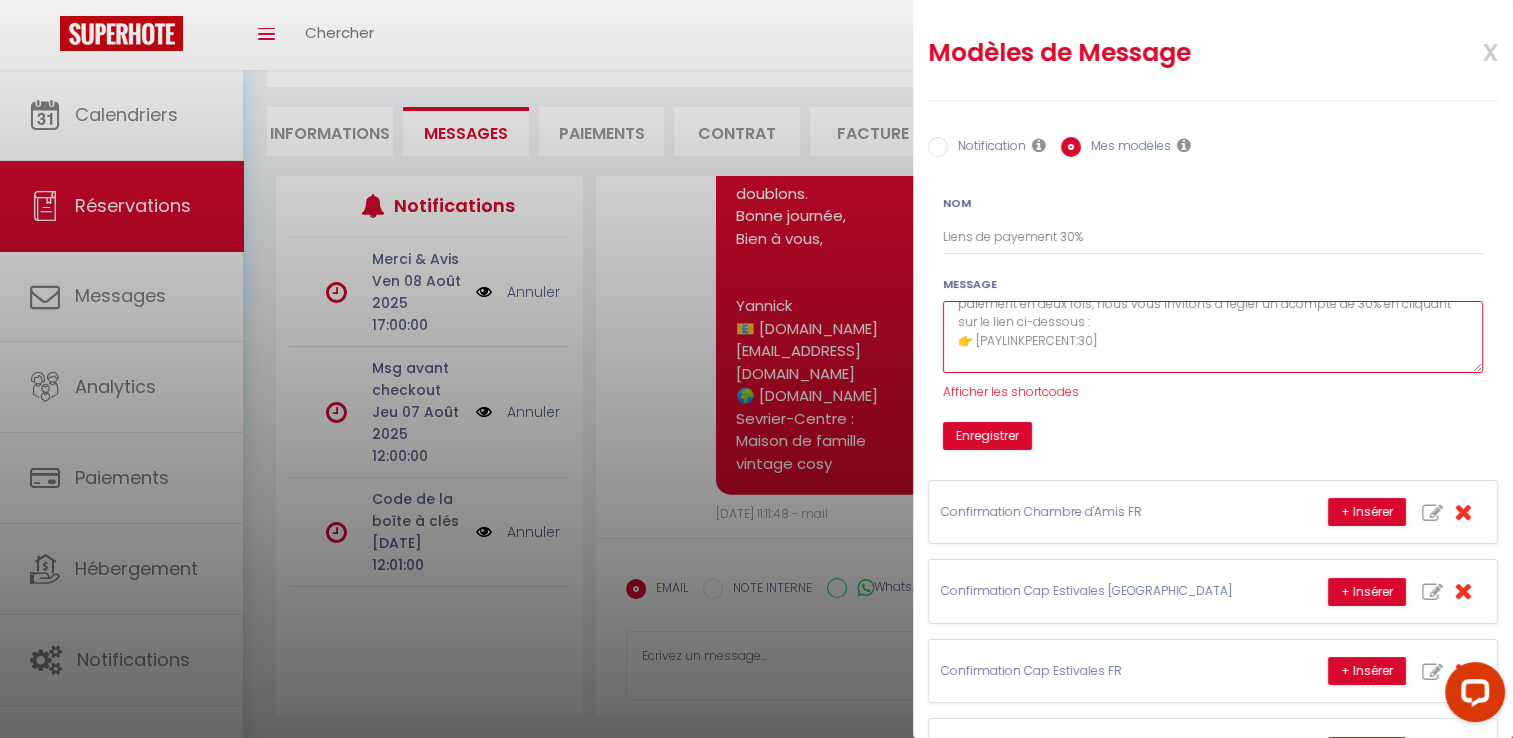 click on "Bonjour [GUEST:FIRST_NAME] [GUEST:LAST_NAME],
Nous vous remercions chaleureusement pour votre demande de réservation à [RENTAL:NAME], prévue du [CHECKING:DD-MM-YYYY] au [CHECKOUT:DD-MM-YYYY]. 😊
Pour confirmer et garantir votre réservation, et conformément à votre souhait de paiement en deux fois, nous vous invitons à régler un acompte de 30% en cliquant sur le lien ci-dessous :
👉 [PAYLINKPERCENT:30]
Le solde sera à régler au plus tard 30 jours avant votre arrivée.
Nous sommes impatients de vous accueillir et de faire de votre séjour une expérience mémorable dans notre belle région.
Si vous avez la moindre question ou besoin d’assistance, n’hésitez pas à nous contacter.
Dans l’attente de vous recevoir,
Bien cordialement,
Yannick
📧 [RENTAL:EMAIL]
🔹 [RENTAL:NAME] 🔹" at bounding box center [1213, 337] 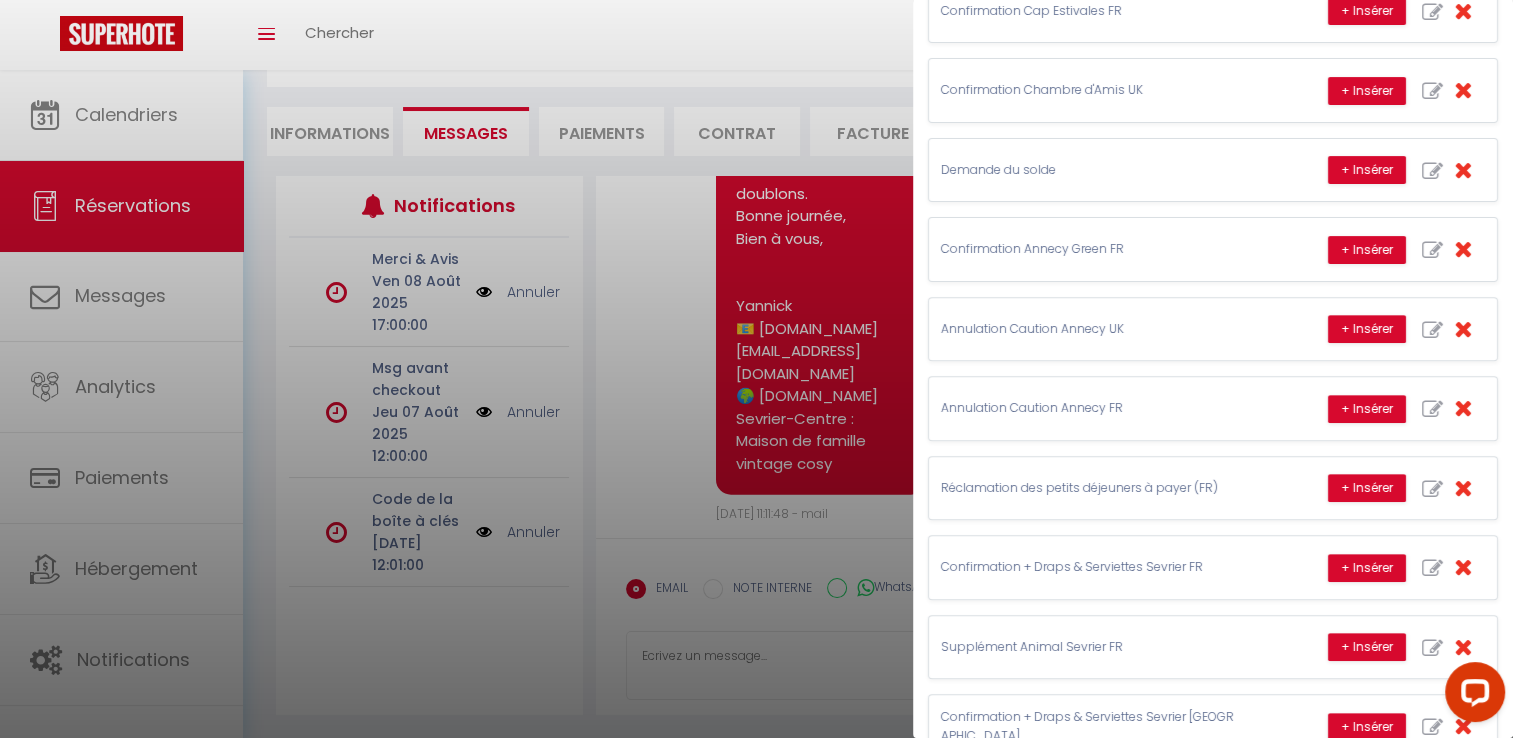 scroll, scrollTop: 659, scrollLeft: 0, axis: vertical 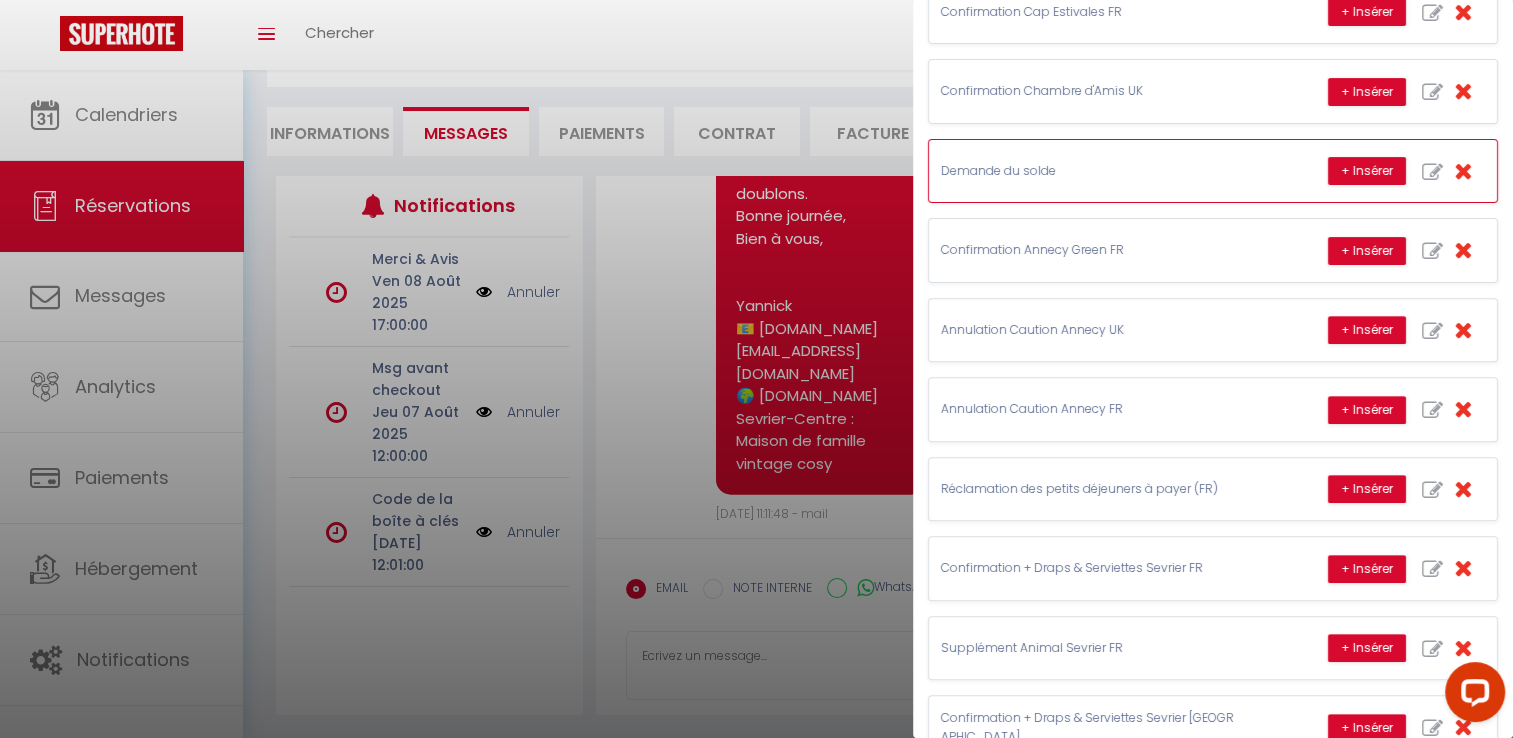 click at bounding box center [1432, 172] 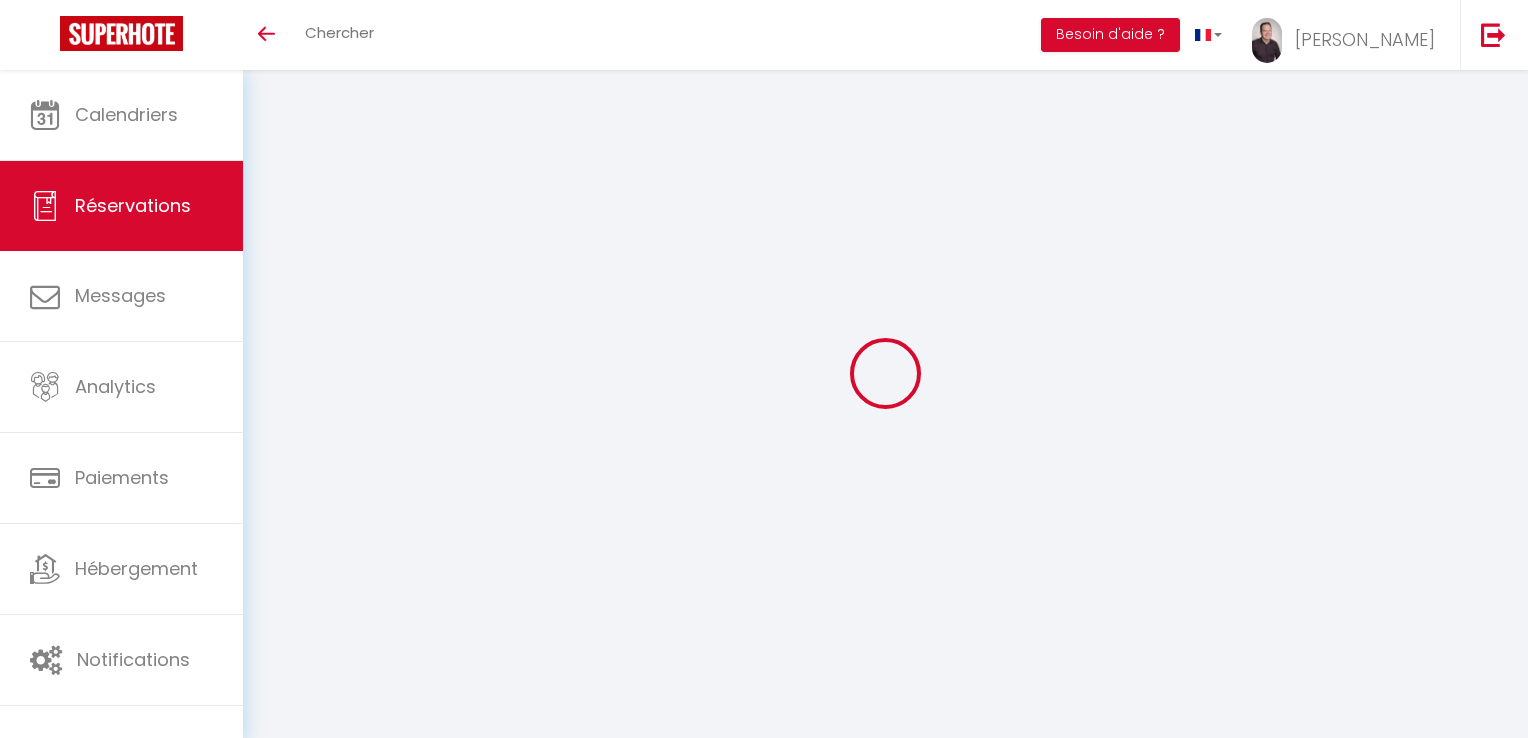 select on "cleaning" 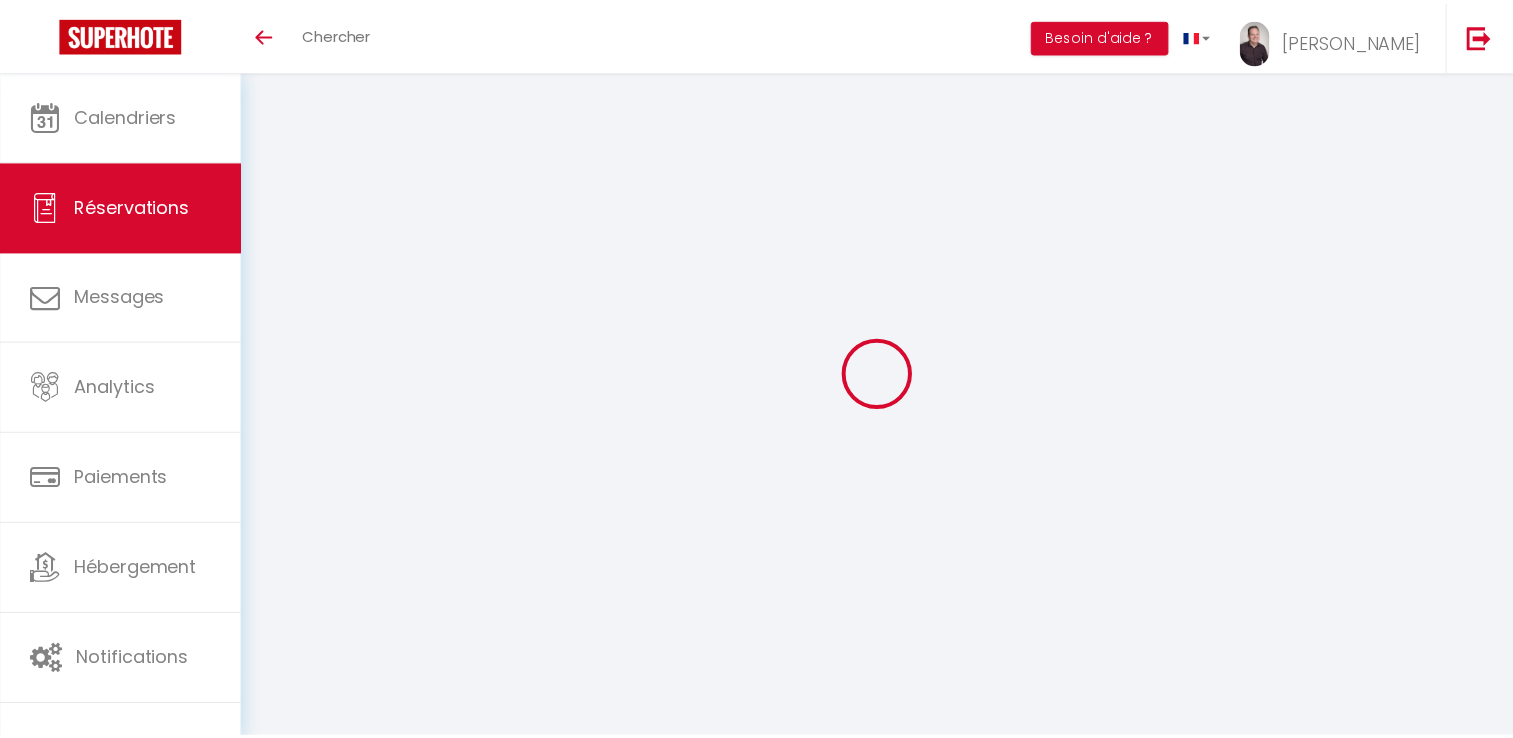scroll, scrollTop: 376, scrollLeft: 0, axis: vertical 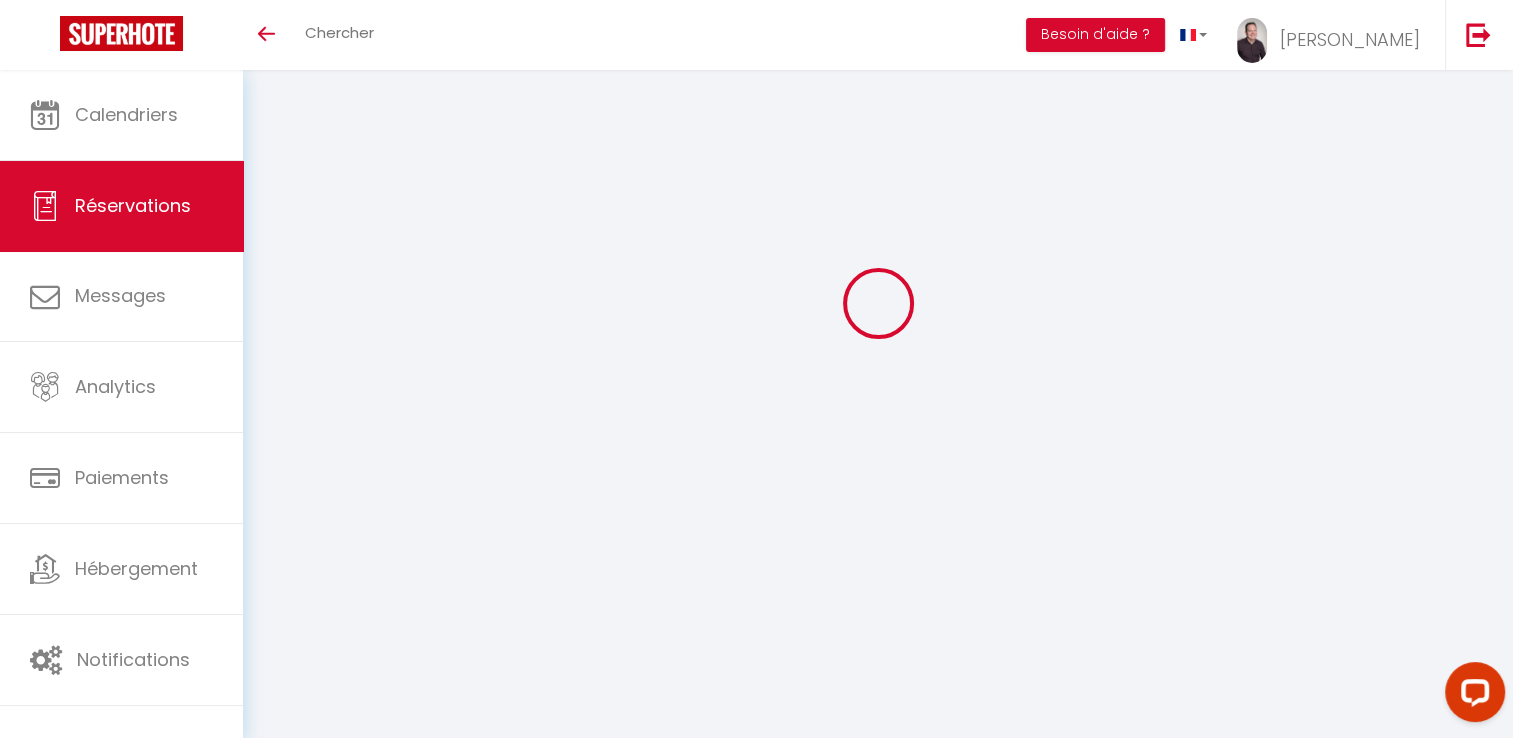select 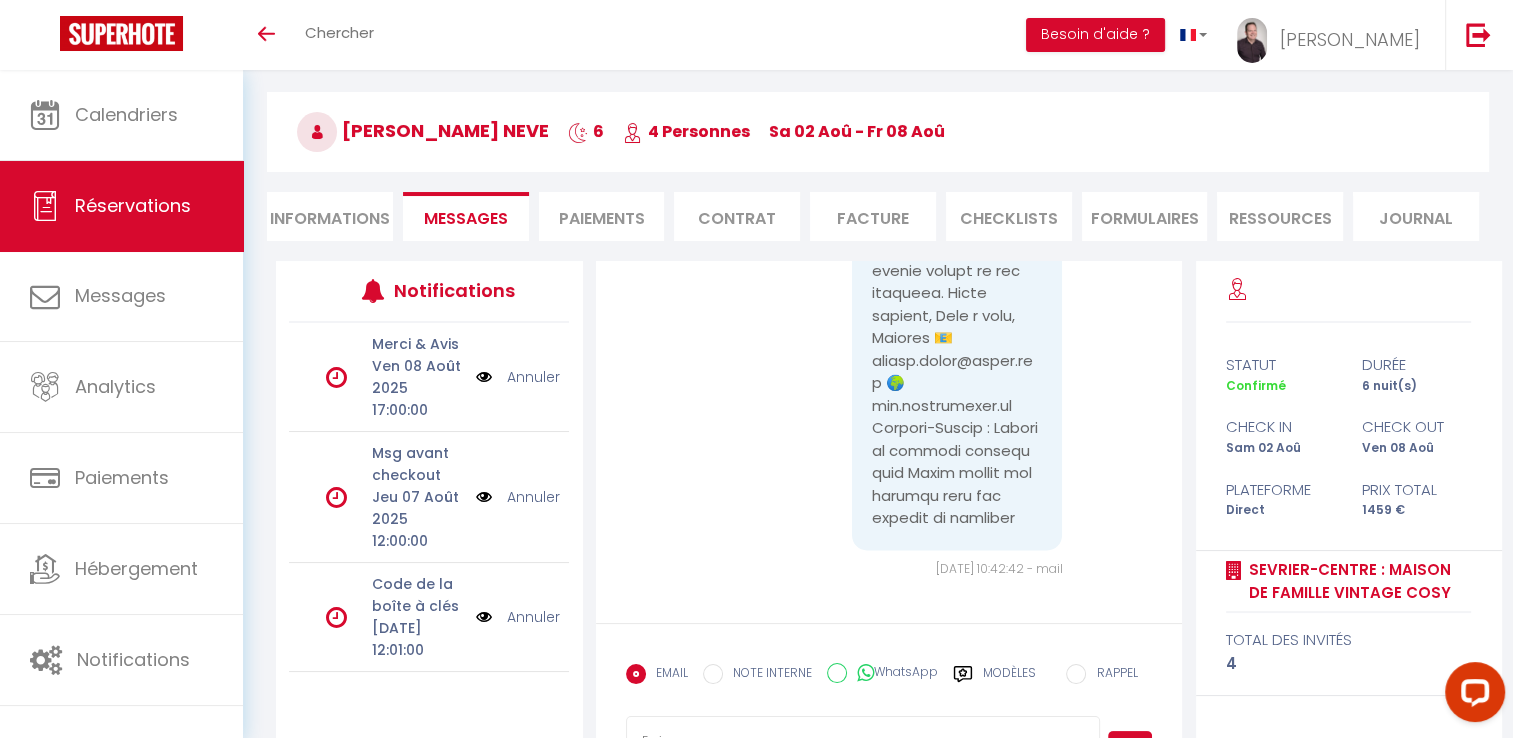 scroll, scrollTop: 19278, scrollLeft: 0, axis: vertical 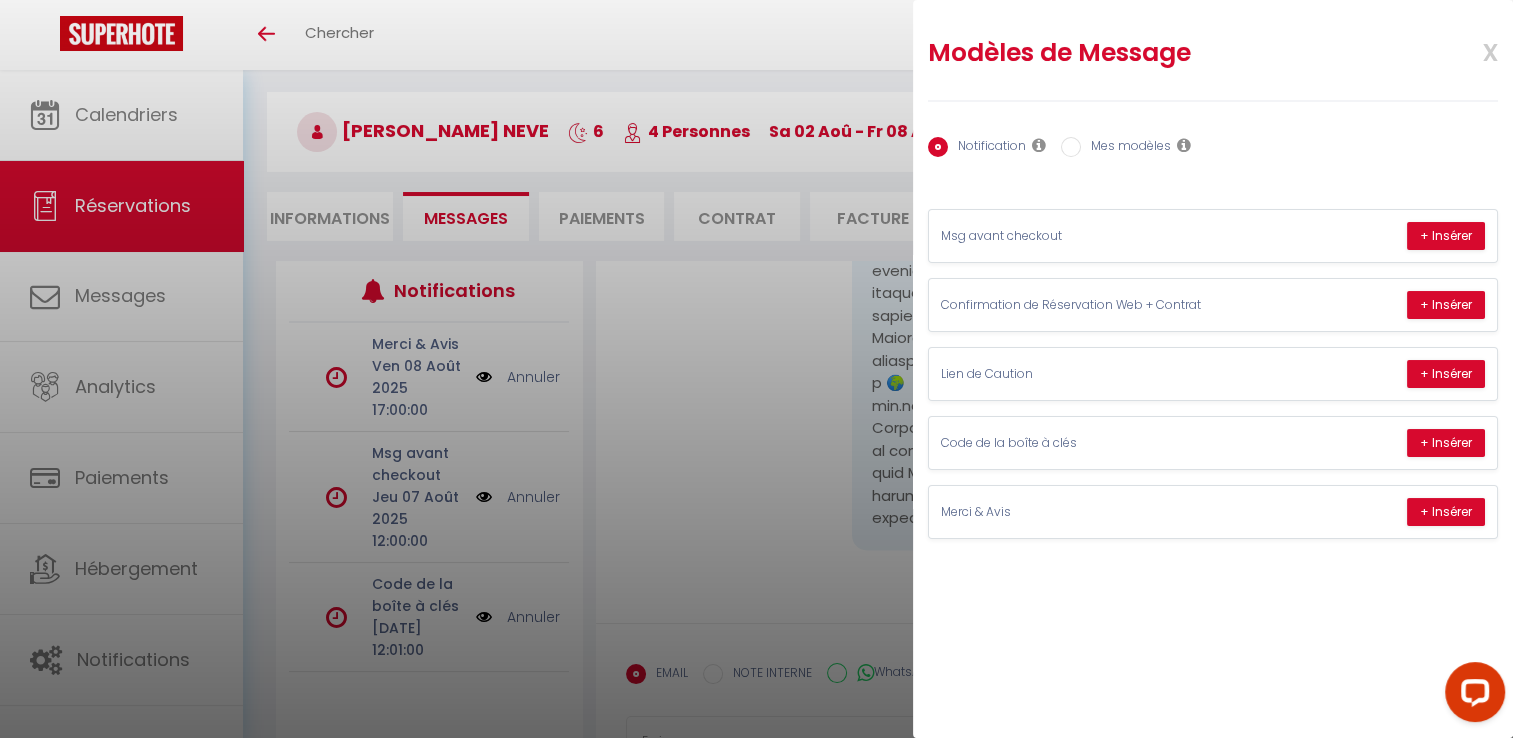 click on "Mes modèles" at bounding box center (1126, 148) 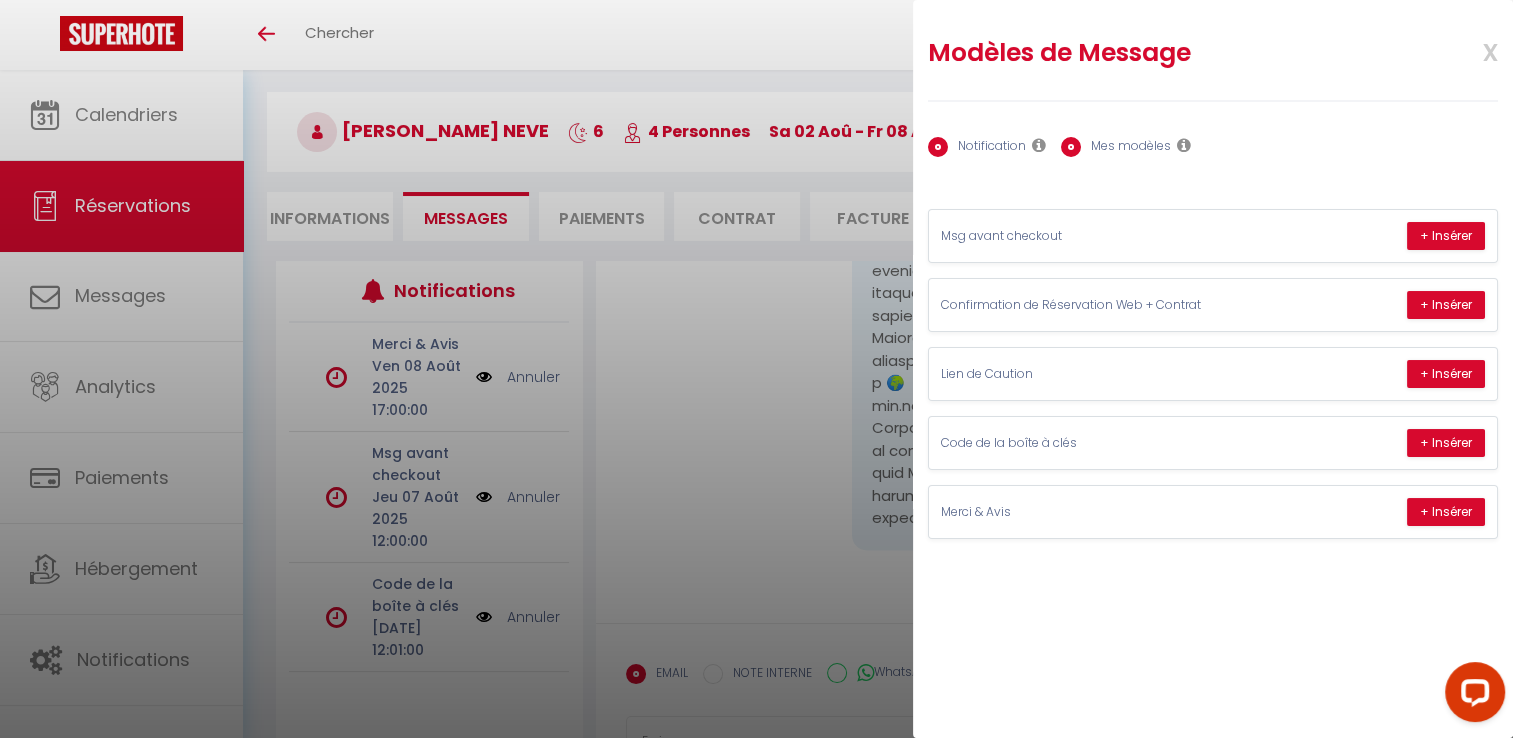 radio on "false" 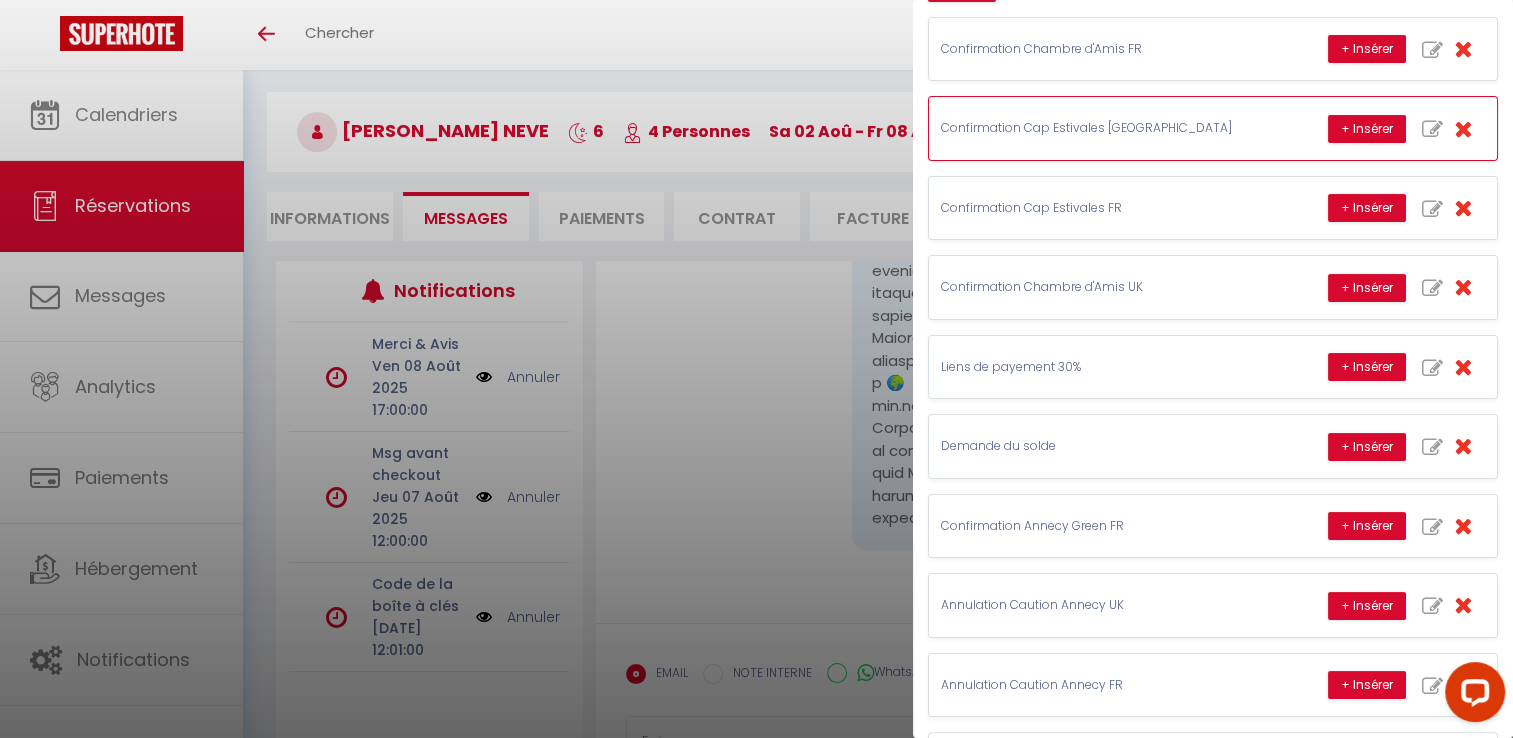 scroll, scrollTop: 236, scrollLeft: 0, axis: vertical 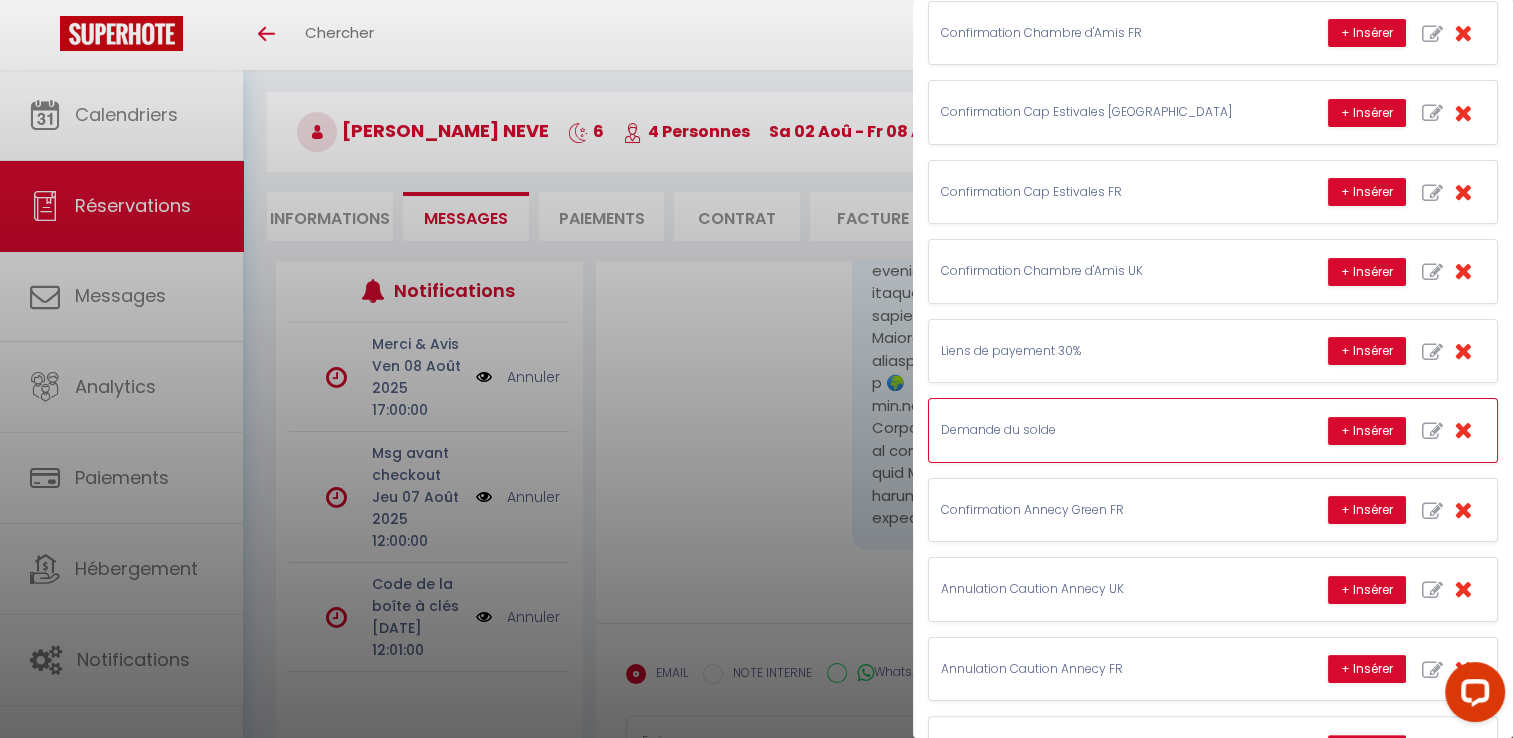 click at bounding box center (1432, 431) 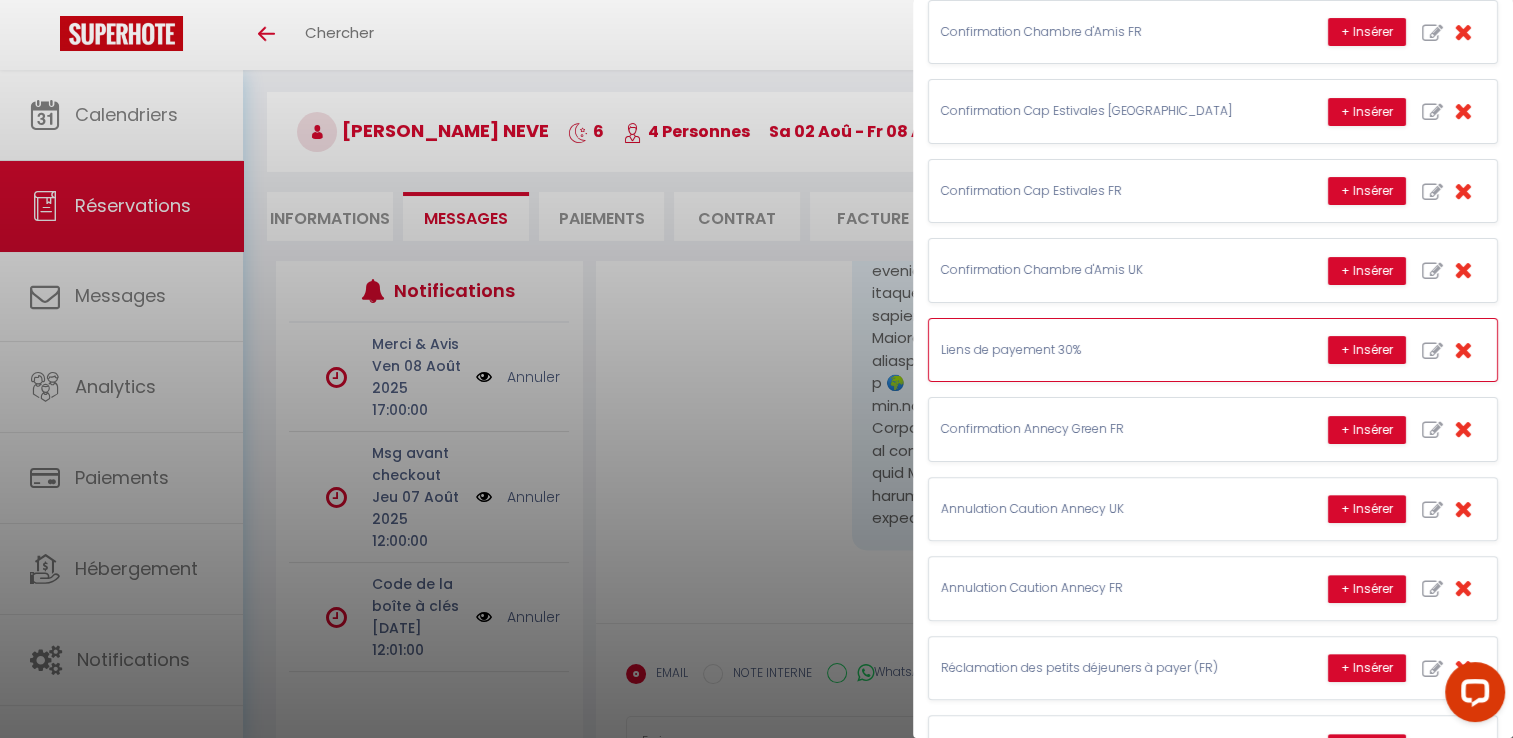scroll, scrollTop: 0, scrollLeft: 0, axis: both 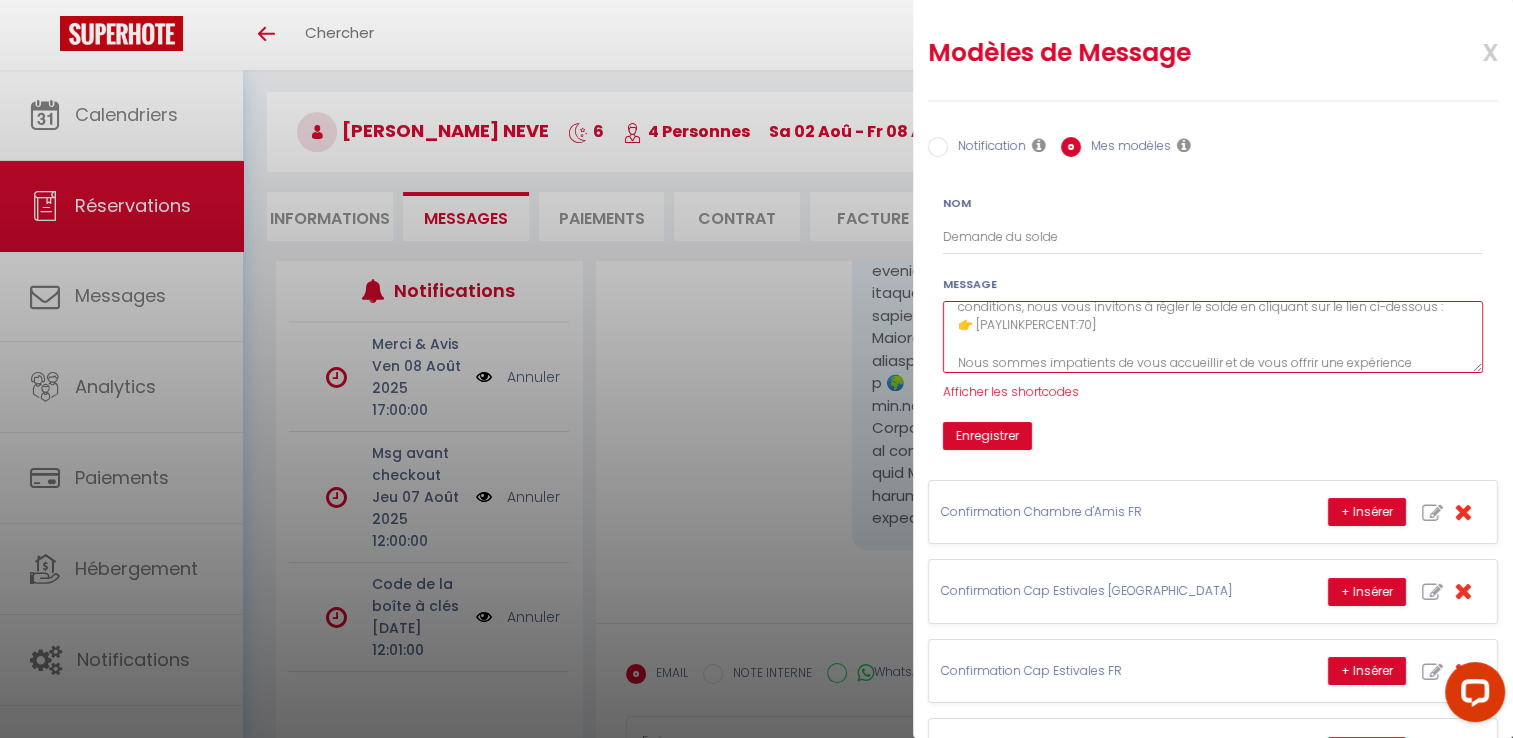 click on "Bonjour [GUEST:FIRST_NAME] [GUEST:LAST_NAME],
Votre séjour à [RENTAL:NAME], prévu du [CHECKING:DD-MM-YYYY] au [CHECKOUT:DD-MM-YYYY], approche à grands pas ! 😊
Afin de finaliser votre réservation et garantir votre accueil dans les meilleures conditions, nous vous invitons à régler le solde en cliquant sur le lien ci-dessous :
👉 [PAYLINKPERCENT:70]
Nous sommes impatients de vous accueillir et de vous offrir une expérience inoubliable dans notre belle région.
En cas de questions ou de besoin d’assistance, n’hésitez pas à nous contacter.
Dans l’attente de vous recevoir,
Bien cordialement,
Yannick
📧 [RENTAL:EMAIL]
🔹 [RENTAL:NAME] 🔹" at bounding box center (1213, 337) 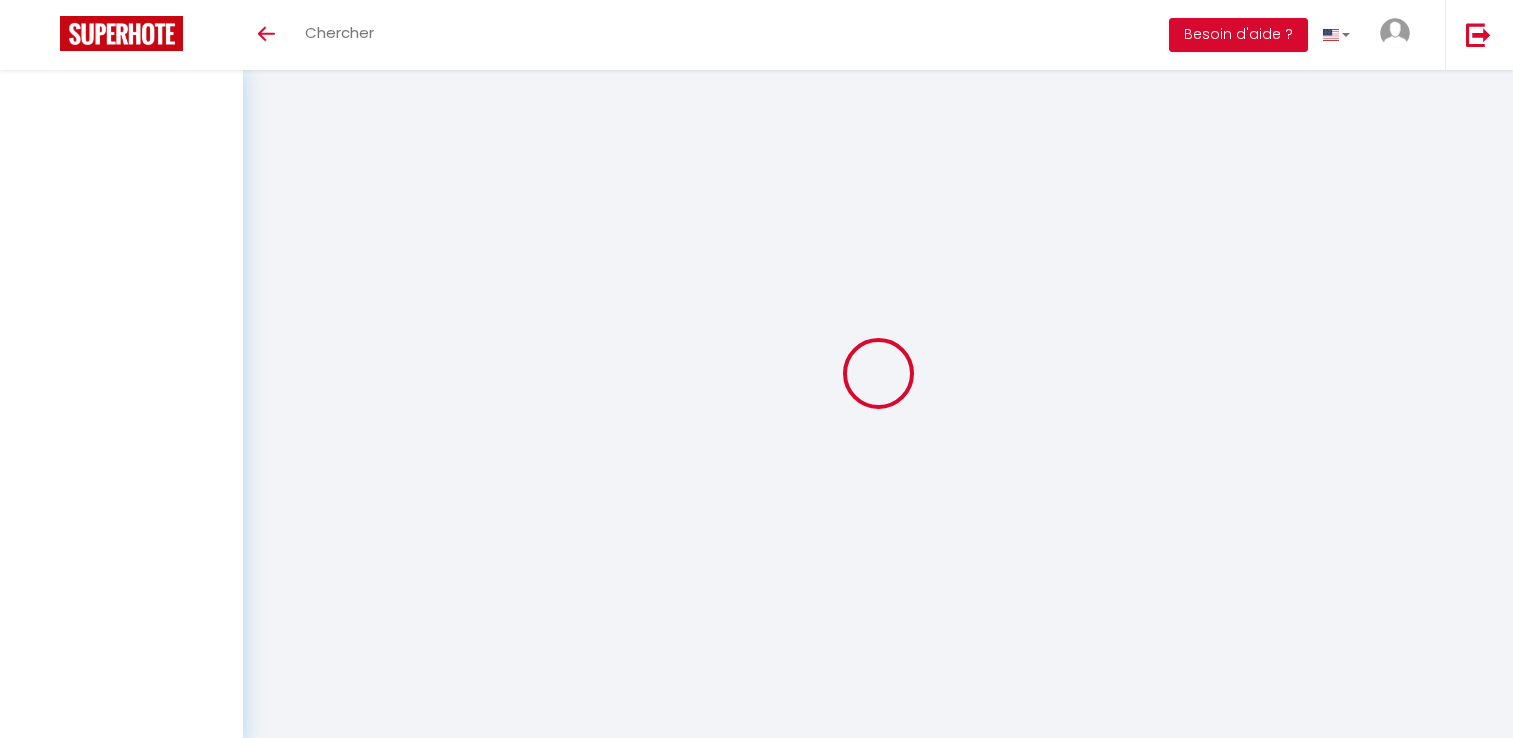 scroll, scrollTop: 70, scrollLeft: 0, axis: vertical 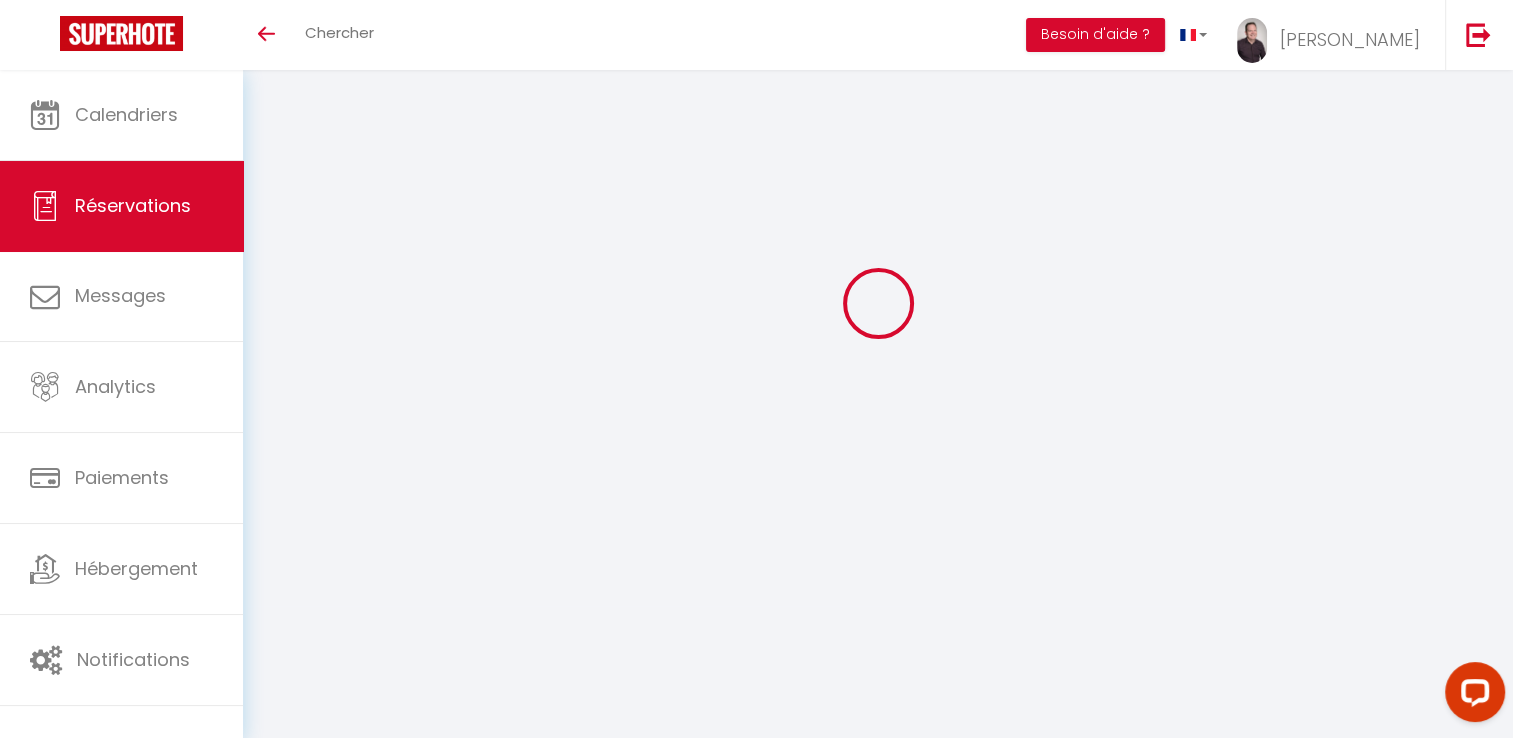 select 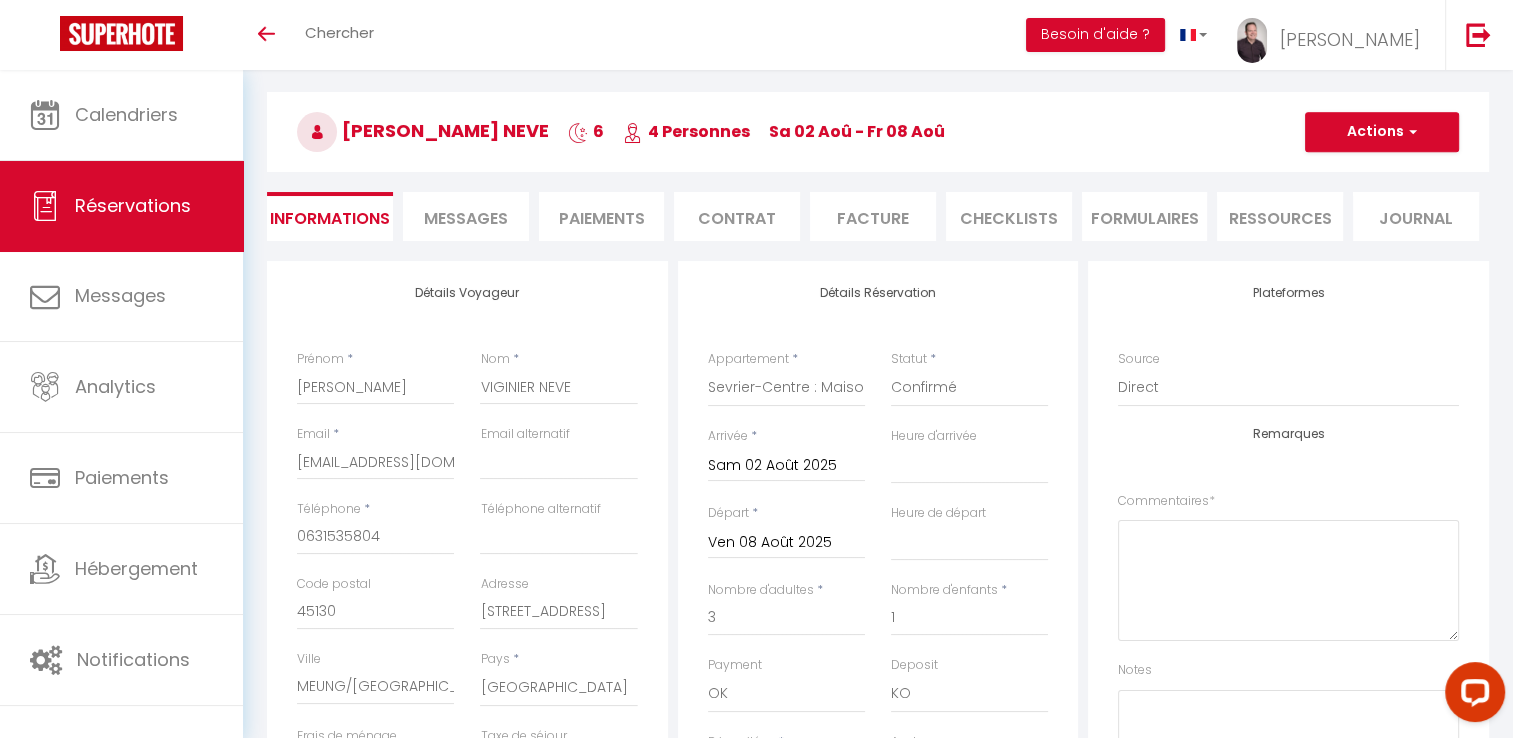 select 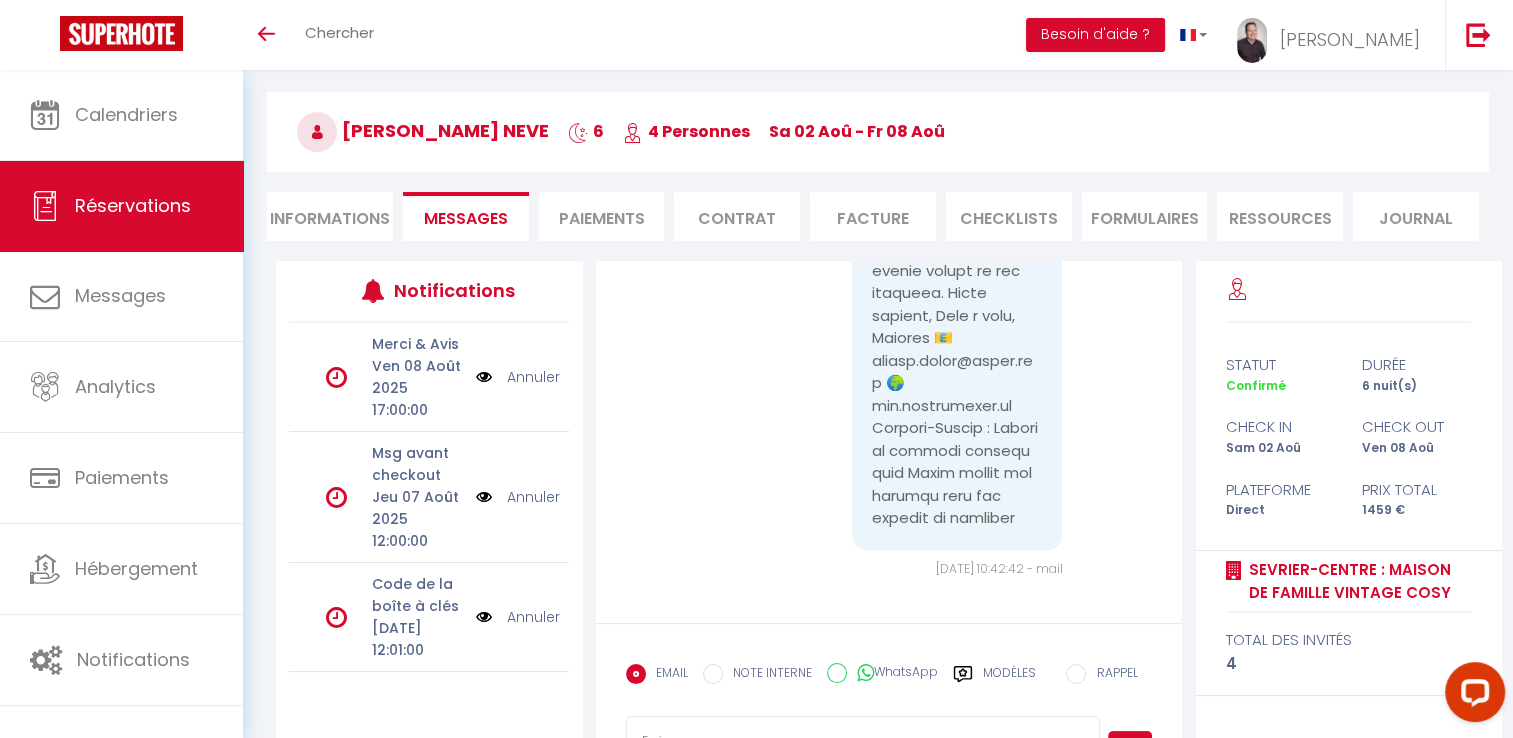 scroll, scrollTop: 19278, scrollLeft: 0, axis: vertical 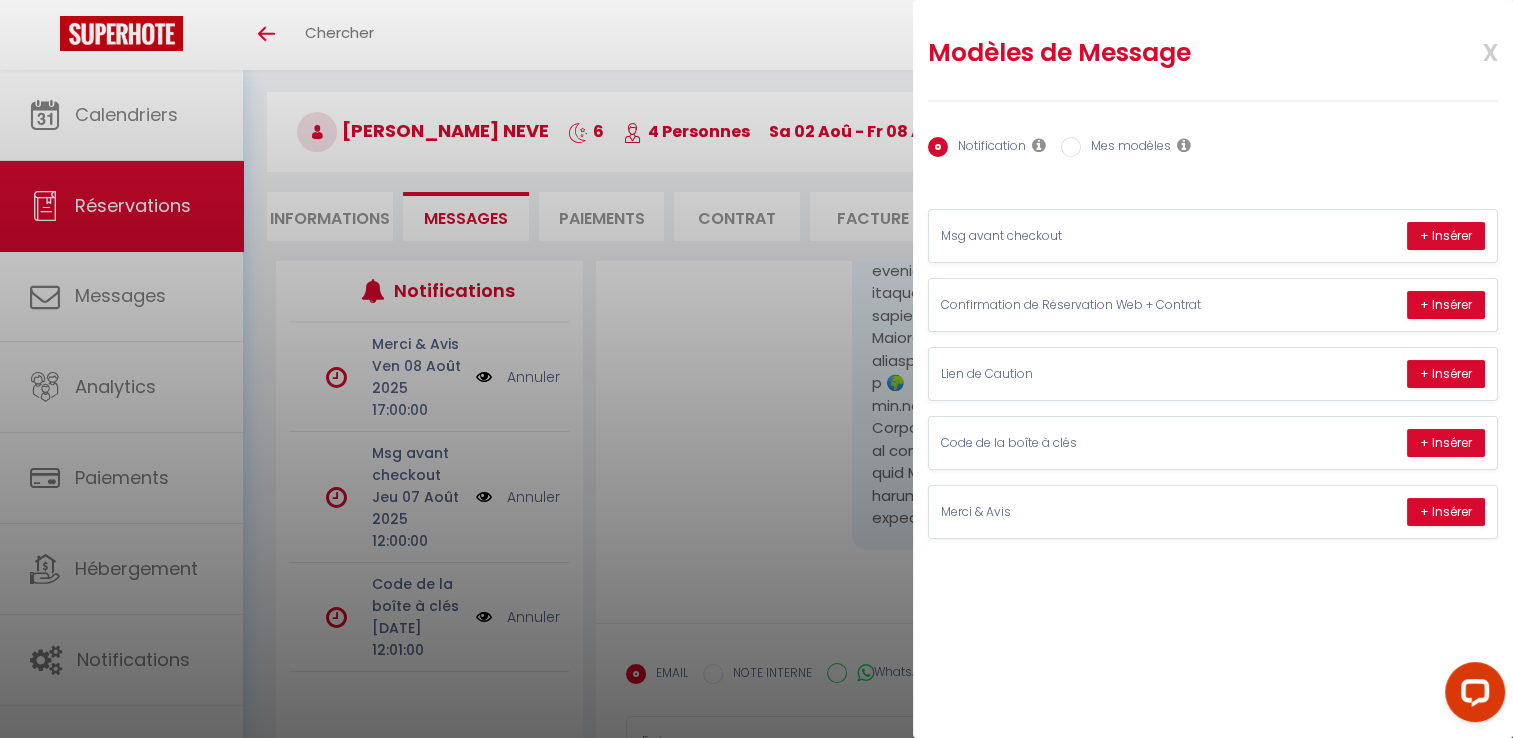 click on "Mes modèles" at bounding box center [1126, 148] 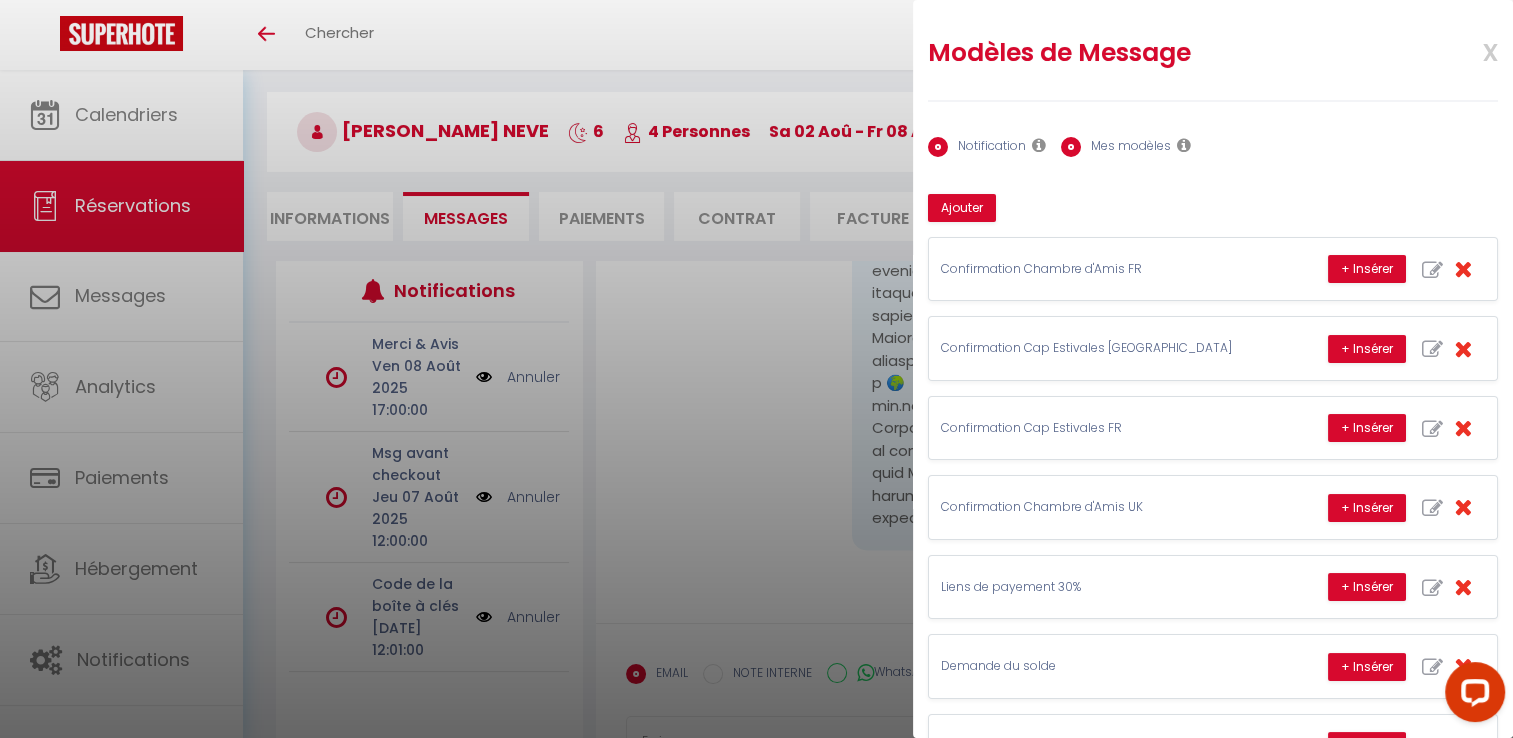 radio on "false" 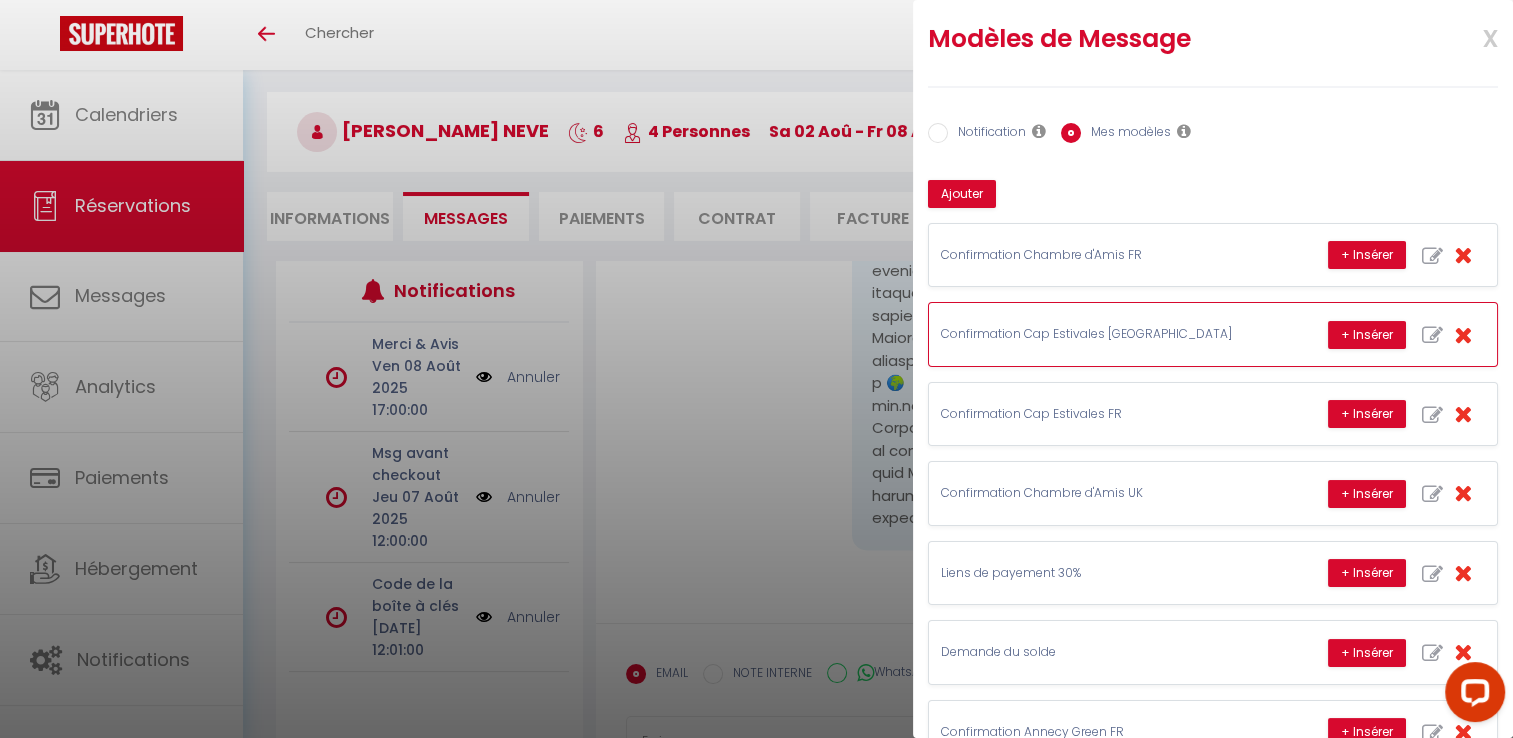 scroll, scrollTop: 15, scrollLeft: 0, axis: vertical 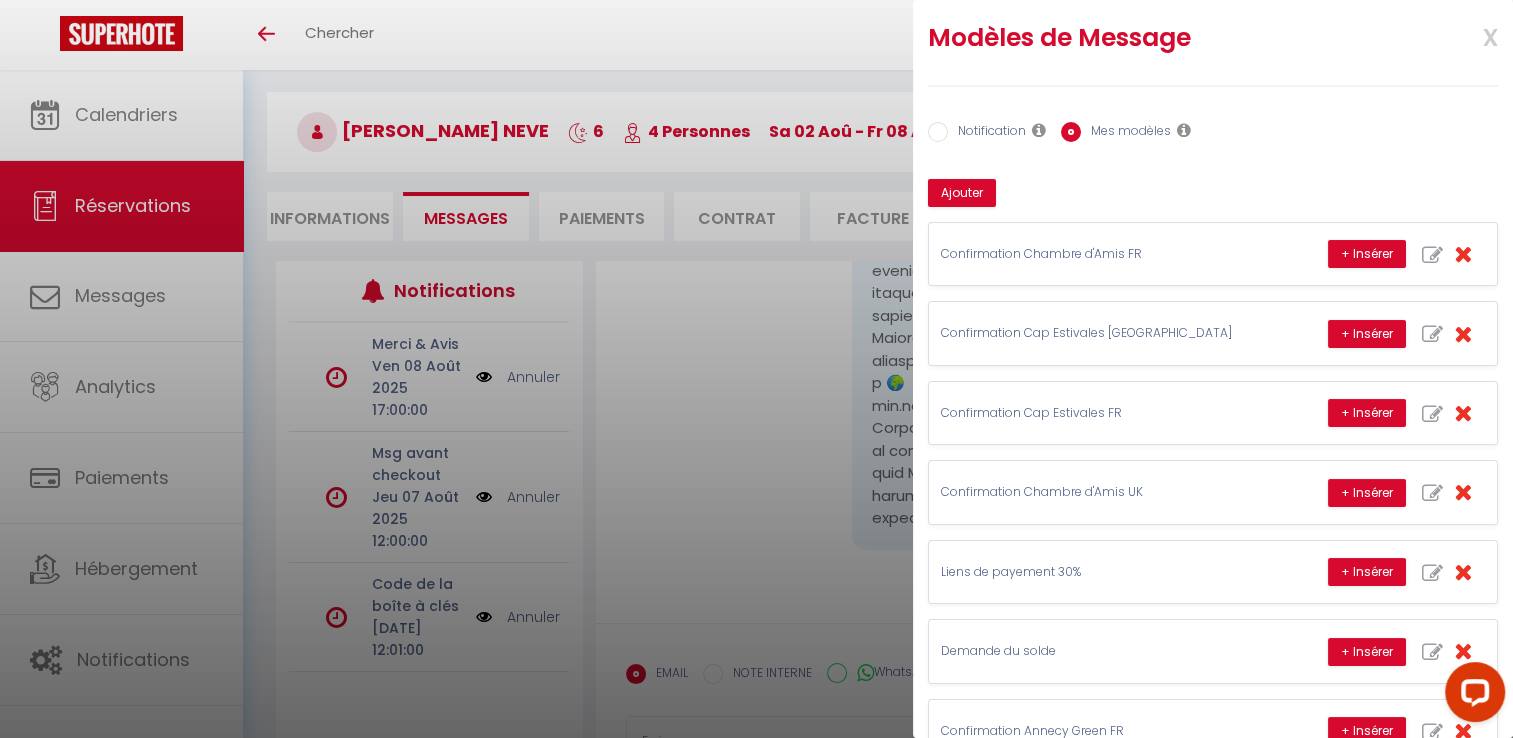 click on "x" at bounding box center (1466, 35) 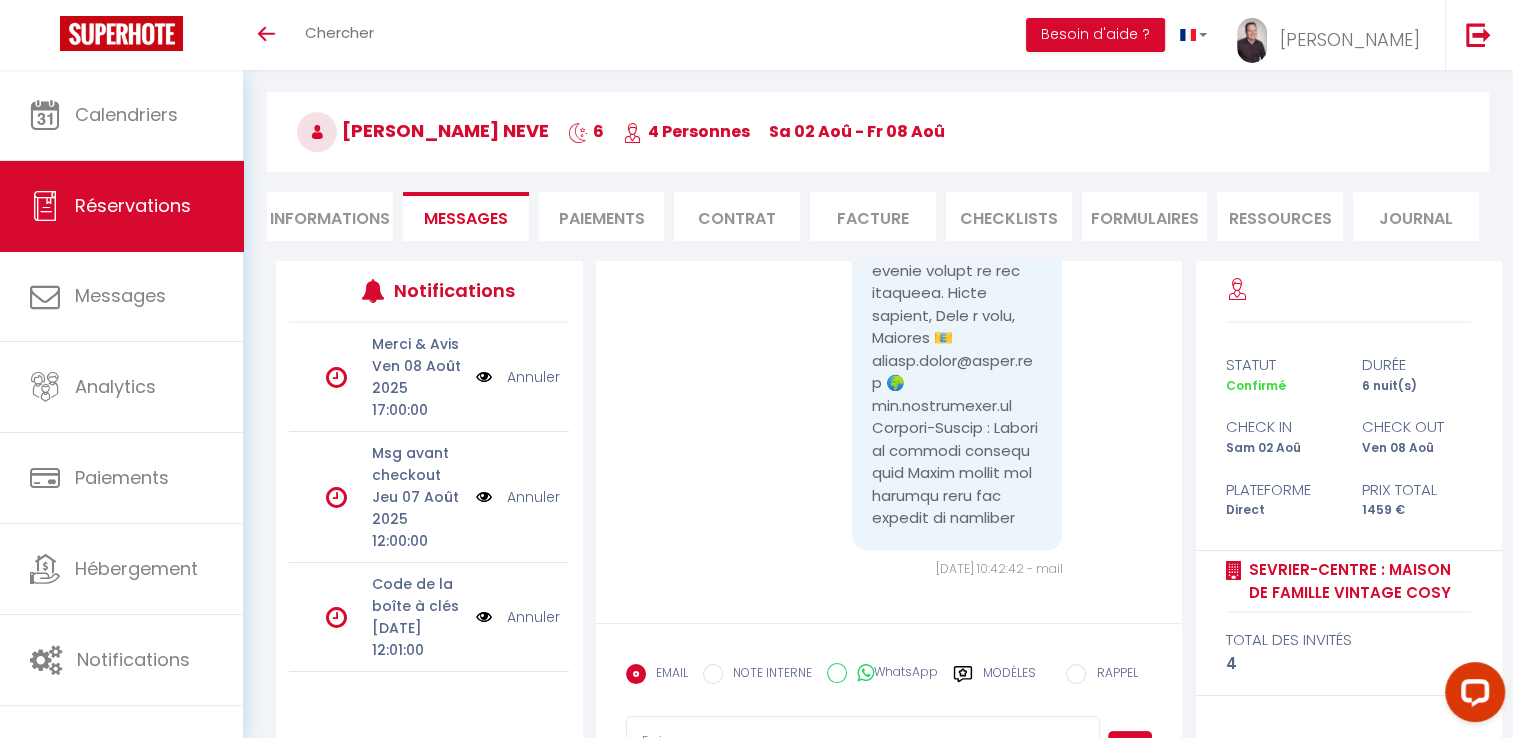 click on "Informations" at bounding box center [330, 216] 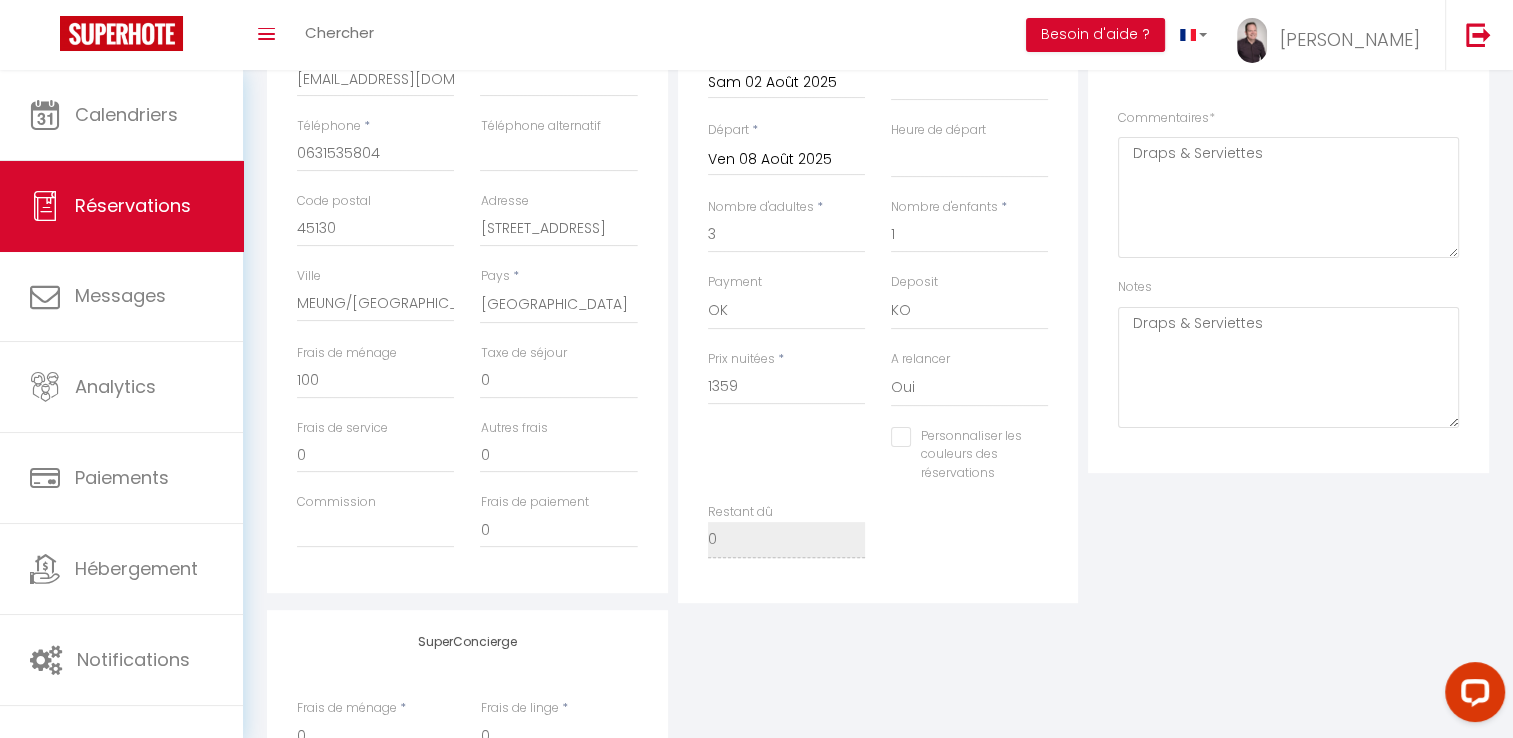 select 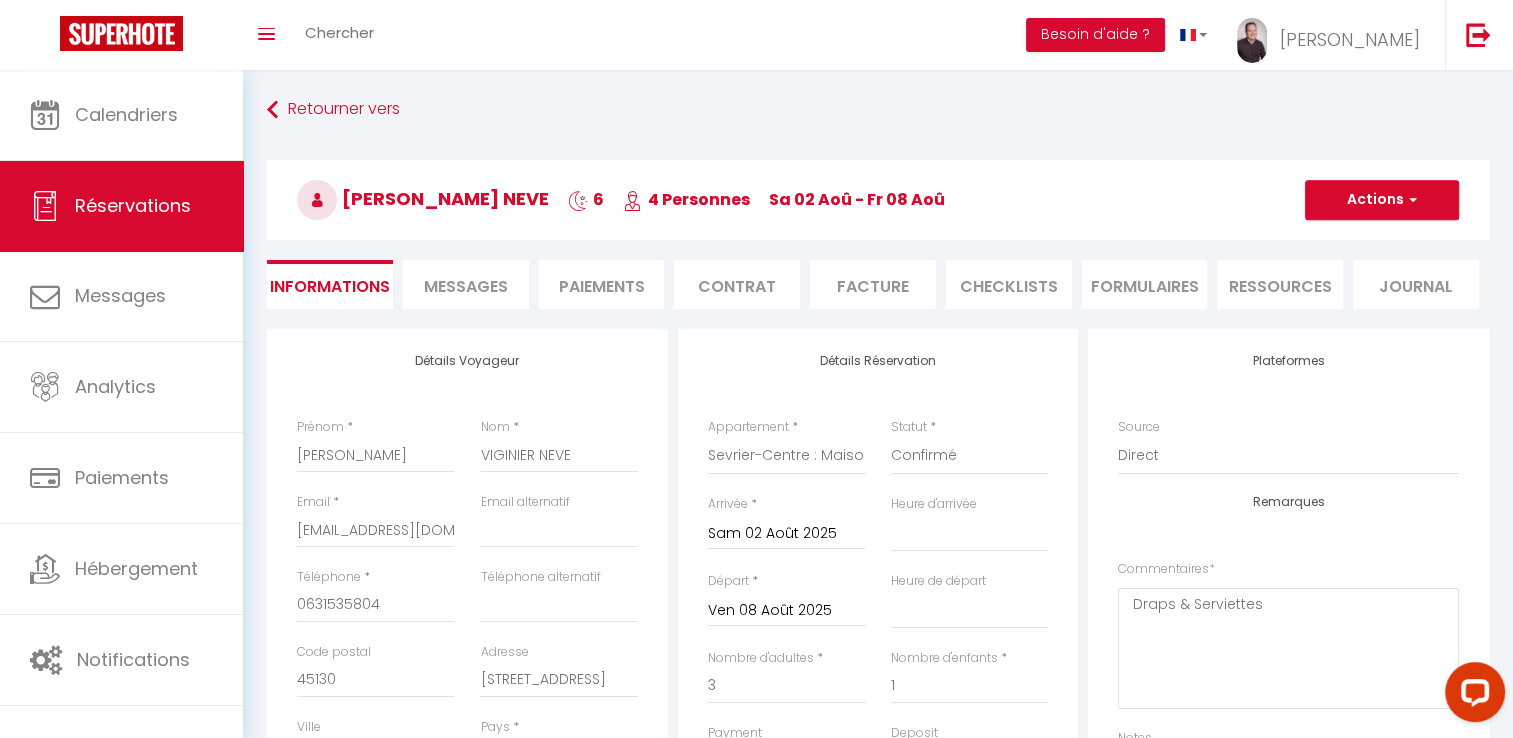 scroll, scrollTop: 0, scrollLeft: 0, axis: both 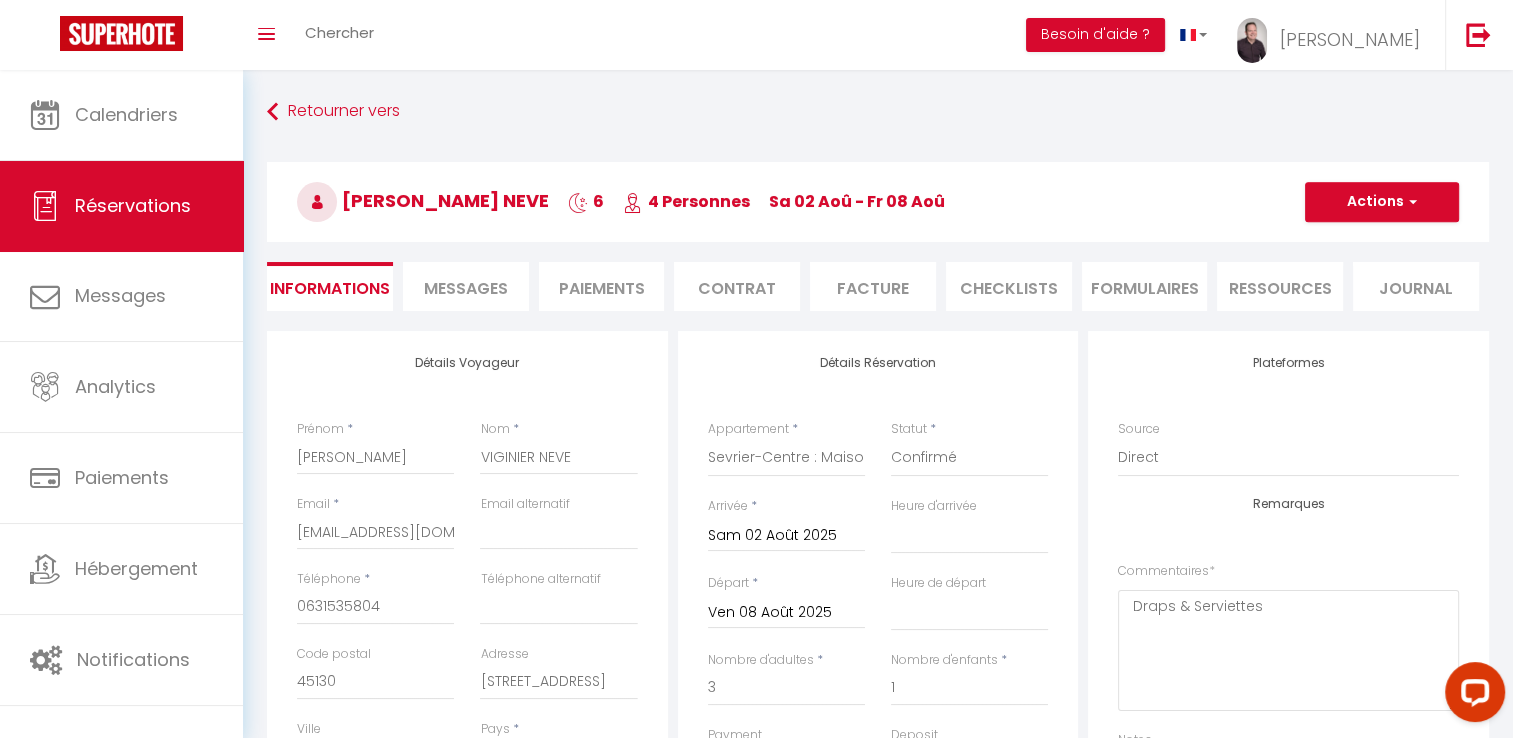 click on "Messages" at bounding box center [466, 288] 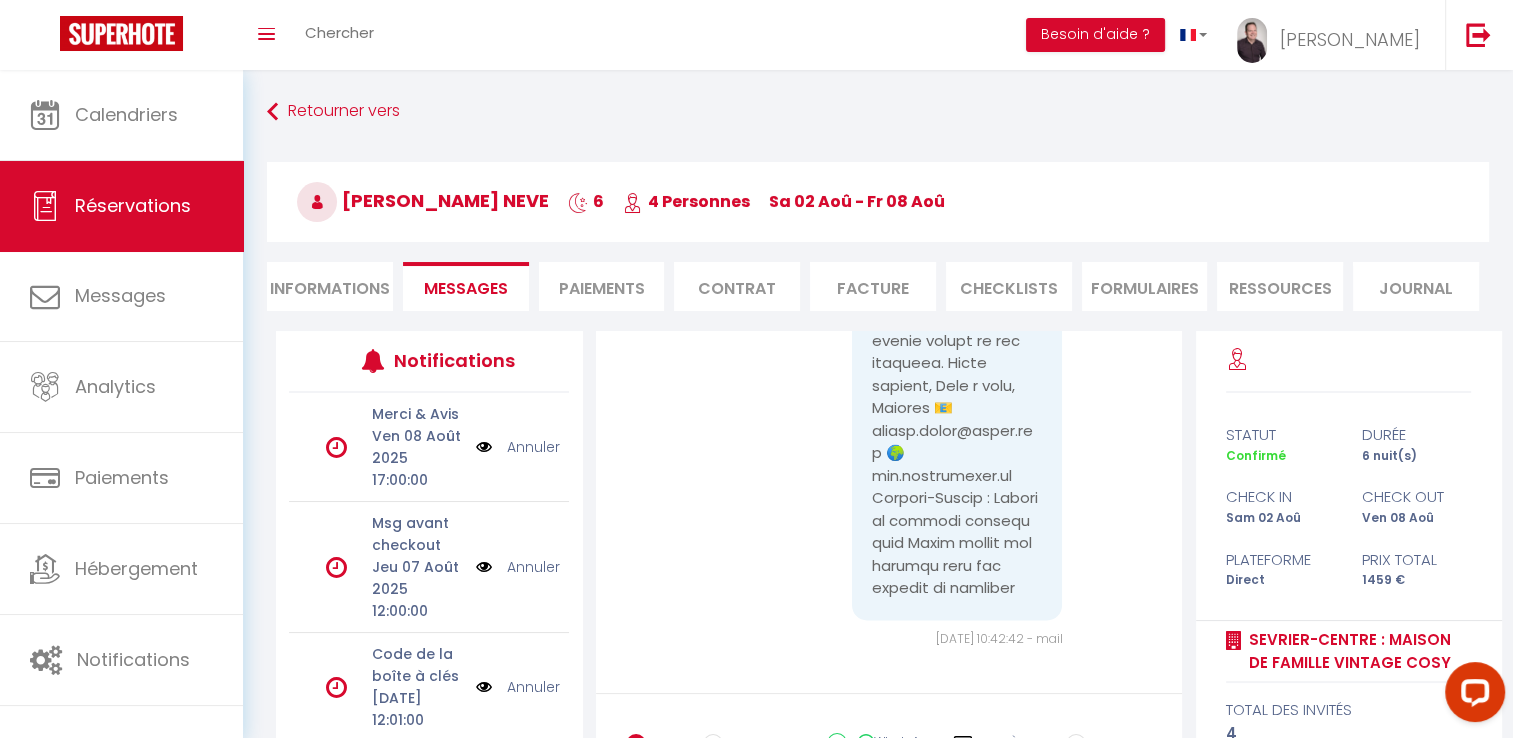 click on "Paiements" at bounding box center [602, 286] 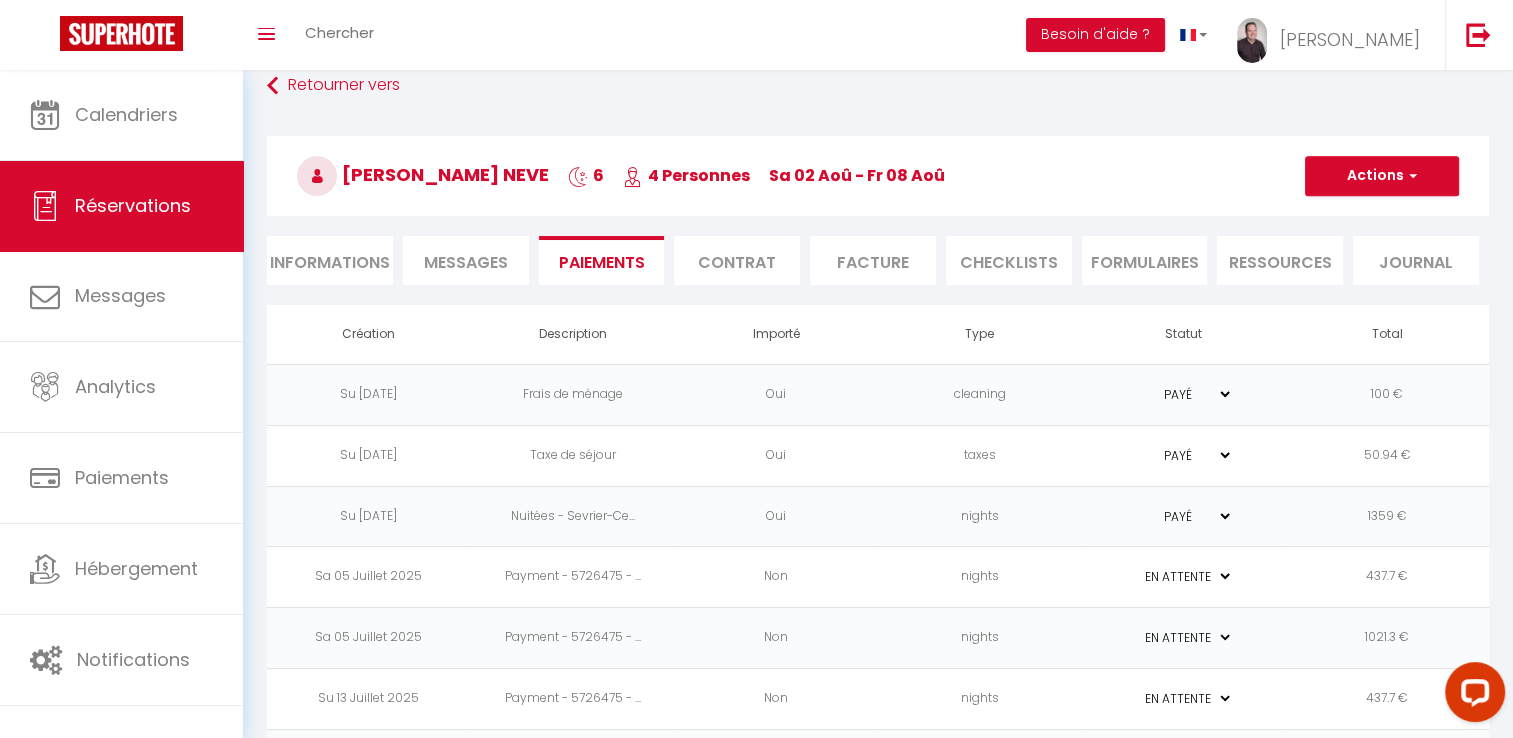 scroll, scrollTop: 27, scrollLeft: 0, axis: vertical 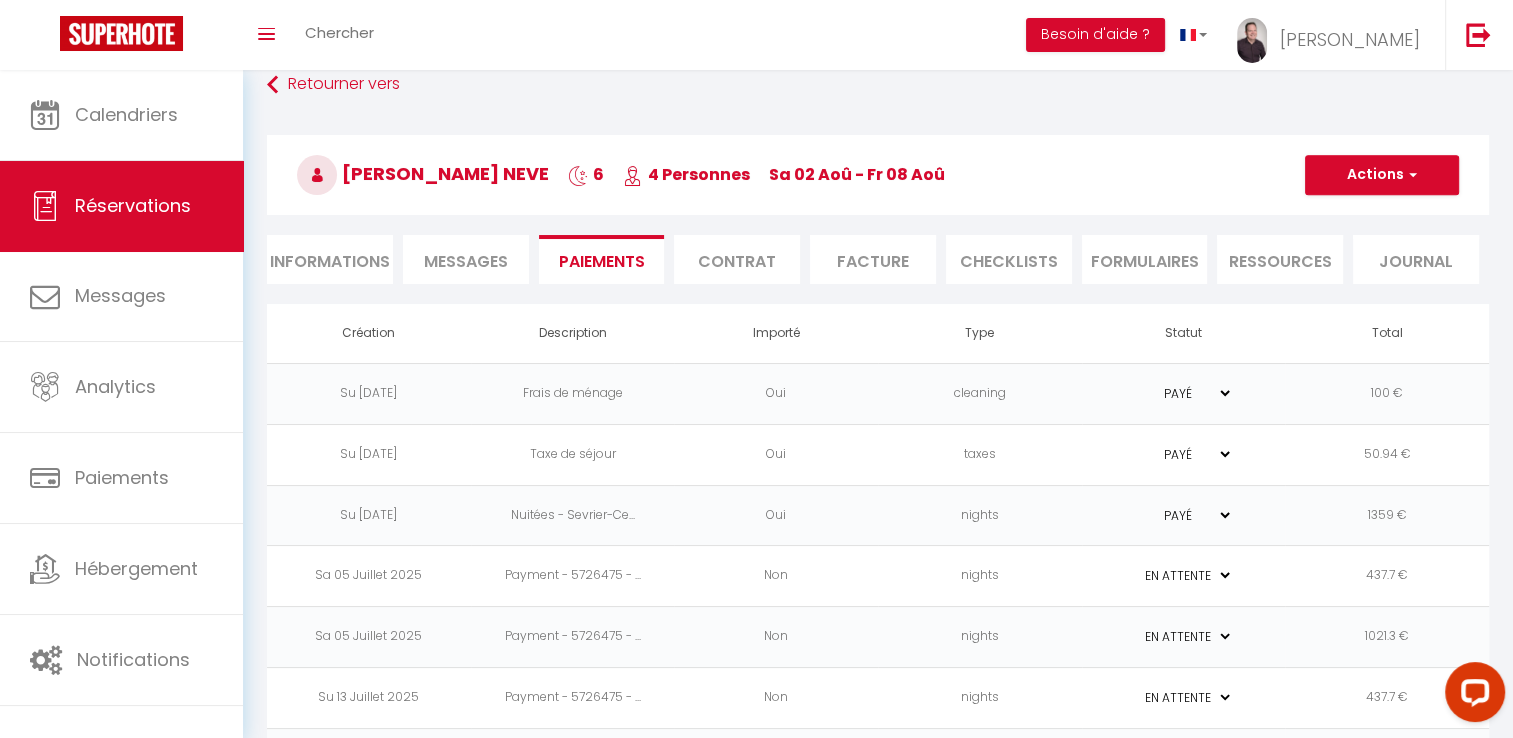 click on "Informations" at bounding box center (330, 259) 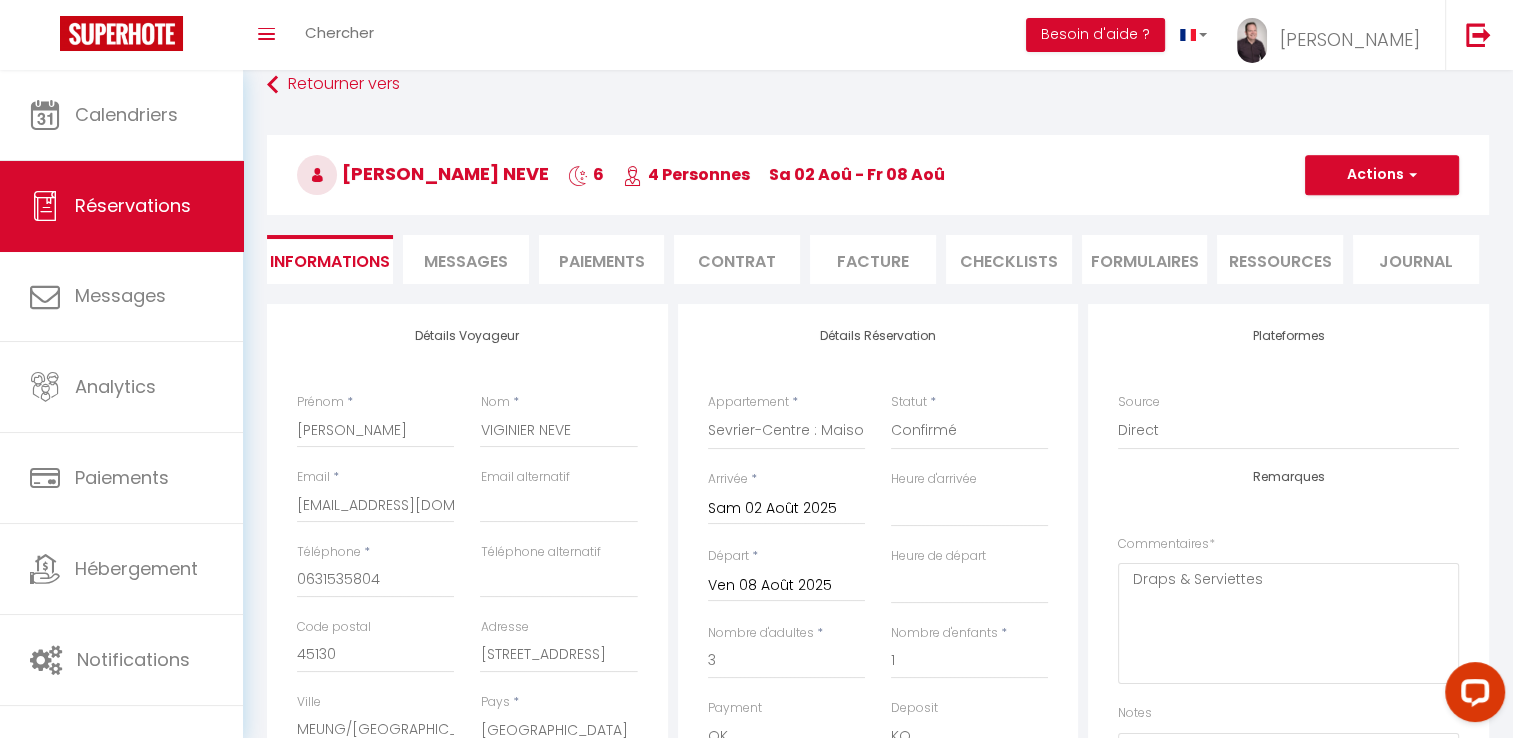 select 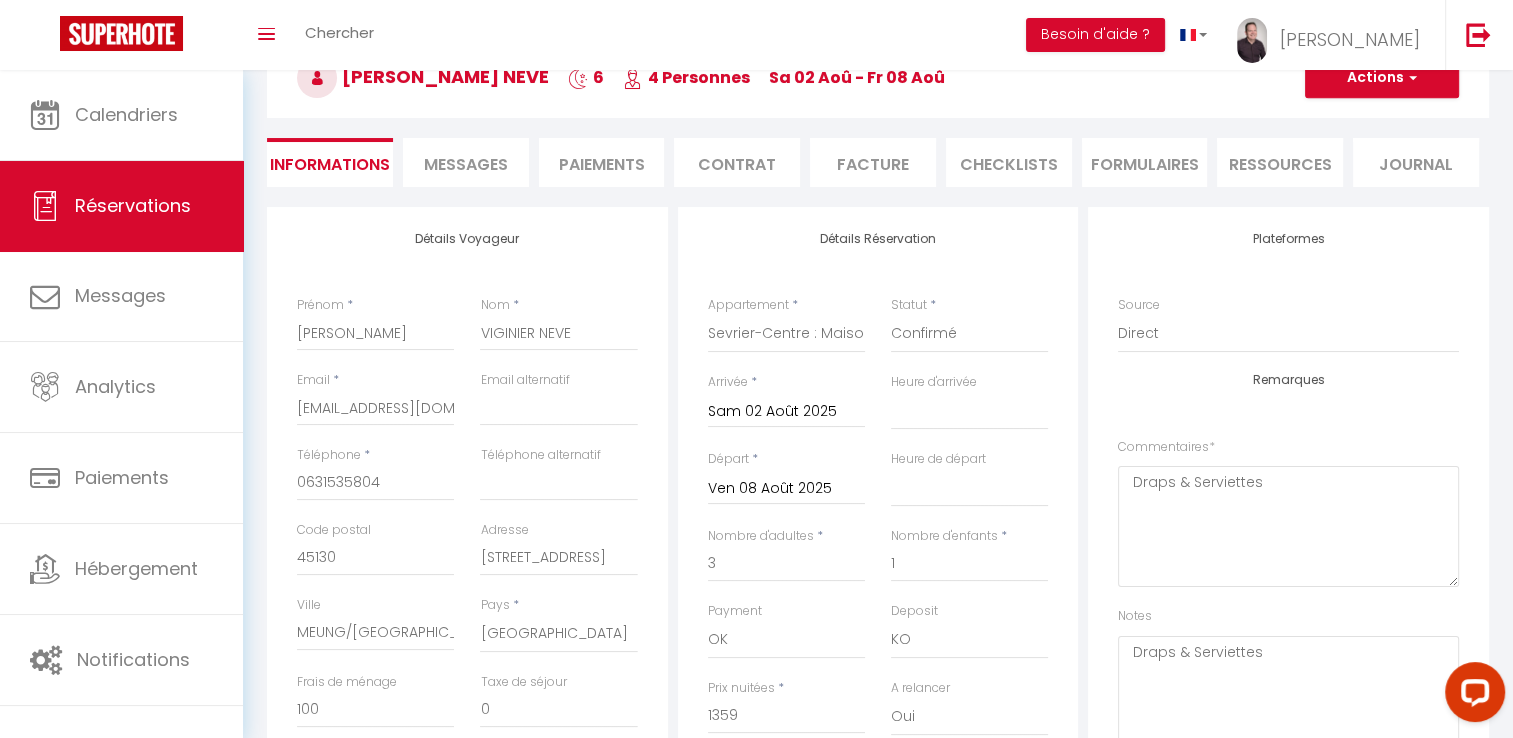 select 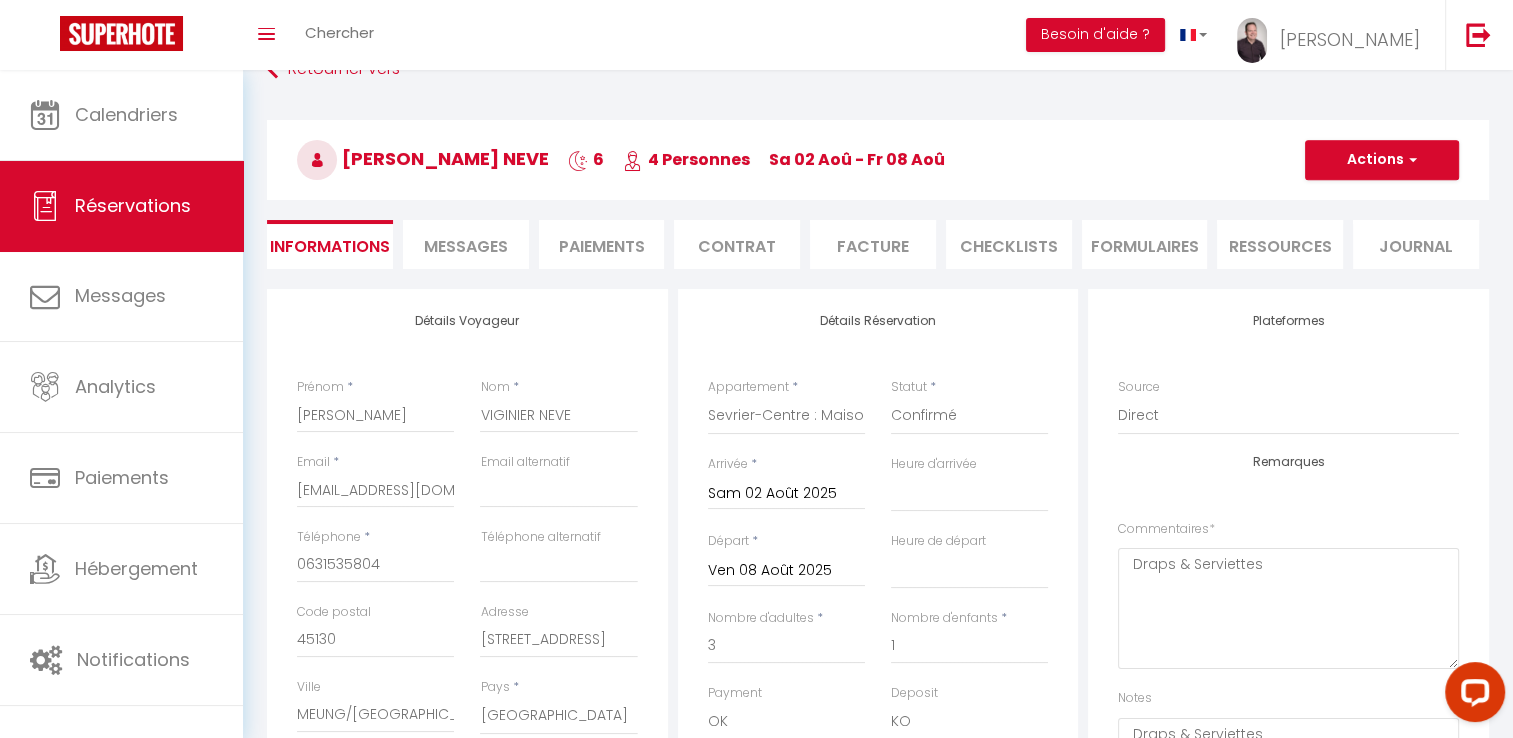 scroll, scrollTop: 36, scrollLeft: 0, axis: vertical 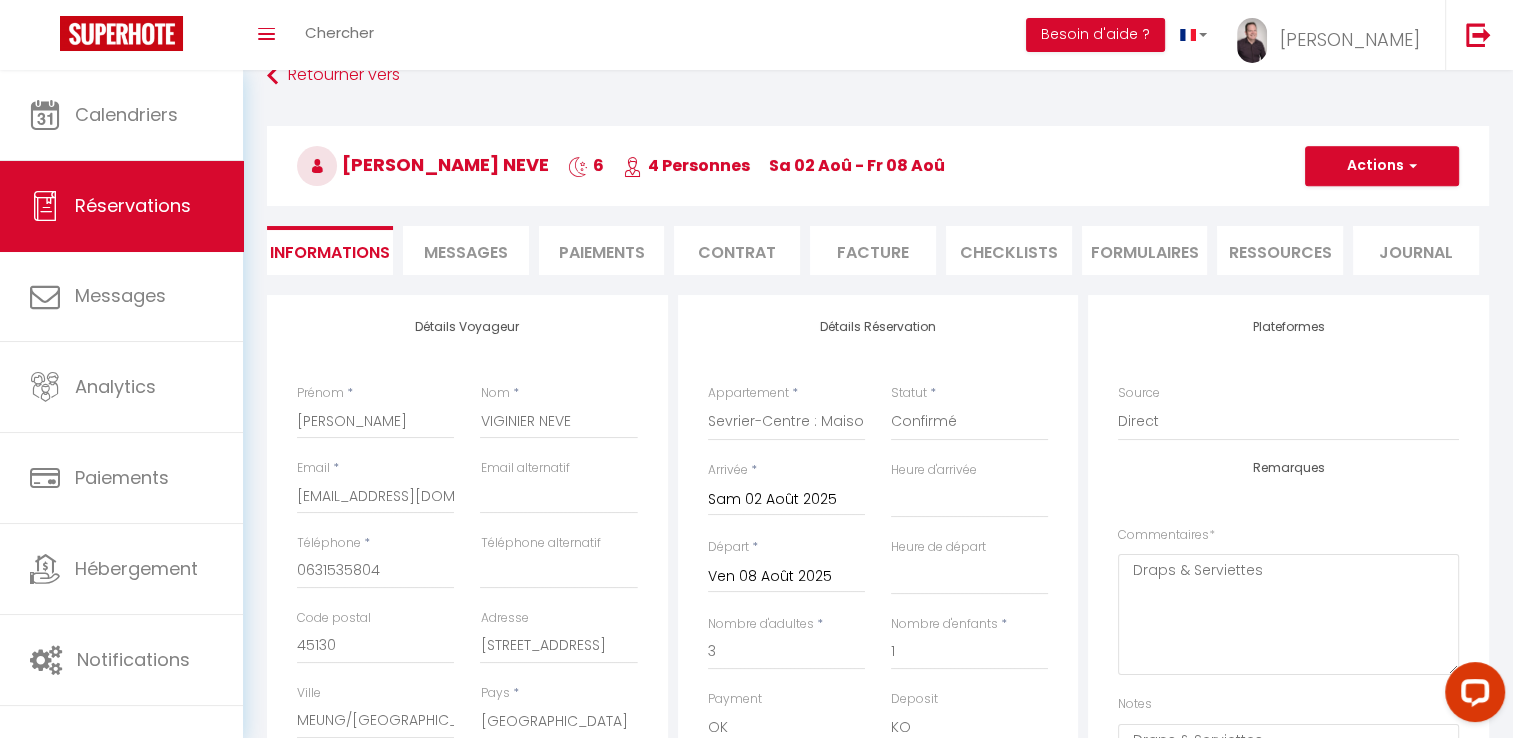 select 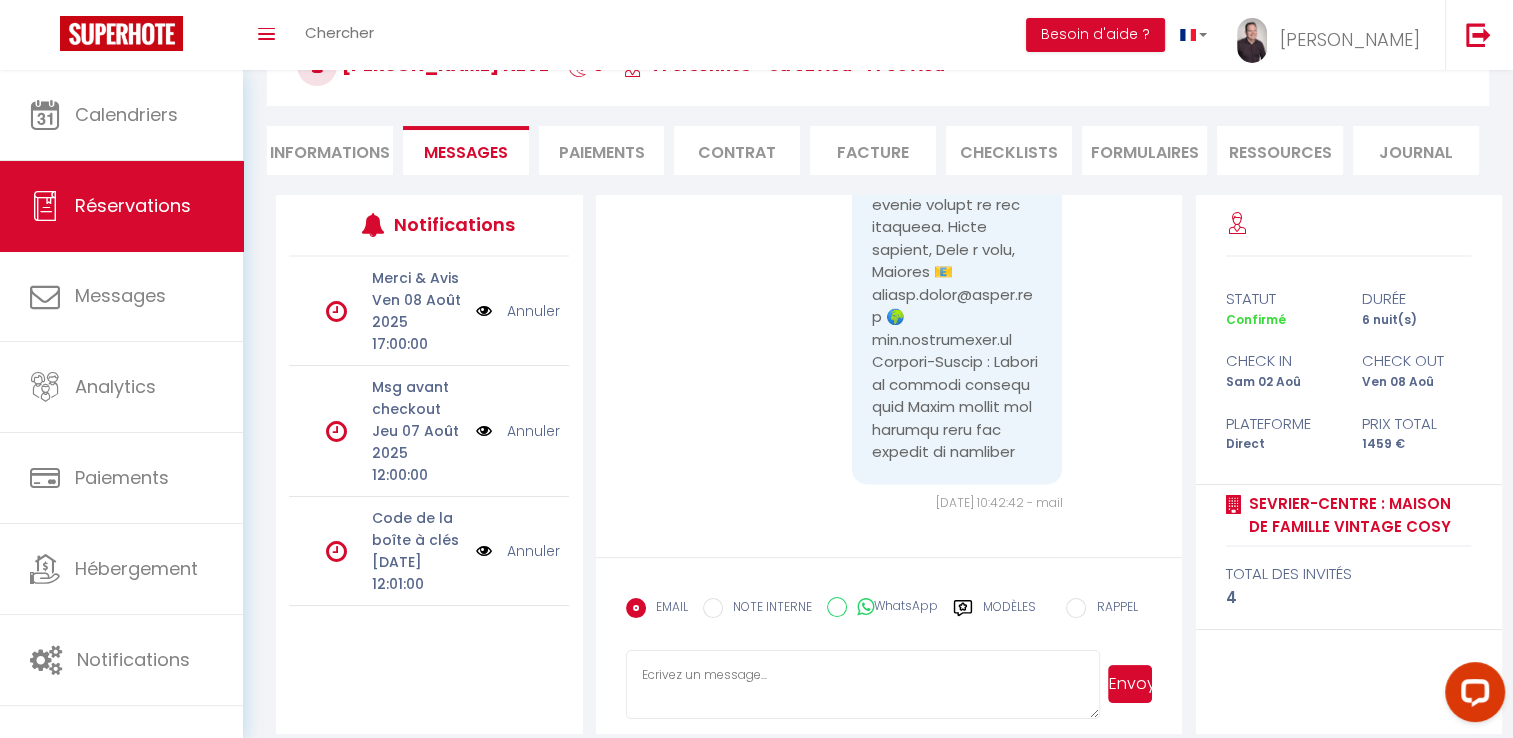 scroll, scrollTop: 155, scrollLeft: 0, axis: vertical 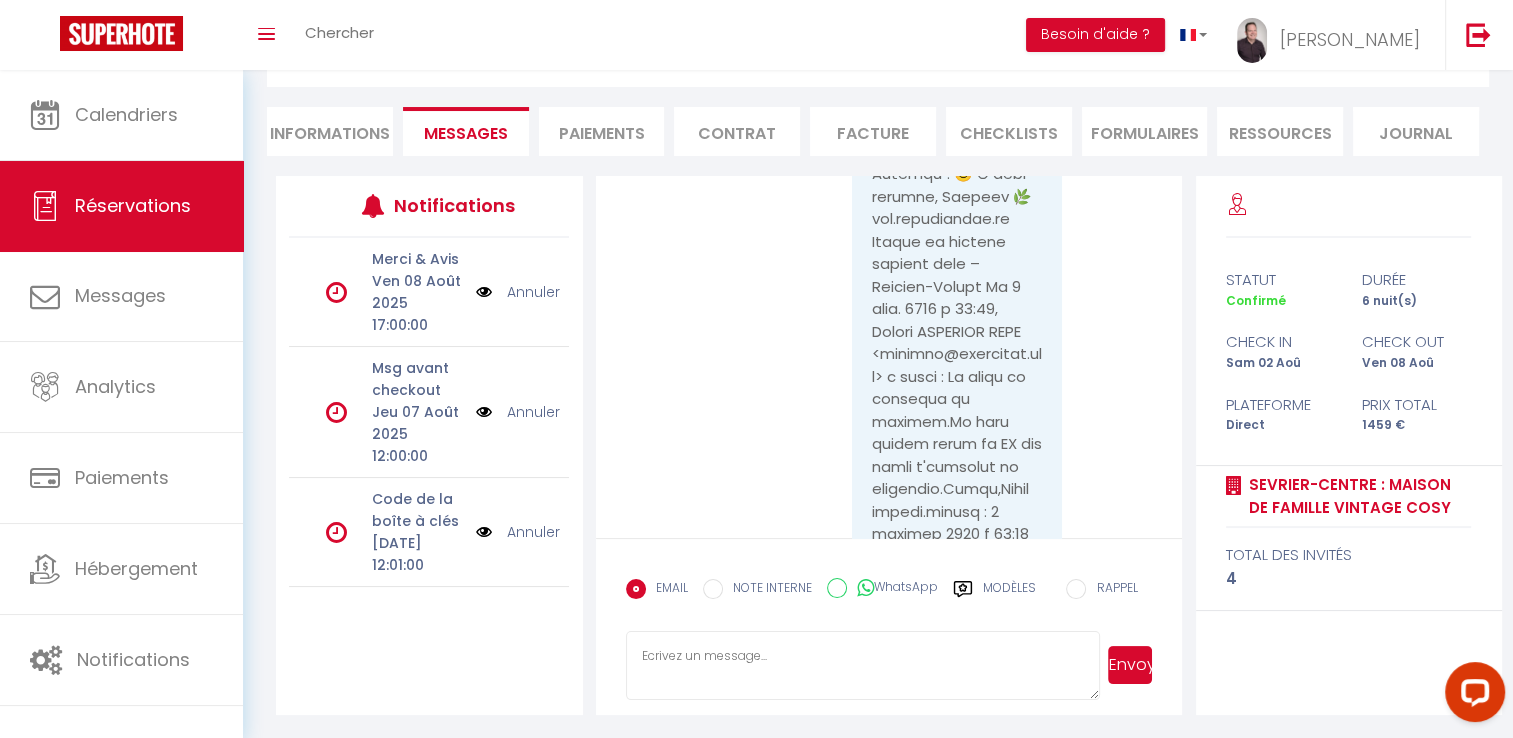 click on "Facture" at bounding box center [873, 131] 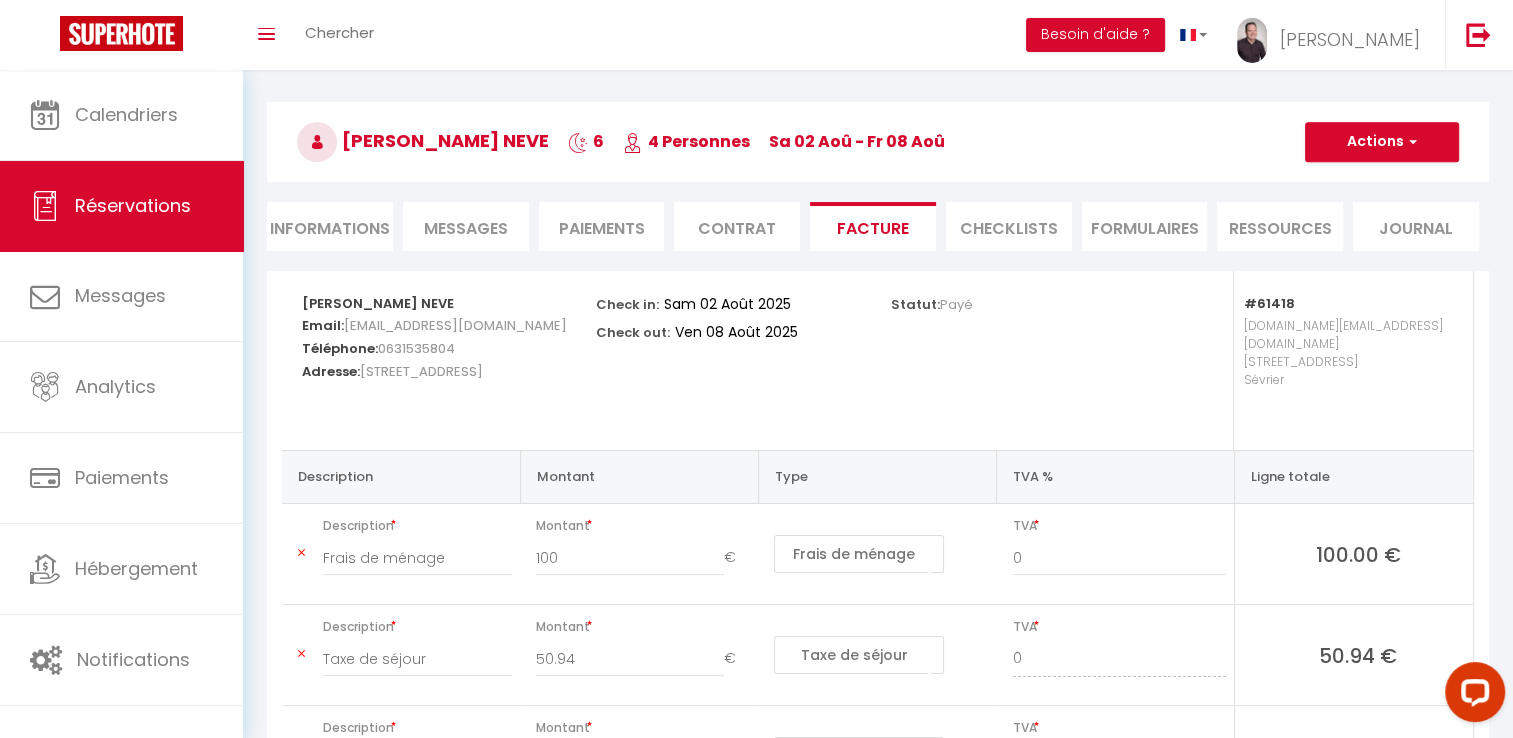 scroll, scrollTop: 0, scrollLeft: 0, axis: both 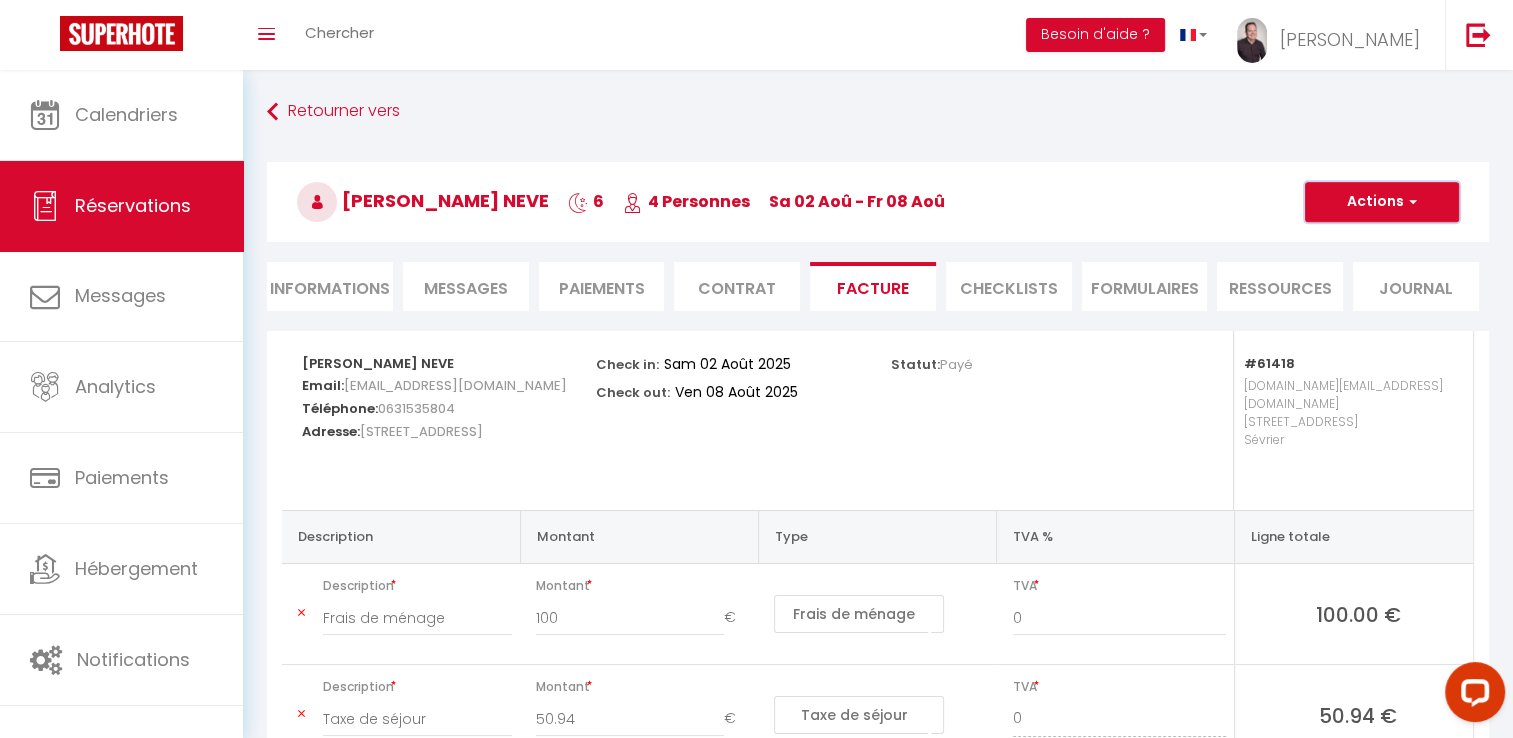 click on "Actions" at bounding box center [1382, 202] 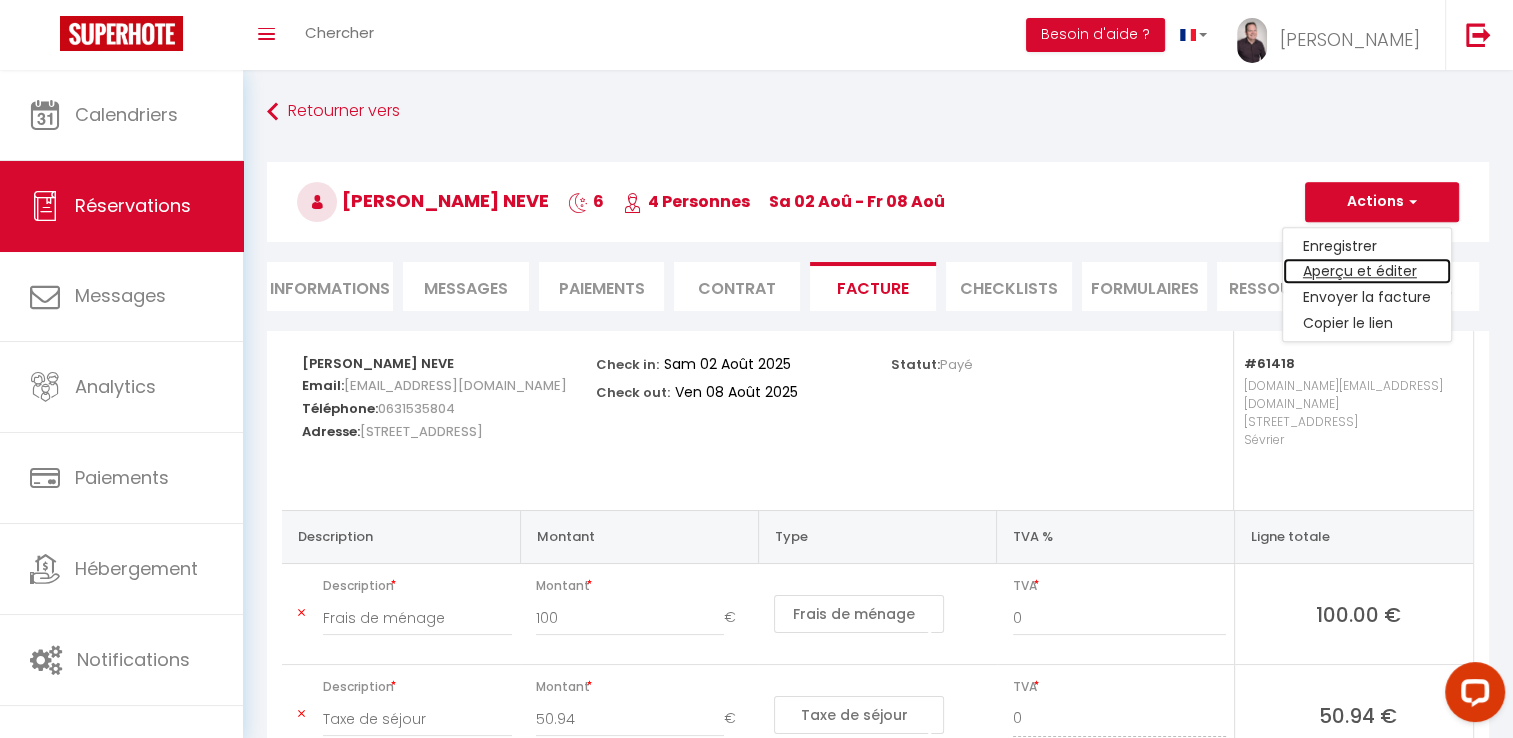 click on "Aperçu et éditer" at bounding box center (1367, 272) 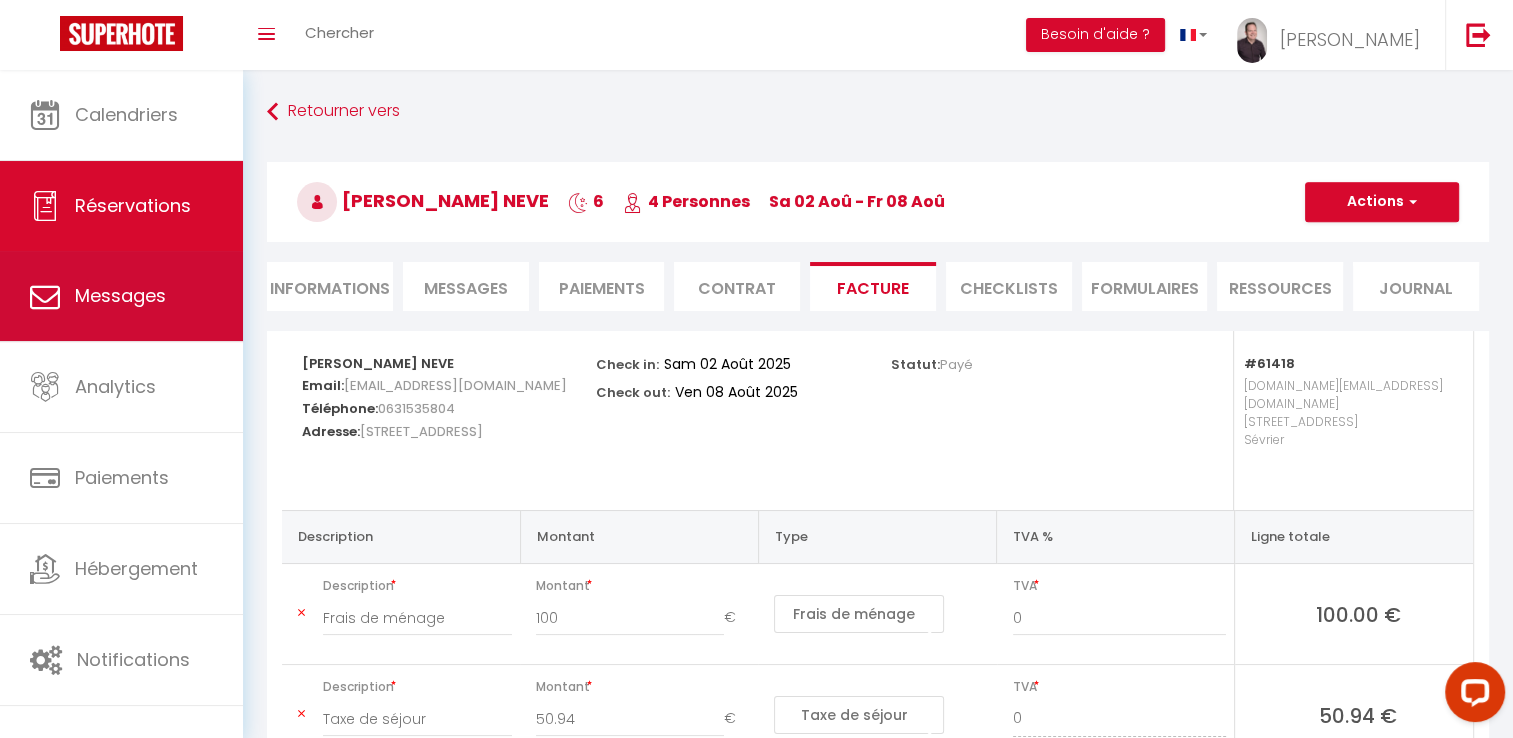 click on "Messages" at bounding box center (121, 296) 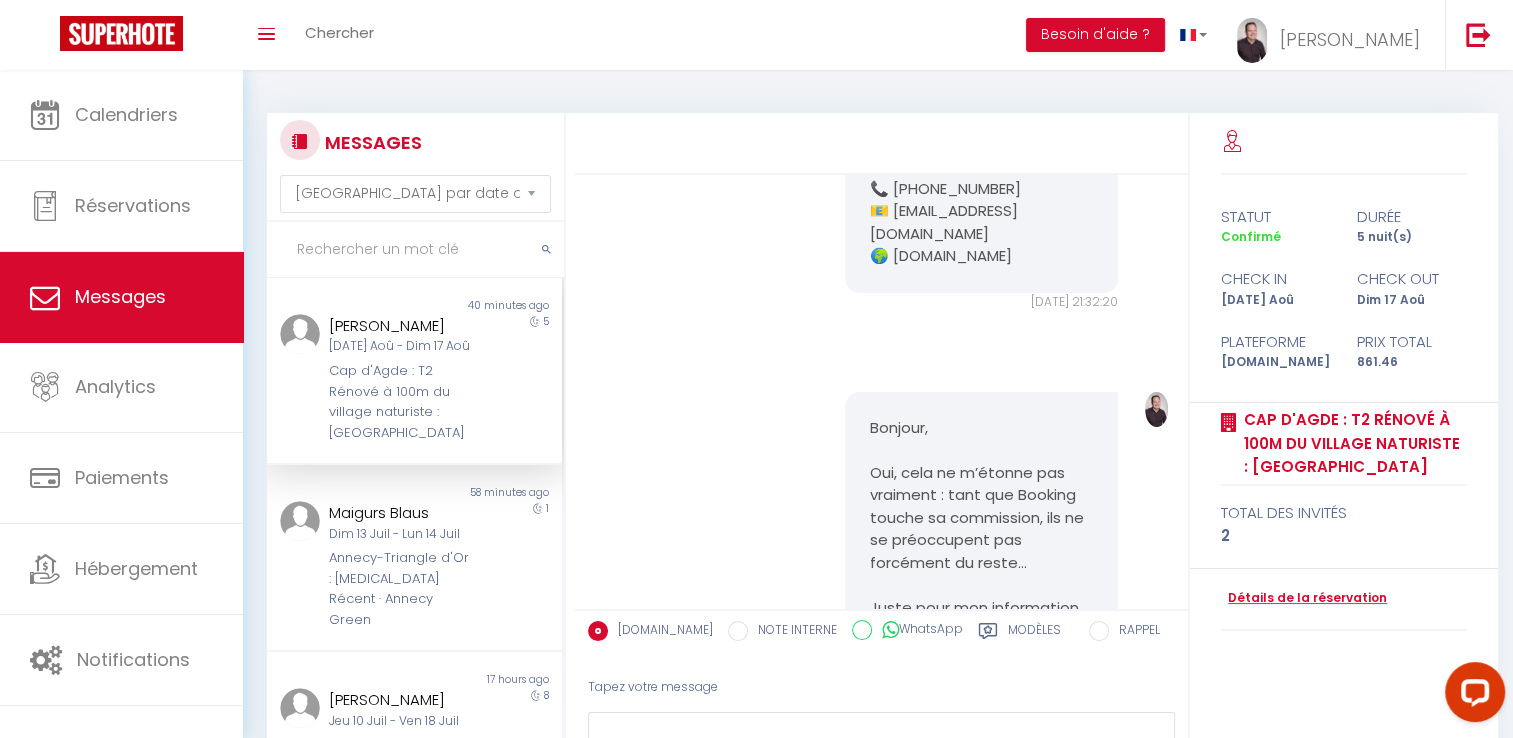 scroll, scrollTop: 1508, scrollLeft: 0, axis: vertical 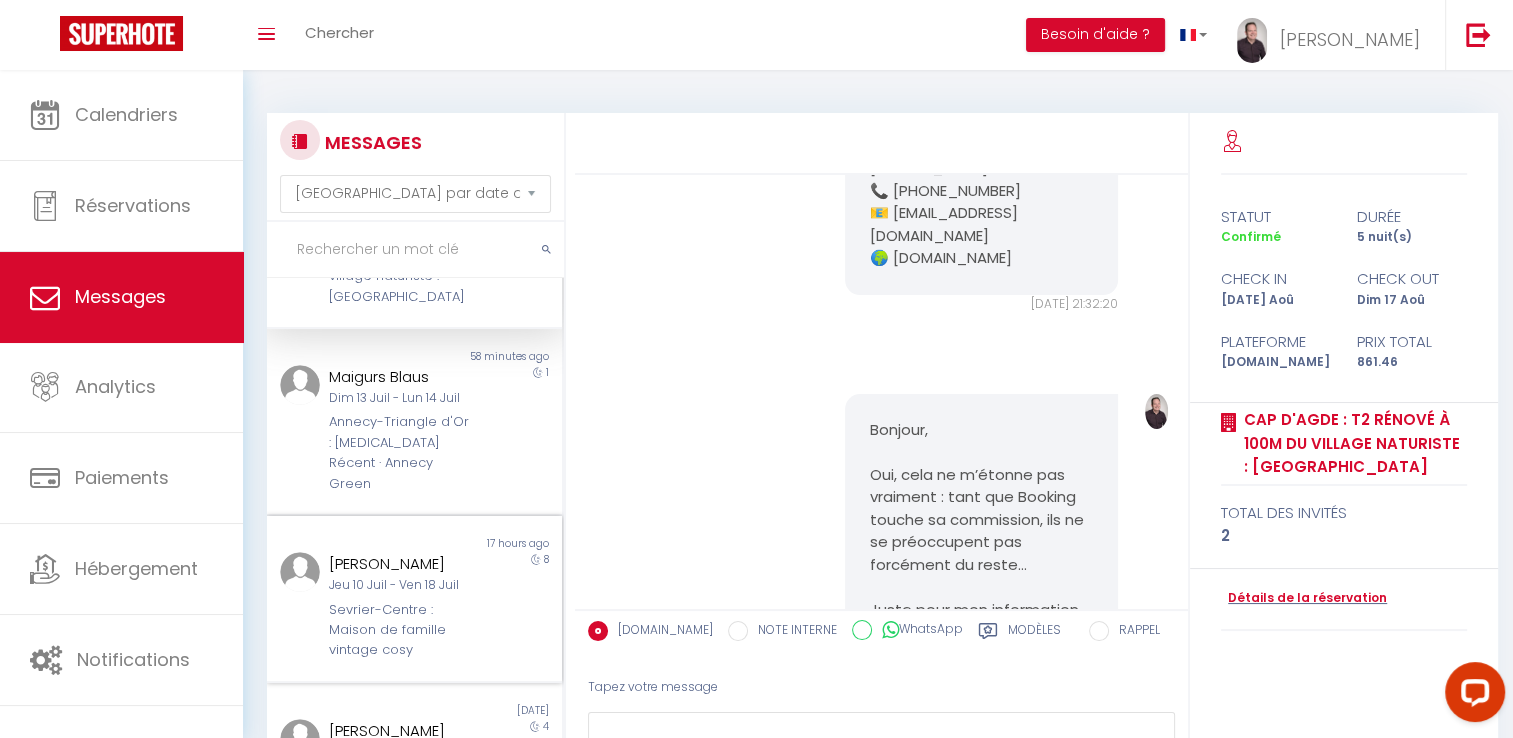 click on "Aurélie TECLES   Jeu 10 Juil - Ven 18 Juil   Sevrier-Centre : Maison de famille vintage cosy" at bounding box center (402, 606) 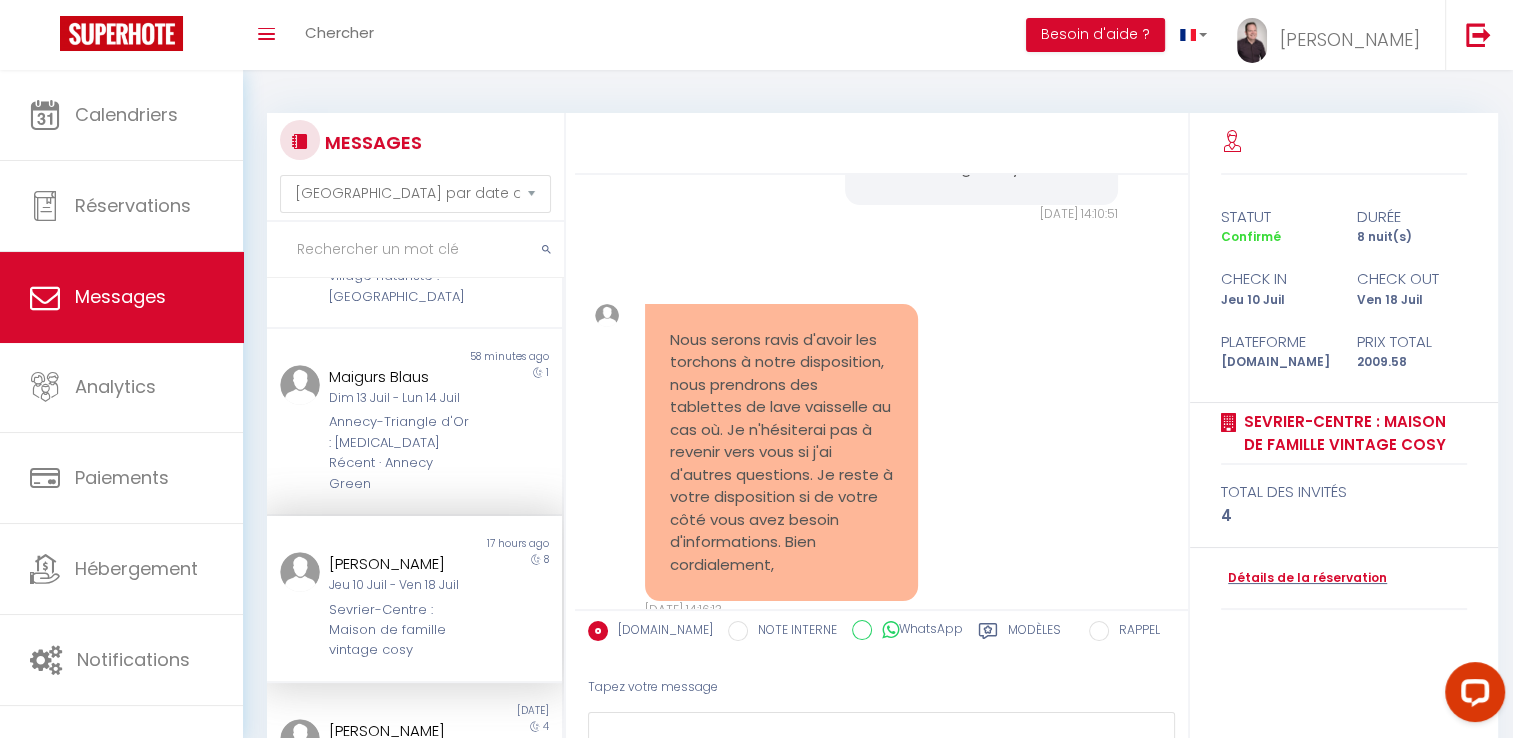 scroll, scrollTop: 14324, scrollLeft: 0, axis: vertical 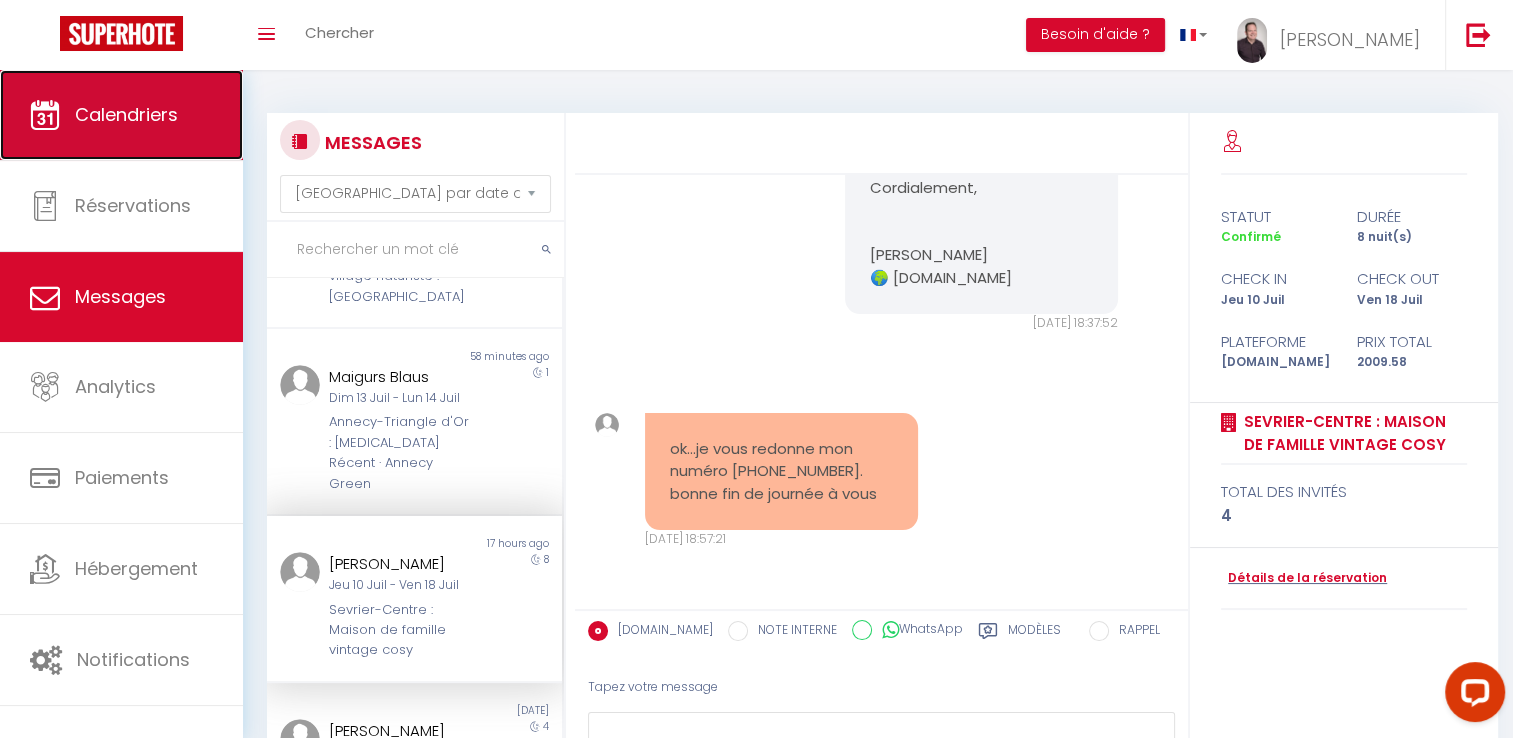 click on "Calendriers" at bounding box center (126, 114) 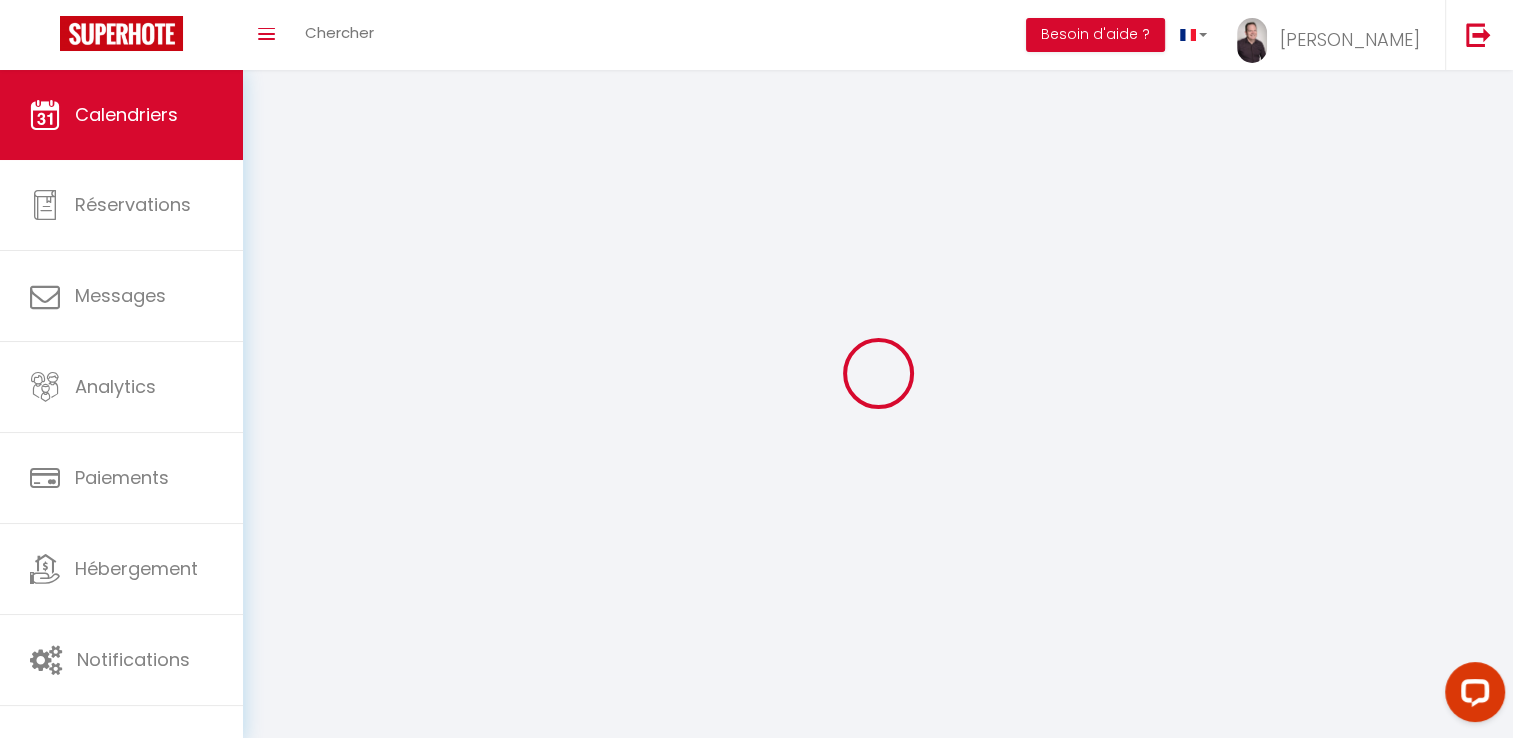 select 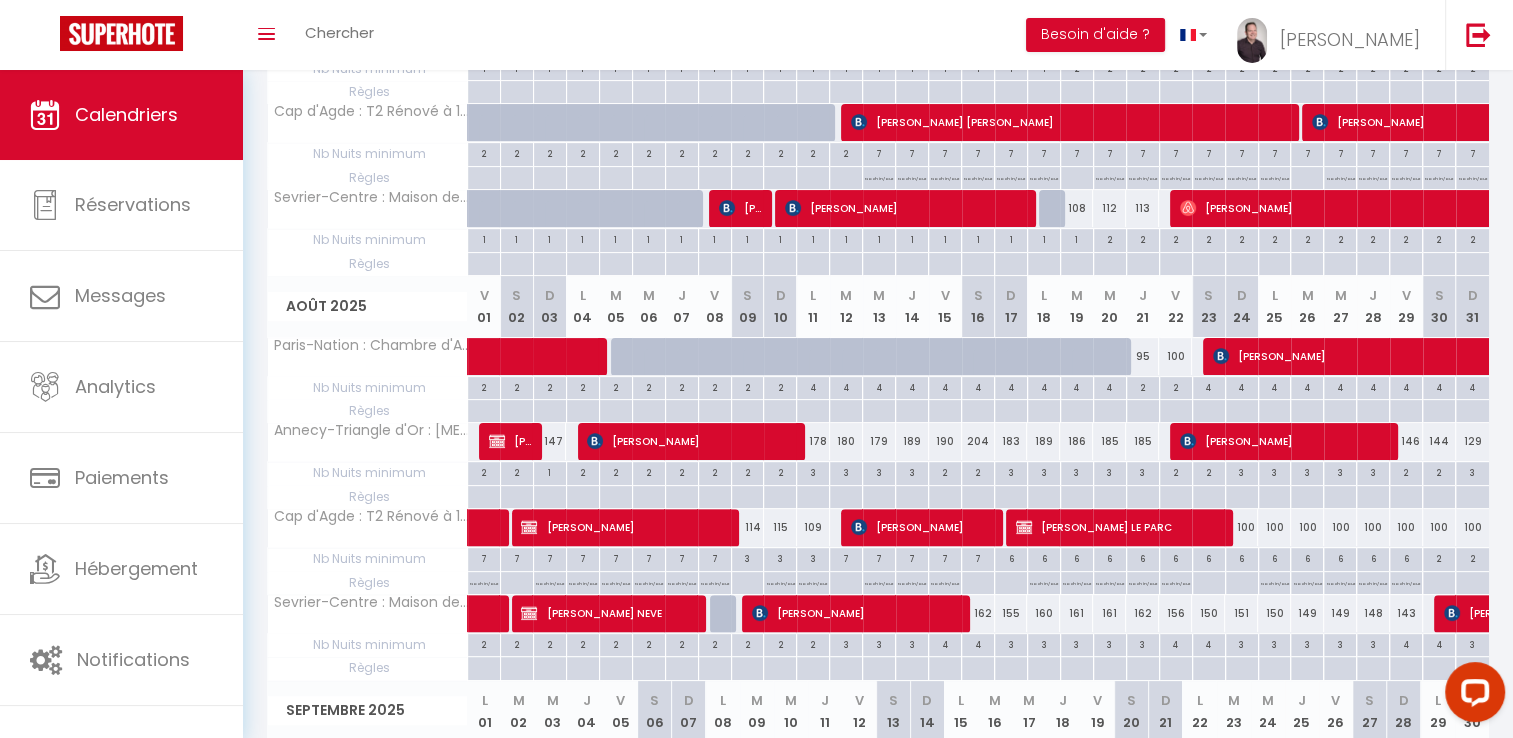 scroll, scrollTop: 504, scrollLeft: 0, axis: vertical 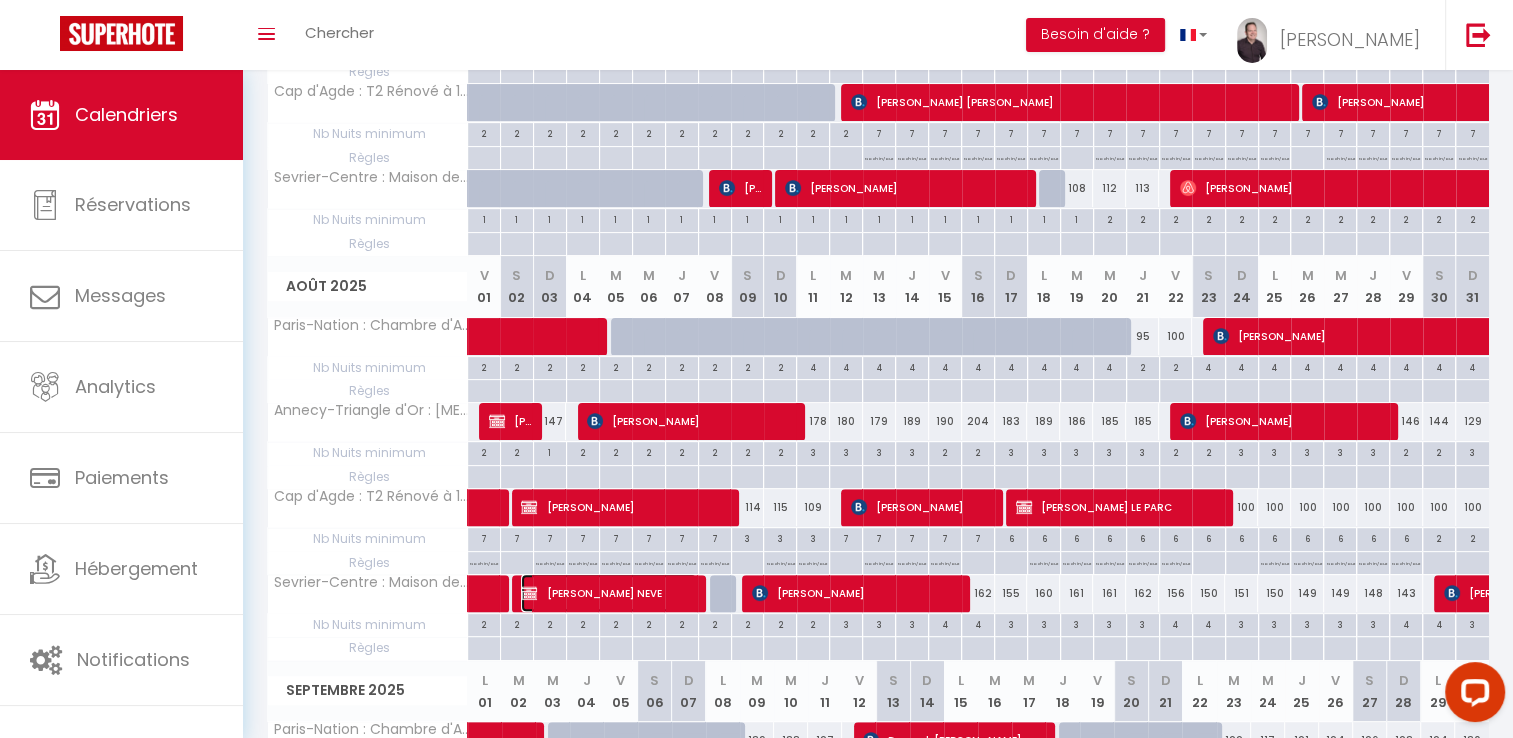 click on "Romain VIGINIER NEVE" at bounding box center [609, 593] 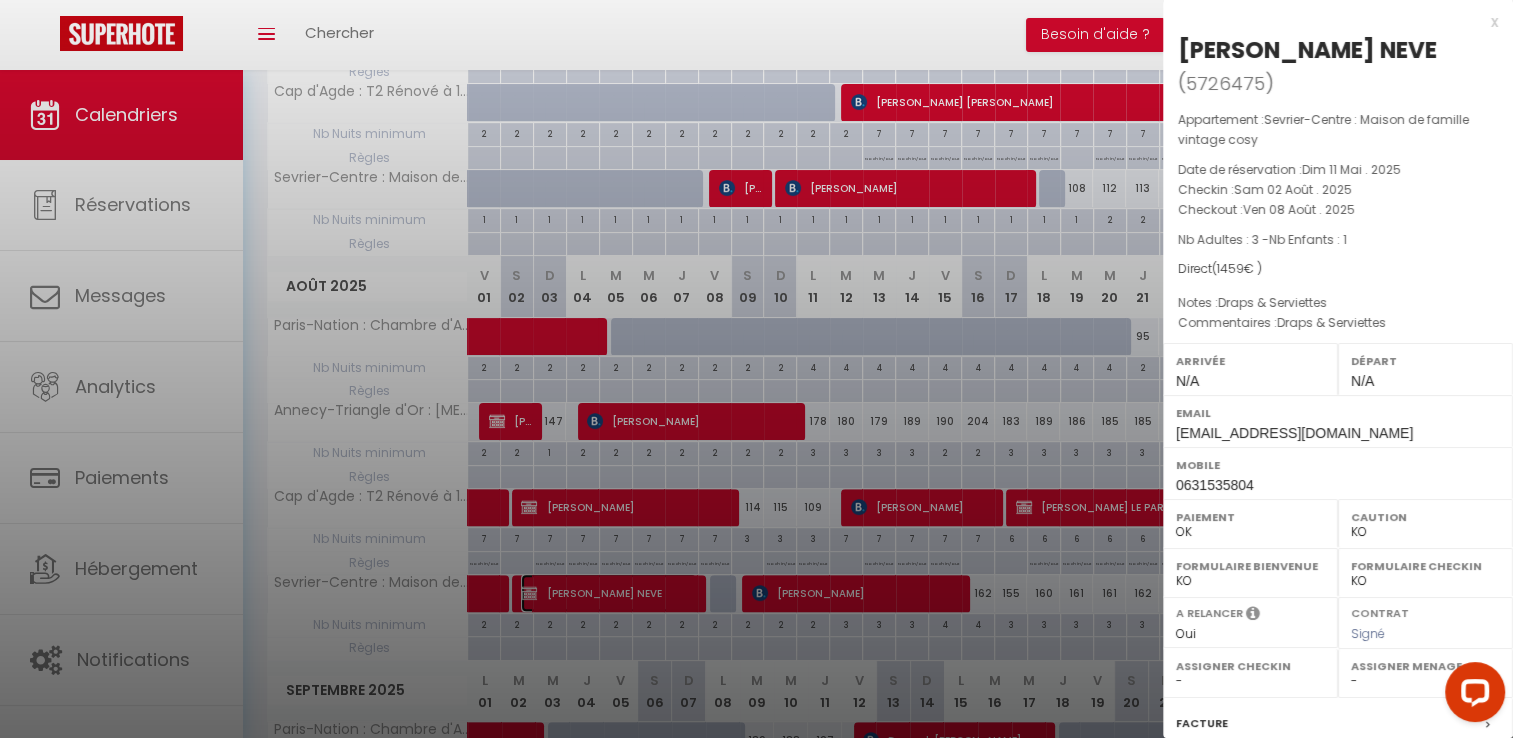 scroll, scrollTop: 242, scrollLeft: 0, axis: vertical 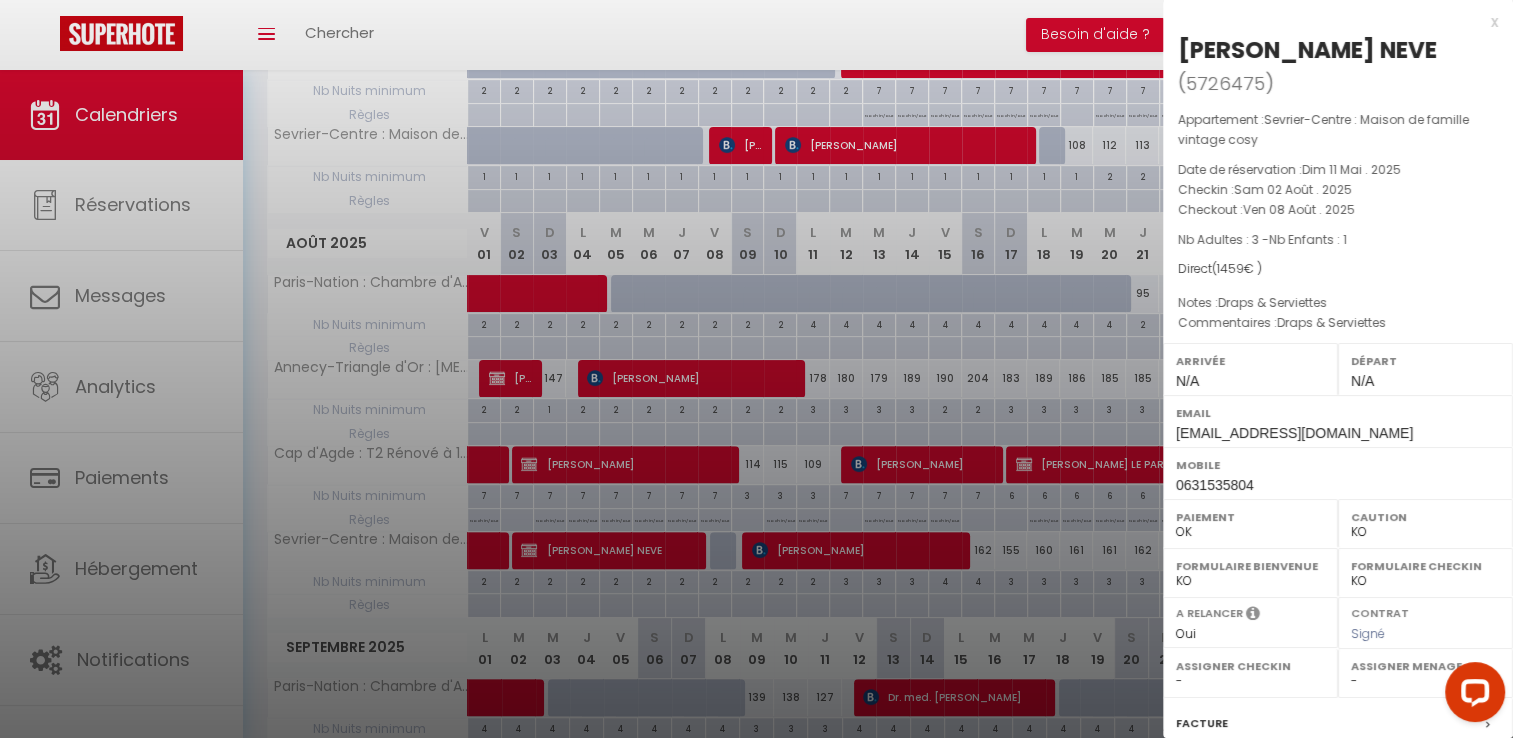 click on "x" at bounding box center (1330, 22) 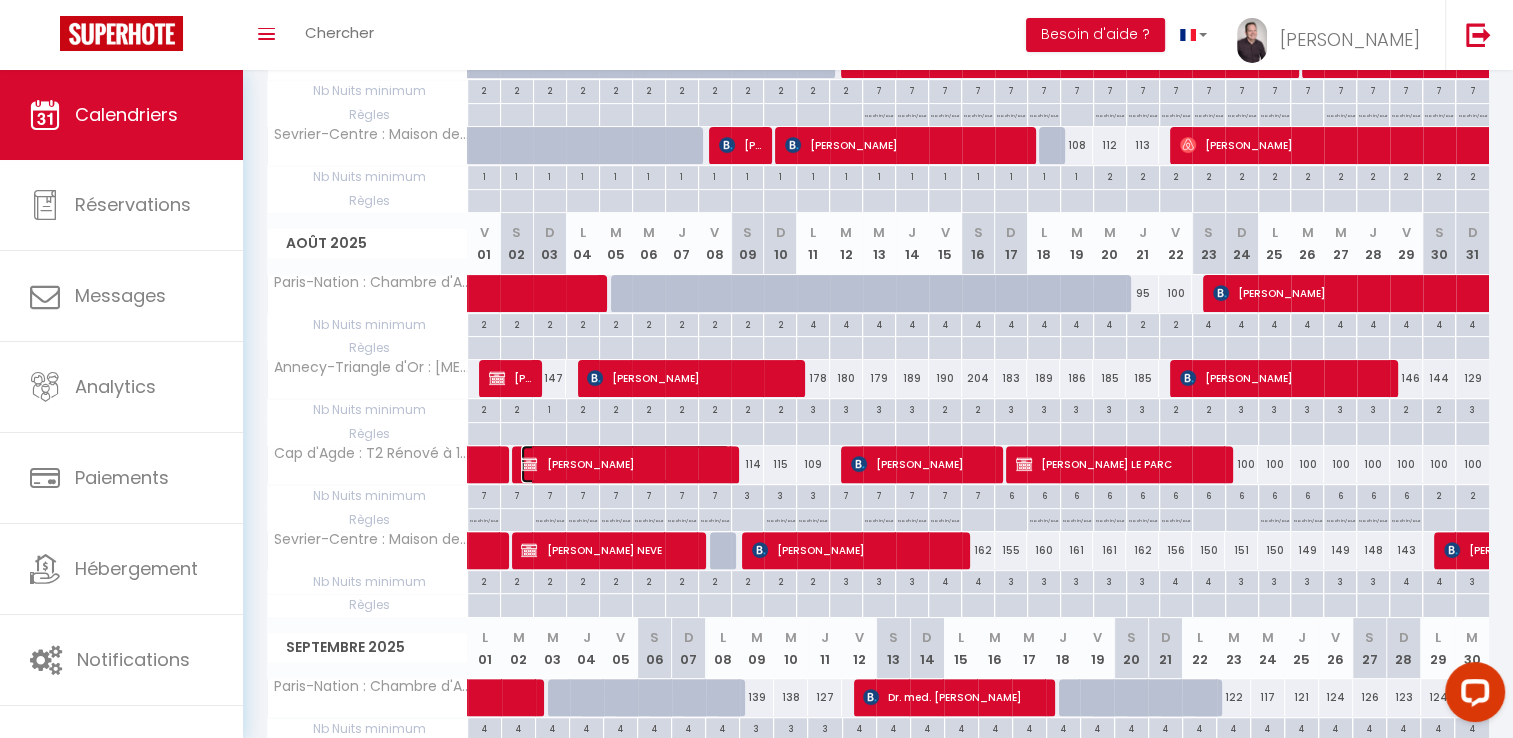 click on "Adeline Decrozant" at bounding box center (625, 464) 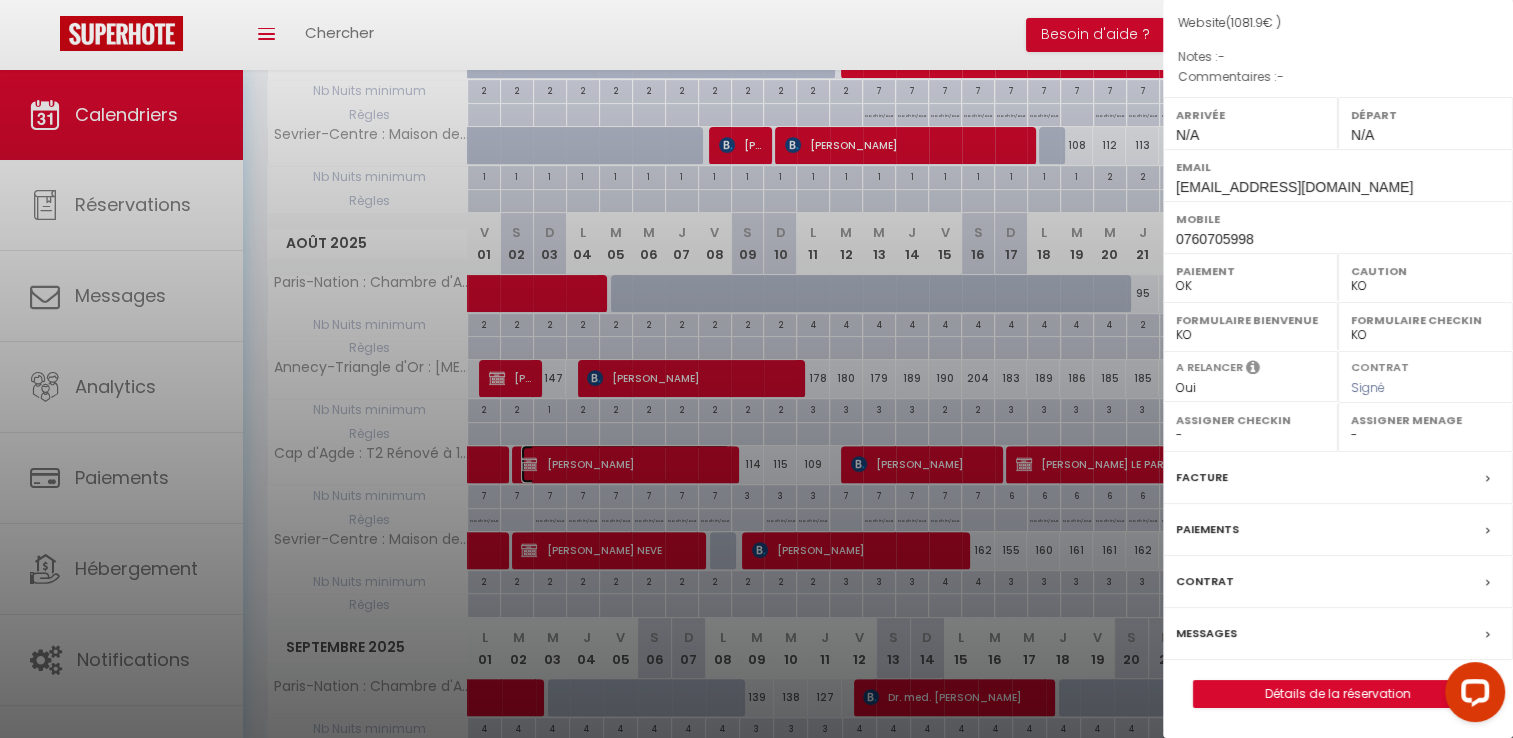 scroll, scrollTop: 242, scrollLeft: 0, axis: vertical 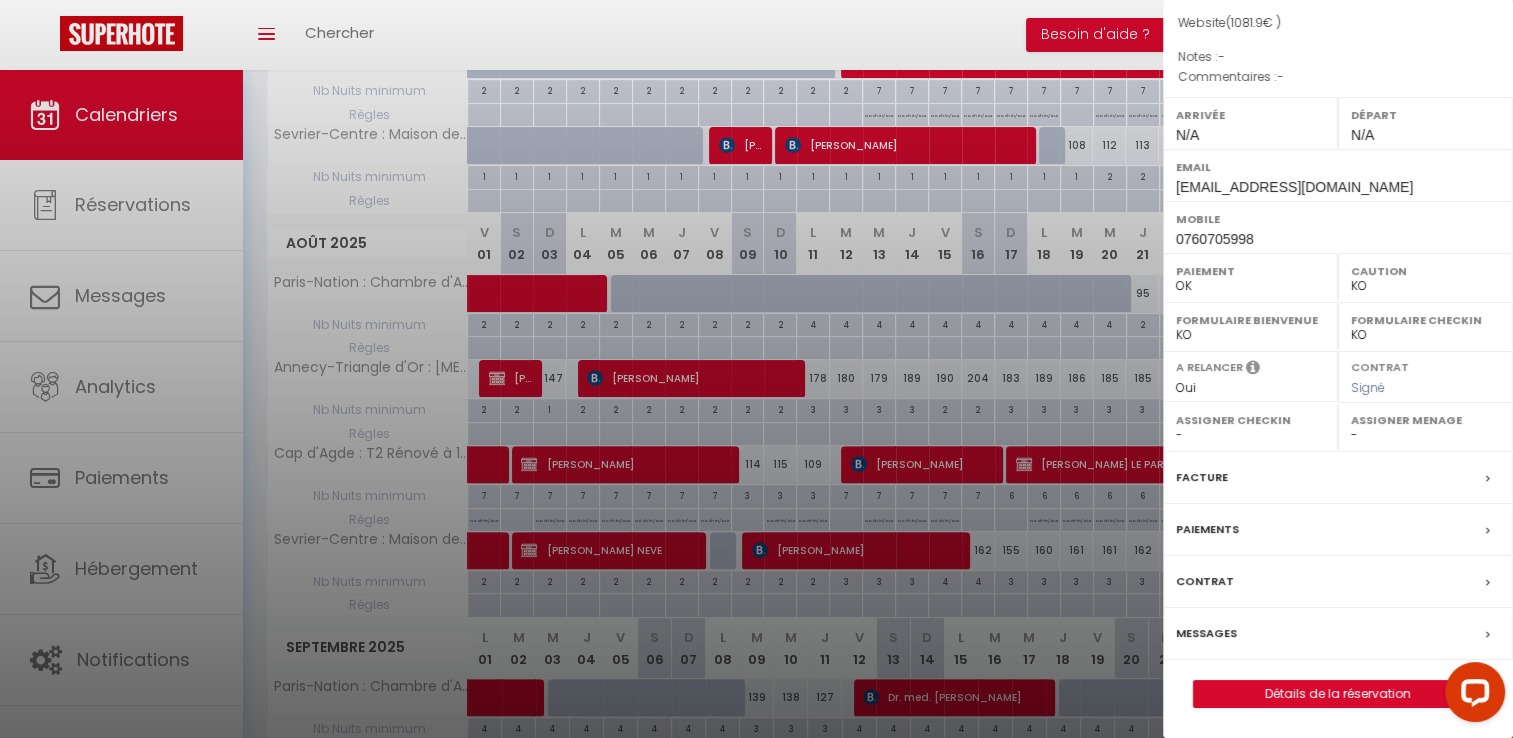 click on "Paiements" at bounding box center (1207, 529) 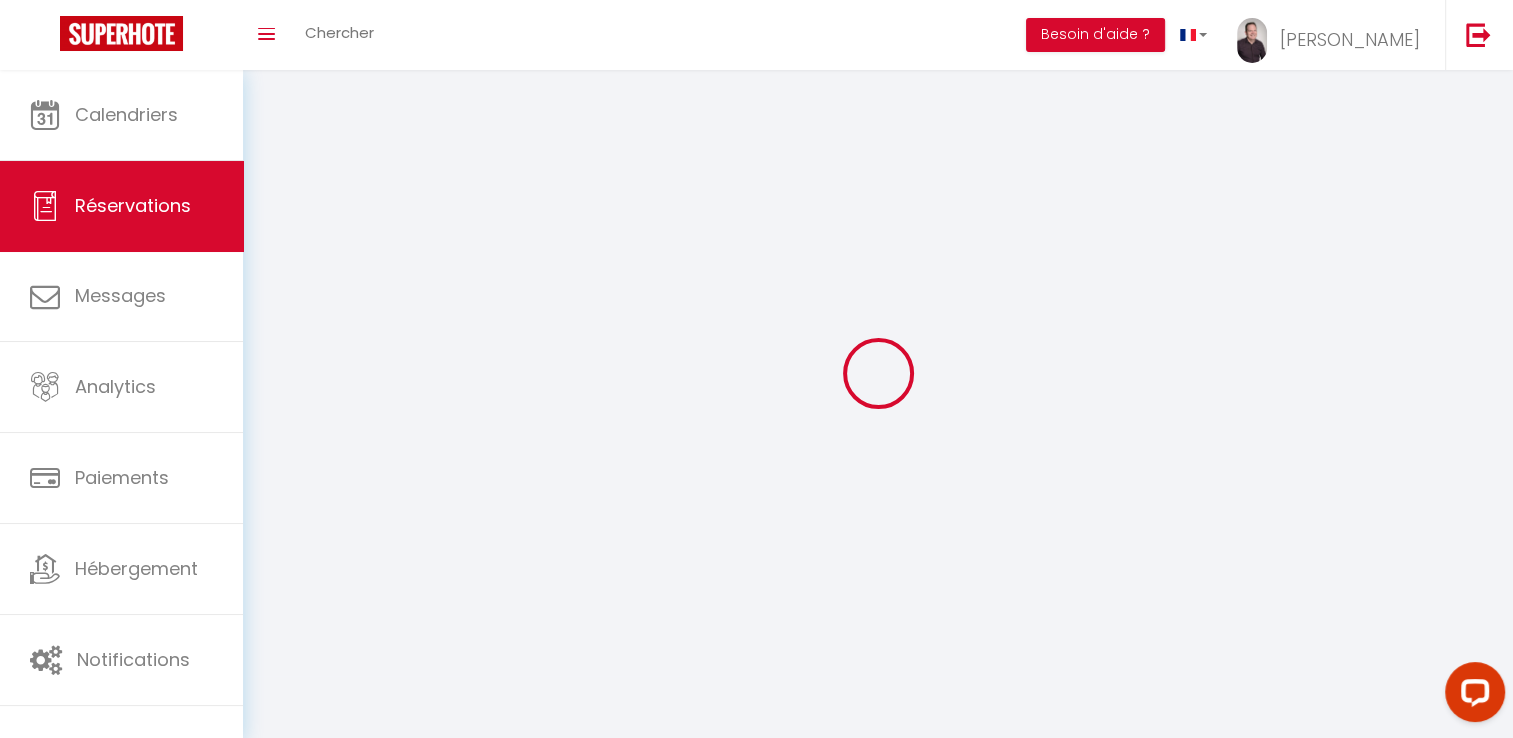 click at bounding box center (878, 373) 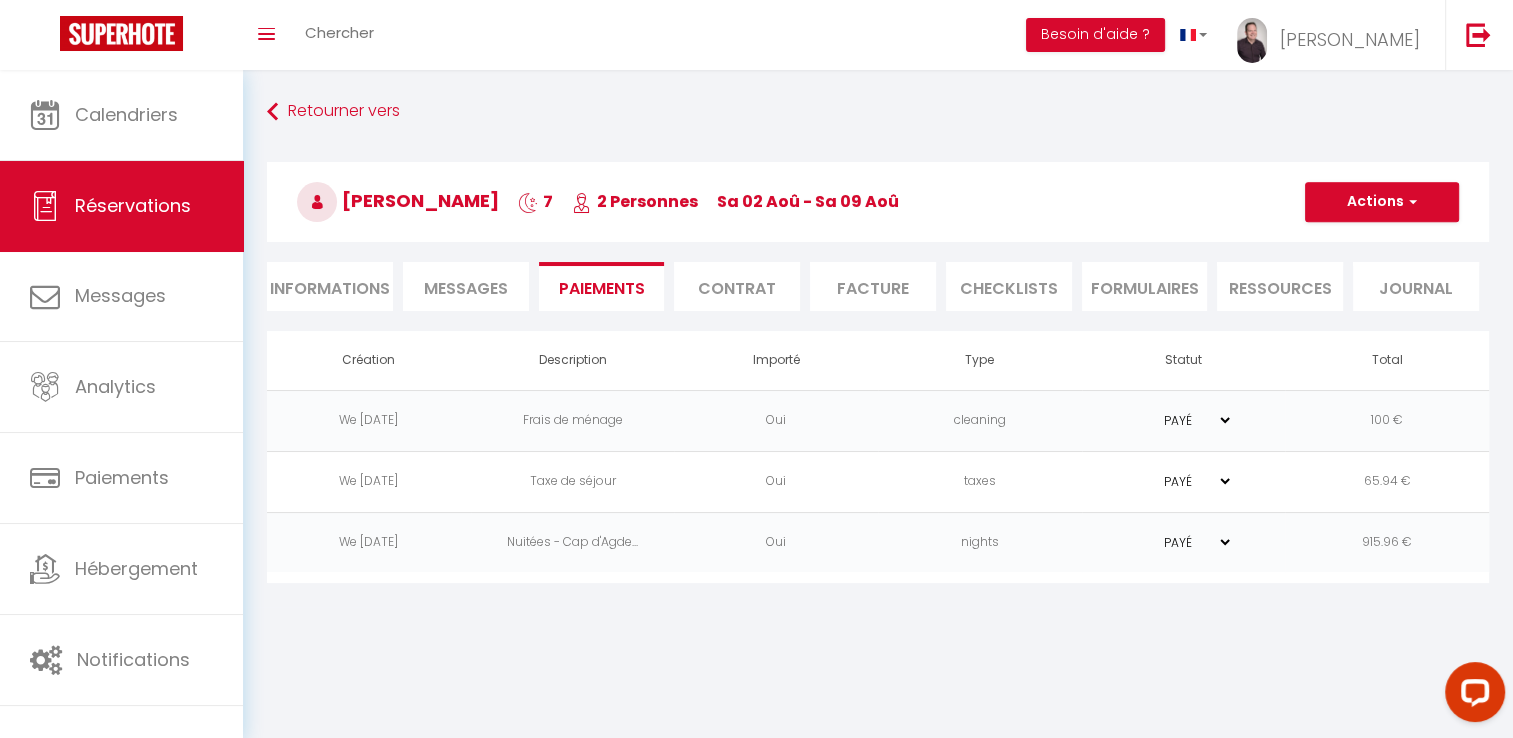 click on "Retourner vers    Adeline   Decrozant   7    2 Personnes
Sa 02 Aoû - Sa 09 Aoû
Actions
Enregistrer   Dupliquer   Supprimer
Actions
Enregistrer   Aperçu et éditer   Envoyer la facture   Copier le lien
Actions
Voir le contrat   Envoyer le contrat   Copier le lien
Actions
Encaisser un paiement     Encaisser une caution     Créer nouveau lien paiement     Créer nouveau lien caution     Envoyer un paiement global
Actions
Informations   Messages     Paiements   Contrat   Facture   CHECKLISTS   FORMULAIRES   Ressources   Journal   Détails Voyageur   Prénom   *   Adeline   Nom   *   Decrozant   Email   *   adelinedecrozant@icloud.com   Email alternatif         *" at bounding box center (878, 338) 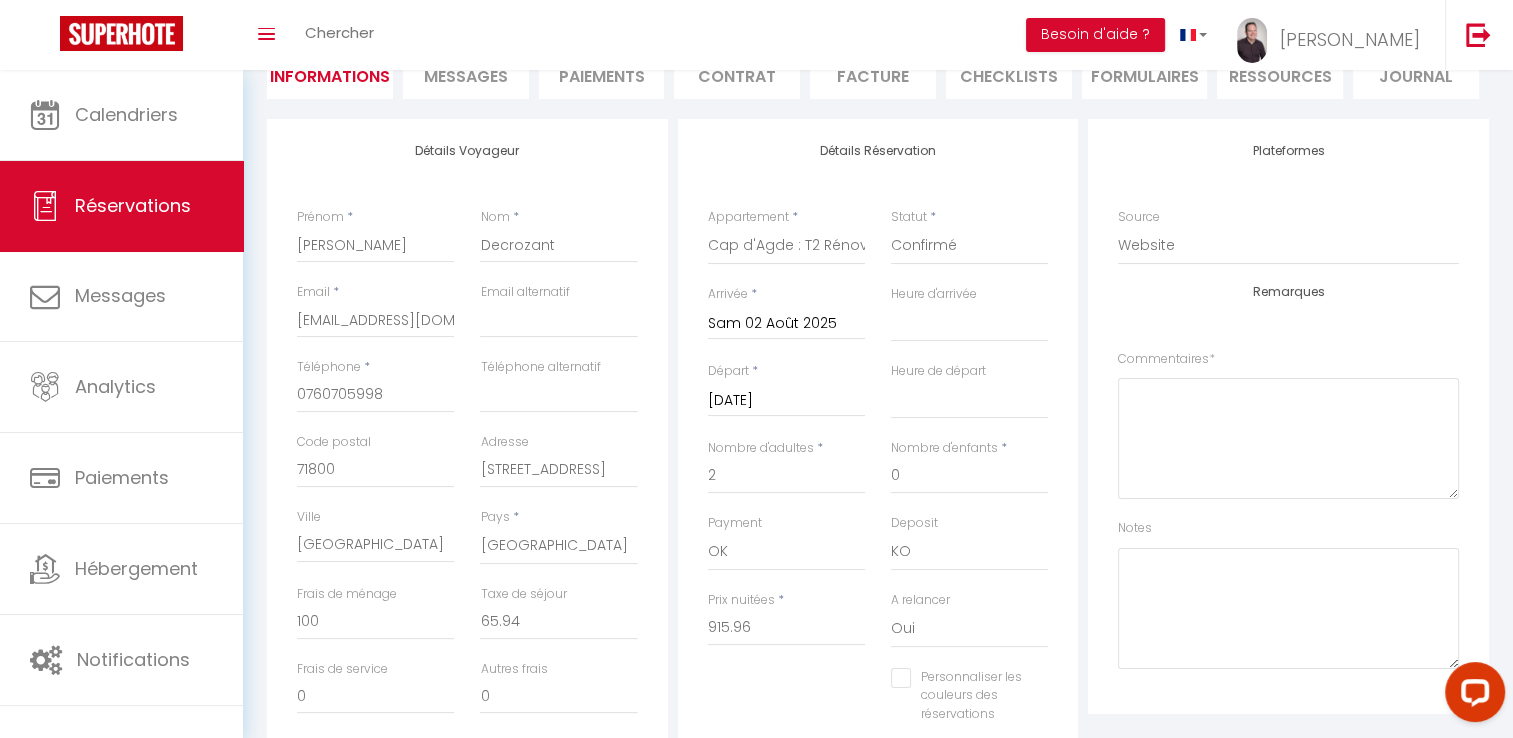 scroll, scrollTop: 0, scrollLeft: 0, axis: both 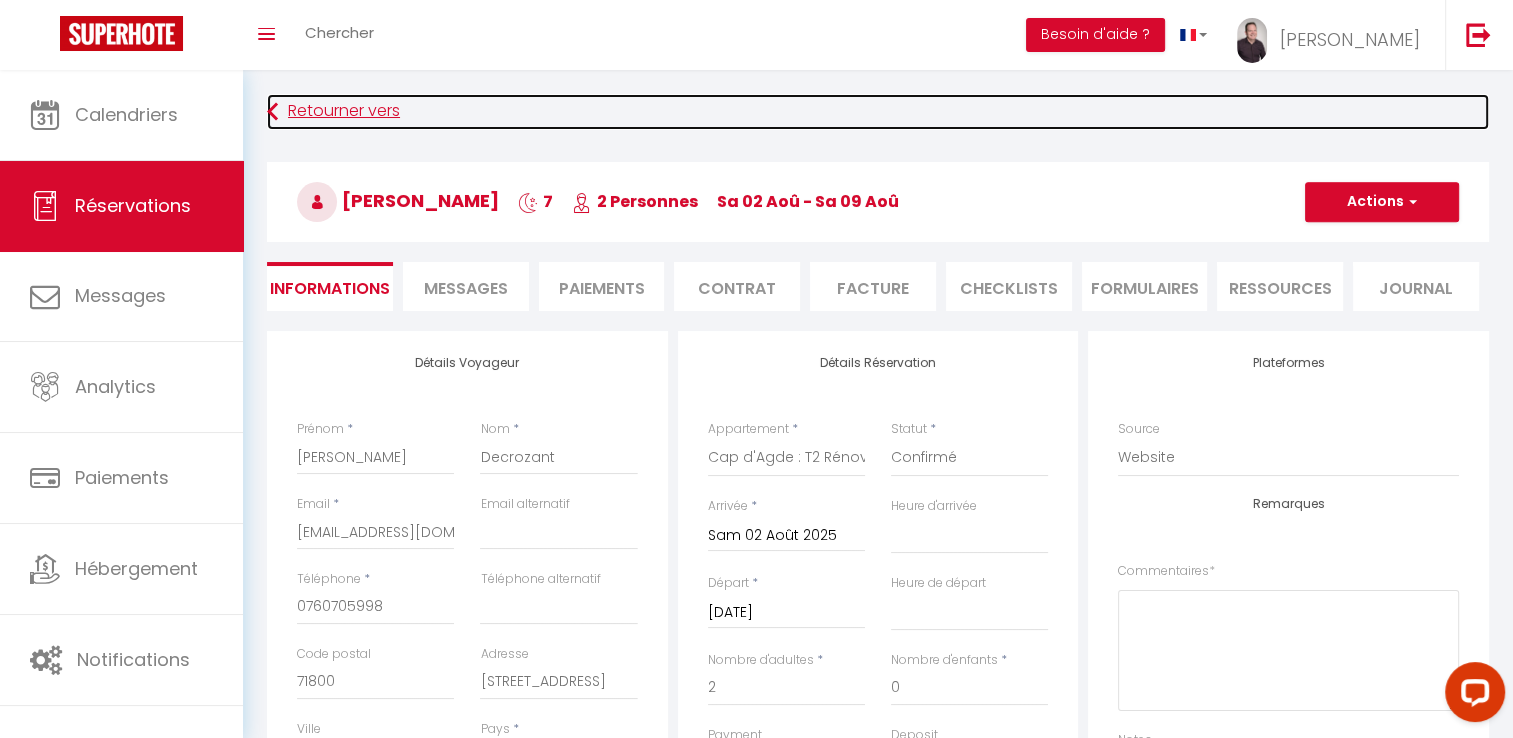 click on "Retourner vers" at bounding box center (878, 112) 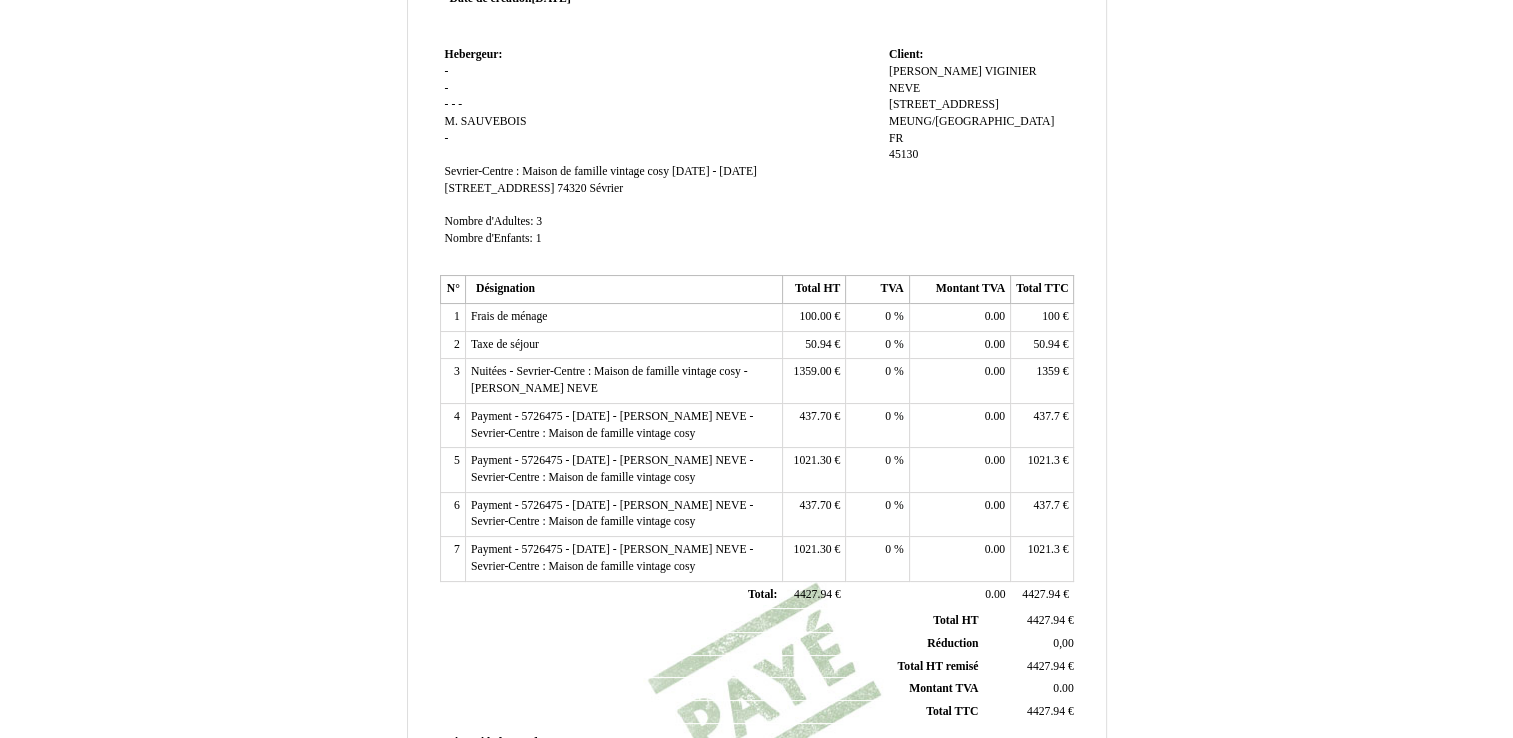 scroll, scrollTop: 152, scrollLeft: 0, axis: vertical 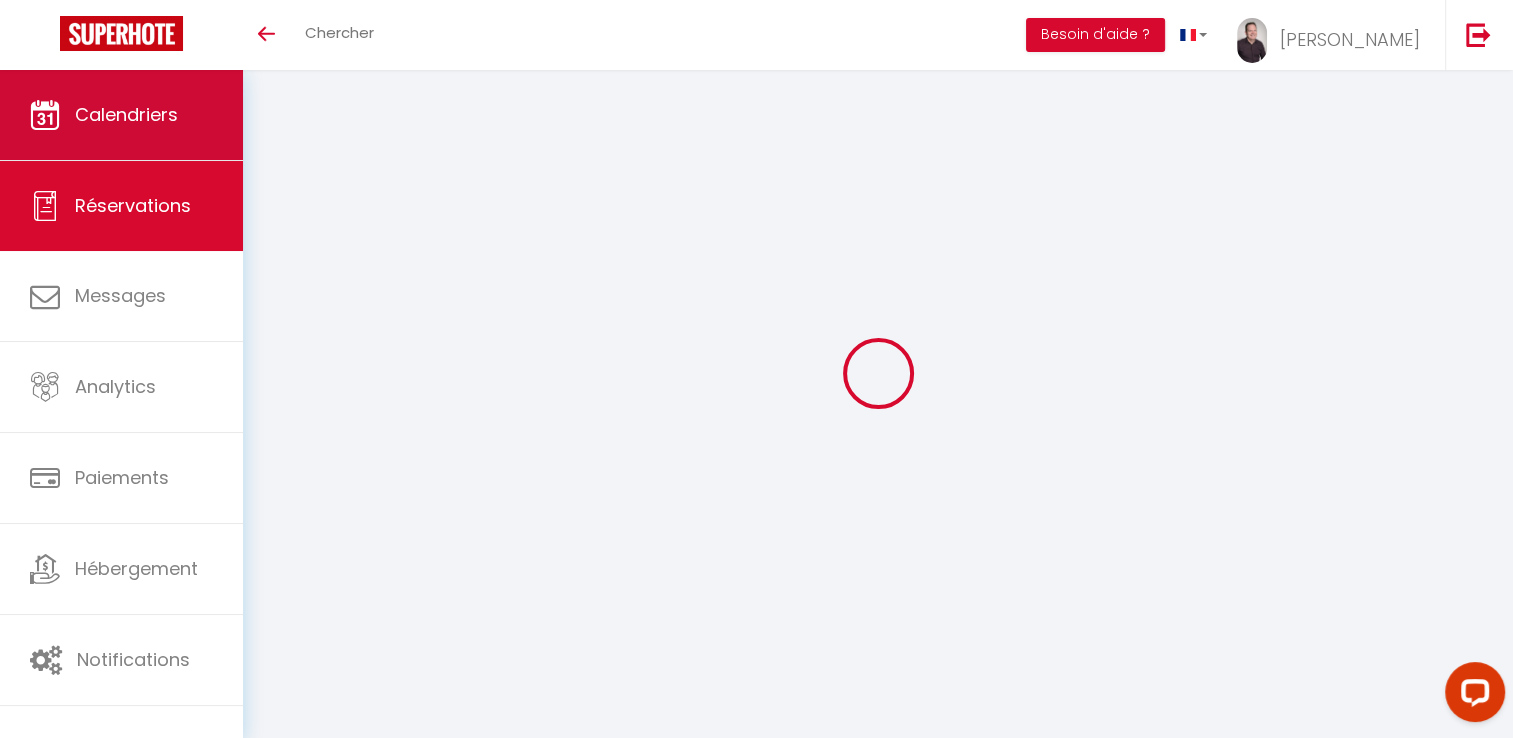 click on "Calendriers" at bounding box center [126, 114] 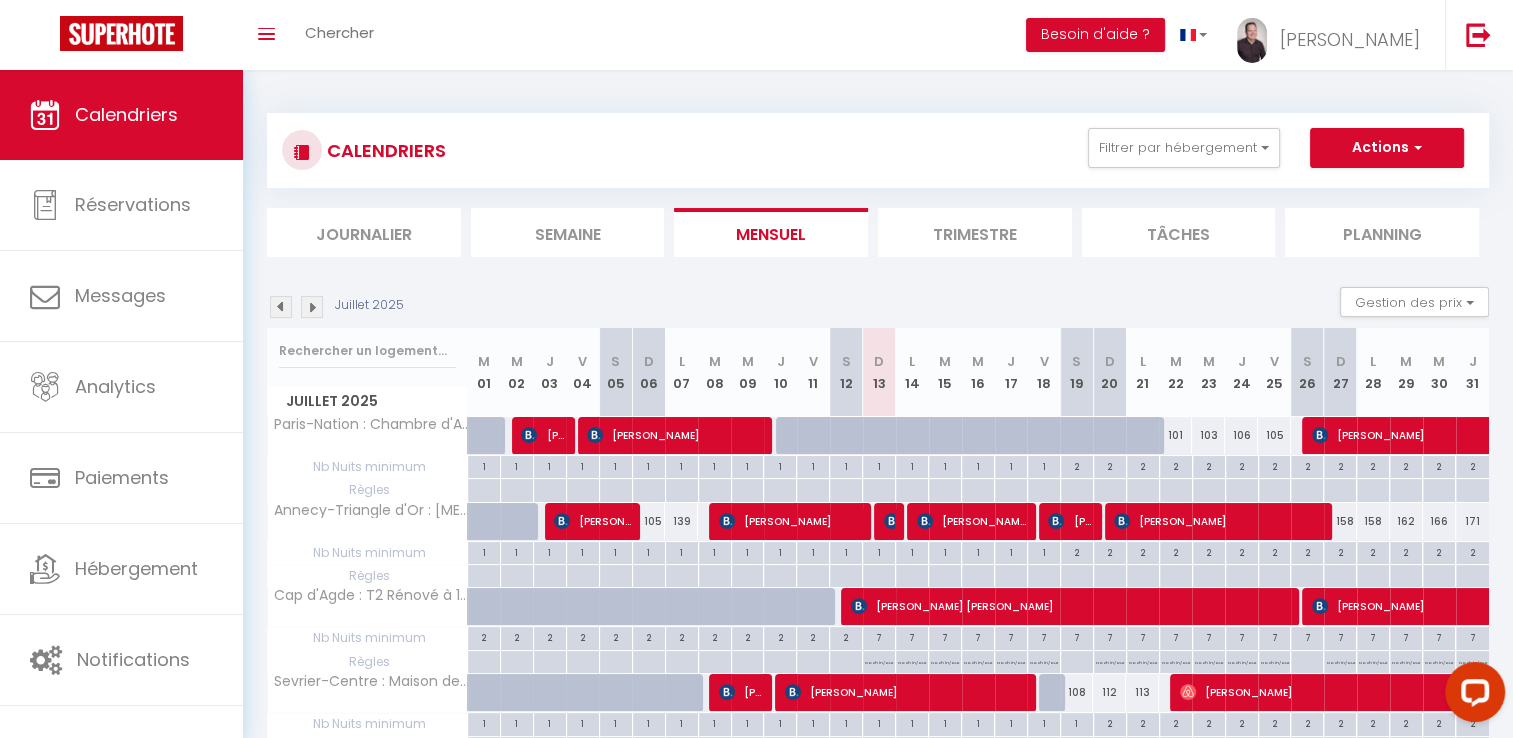 scroll, scrollTop: 100, scrollLeft: 0, axis: vertical 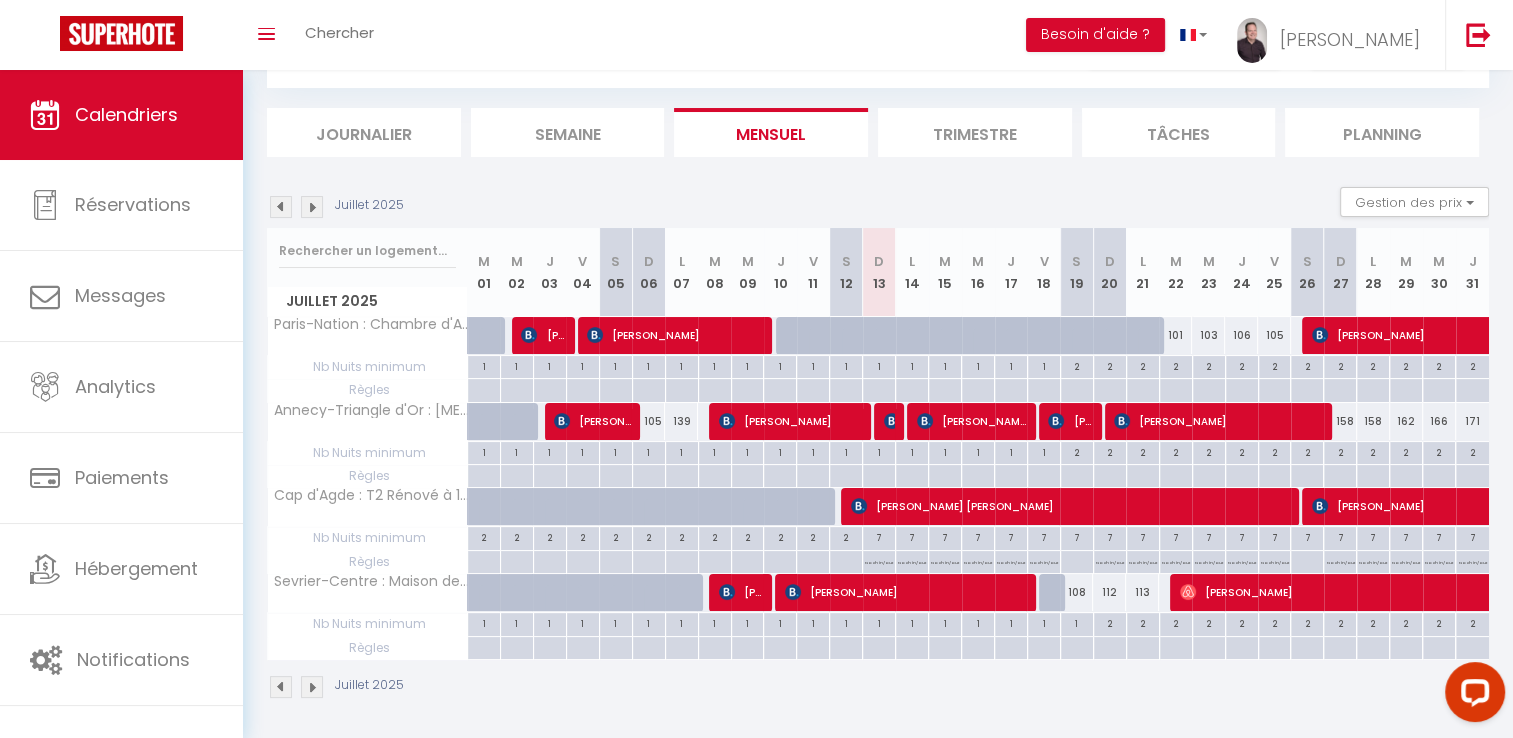 click at bounding box center [312, 207] 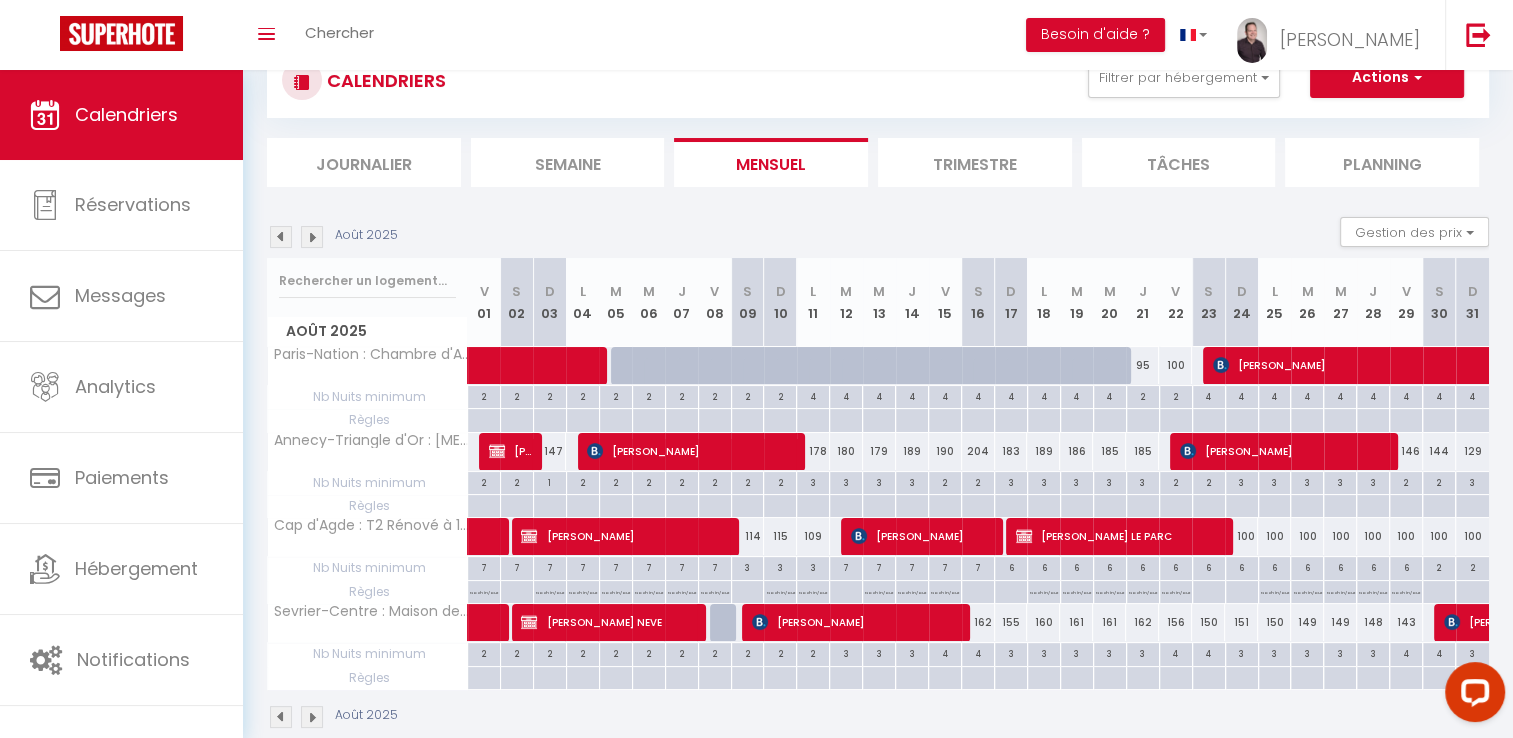 scroll, scrollTop: 100, scrollLeft: 0, axis: vertical 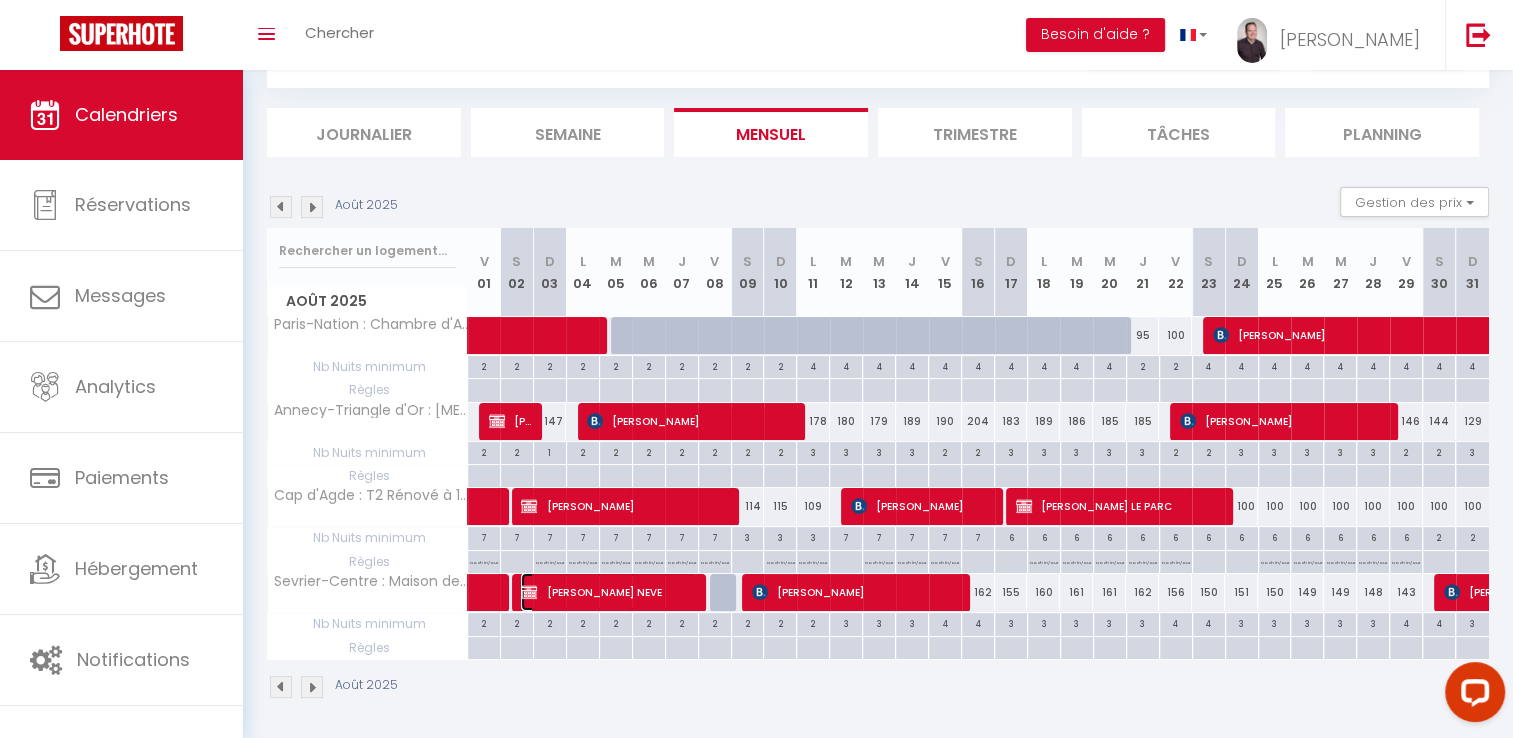 click on "Romain VIGINIER NEVE" at bounding box center [609, 592] 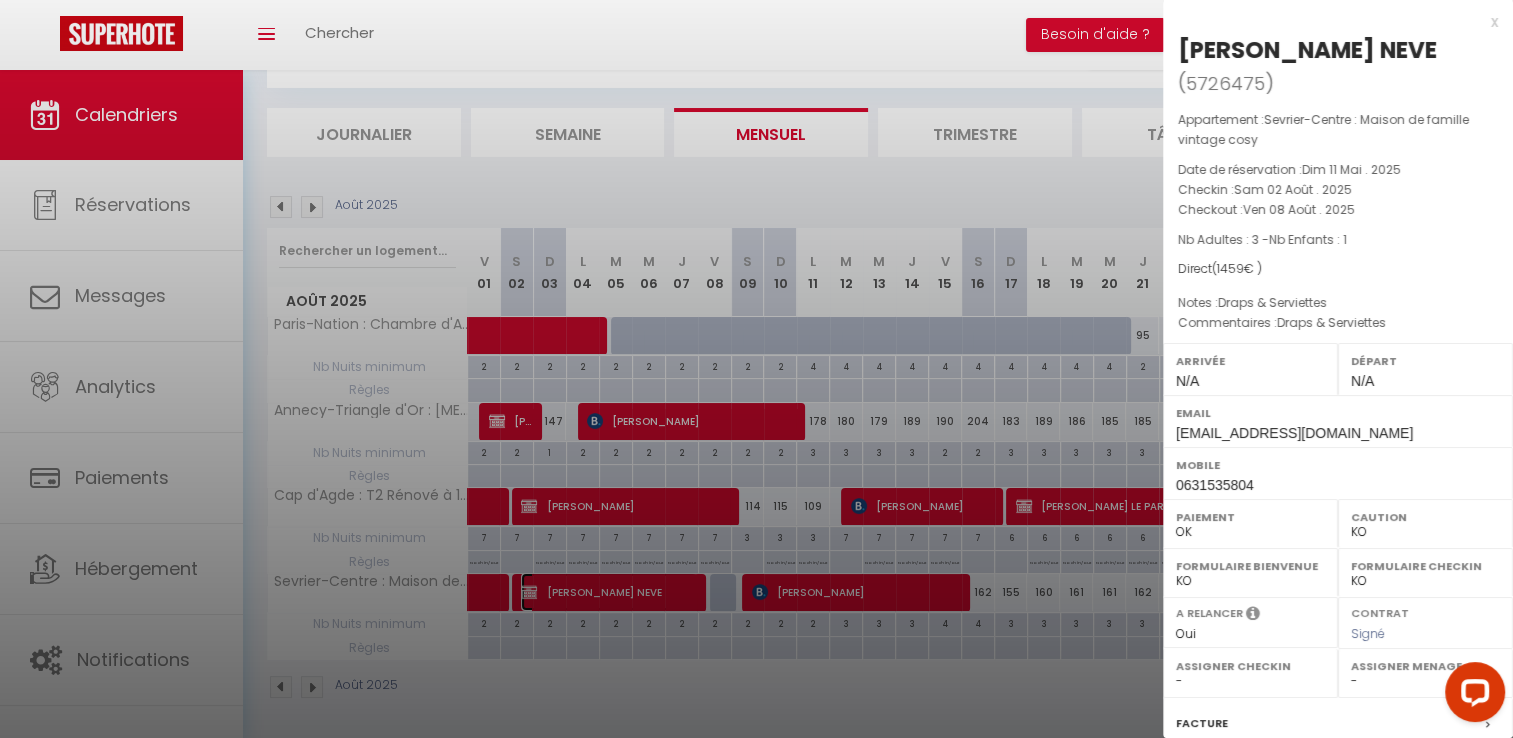 scroll, scrollTop: 242, scrollLeft: 0, axis: vertical 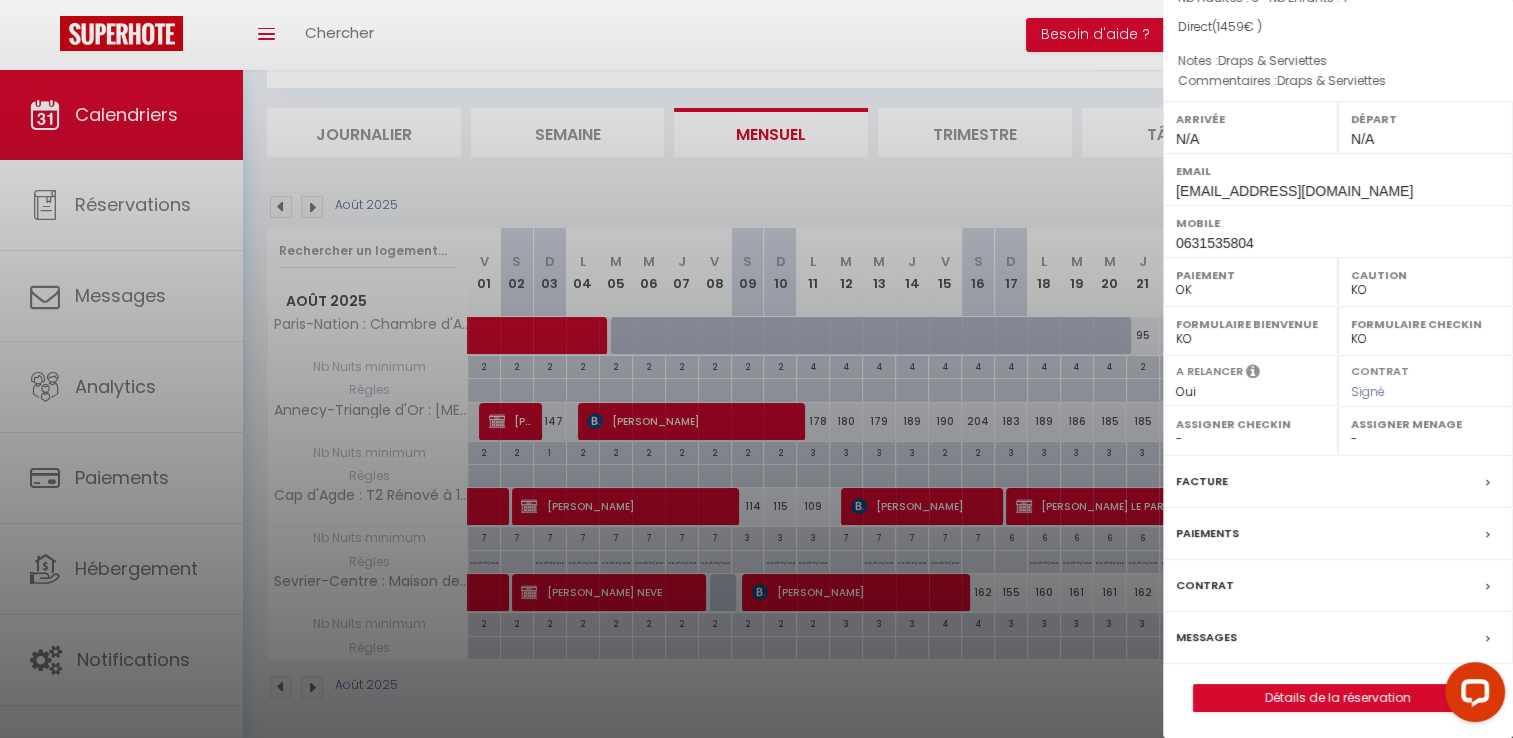 click on "Paiements" at bounding box center [1207, 533] 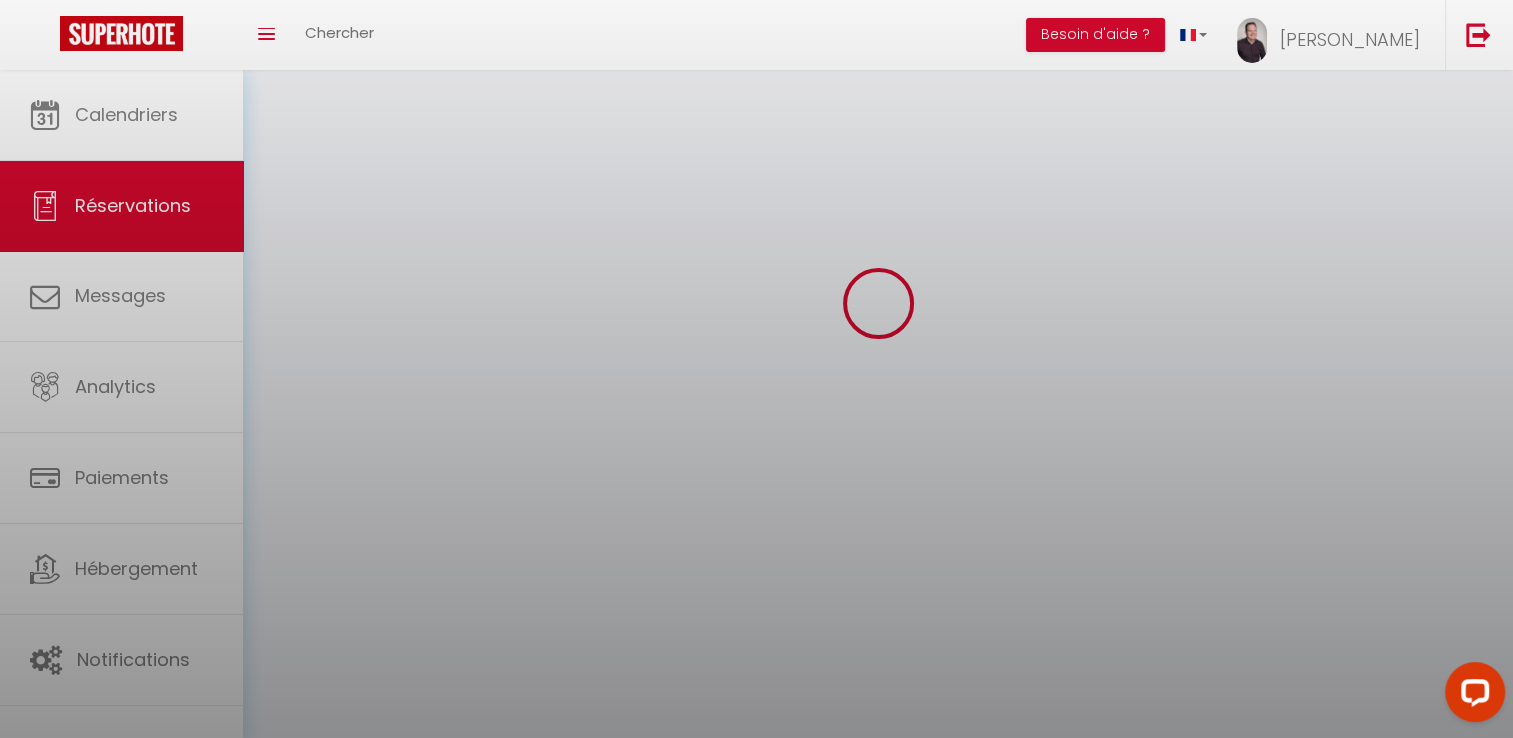 scroll, scrollTop: 0, scrollLeft: 0, axis: both 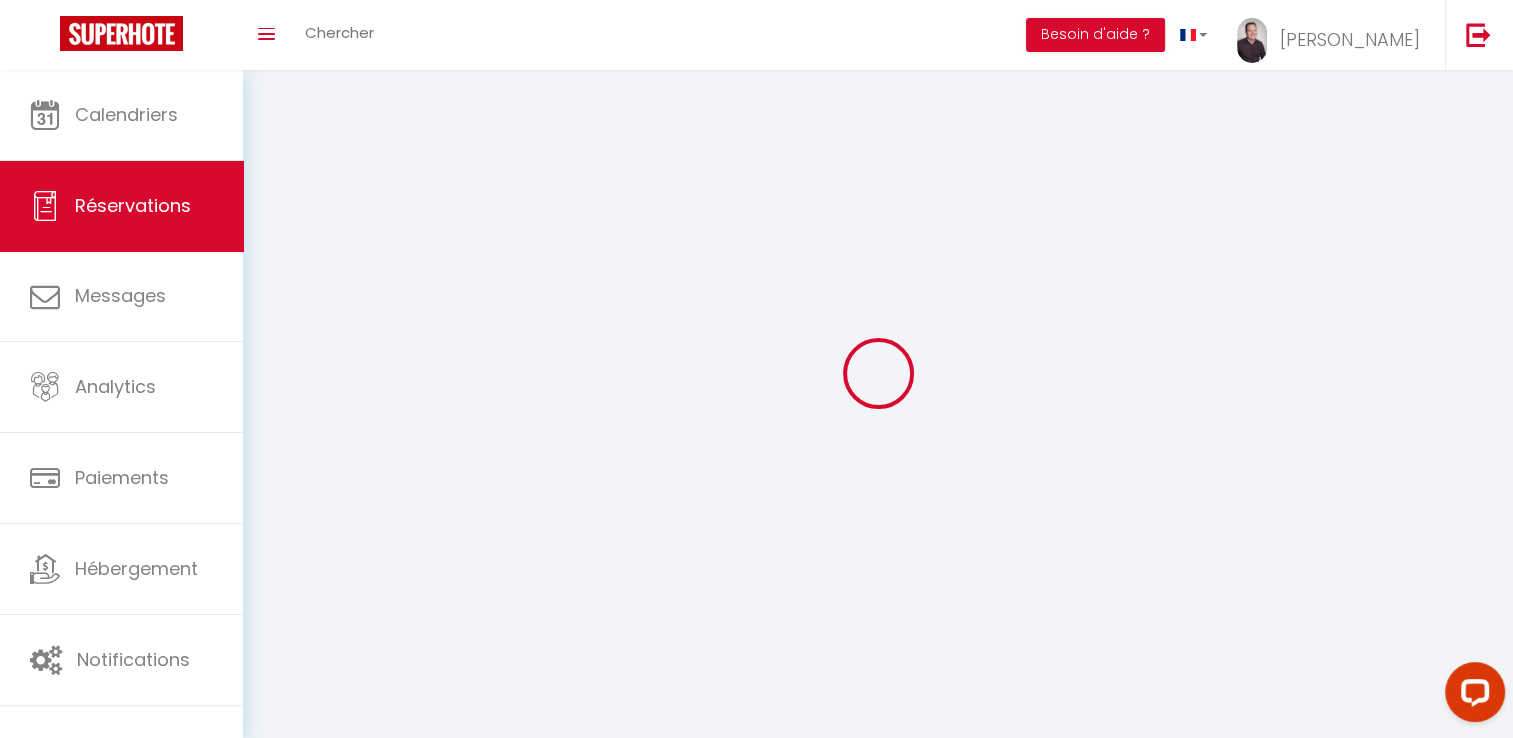 select 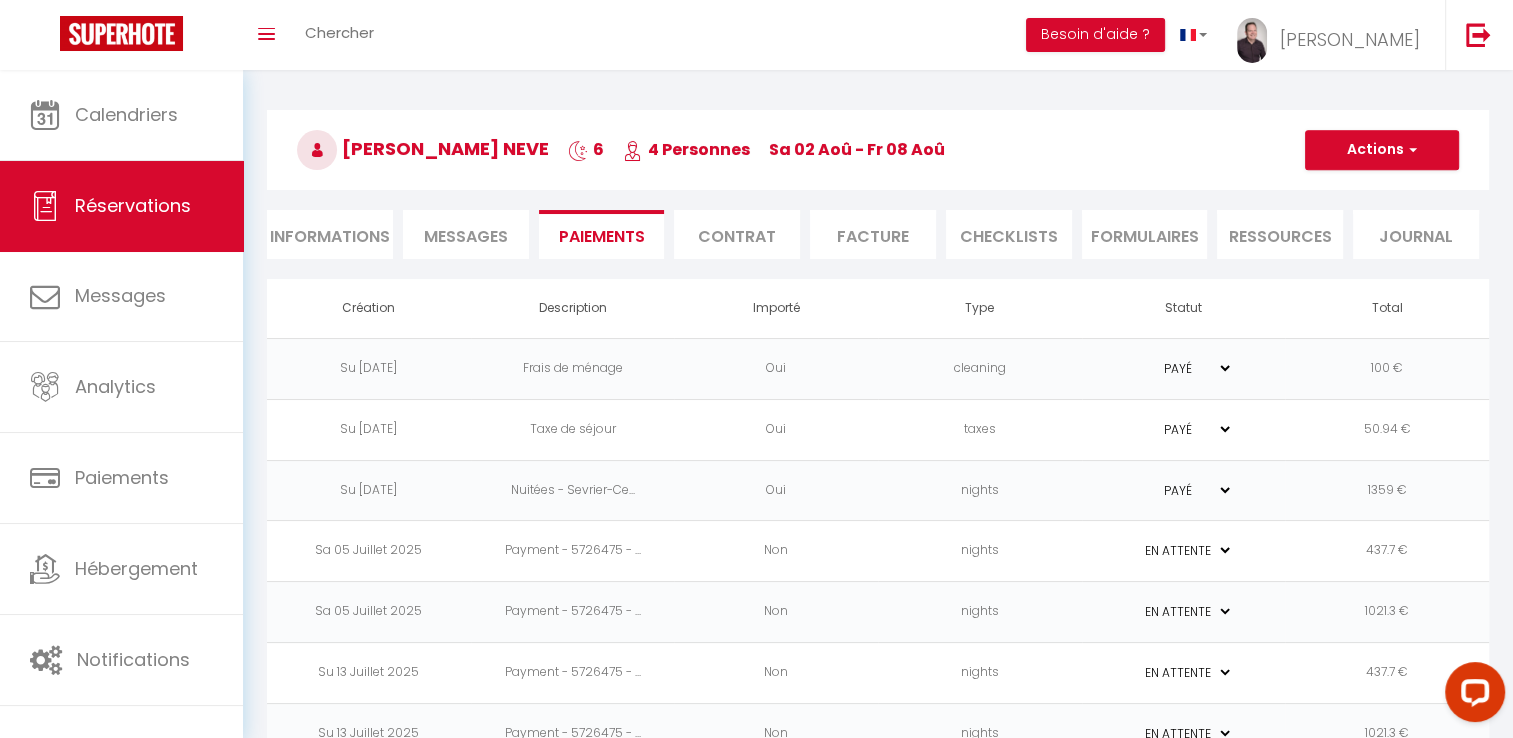 scroll, scrollTop: 52, scrollLeft: 0, axis: vertical 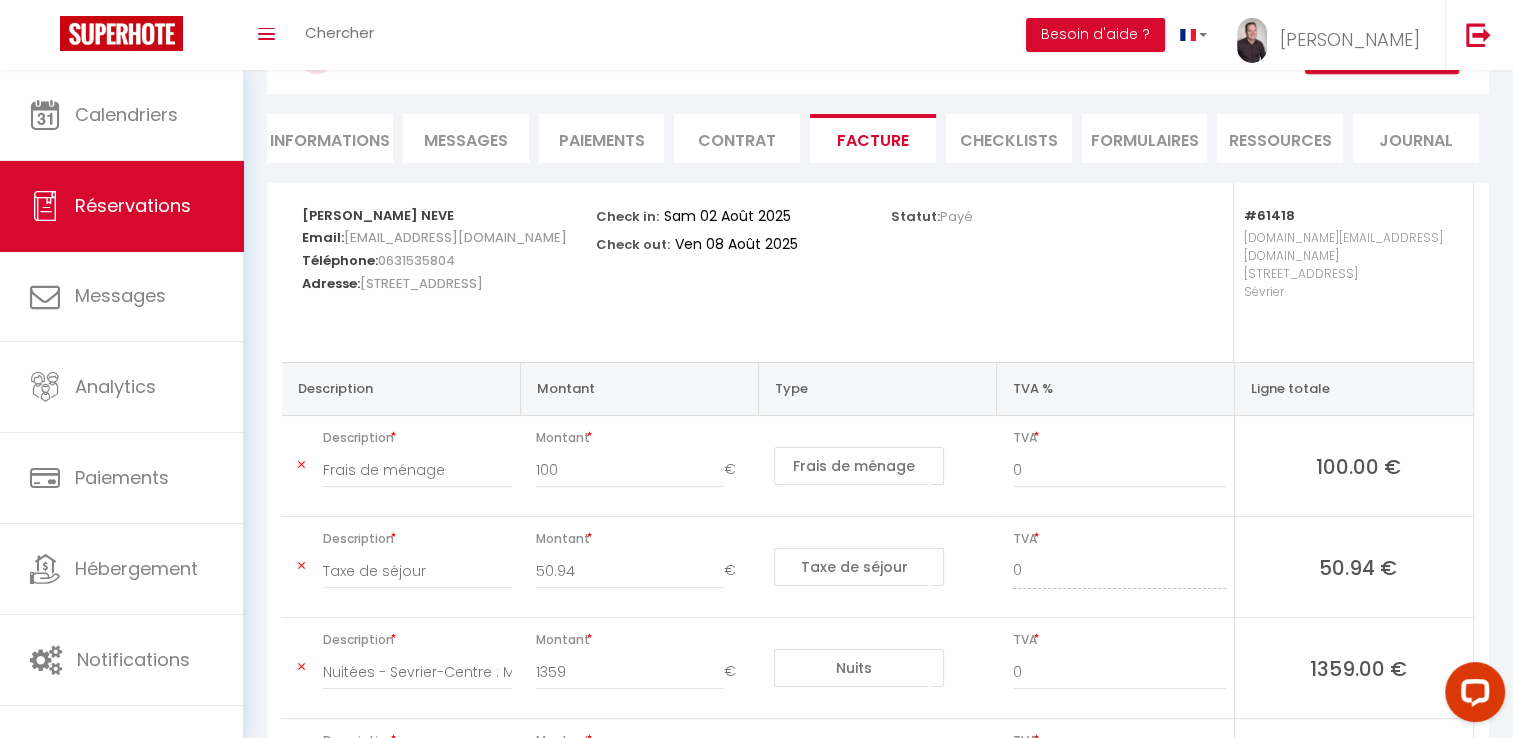click on "Payé" at bounding box center [956, 216] 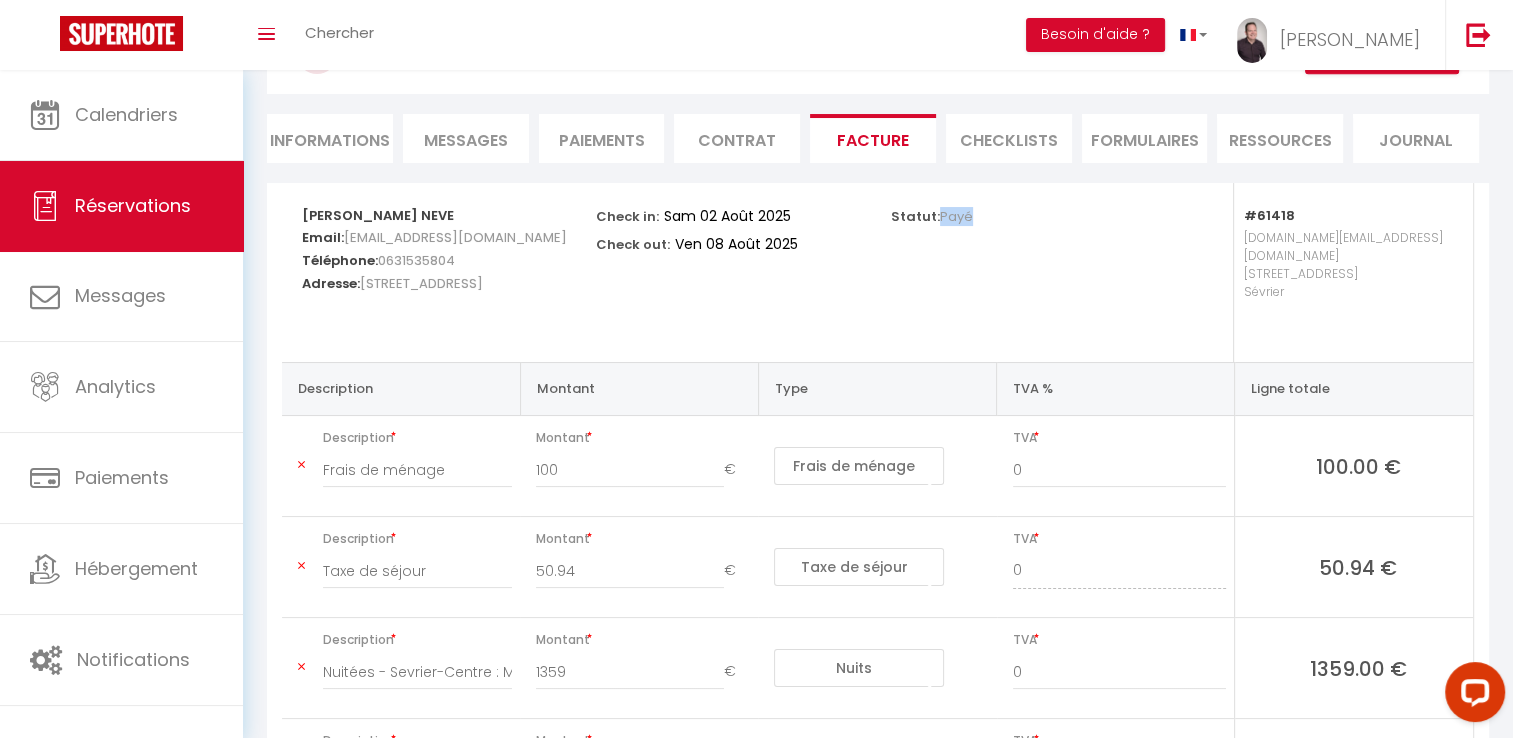 click on "Payé" at bounding box center (956, 216) 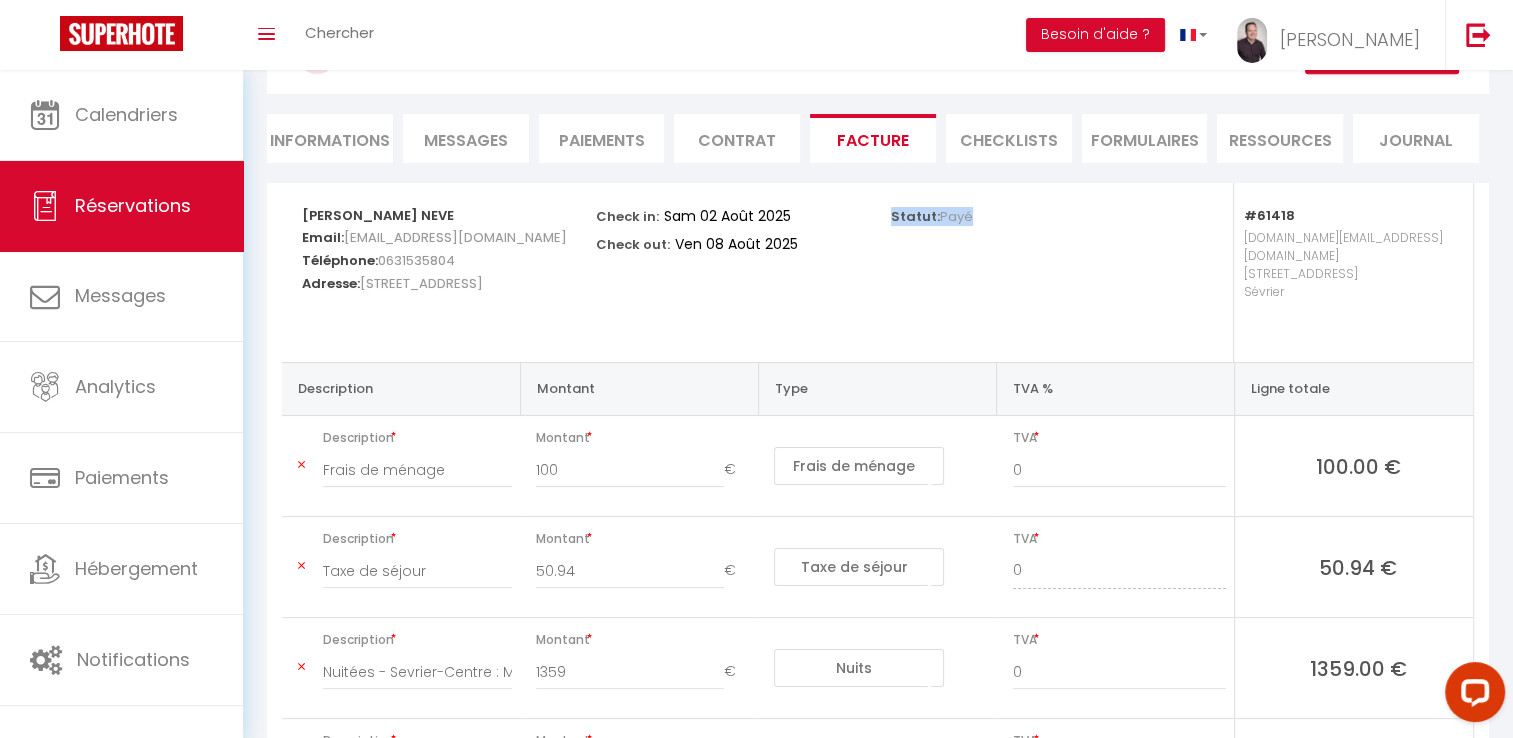click on "Payé" at bounding box center (956, 216) 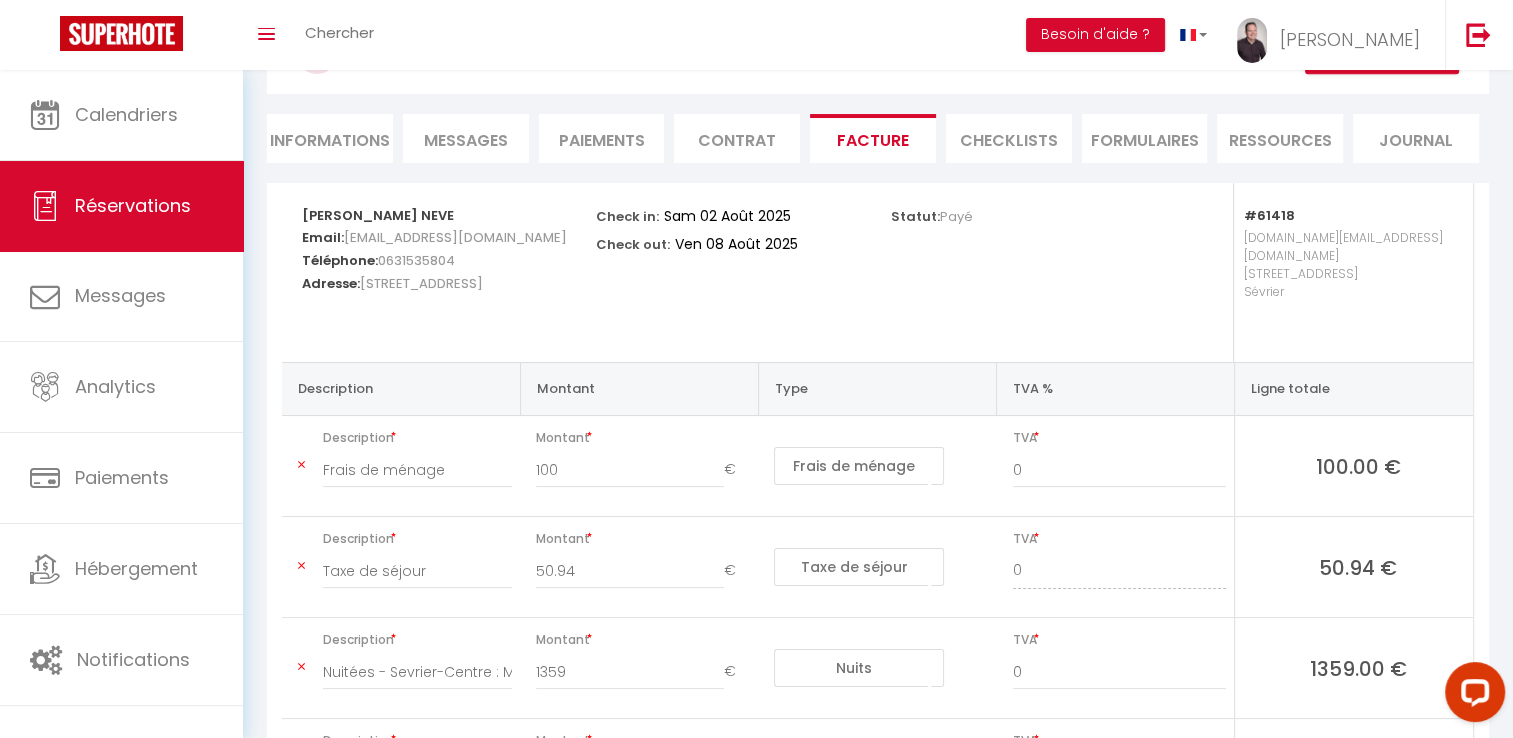 click on "Informations" at bounding box center (330, 138) 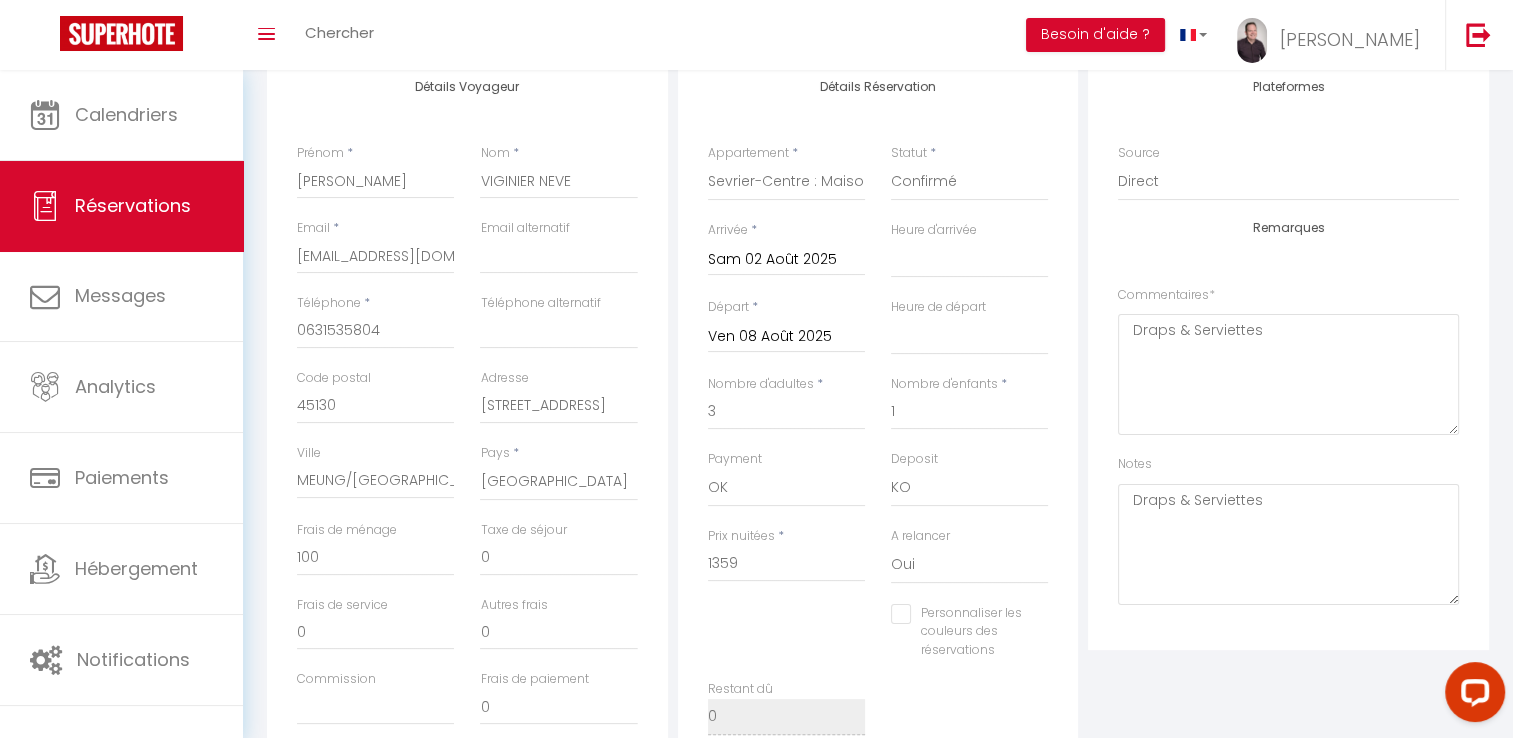 scroll, scrollTop: 276, scrollLeft: 0, axis: vertical 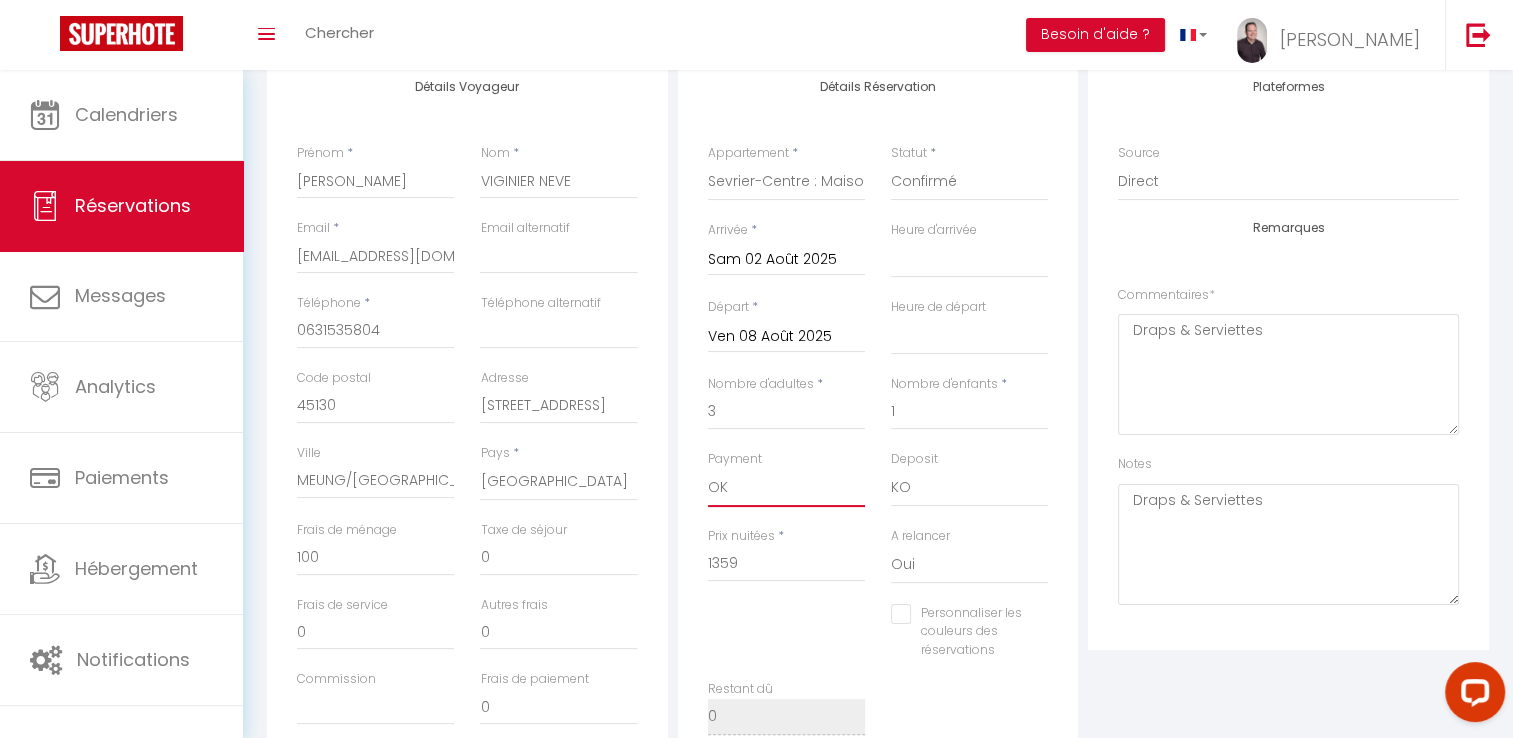 click on "OK   KO" at bounding box center (786, 488) 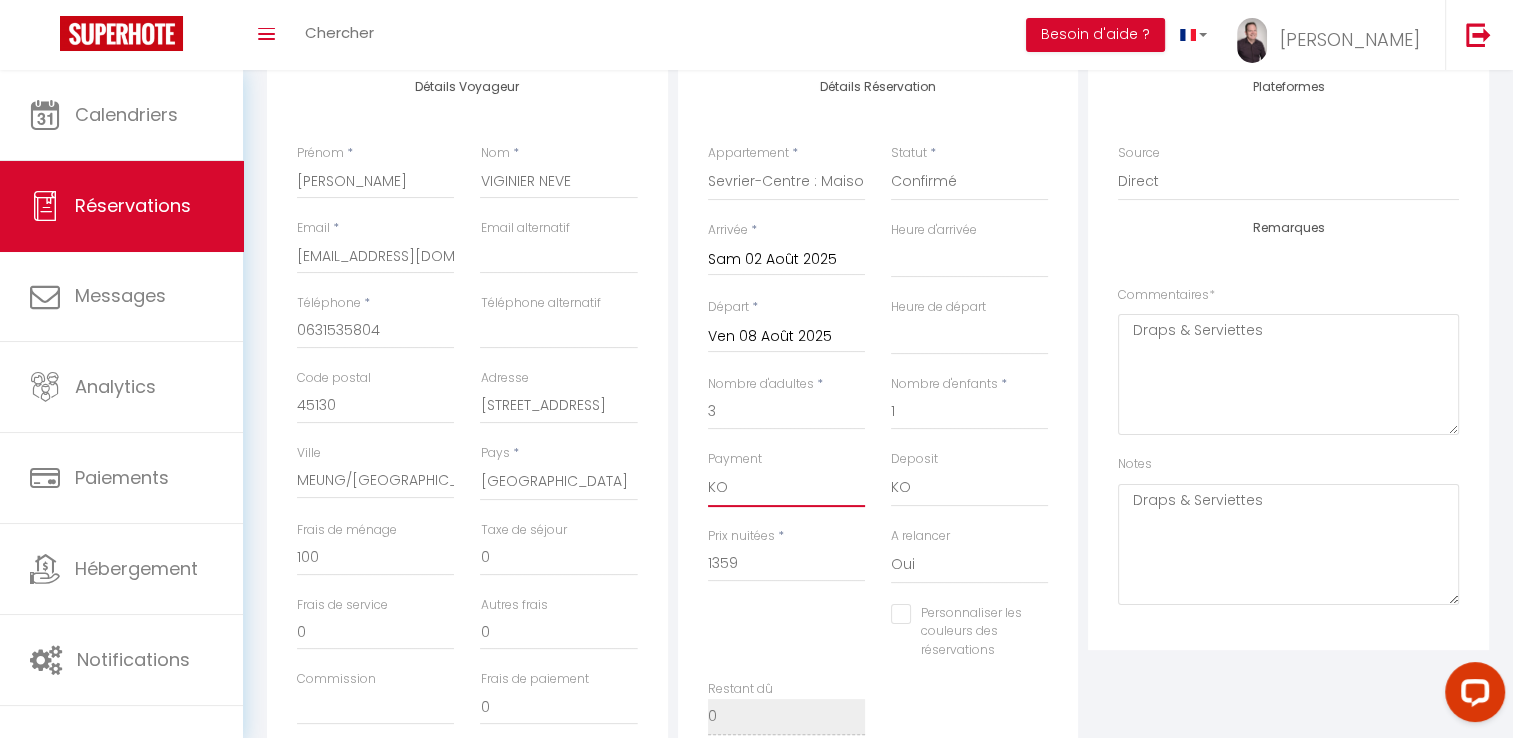 click on "OK   KO" at bounding box center (786, 488) 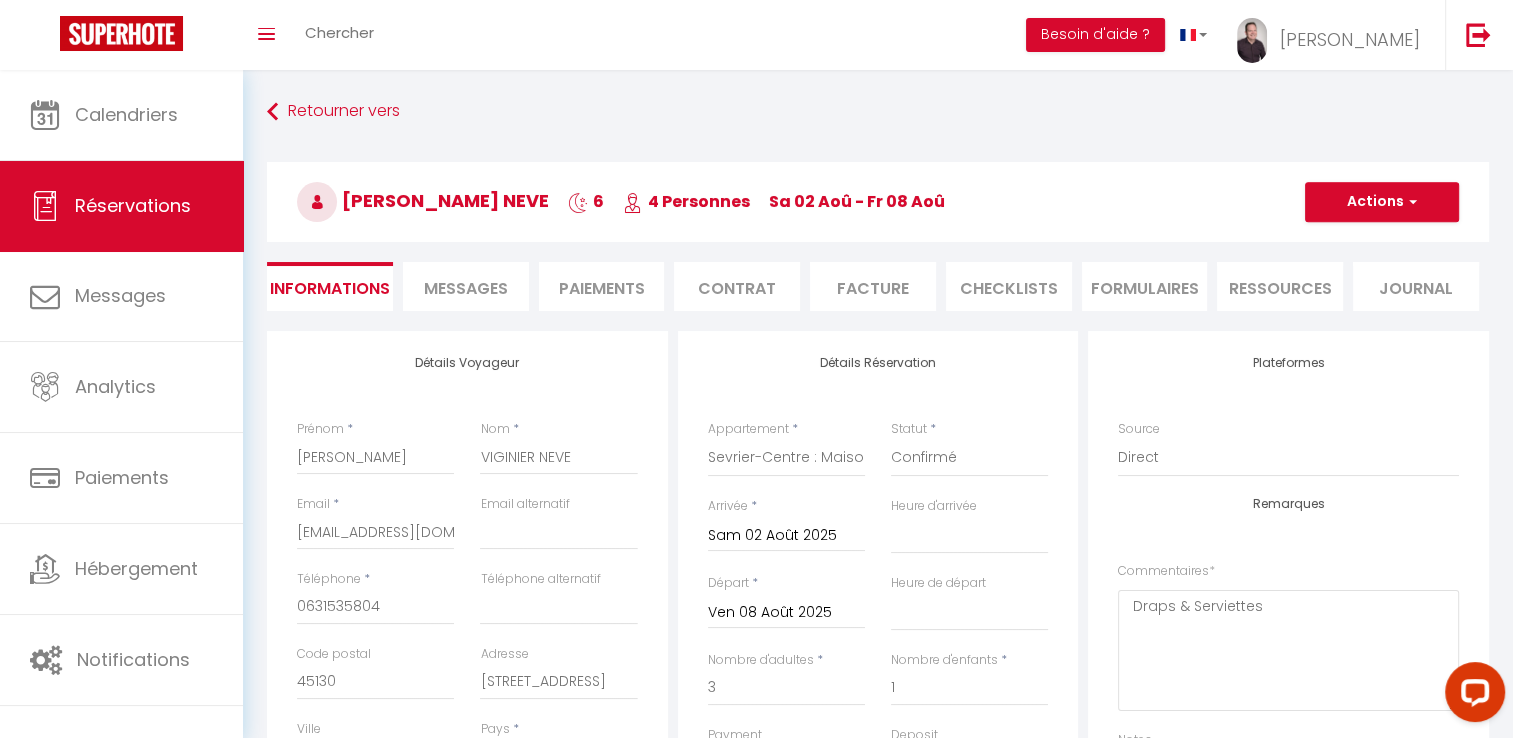 click on "Facture" at bounding box center (873, 286) 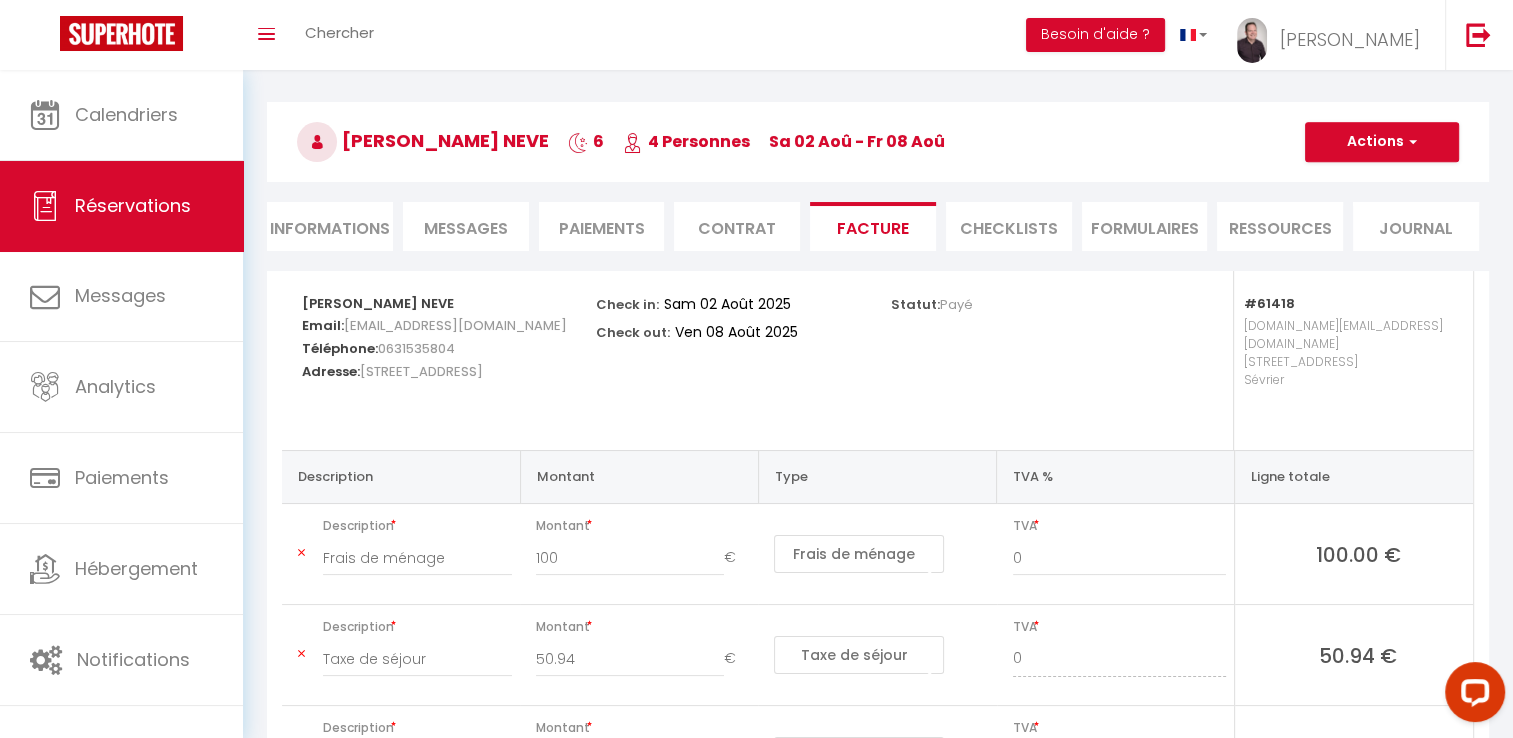 scroll, scrollTop: 63, scrollLeft: 0, axis: vertical 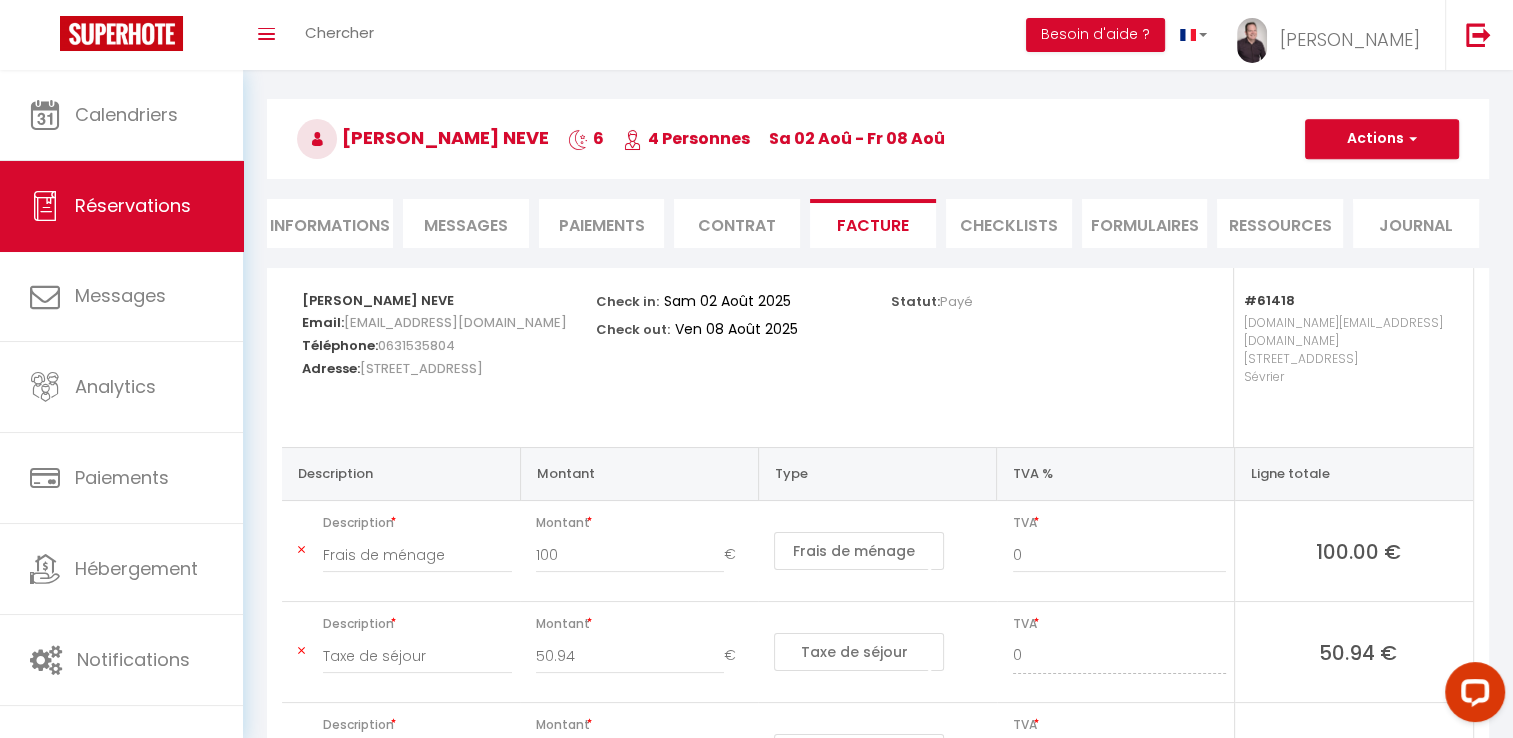 click on "Informations" at bounding box center (330, 223) 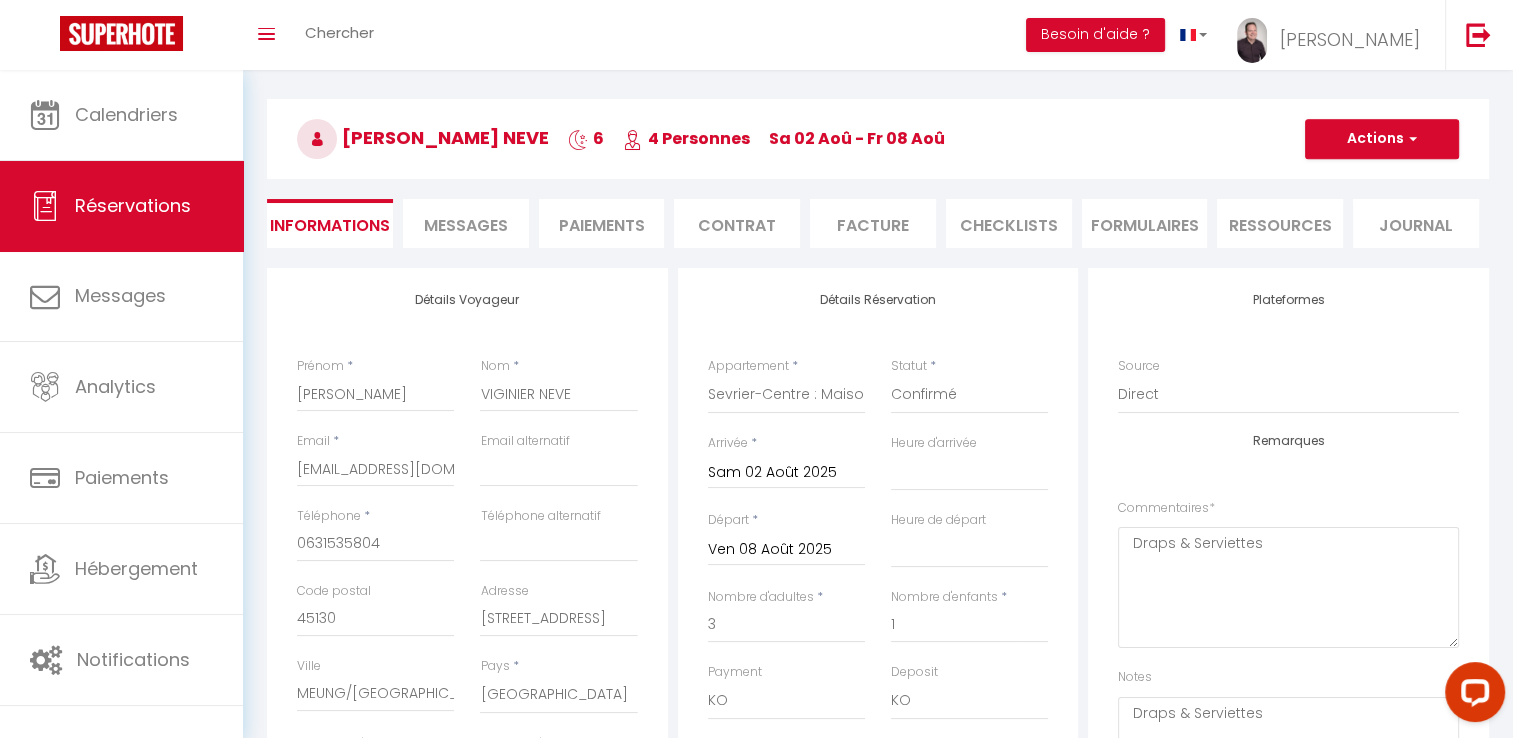 scroll, scrollTop: 115, scrollLeft: 0, axis: vertical 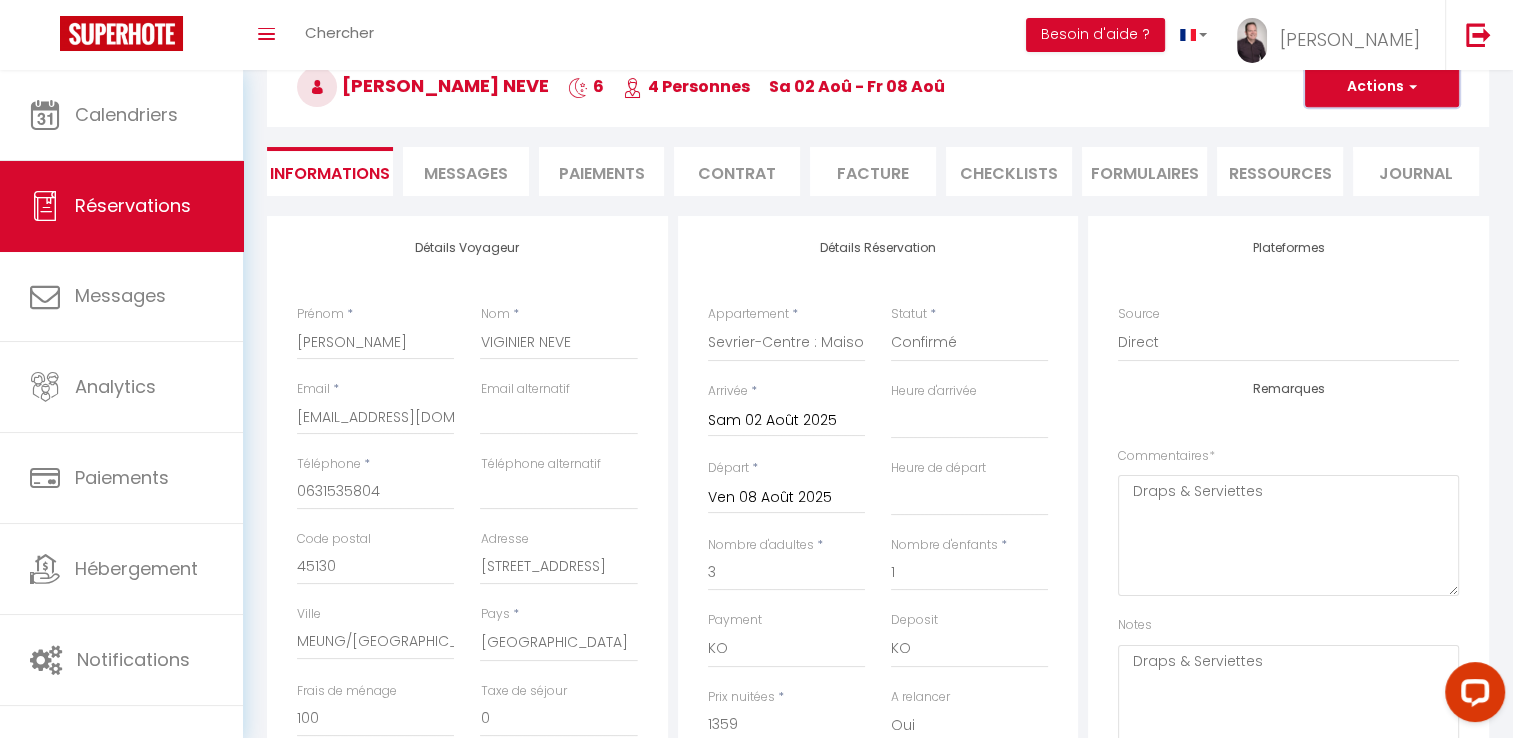 click on "Actions" at bounding box center [1382, 87] 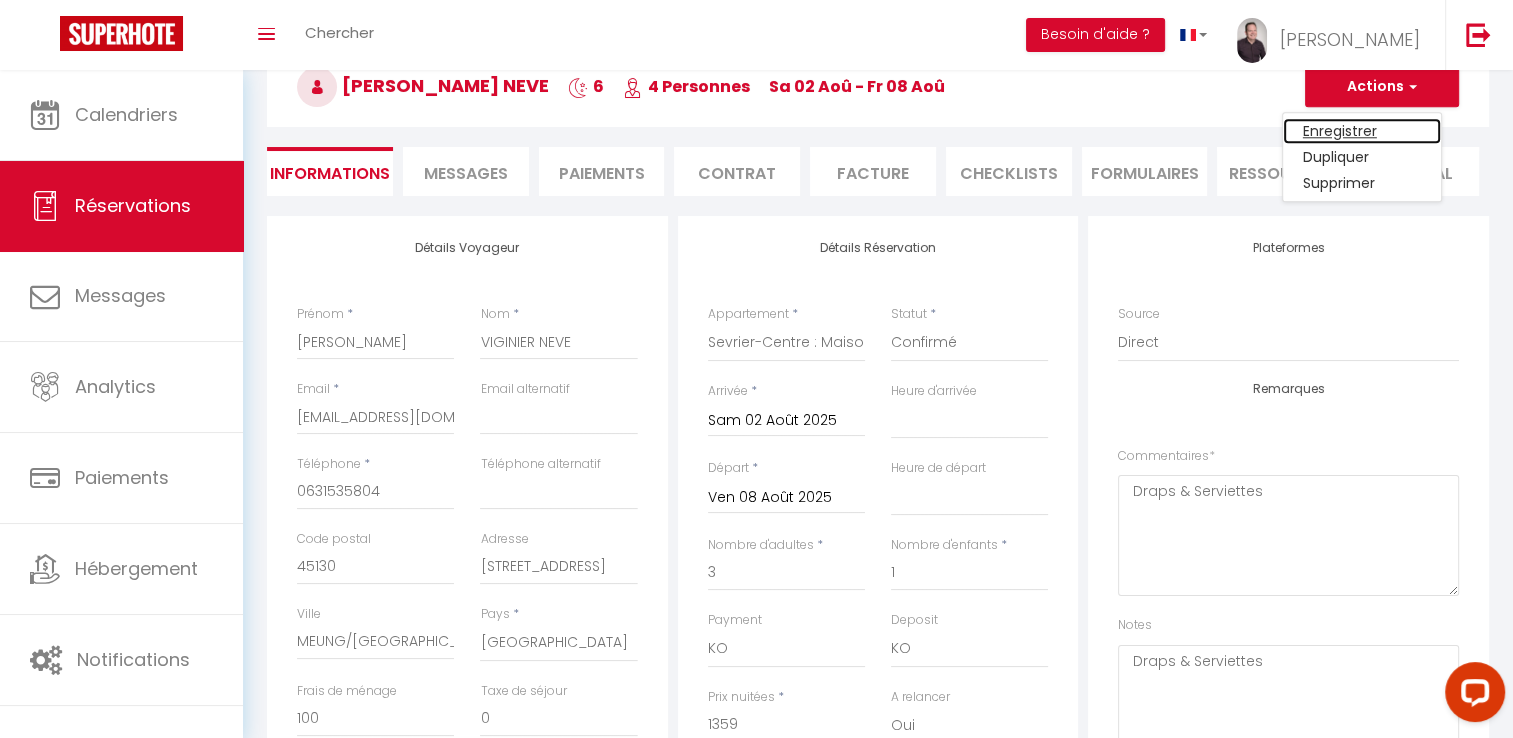 click on "Enregistrer" at bounding box center [1362, 131] 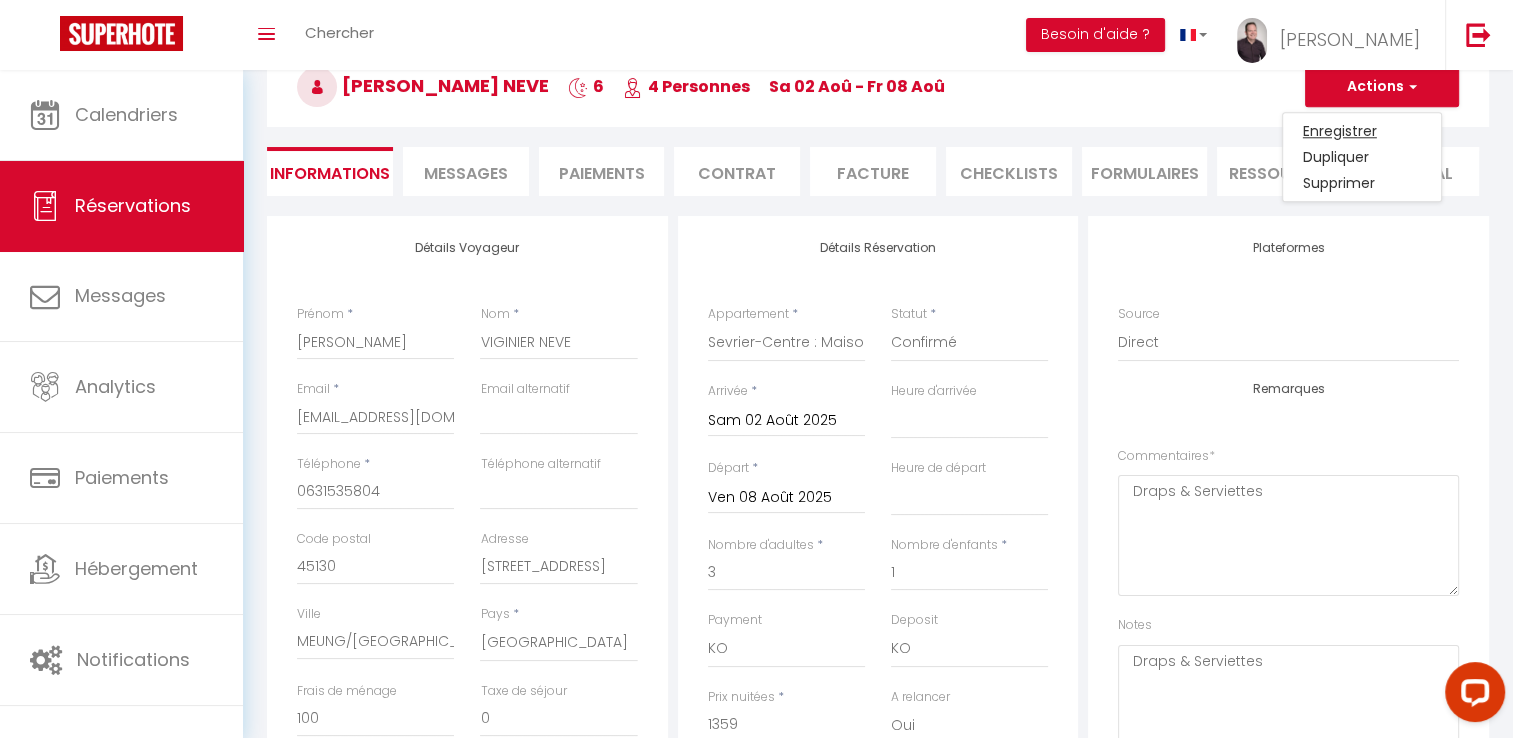 scroll, scrollTop: 70, scrollLeft: 0, axis: vertical 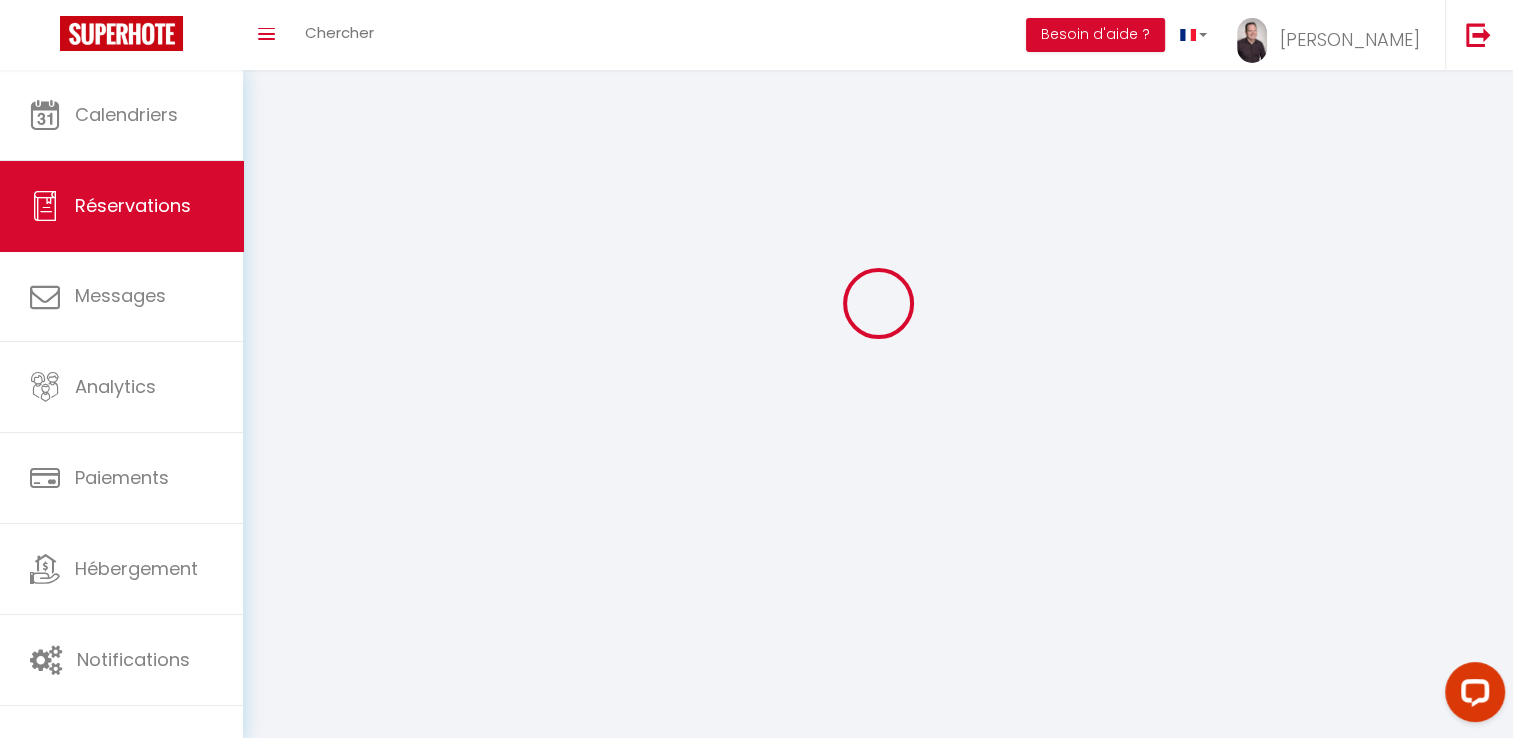 select on "not_cancelled" 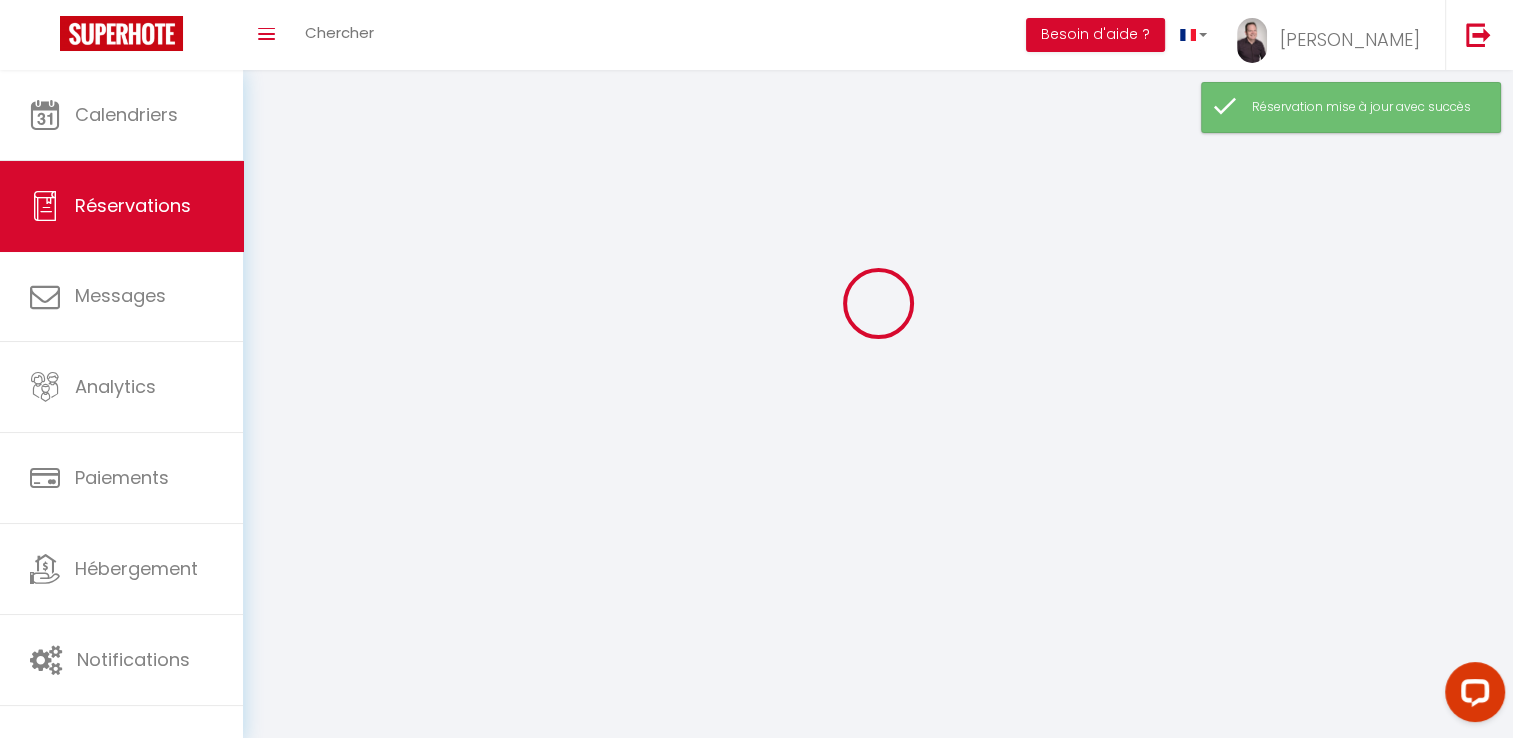 scroll, scrollTop: 0, scrollLeft: 0, axis: both 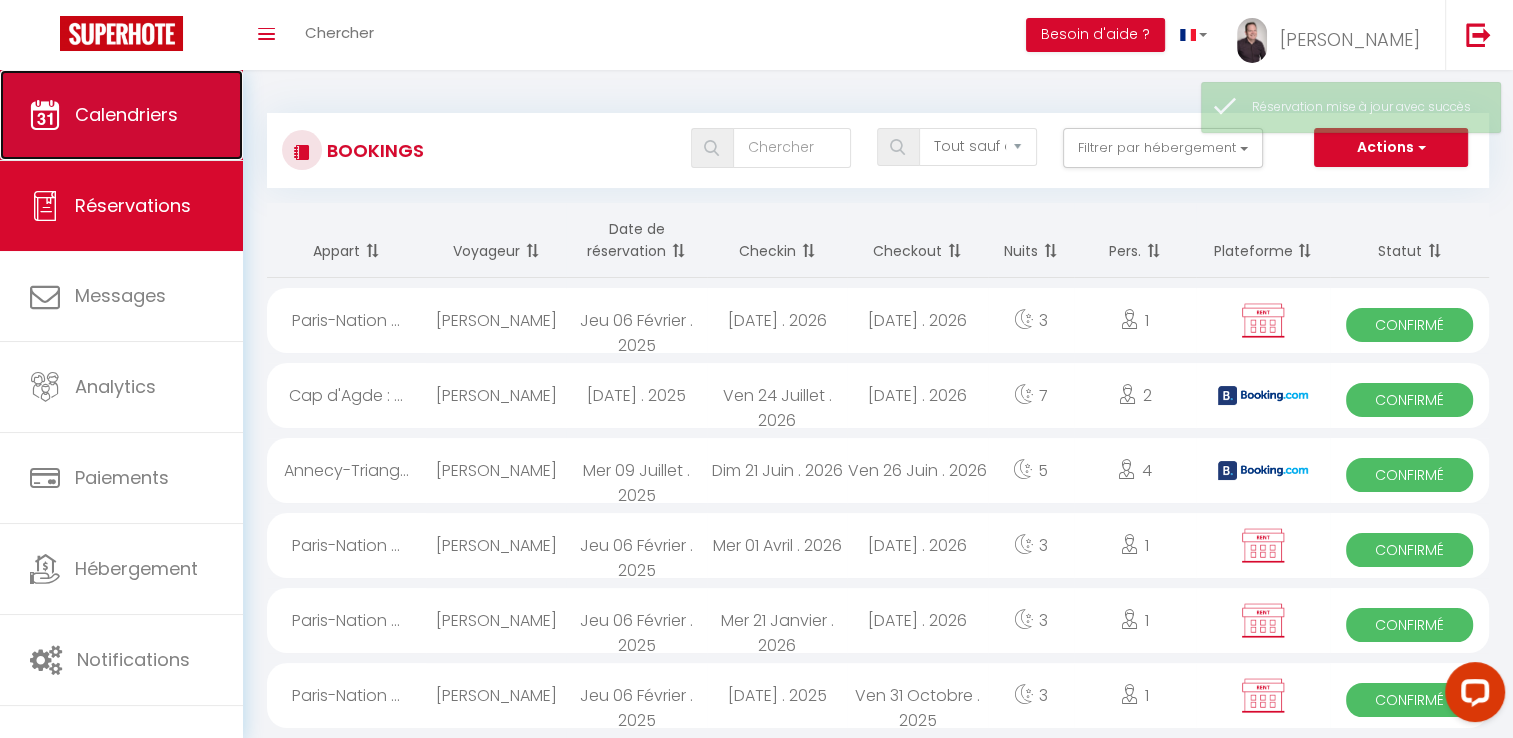 click on "Calendriers" at bounding box center [121, 115] 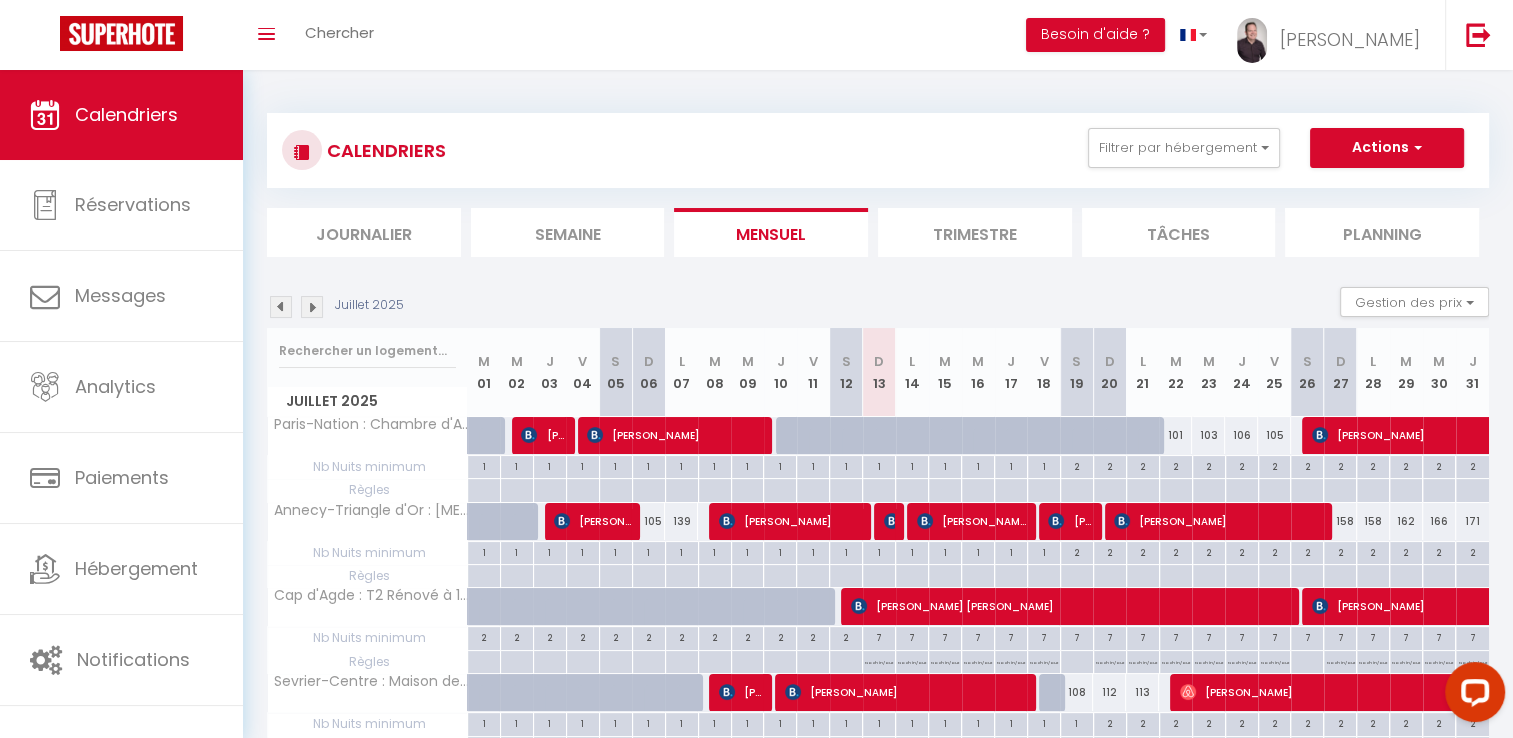 scroll, scrollTop: 100, scrollLeft: 0, axis: vertical 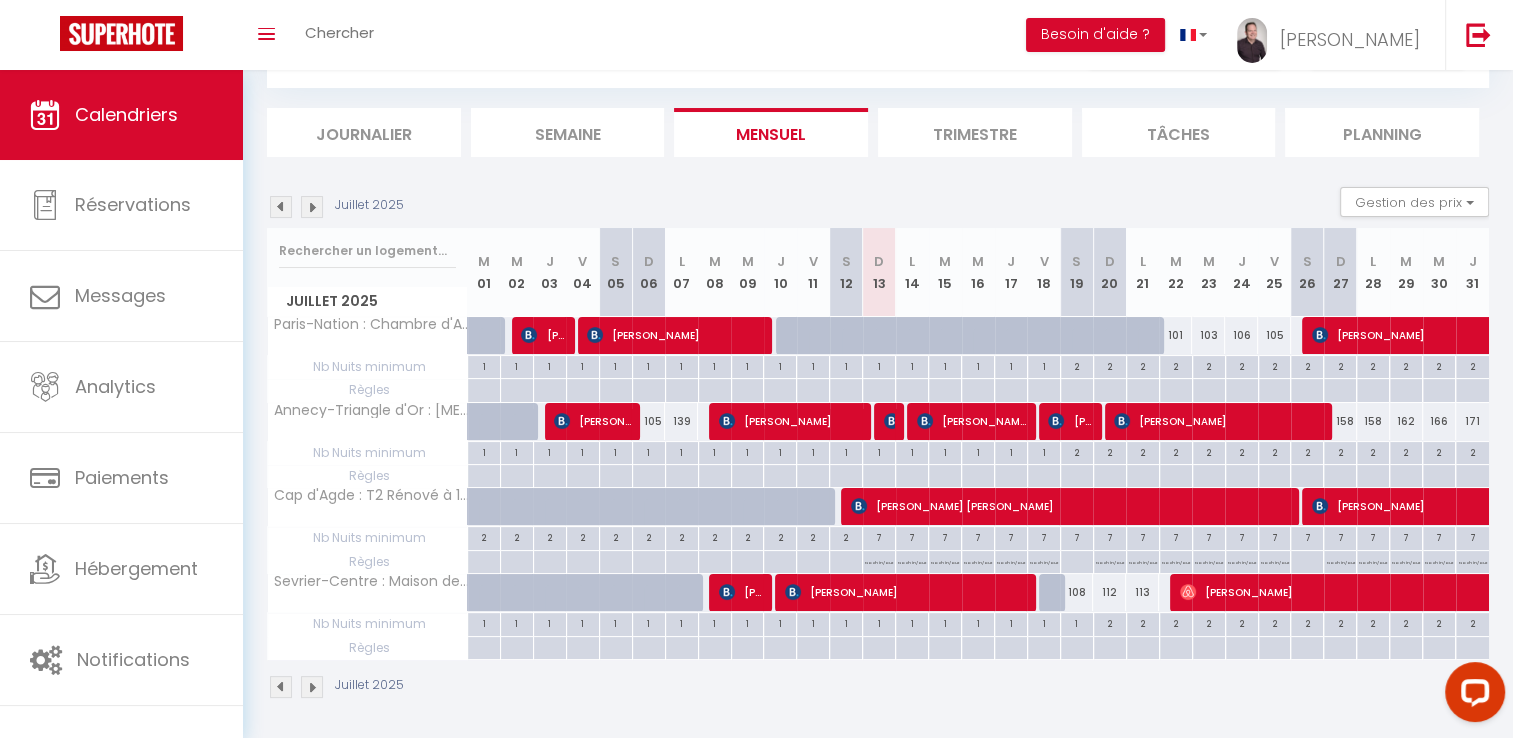 click on "Trimestre" at bounding box center [975, 132] 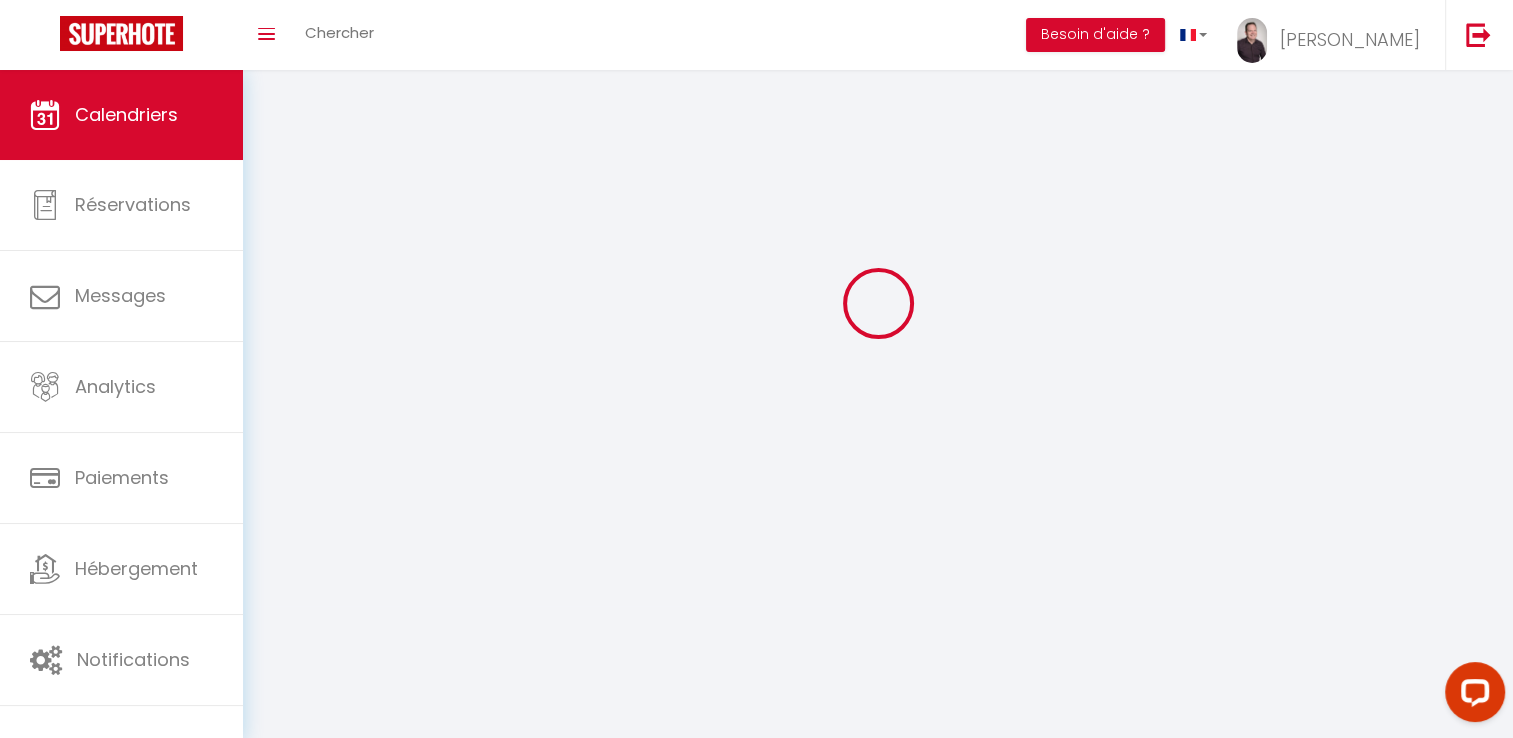 select 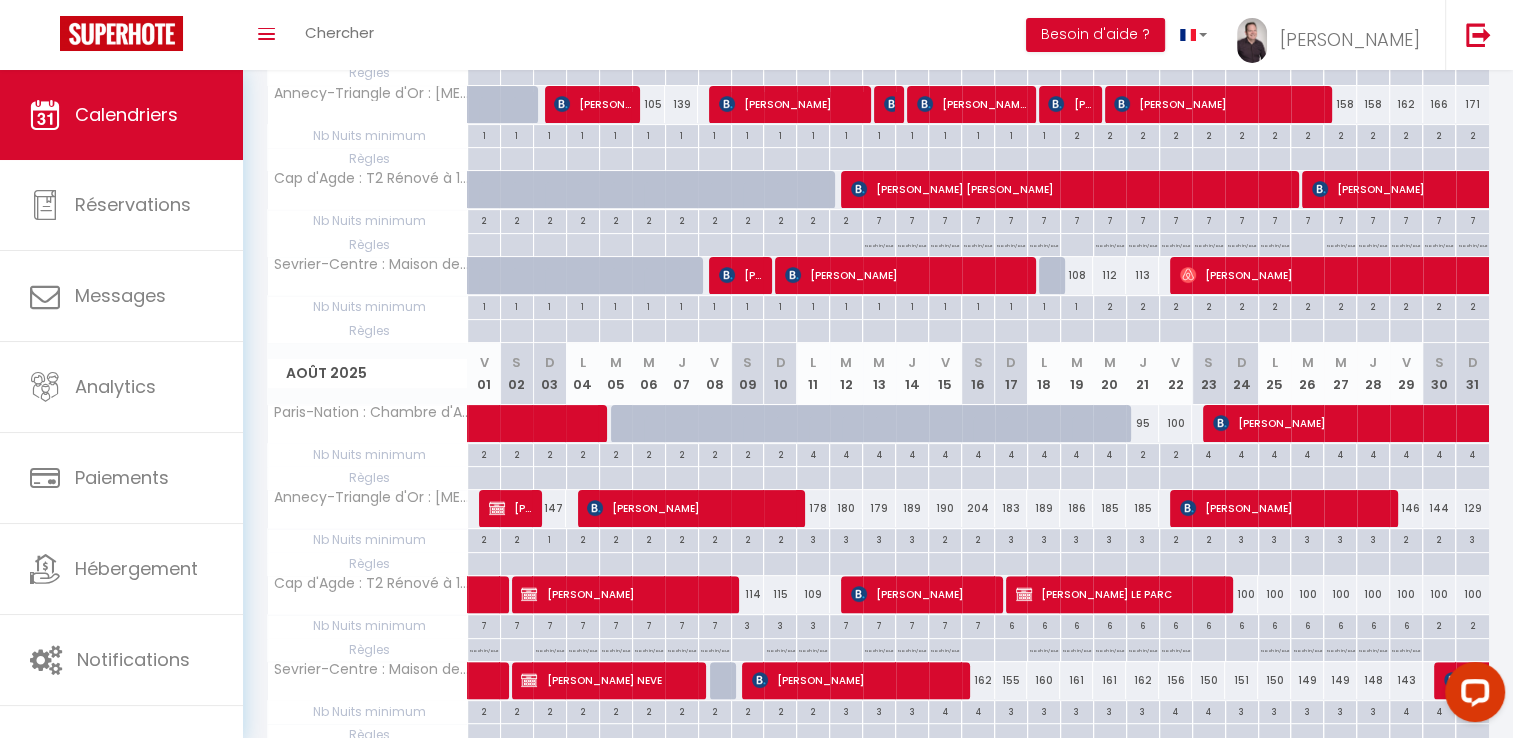 scroll, scrollTop: 437, scrollLeft: 0, axis: vertical 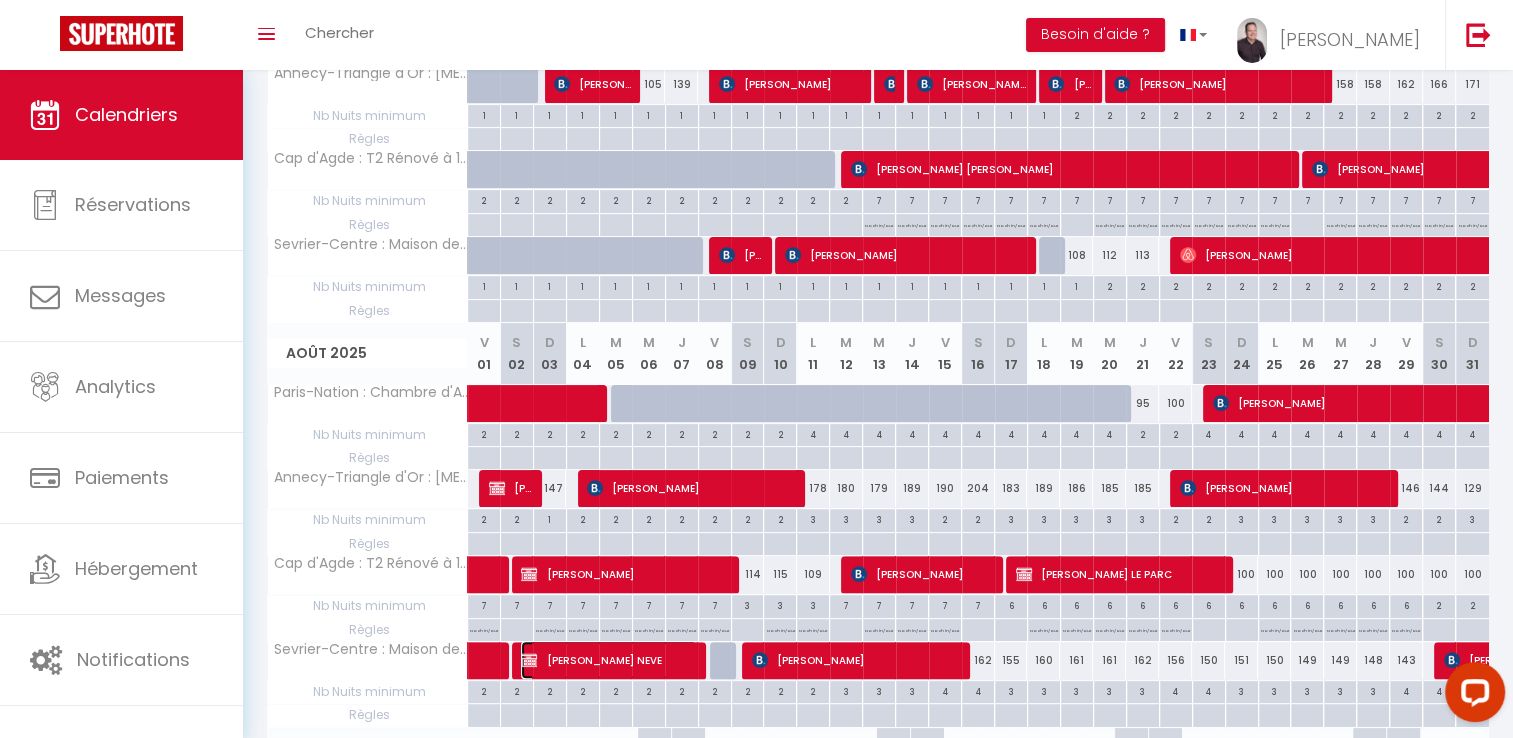 click on "Romain VIGINIER NEVE" at bounding box center (609, 660) 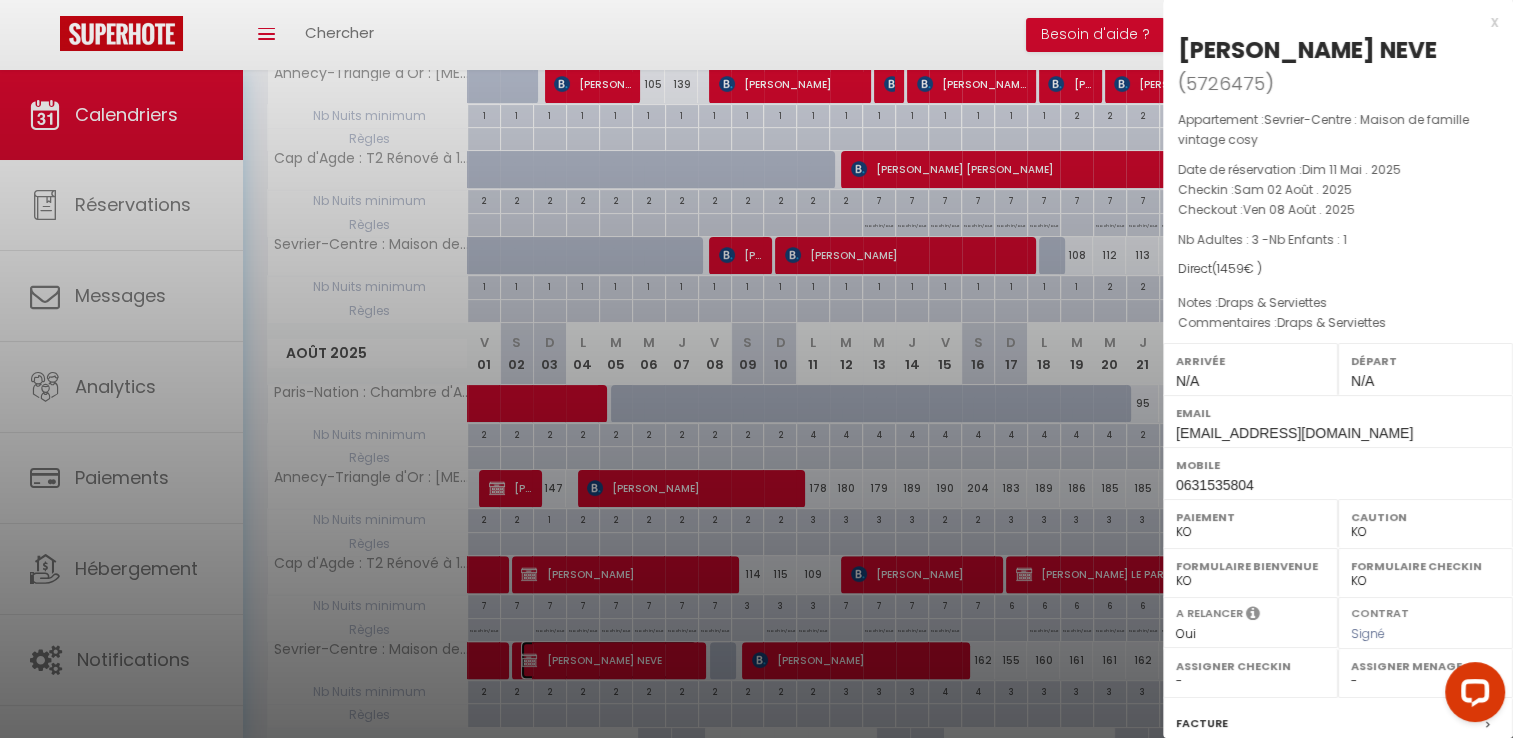scroll, scrollTop: 242, scrollLeft: 0, axis: vertical 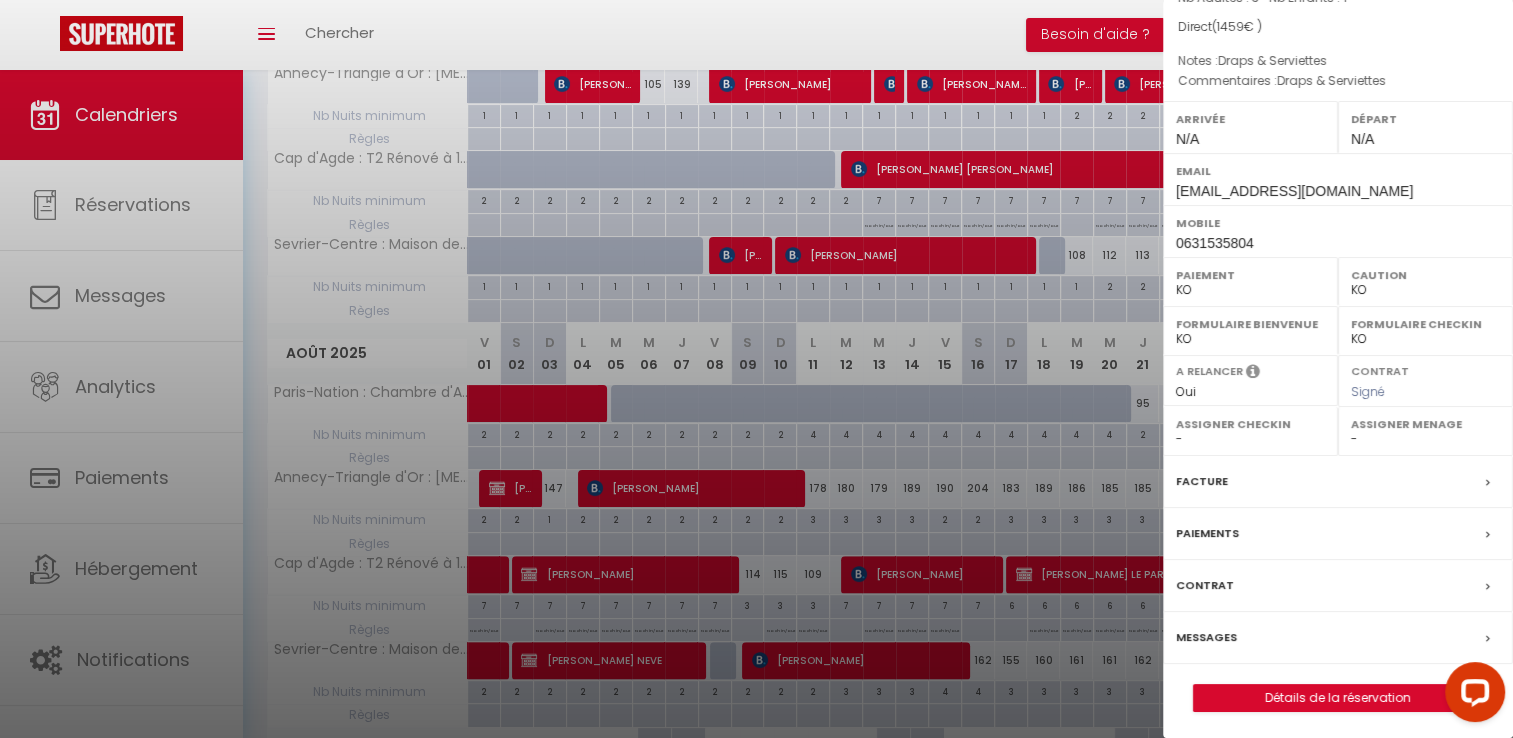 click on "Facture" at bounding box center [1202, 481] 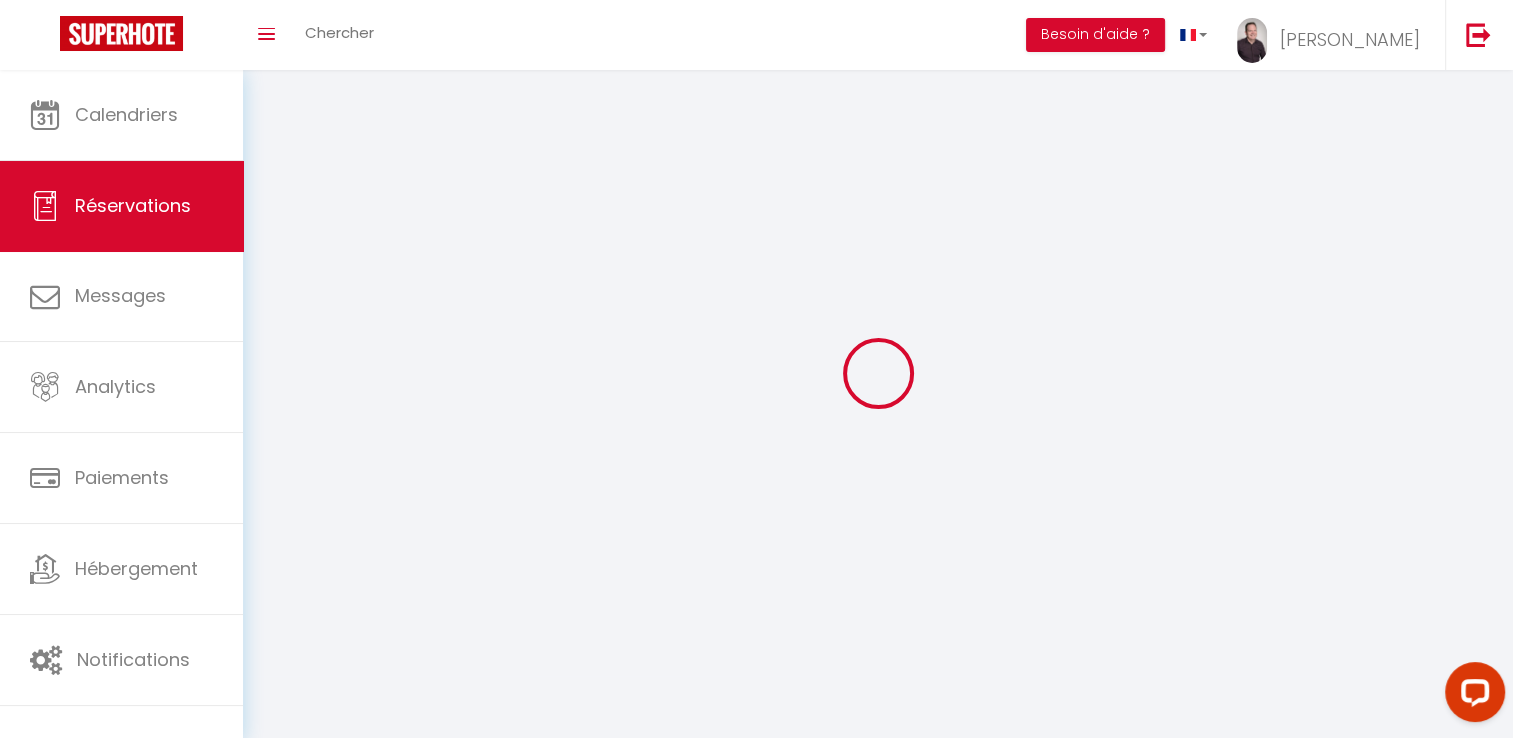 select 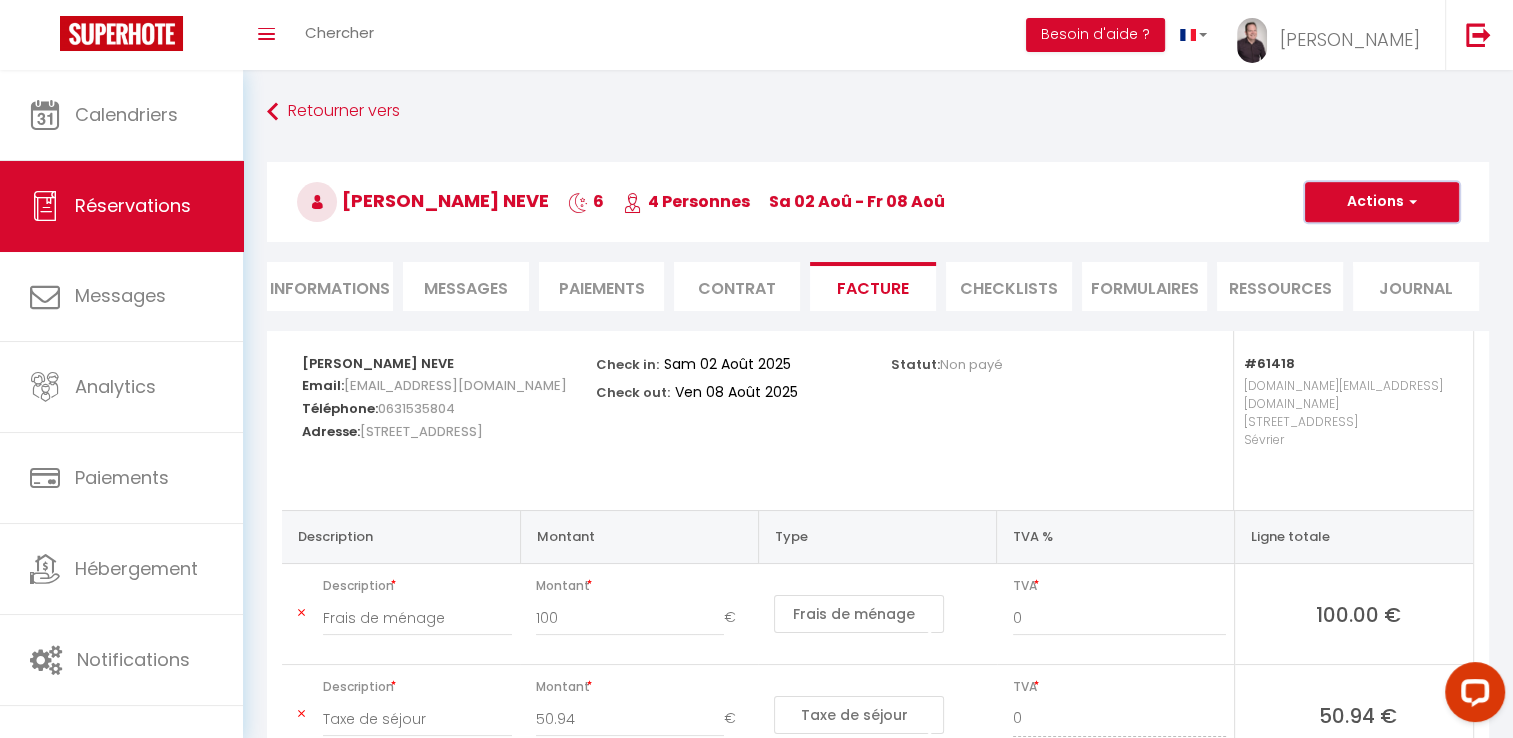 click on "Actions" at bounding box center [1382, 202] 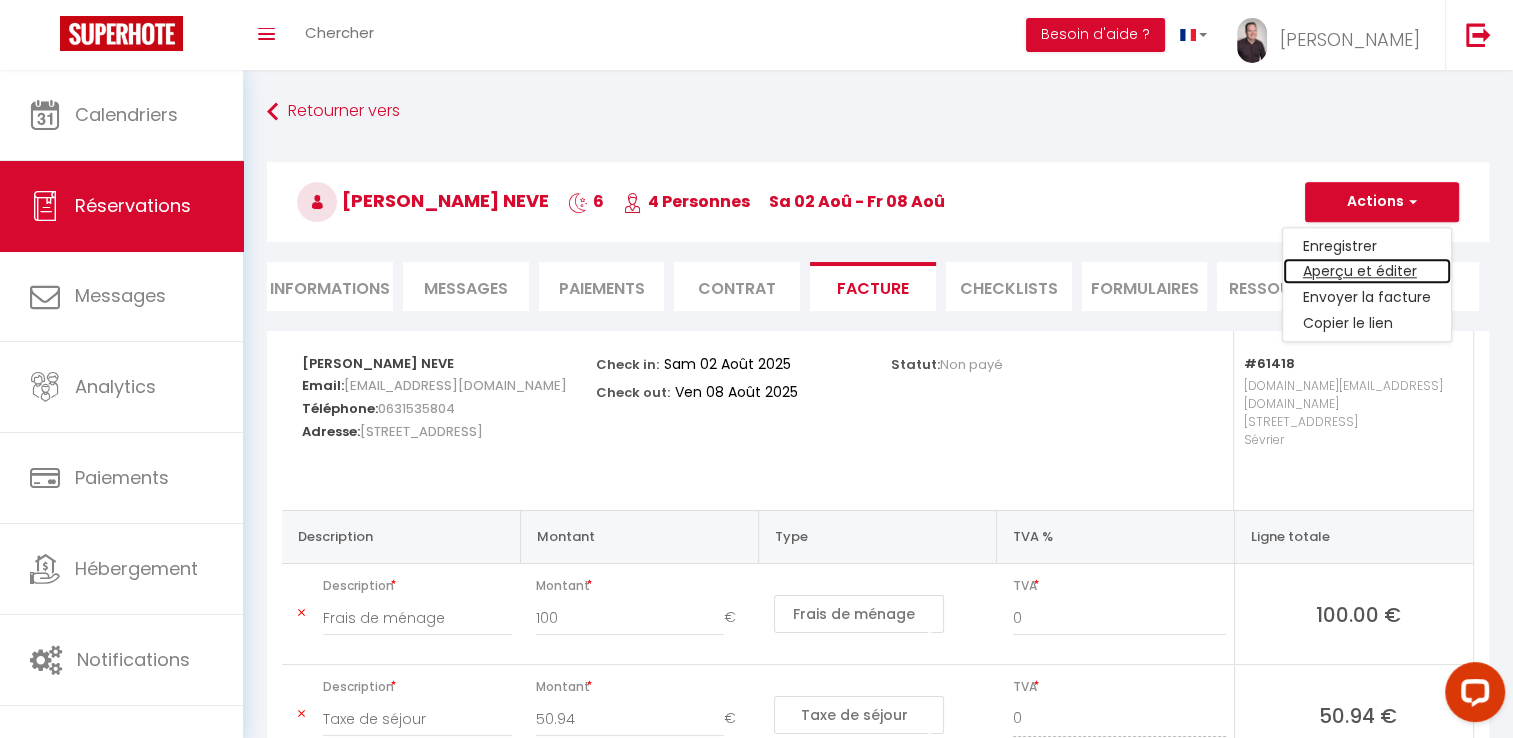 click on "Aperçu et éditer" at bounding box center [1367, 272] 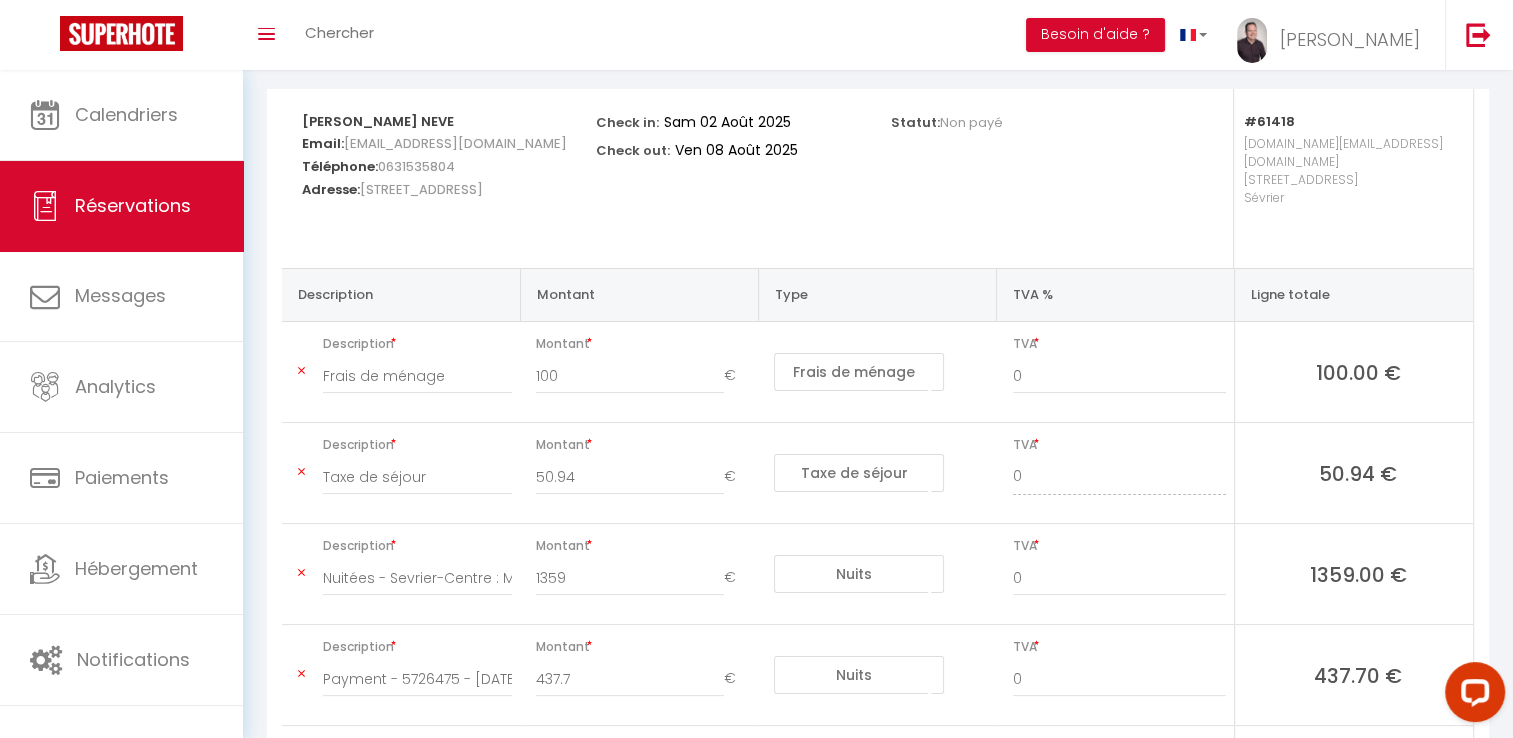 scroll, scrollTop: 0, scrollLeft: 0, axis: both 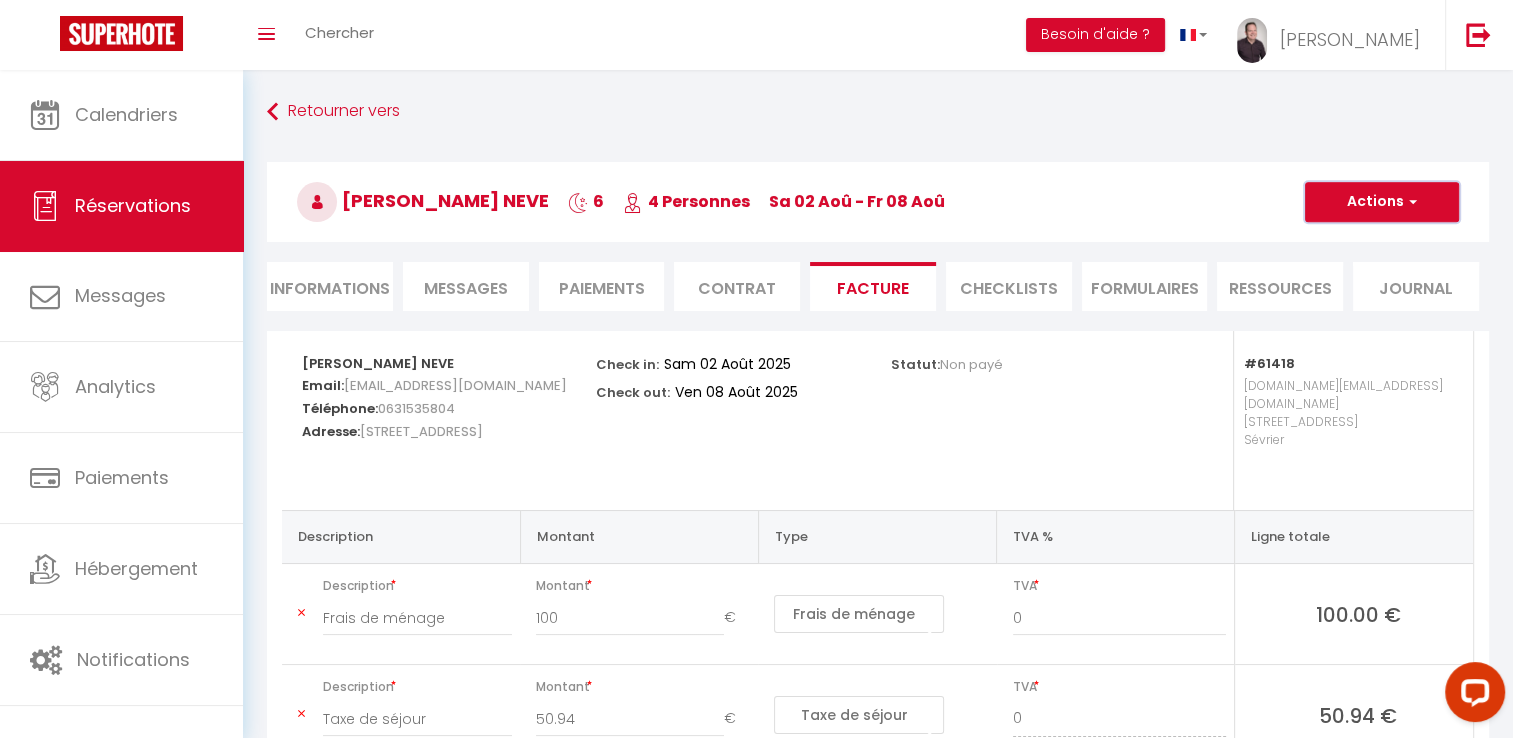 click on "Actions" at bounding box center [1382, 202] 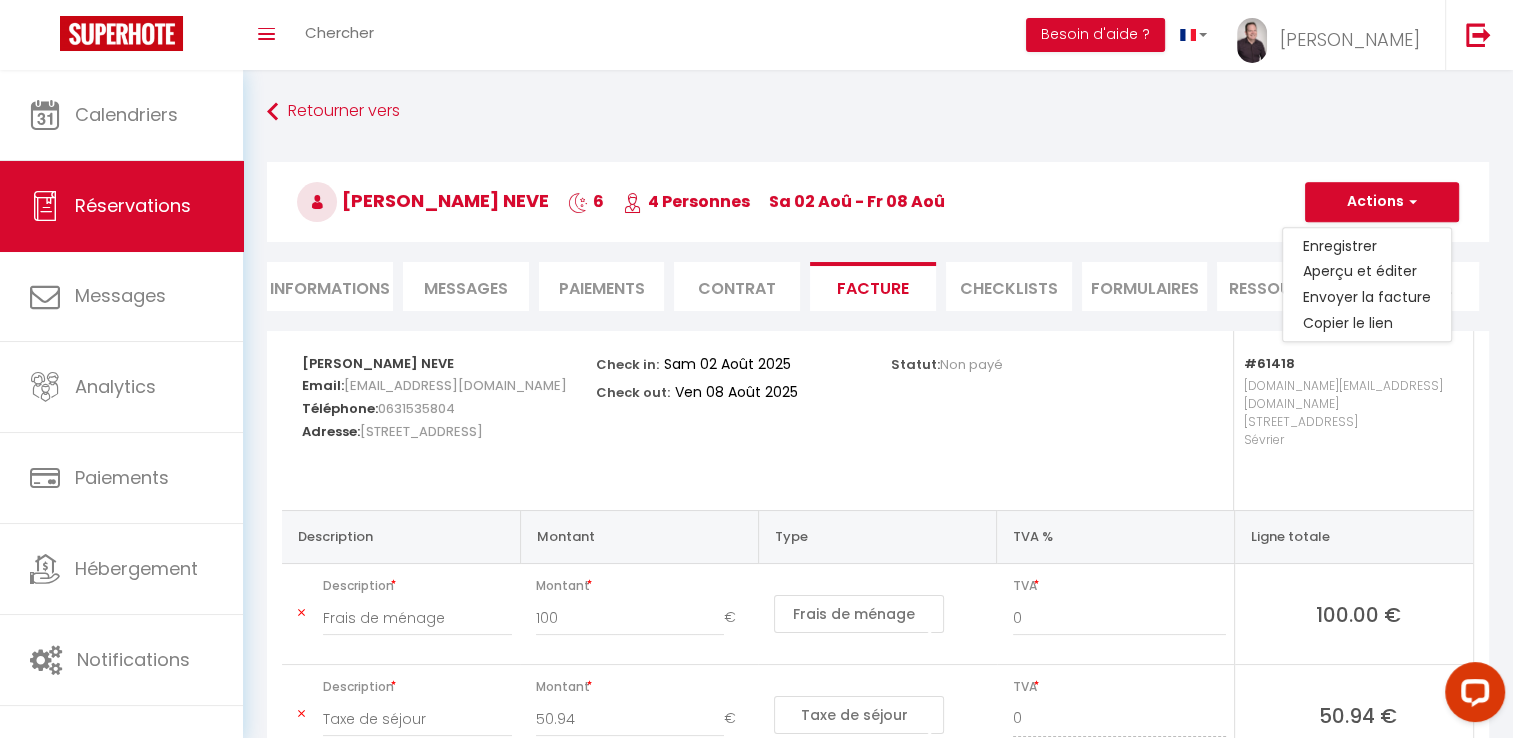 click on "Contrat" at bounding box center (737, 286) 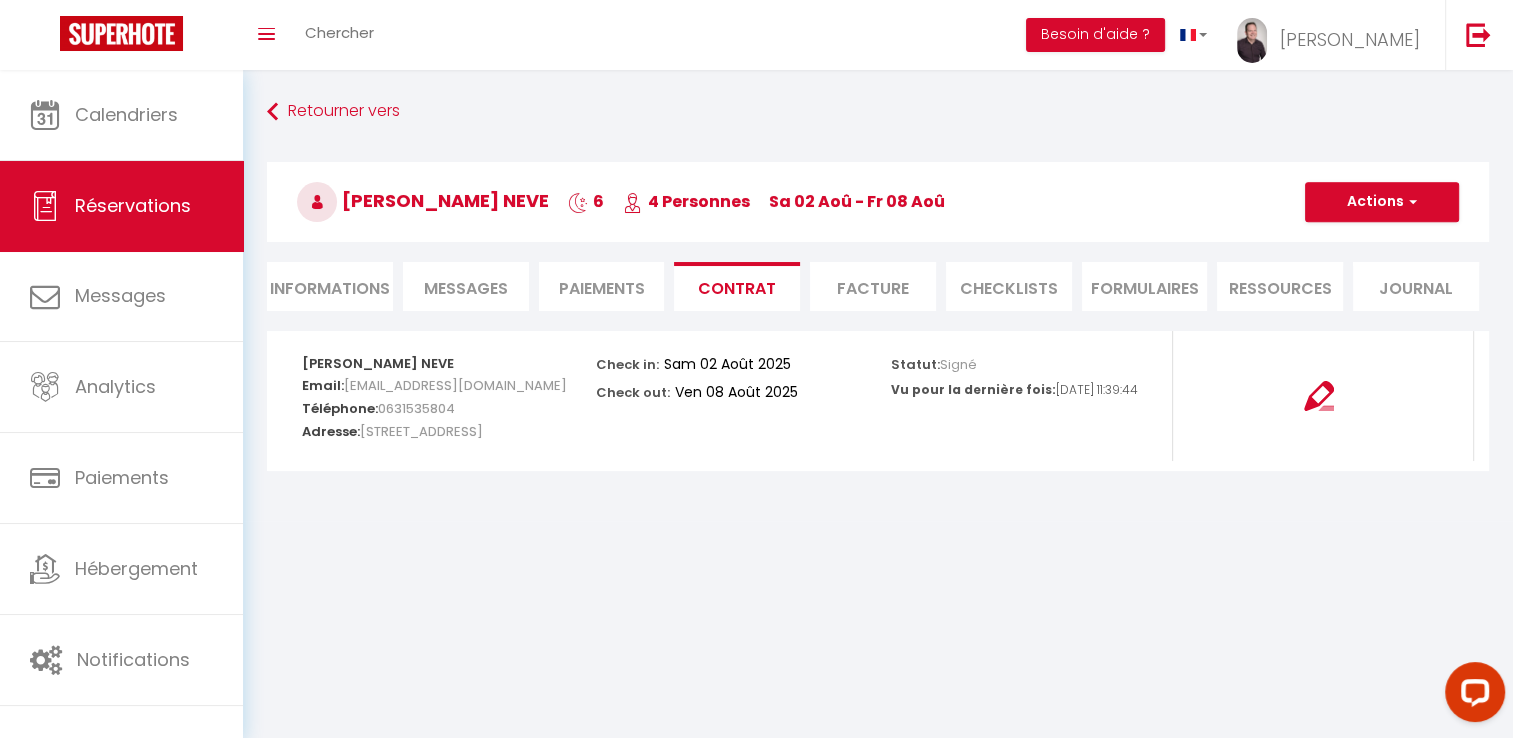 click on "Paiements" at bounding box center (602, 286) 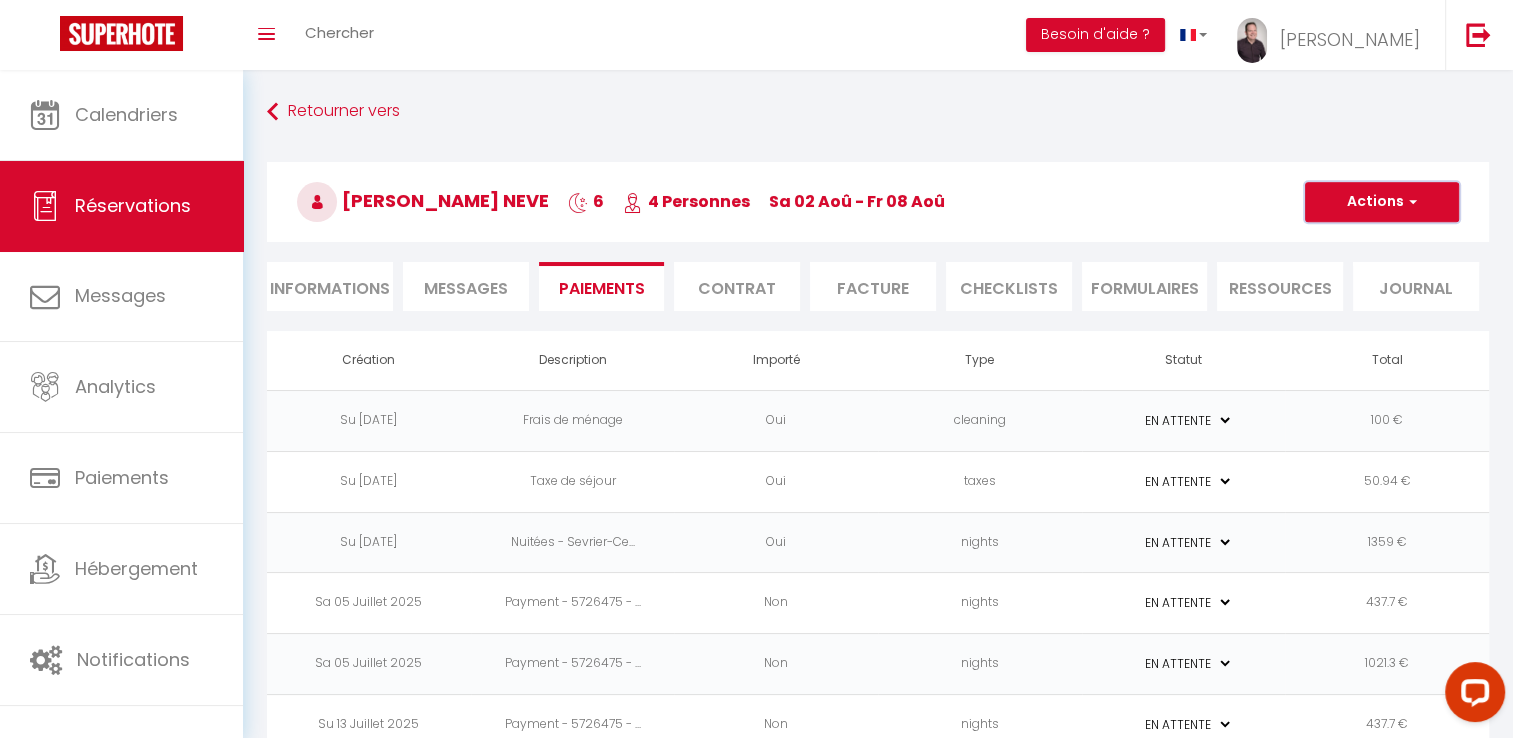 click on "Actions" at bounding box center (1382, 202) 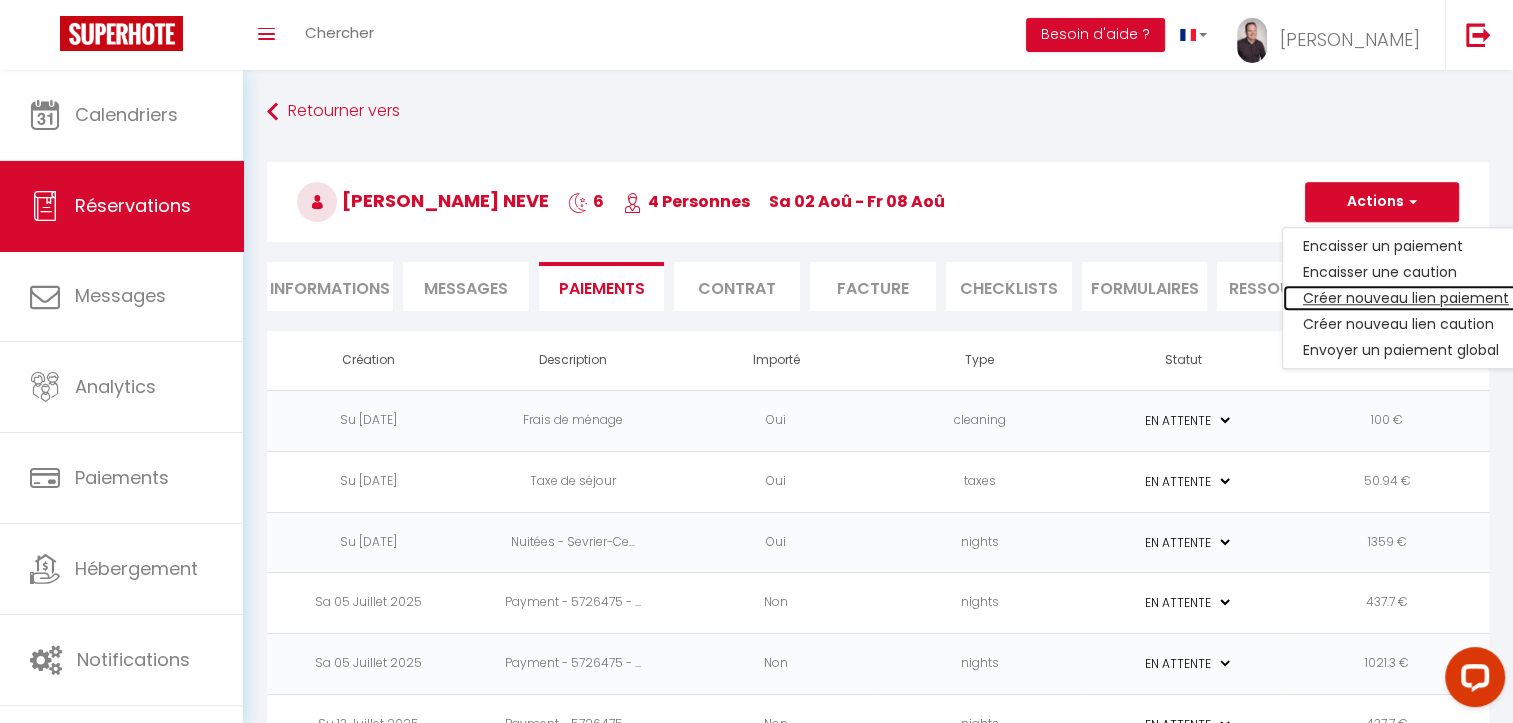 click on "Créer nouveau lien paiement" at bounding box center [1406, 298] 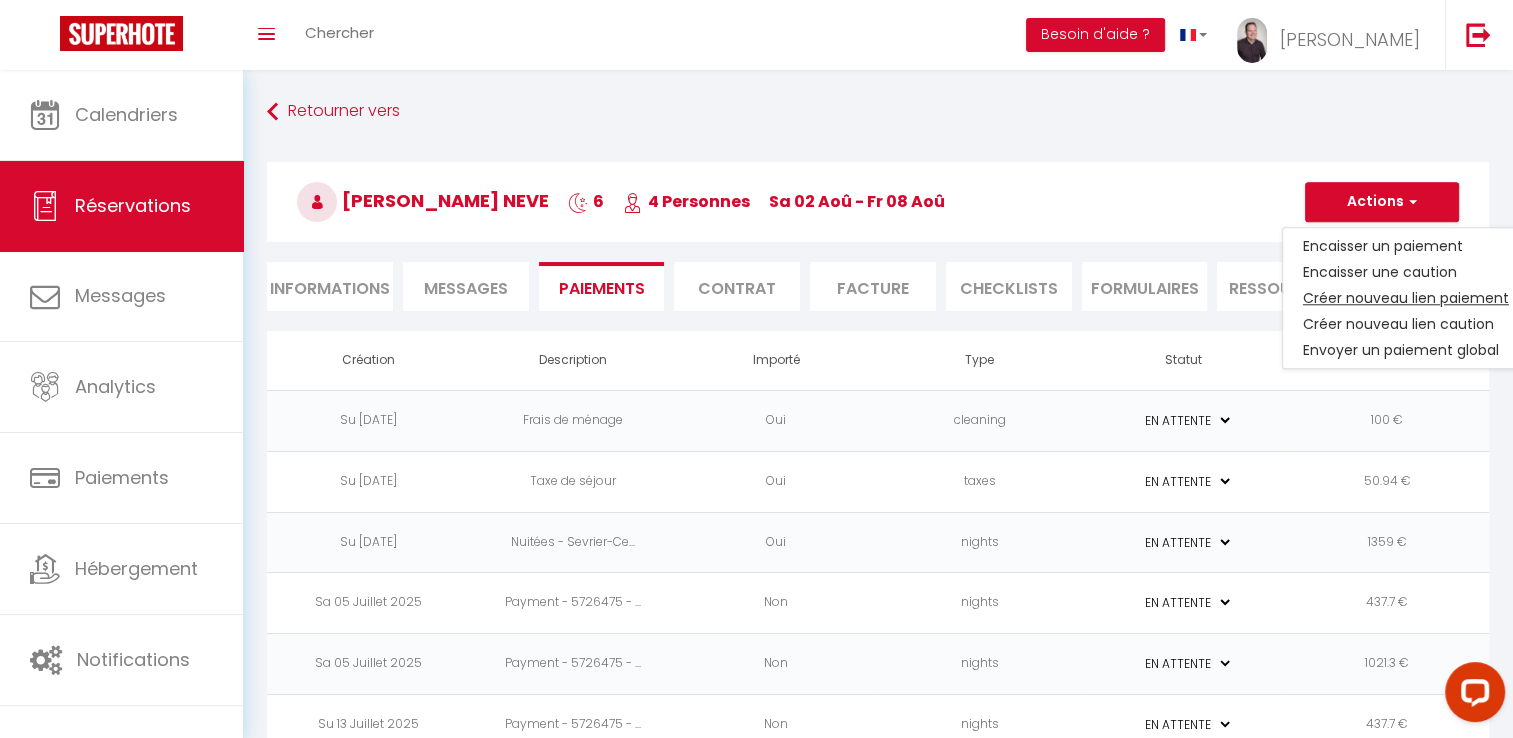 select on "nights" 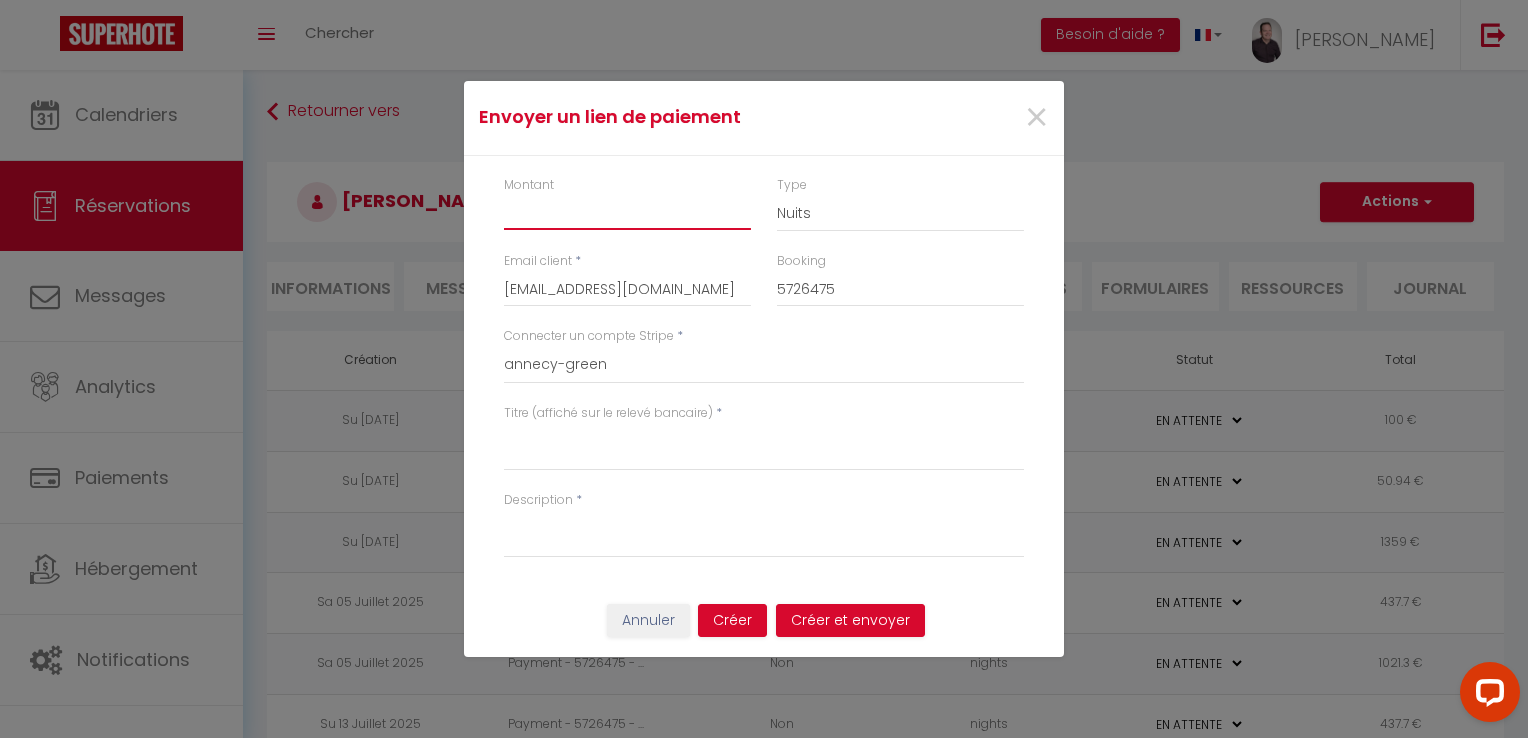 click on "Montant" at bounding box center [627, 212] 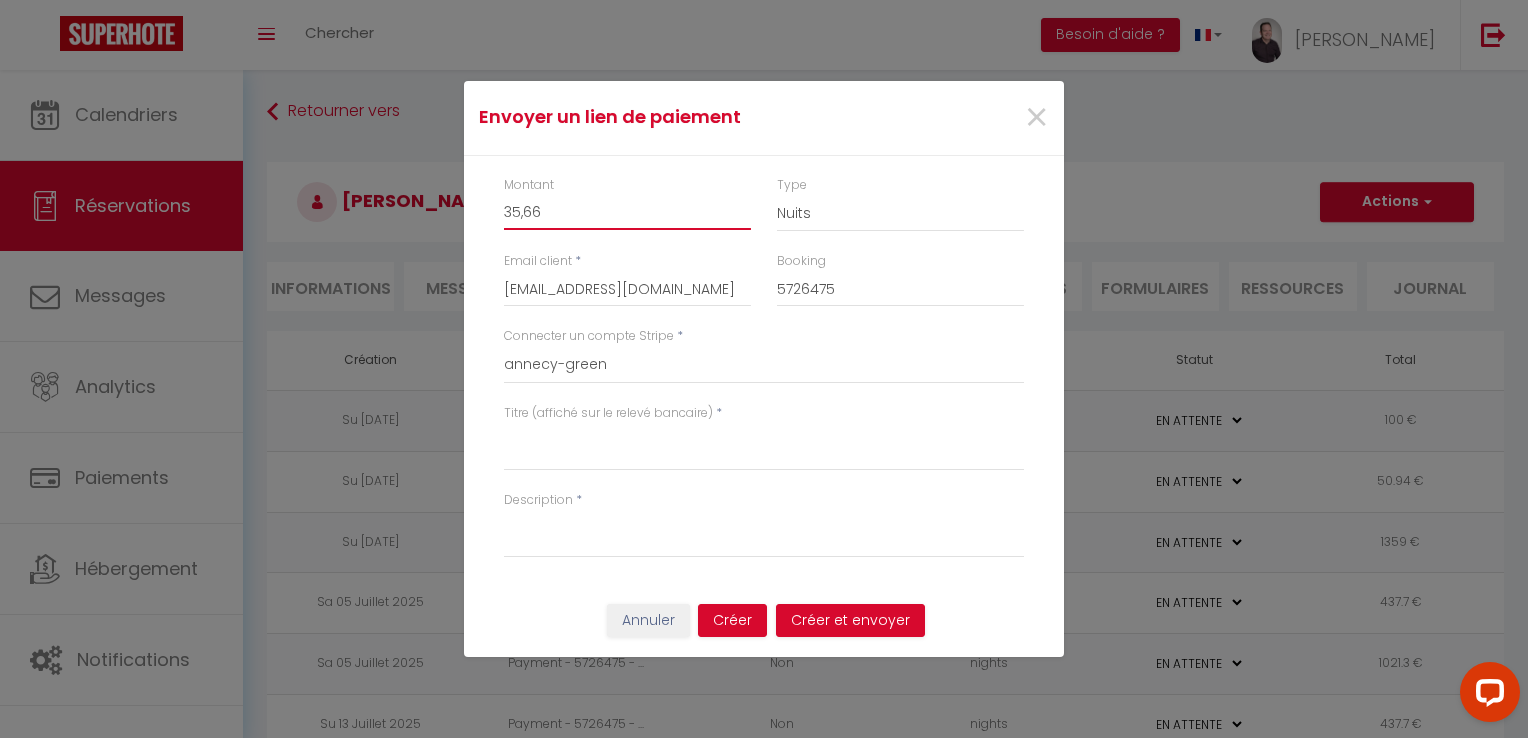 type on "35,66" 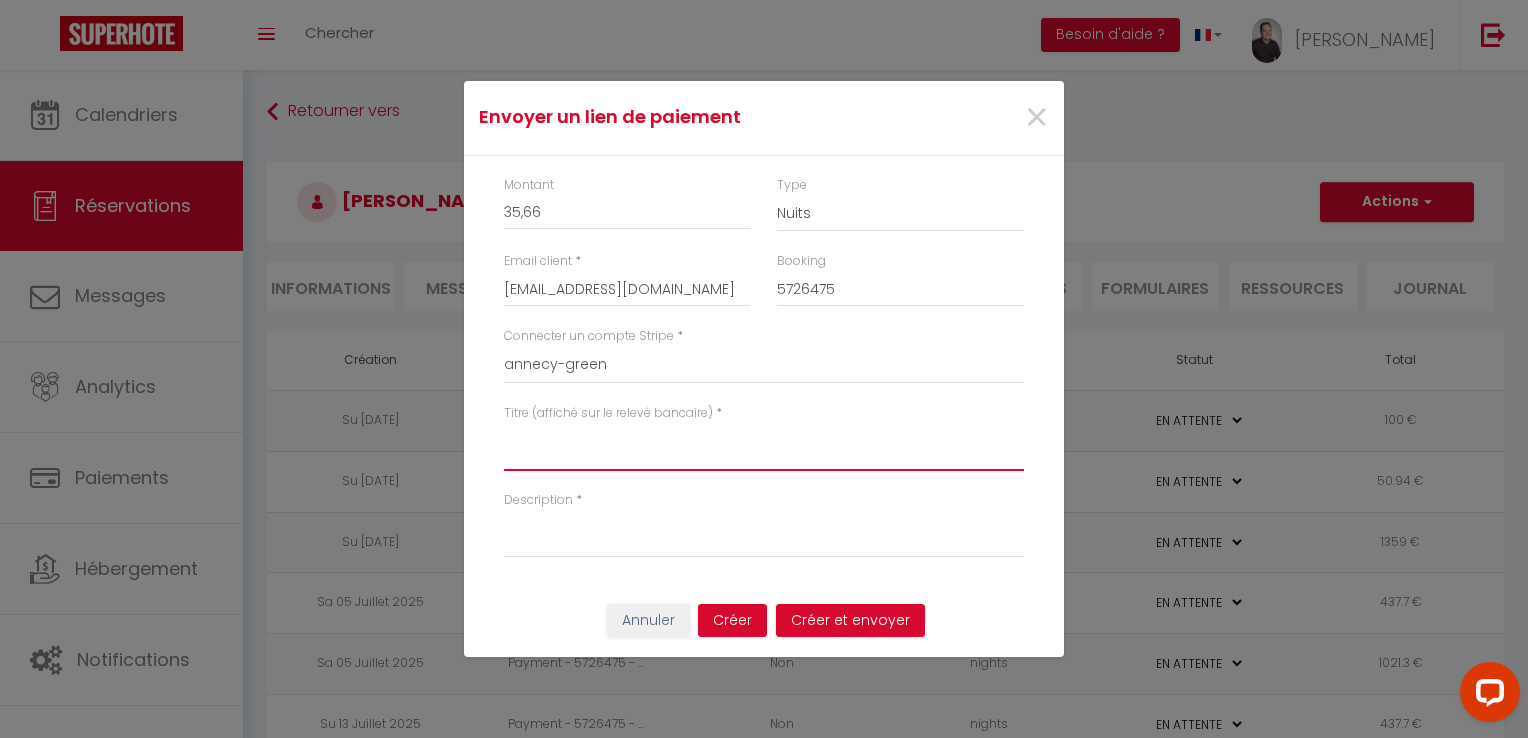 click on "Titre (affiché sur le relevé bancaire)" at bounding box center [764, 447] 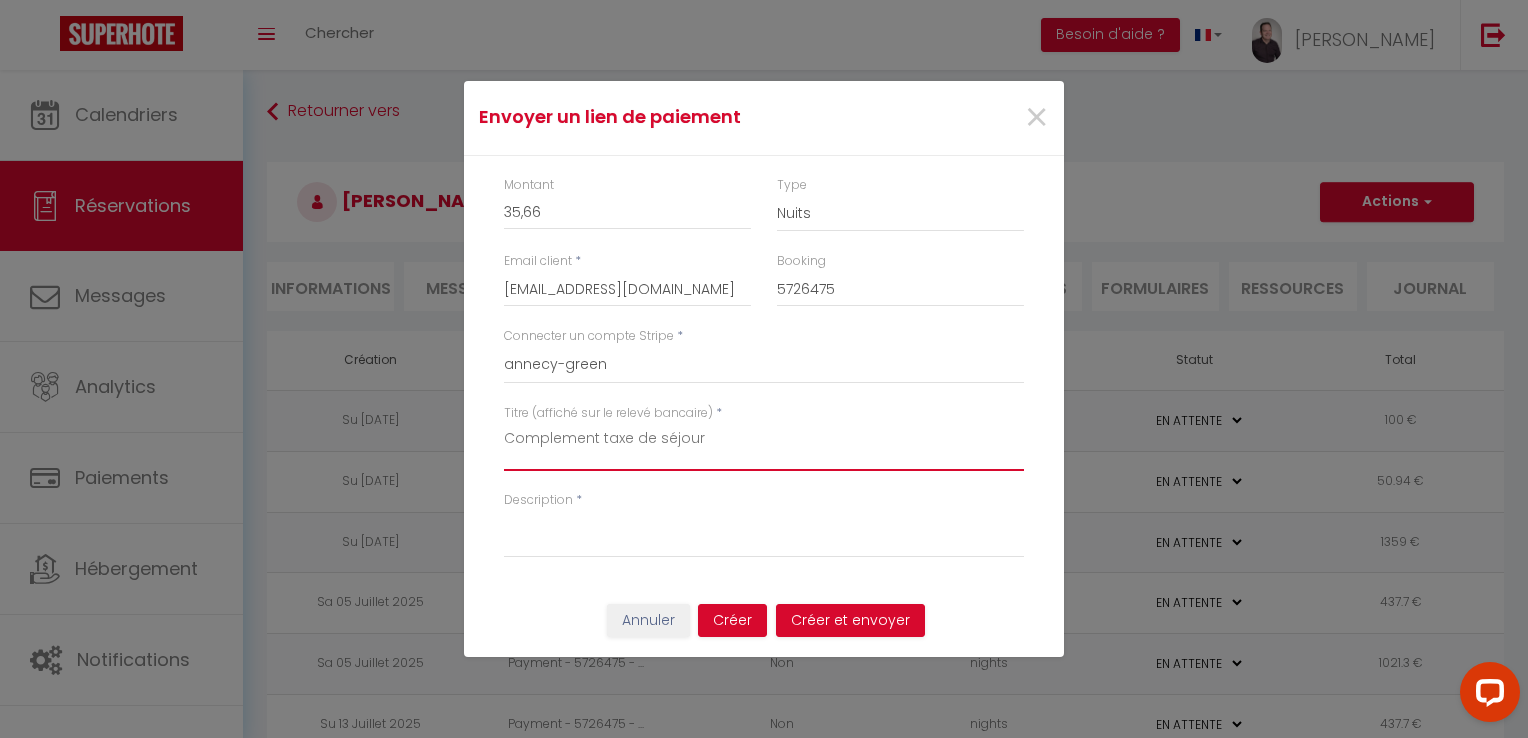 type on "Complement taxe de séjour" 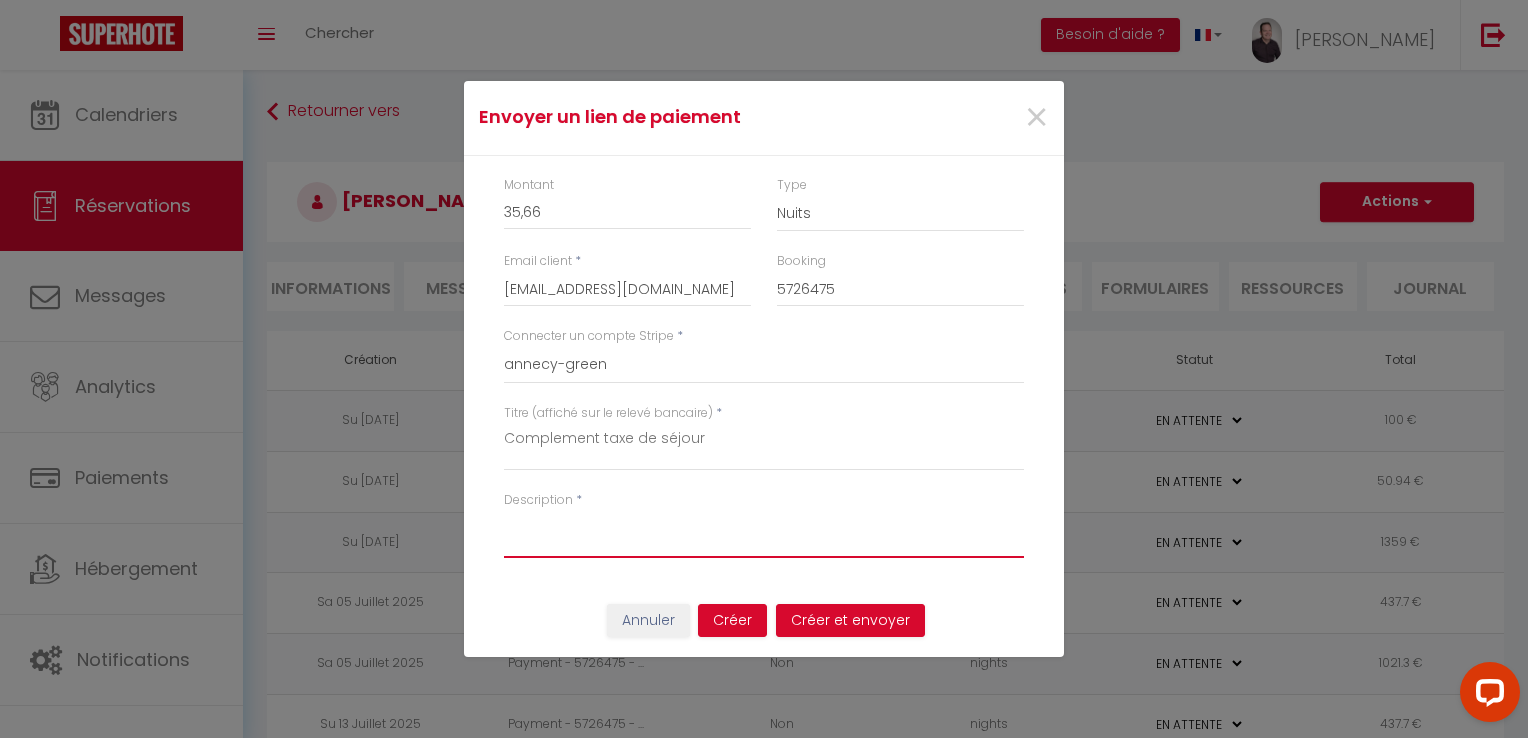 paste on "Complement taxe de séjour" 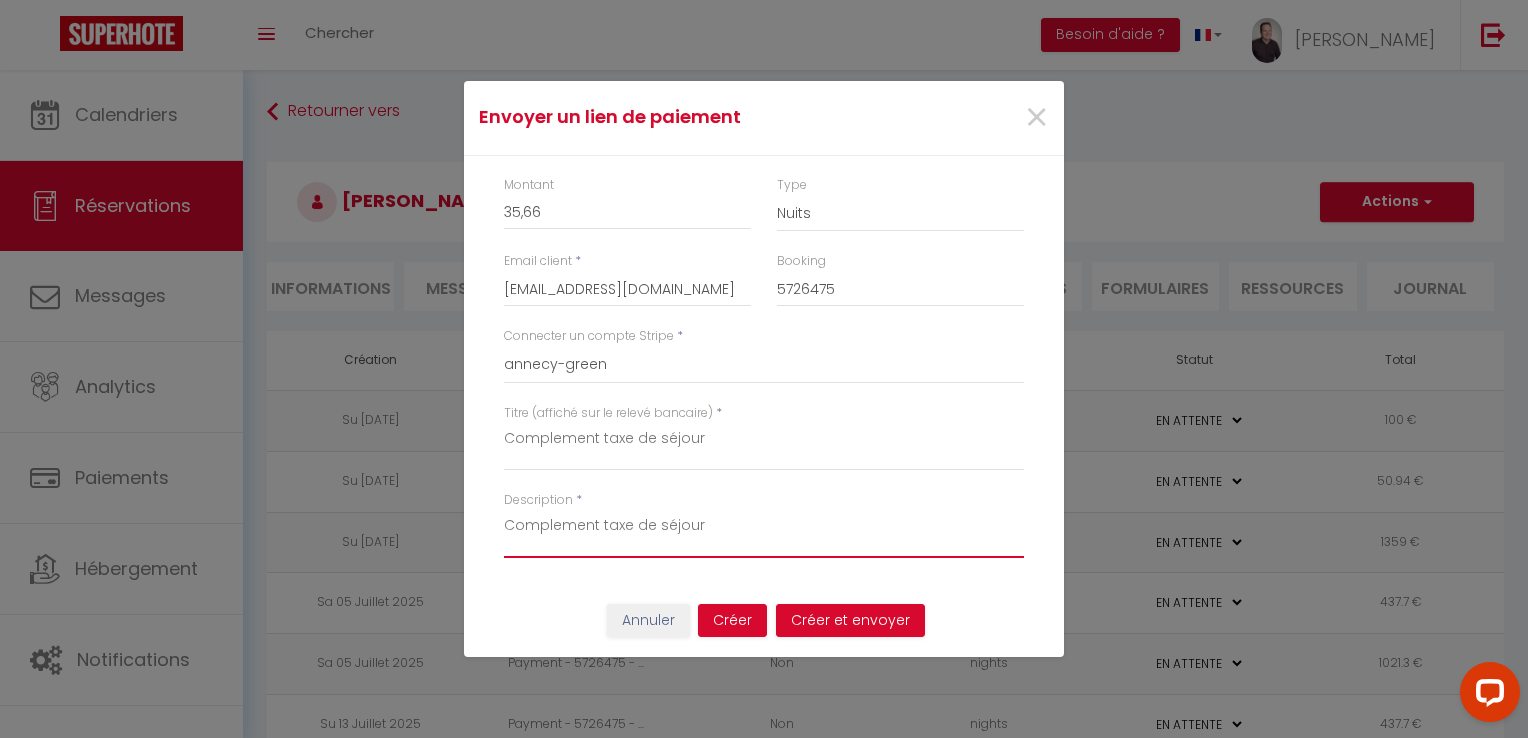 click on "Complement taxe de séjour" at bounding box center [764, 534] 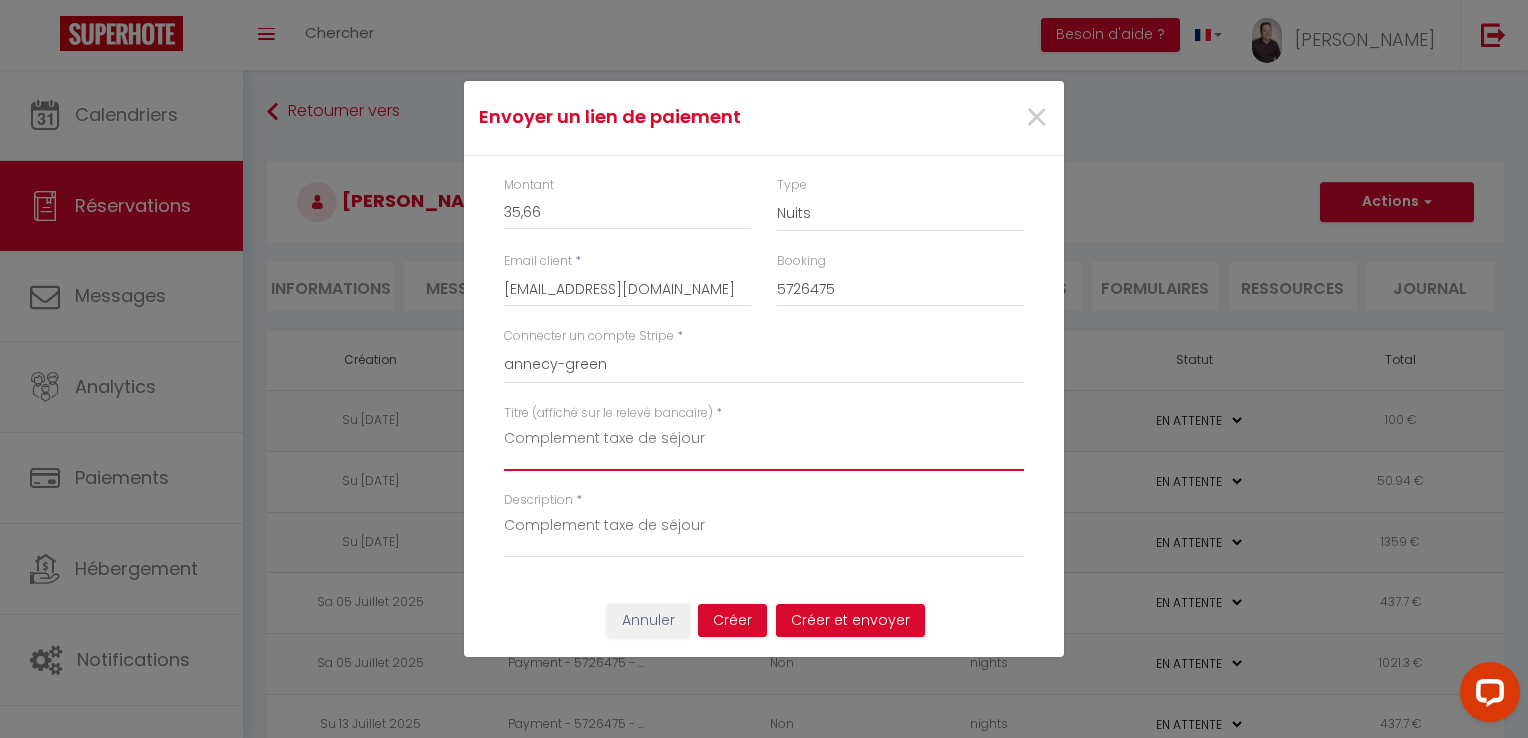click on "Complement taxe de séjour" at bounding box center (764, 447) 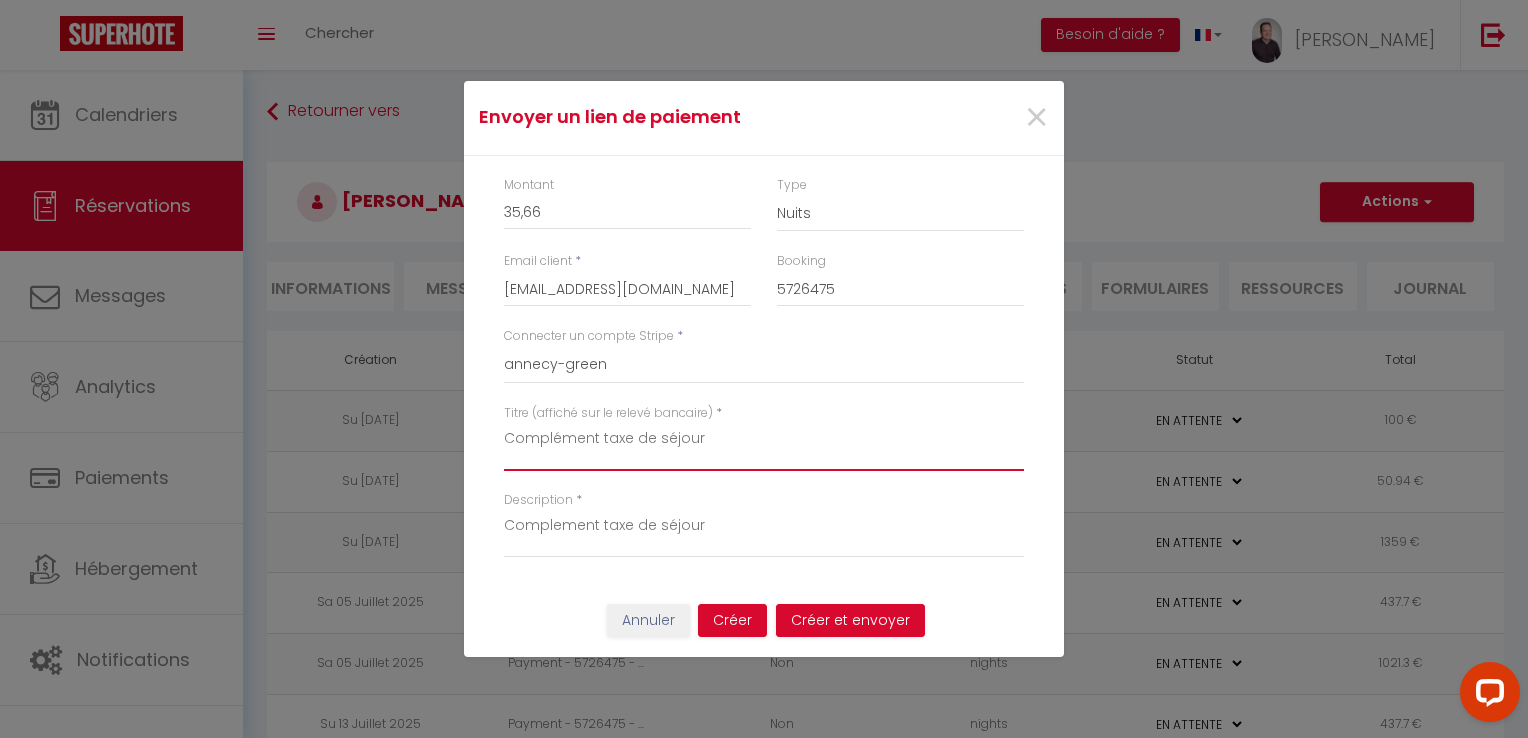 type on "Complément taxe de séjour" 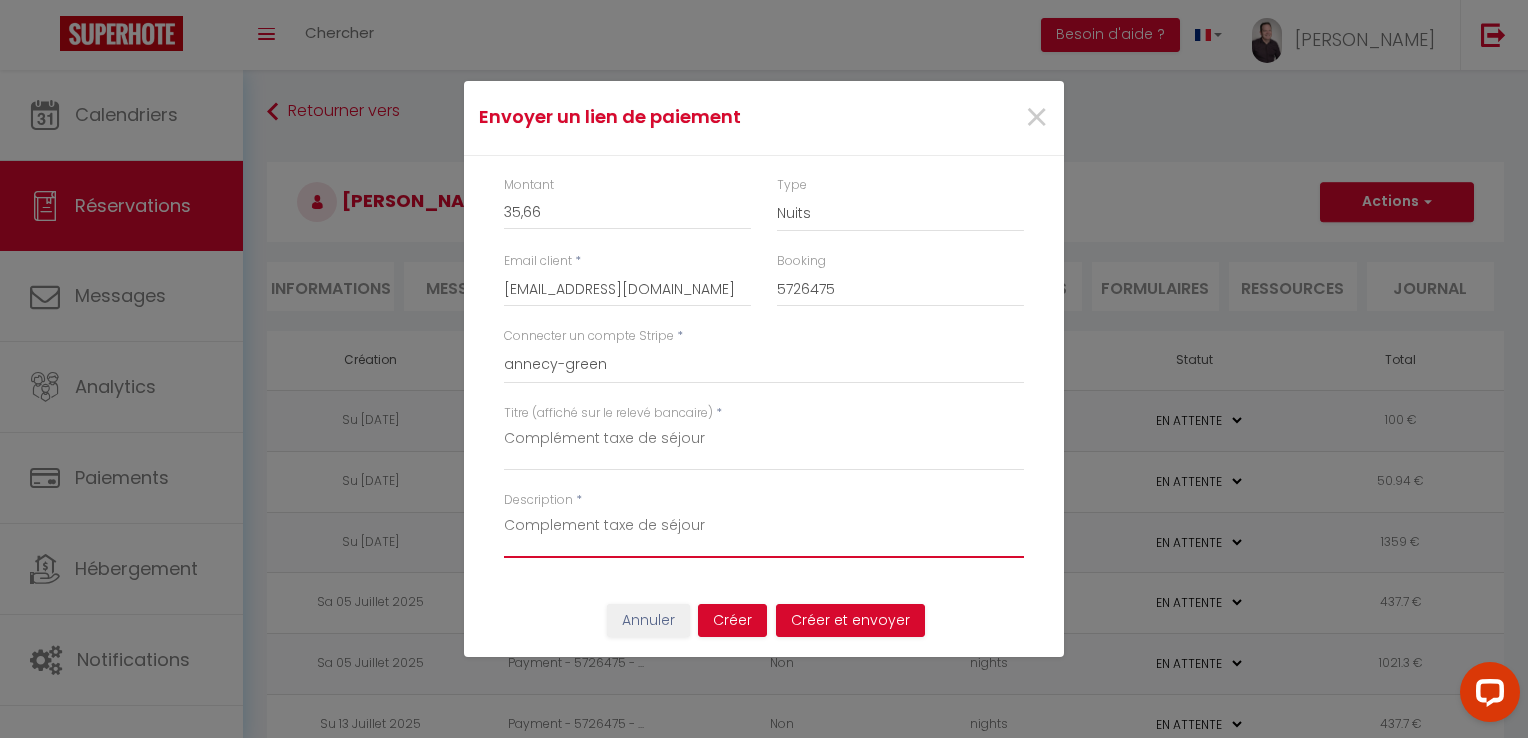 click on "Complement taxe de séjour" at bounding box center [764, 534] 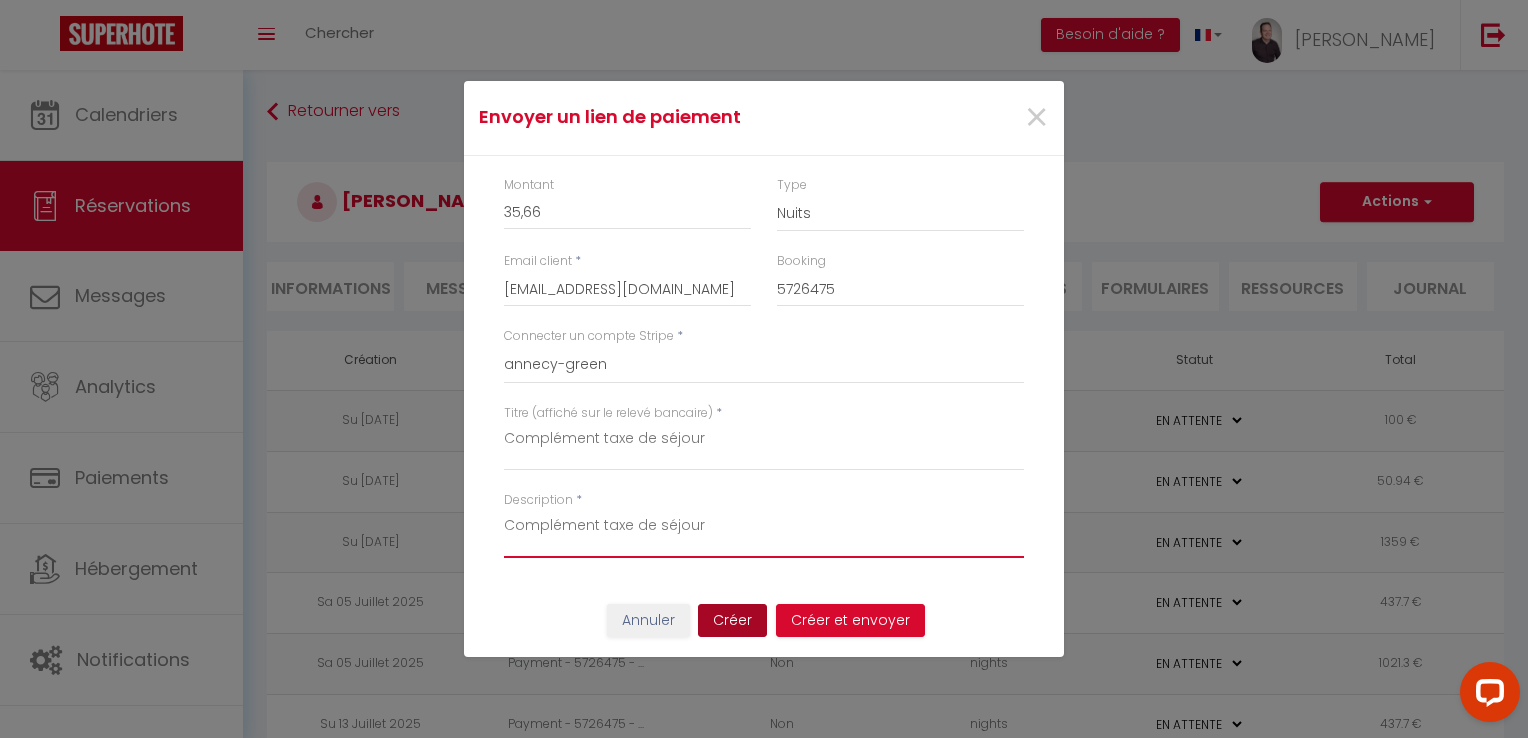 type on "Complément taxe de séjour" 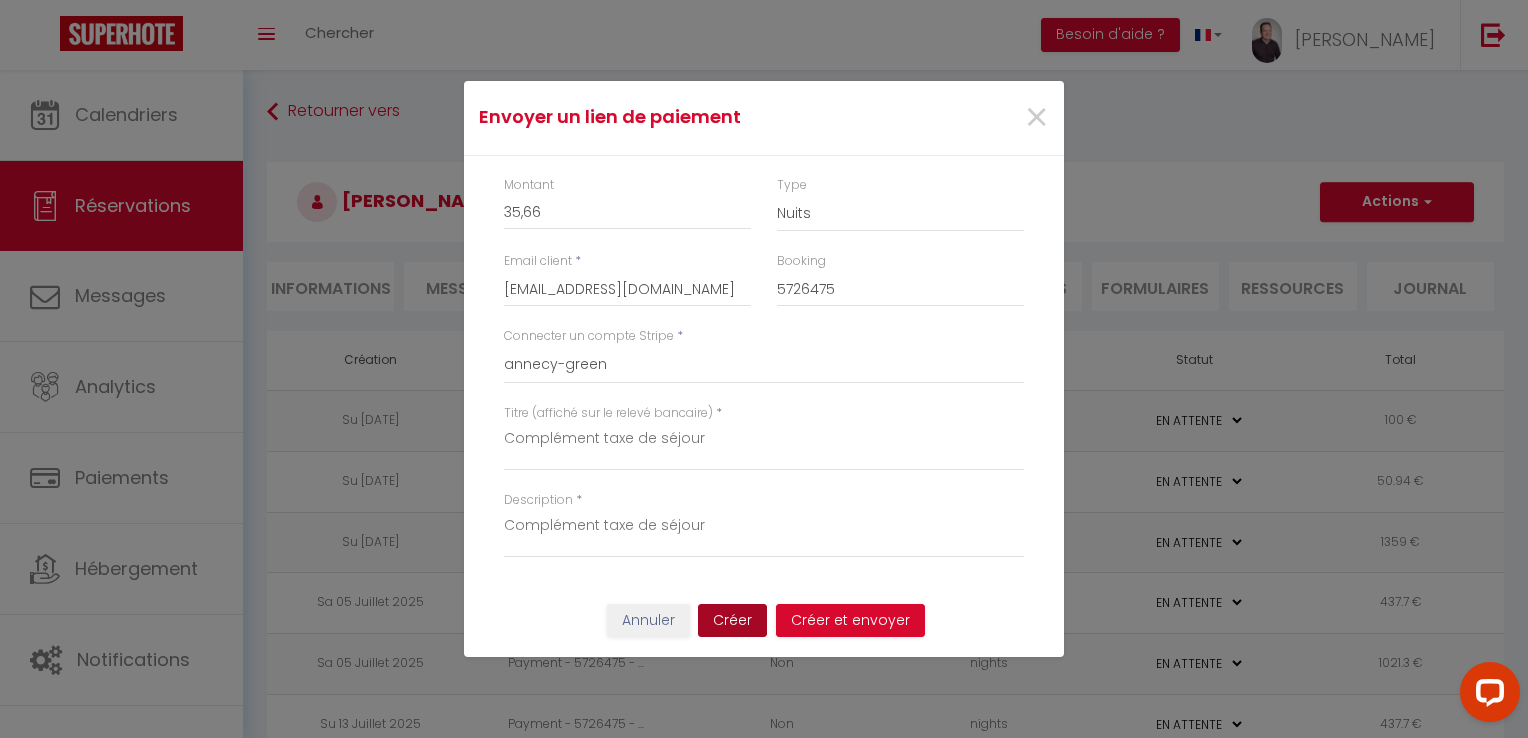 click on "Créer" at bounding box center (732, 621) 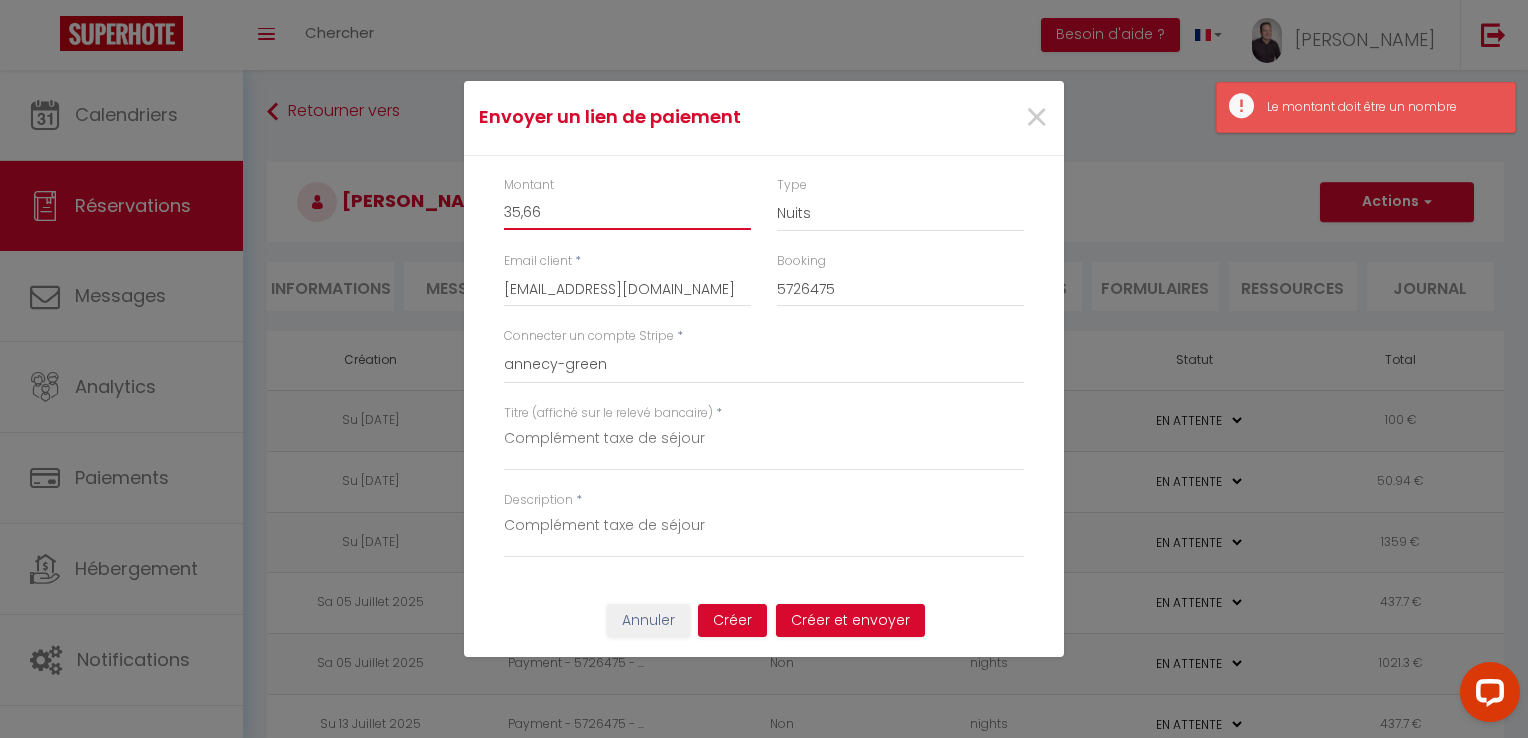 click on "35,66" at bounding box center [627, 212] 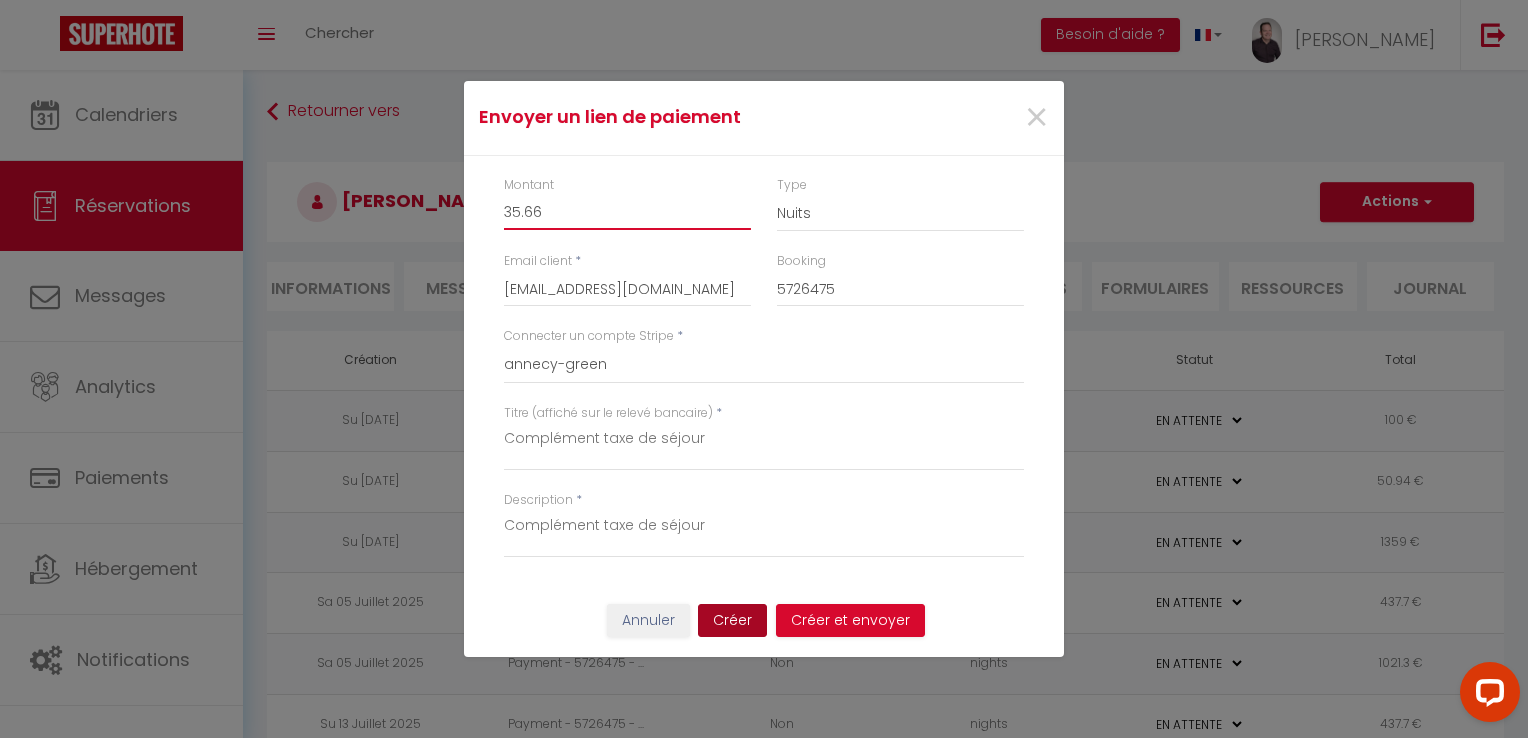 type on "35.66" 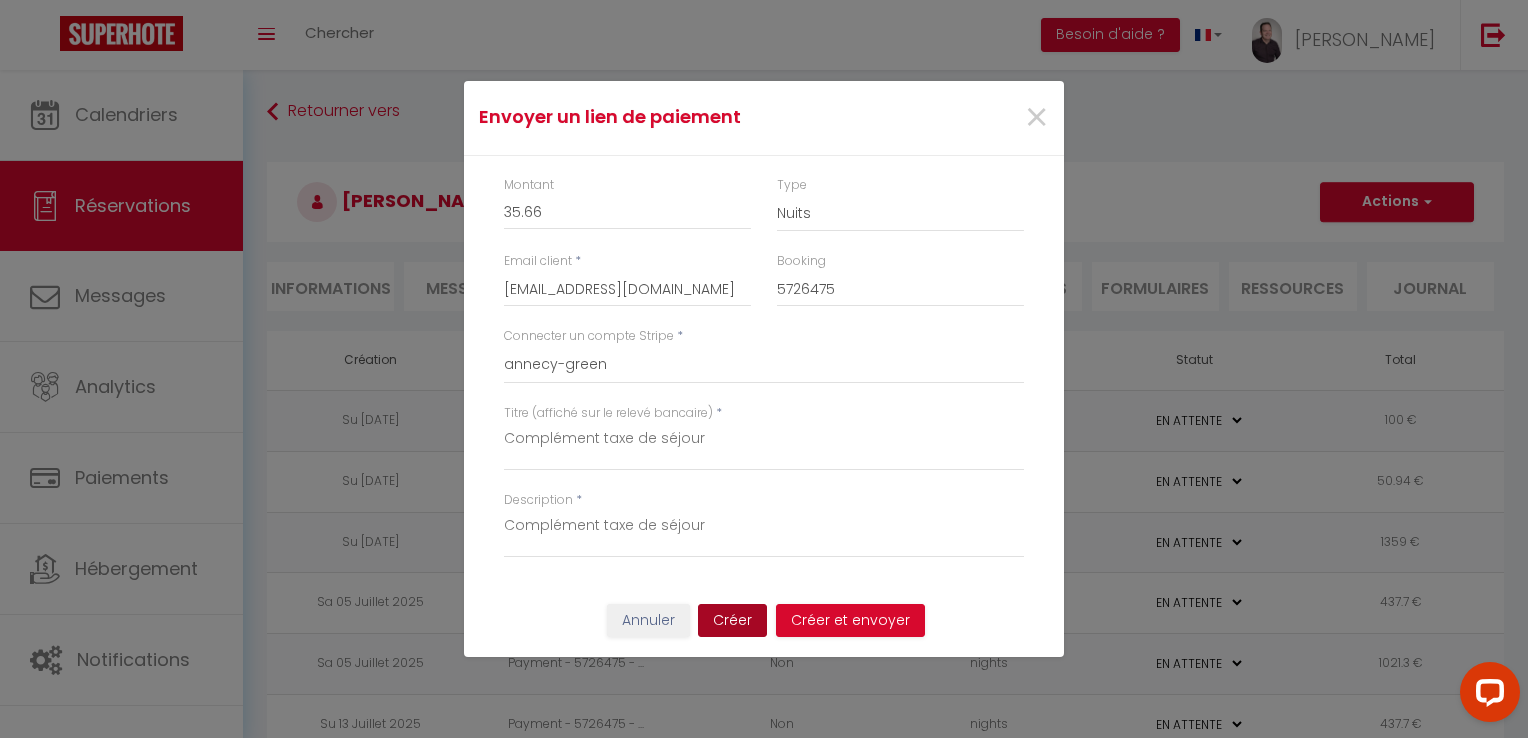 click on "Créer" at bounding box center [732, 621] 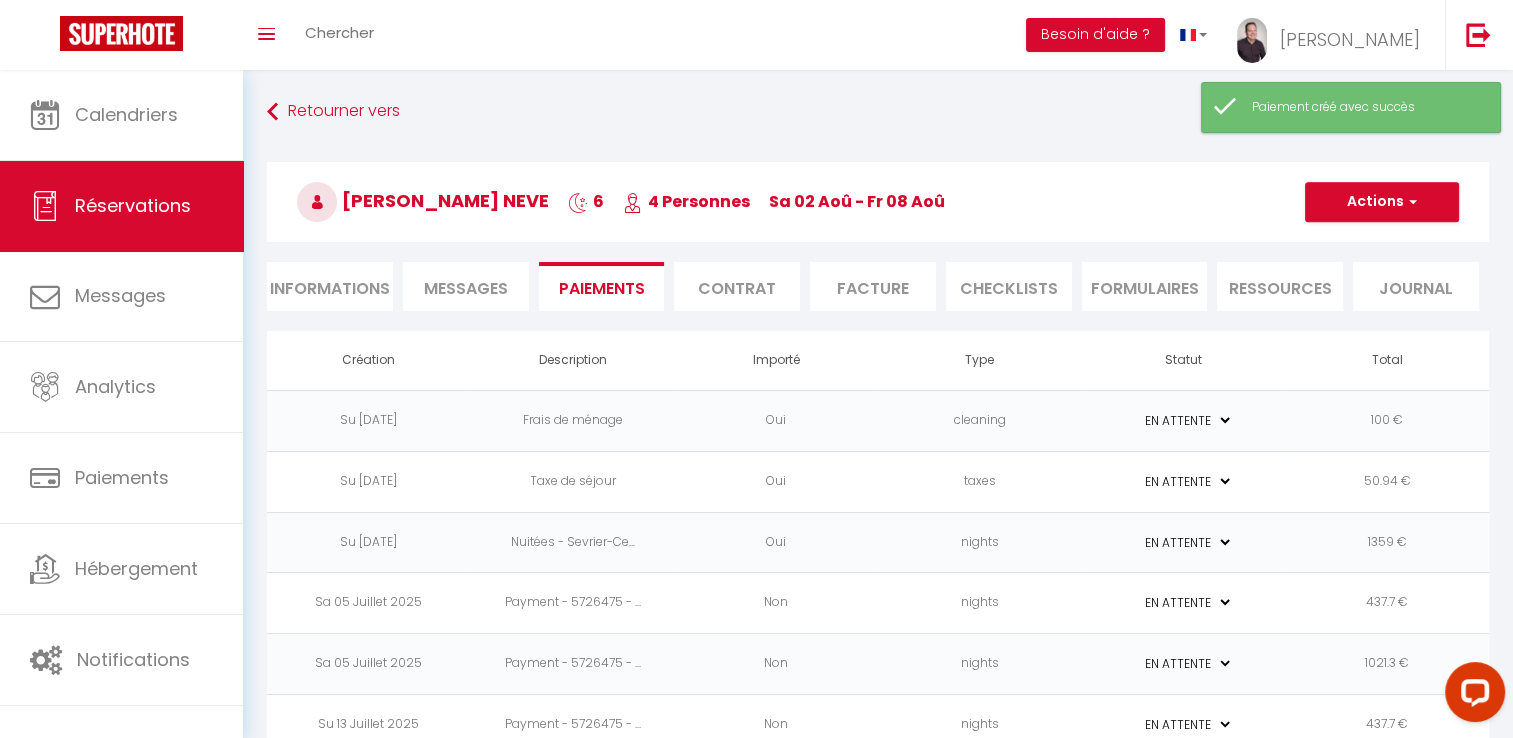 scroll, scrollTop: 104, scrollLeft: 0, axis: vertical 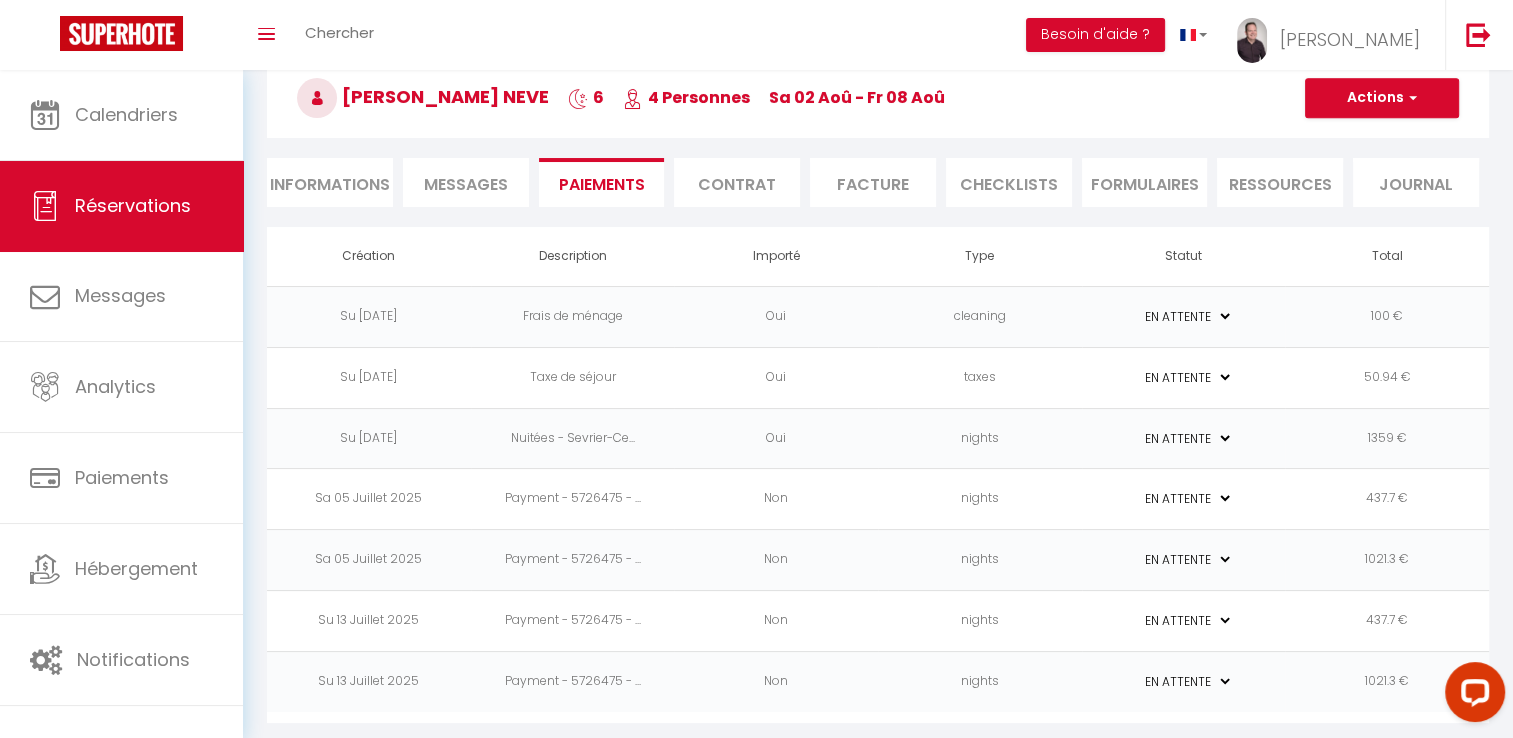 select on "0" 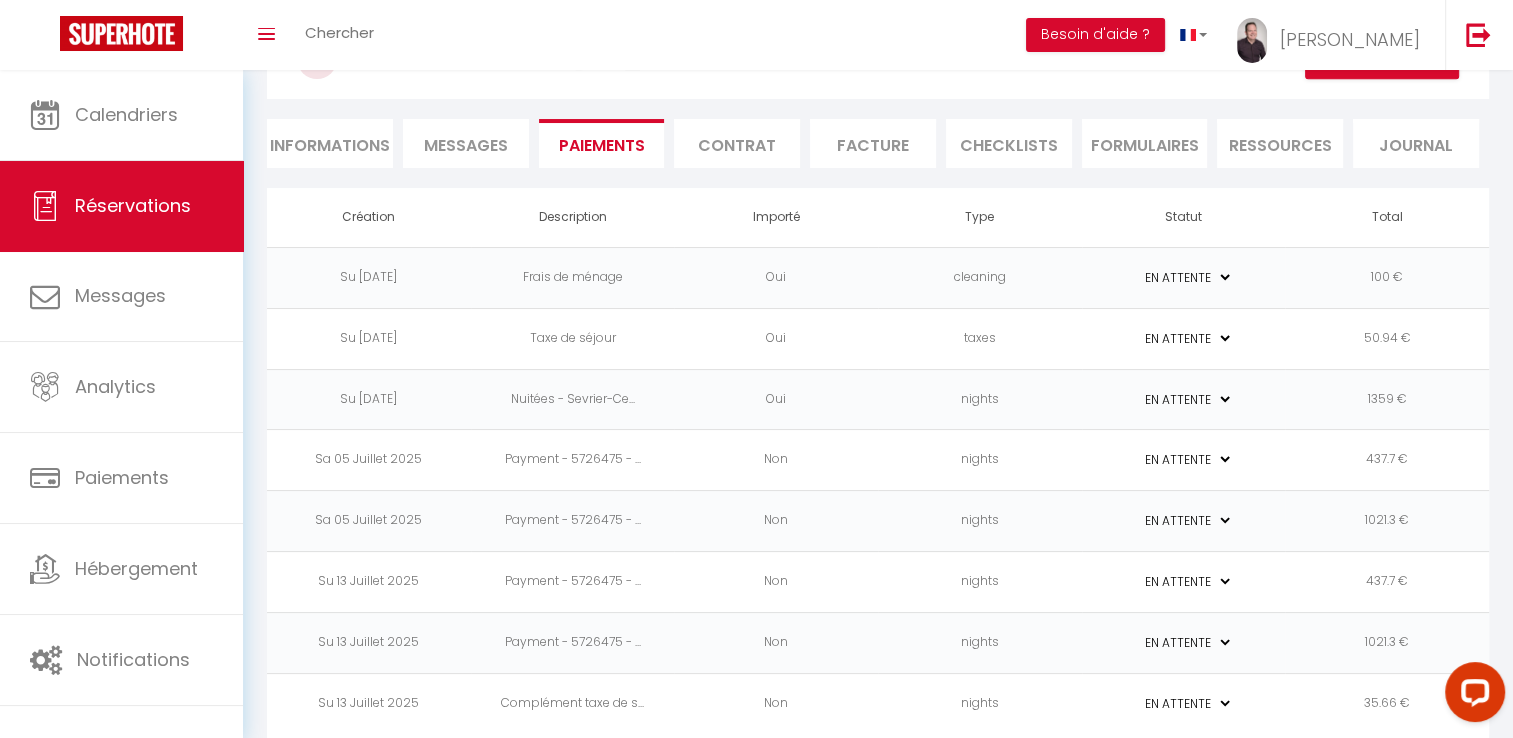scroll, scrollTop: 163, scrollLeft: 0, axis: vertical 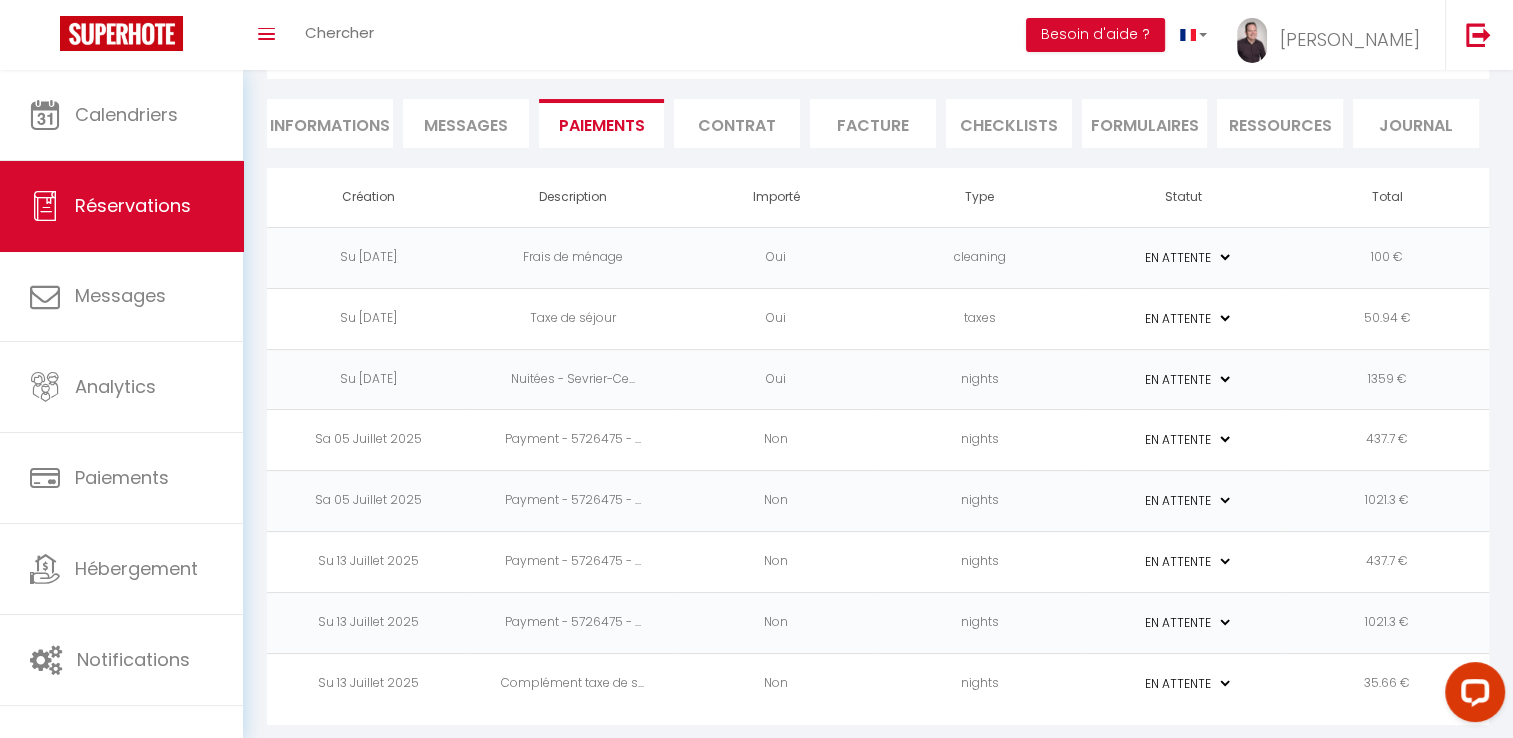 click on "35.66 €" at bounding box center [1387, 683] 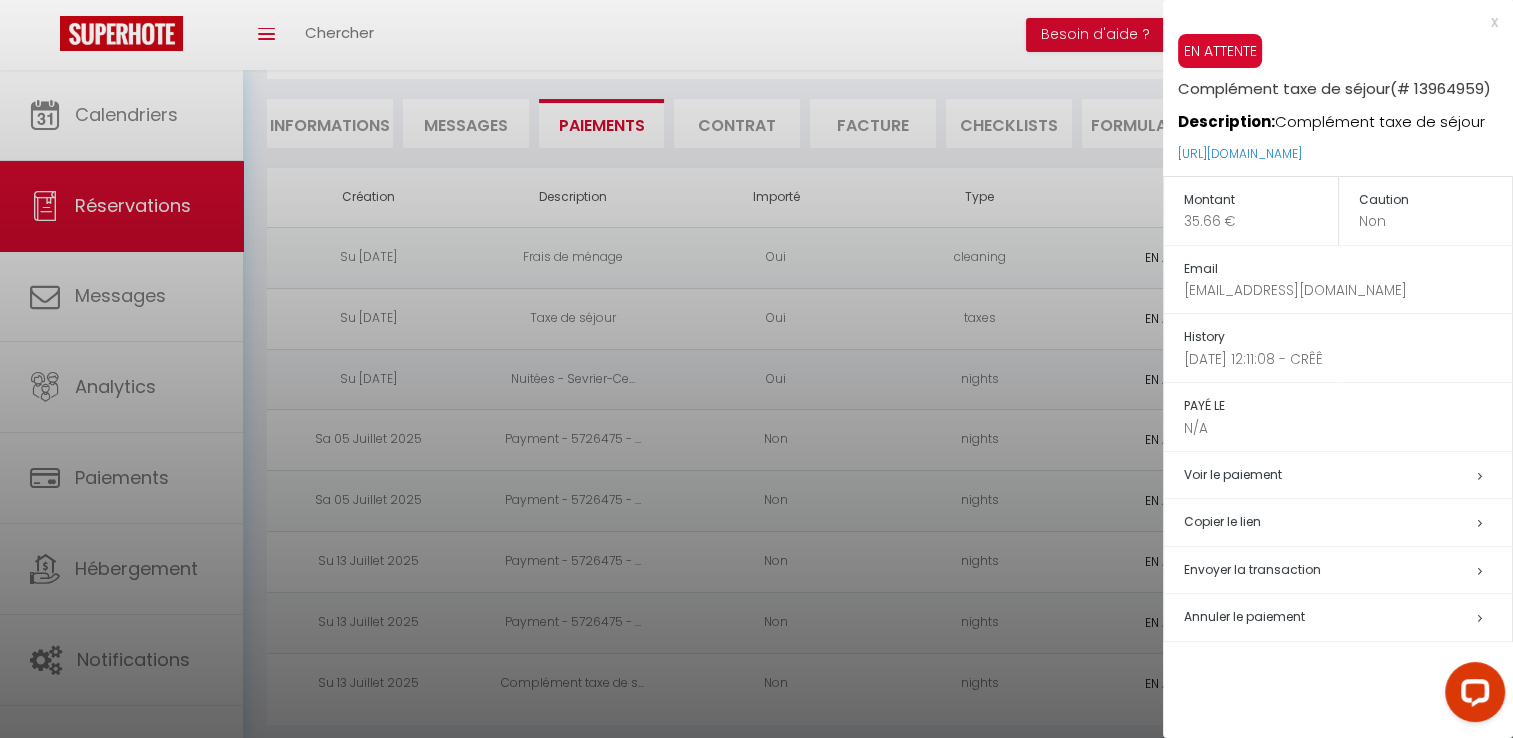 click on "Copier le lien" at bounding box center (1348, 522) 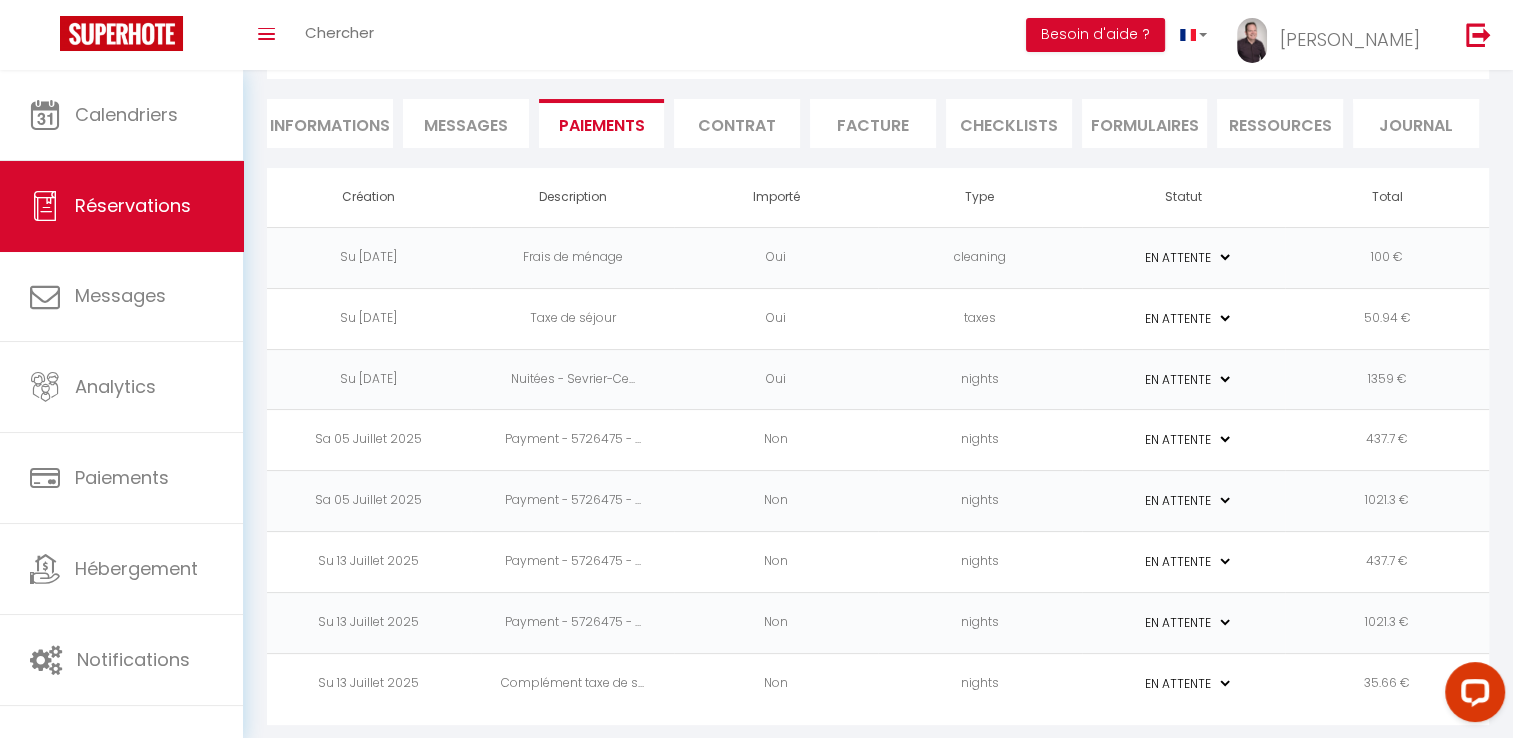 click on "Messages" at bounding box center [466, 125] 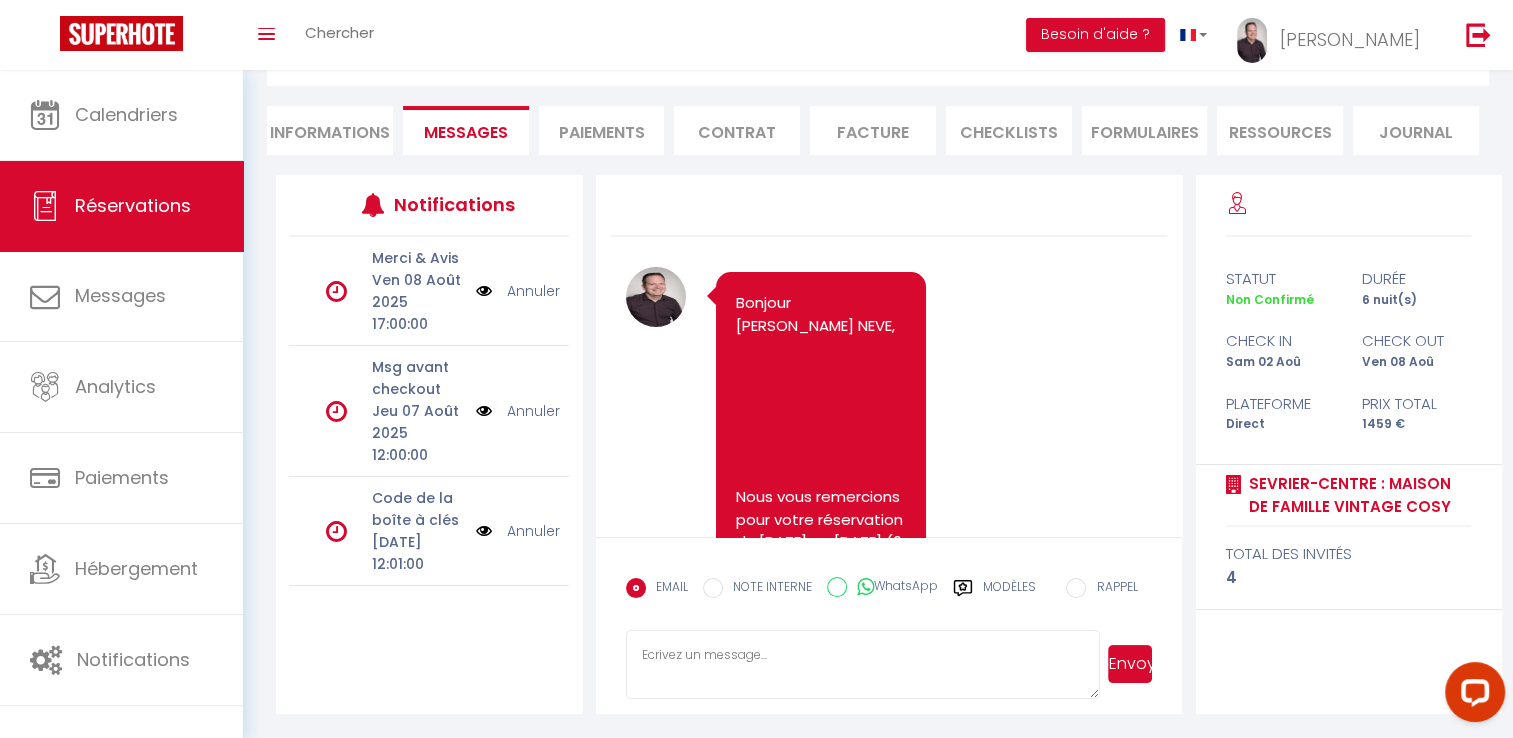 scroll, scrollTop: 155, scrollLeft: 0, axis: vertical 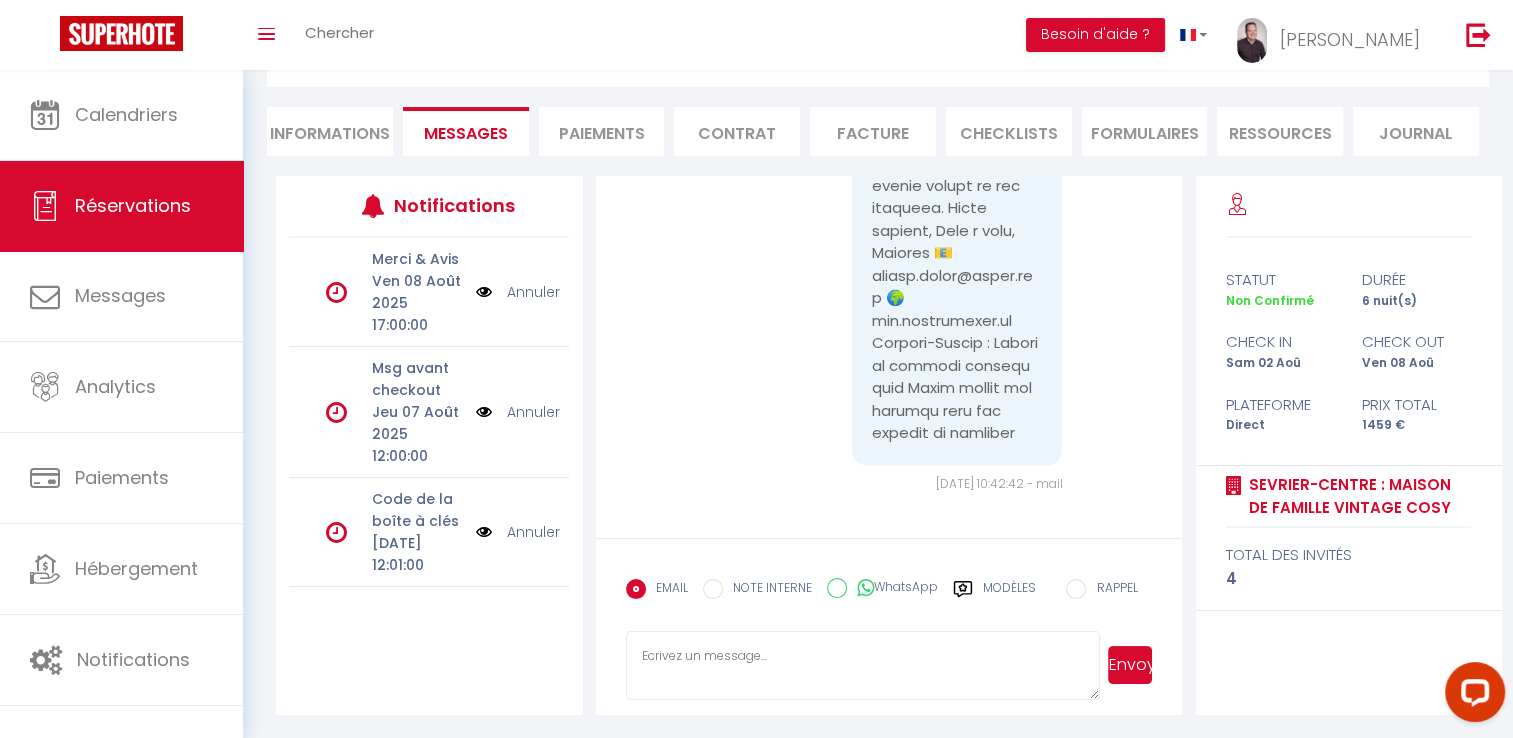 click at bounding box center (863, 666) 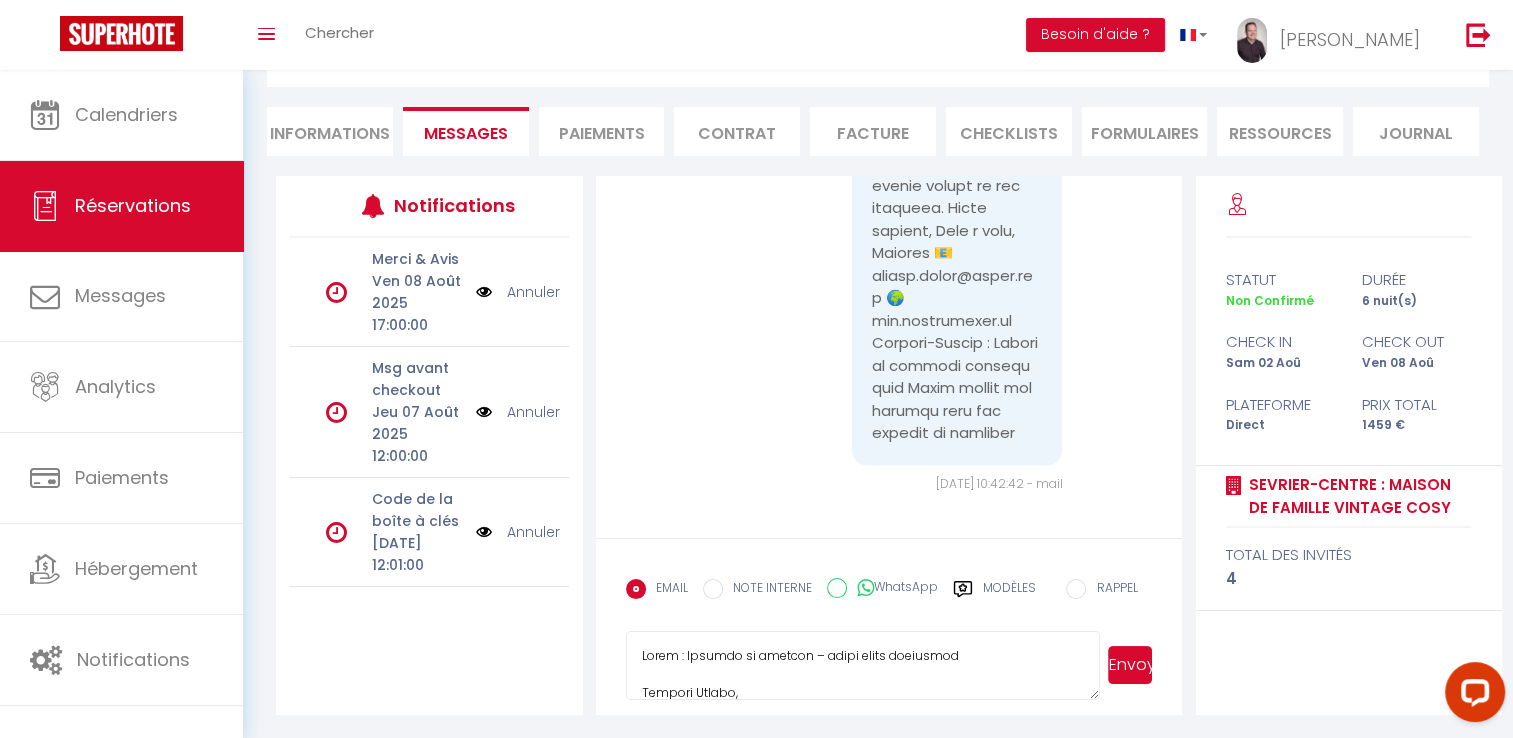 scroll, scrollTop: 530, scrollLeft: 0, axis: vertical 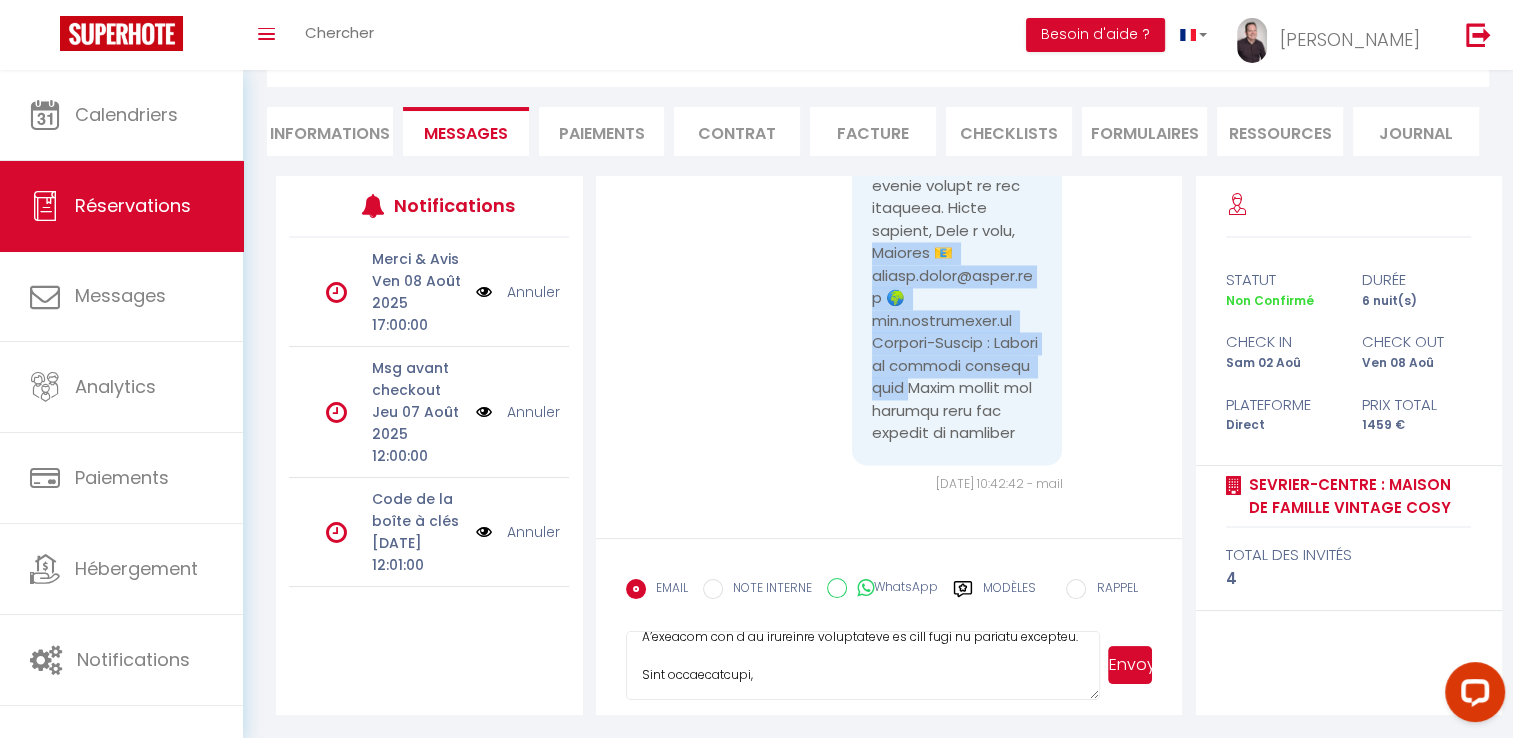 drag, startPoint x: 864, startPoint y: 248, endPoint x: 961, endPoint y: 394, distance: 175.28548 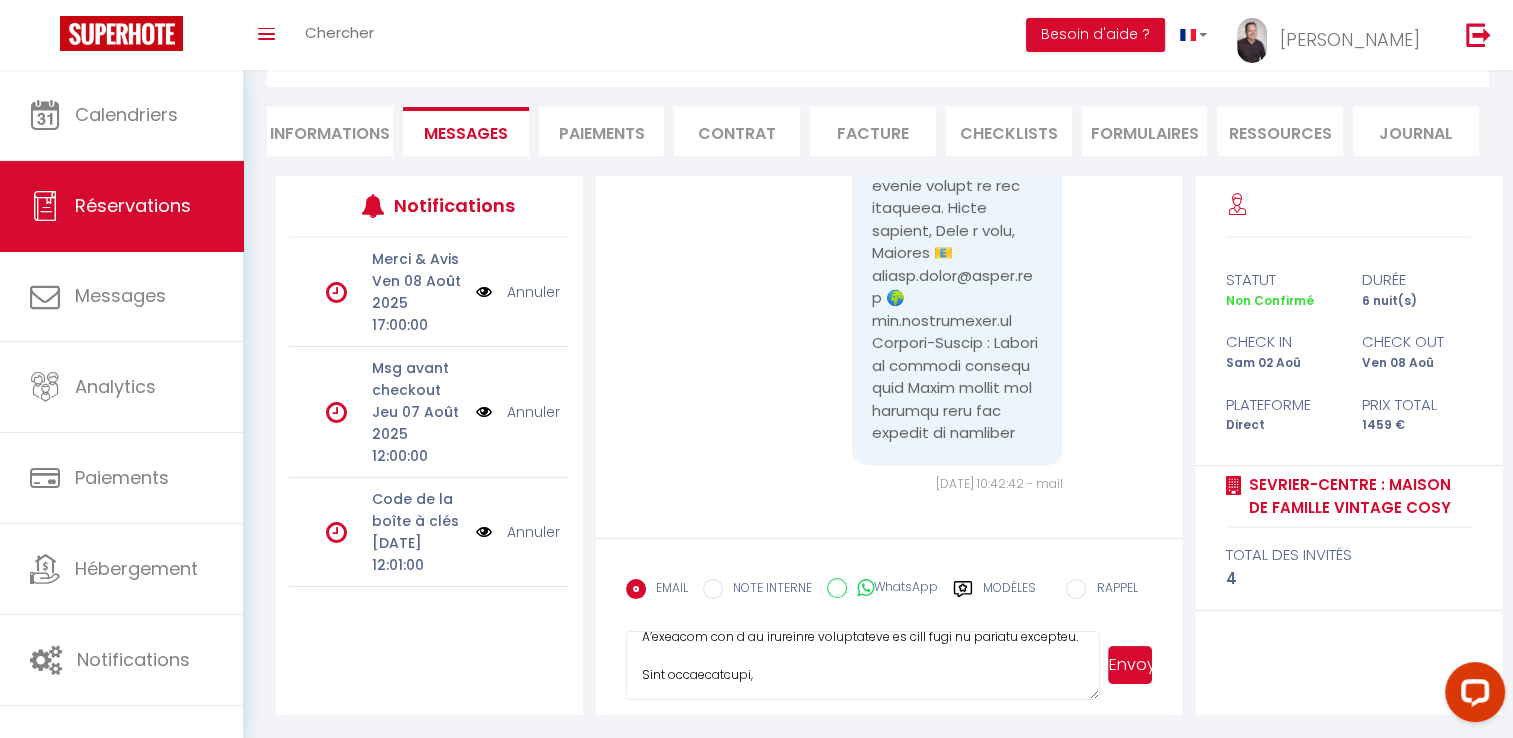 click at bounding box center [863, 666] 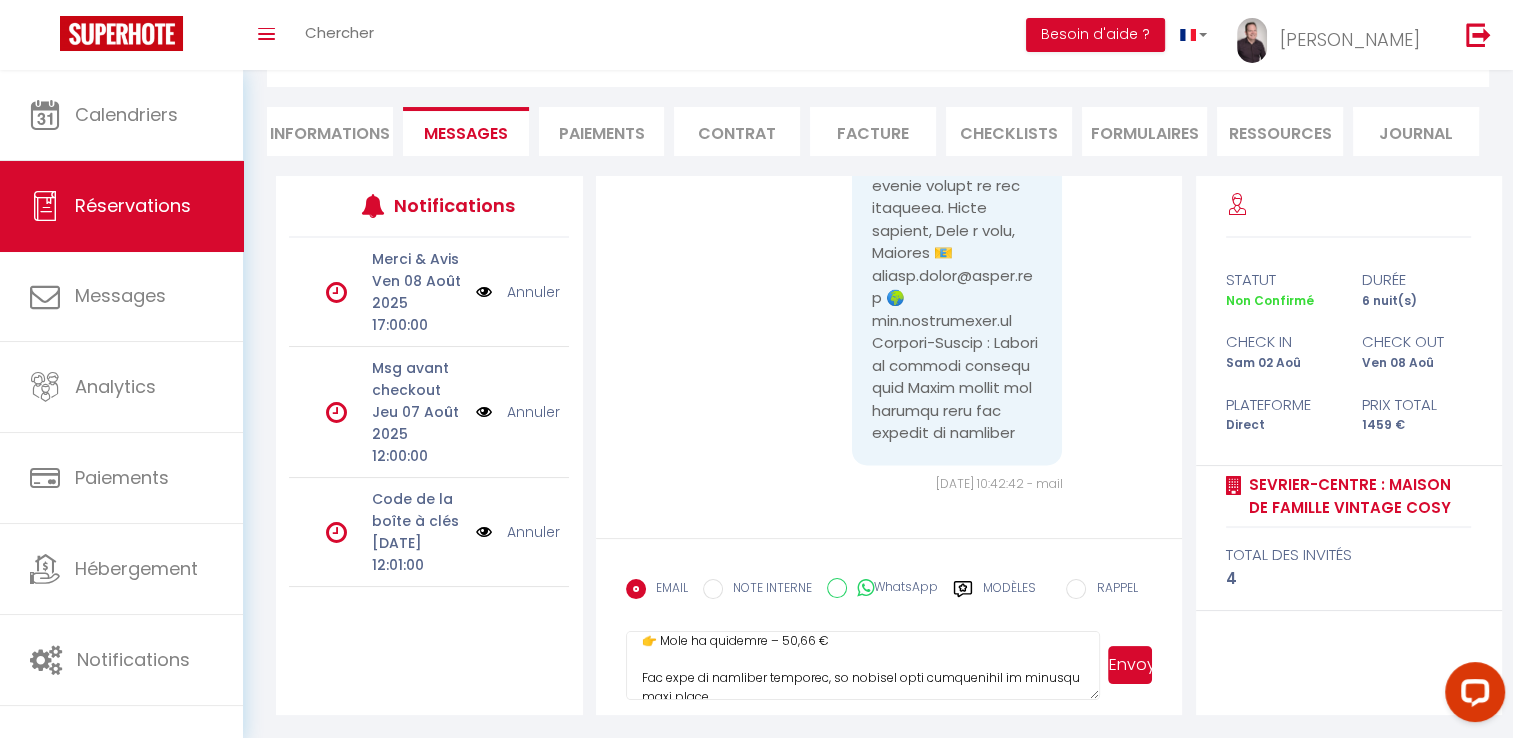 scroll, scrollTop: 354, scrollLeft: 0, axis: vertical 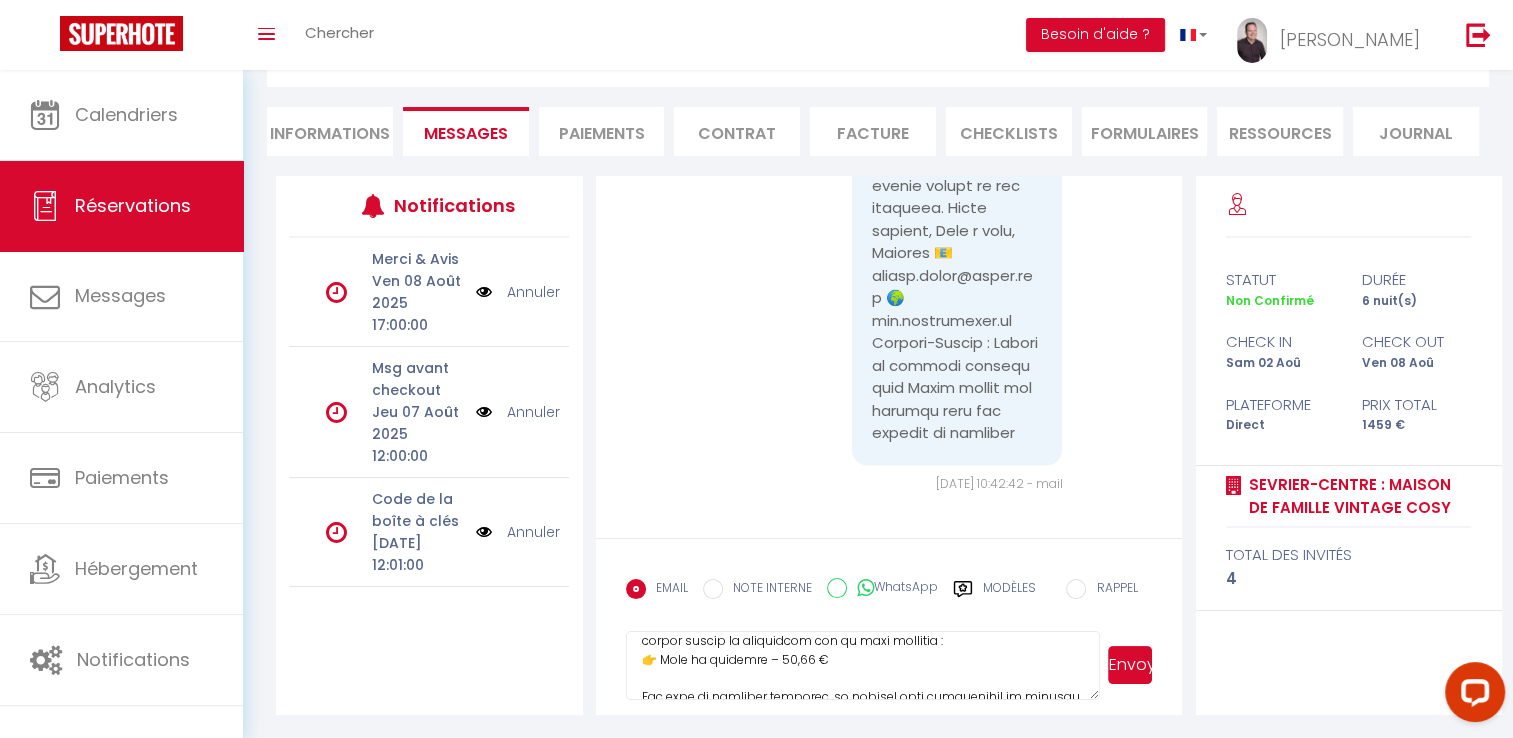 click at bounding box center [863, 666] 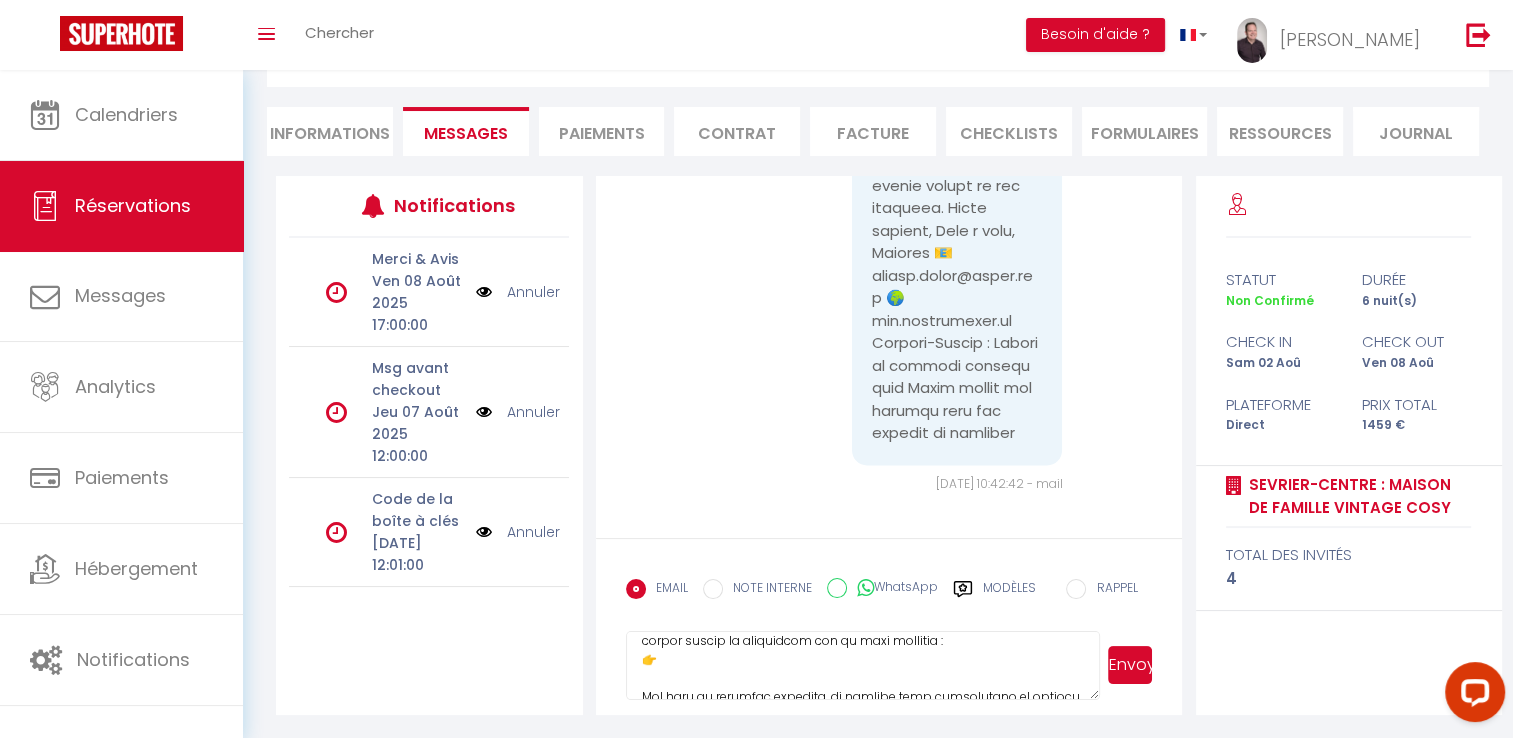 paste on "https://superhote.com/applink/p/AGO7OJTV" 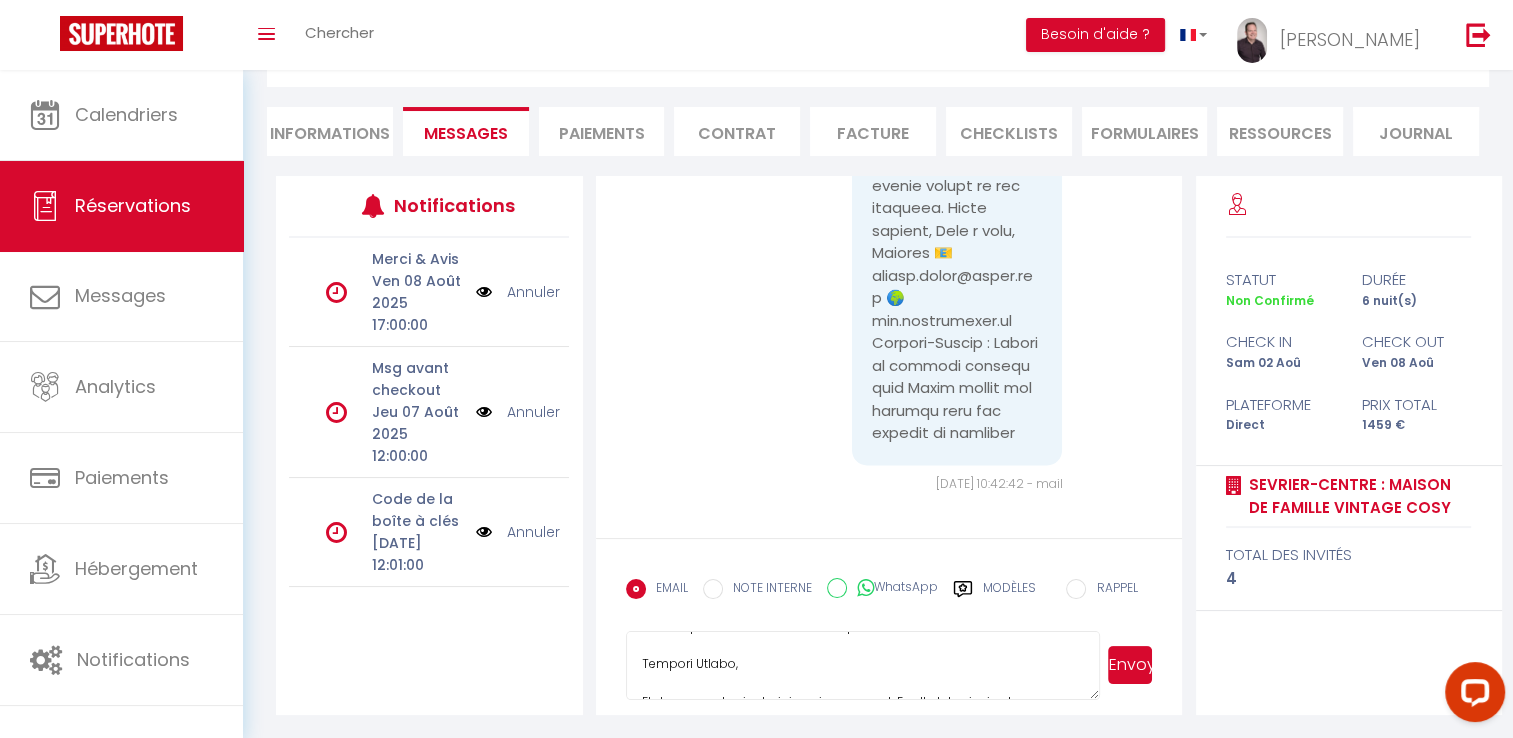 scroll, scrollTop: 0, scrollLeft: 0, axis: both 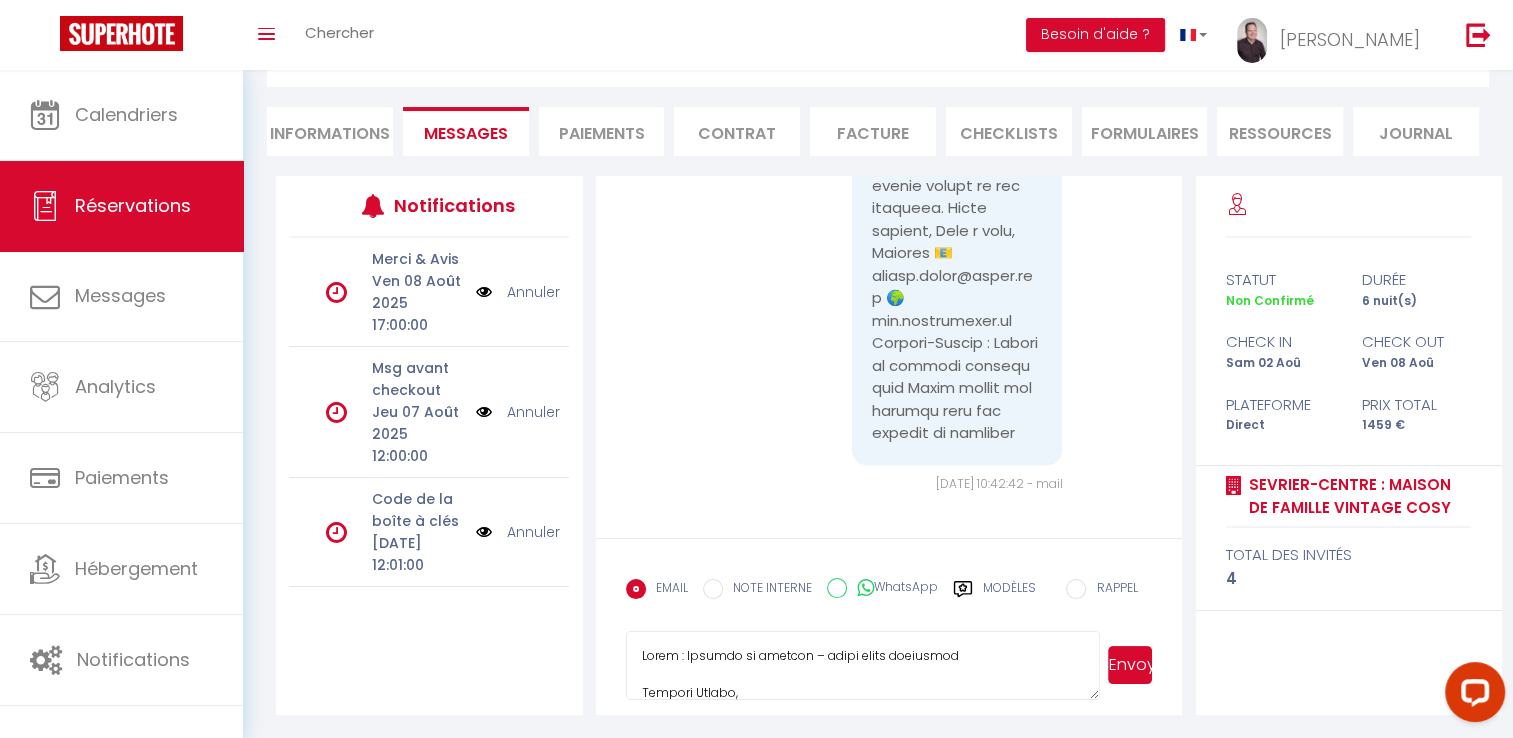 type on "Objet : Facture en attente – petit souci technique
Bonjour Romain,
Je ne vous ai pas oublié, rassurez-vous. Je suis simplement en attente d’un retour du support technique du logiciel que j’utilise, car je rencontre un petit bug au moment de générer la facture.
C’est assez rare que j’utilise le mode de paiement 30 % / 70 %, mais dans ce cas précis, le total n’est pas correctement pris en compte.
En effet, vous avez réglé 1 474,28 €, alors que le montant total de la réservation est de 1 509,94 €.
Il manque donc 35,66 €, ce qui semble peut-être lié à la taxe de séjour… mais j’aimerais que le support identifie la cause exacte, pour éviter que cela ne se reproduise.
En attendant, si vous avez besoin urgemment de la facture acquittée, vous pouvez régler la différence via ce lien sécurisé :
👉 https://superhote.com/applink/p/AGO7OJTV
Une fois le paiement complété, je pourrai vous transmettre la facture sans délai.
Je suis désolé pour ce contretemps, malheureusement indépendant de ma volonté – j’essaie toujo..." 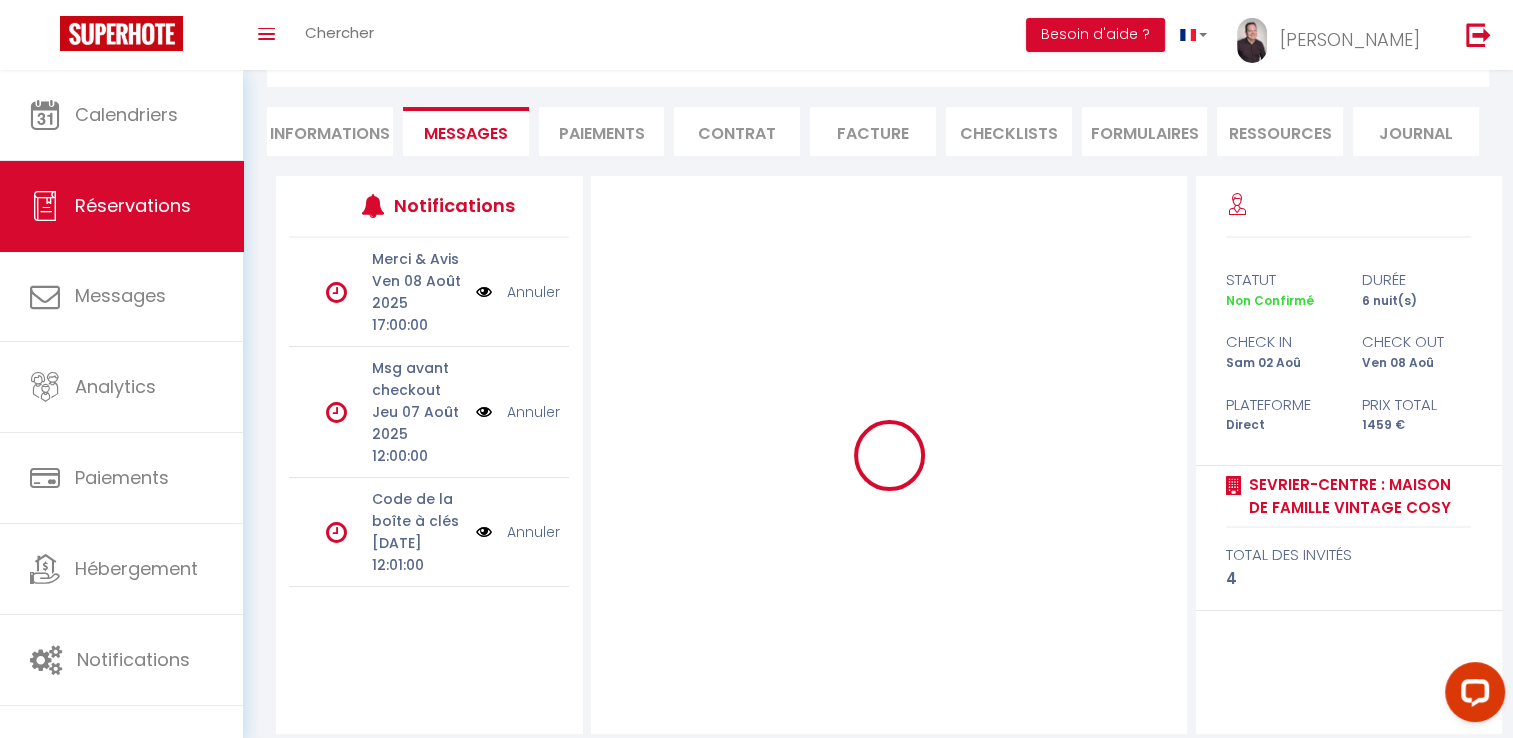 type 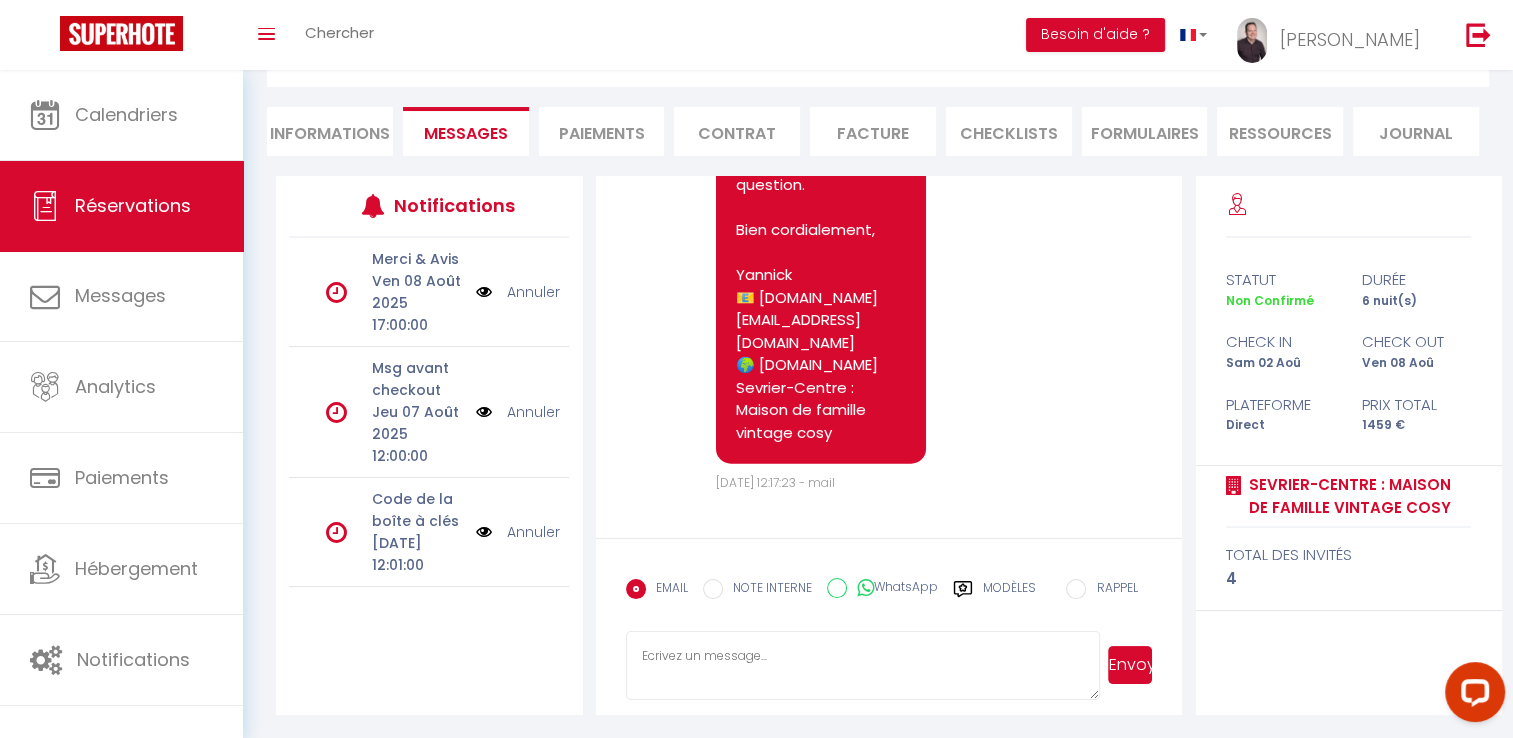 scroll, scrollTop: 21212, scrollLeft: 0, axis: vertical 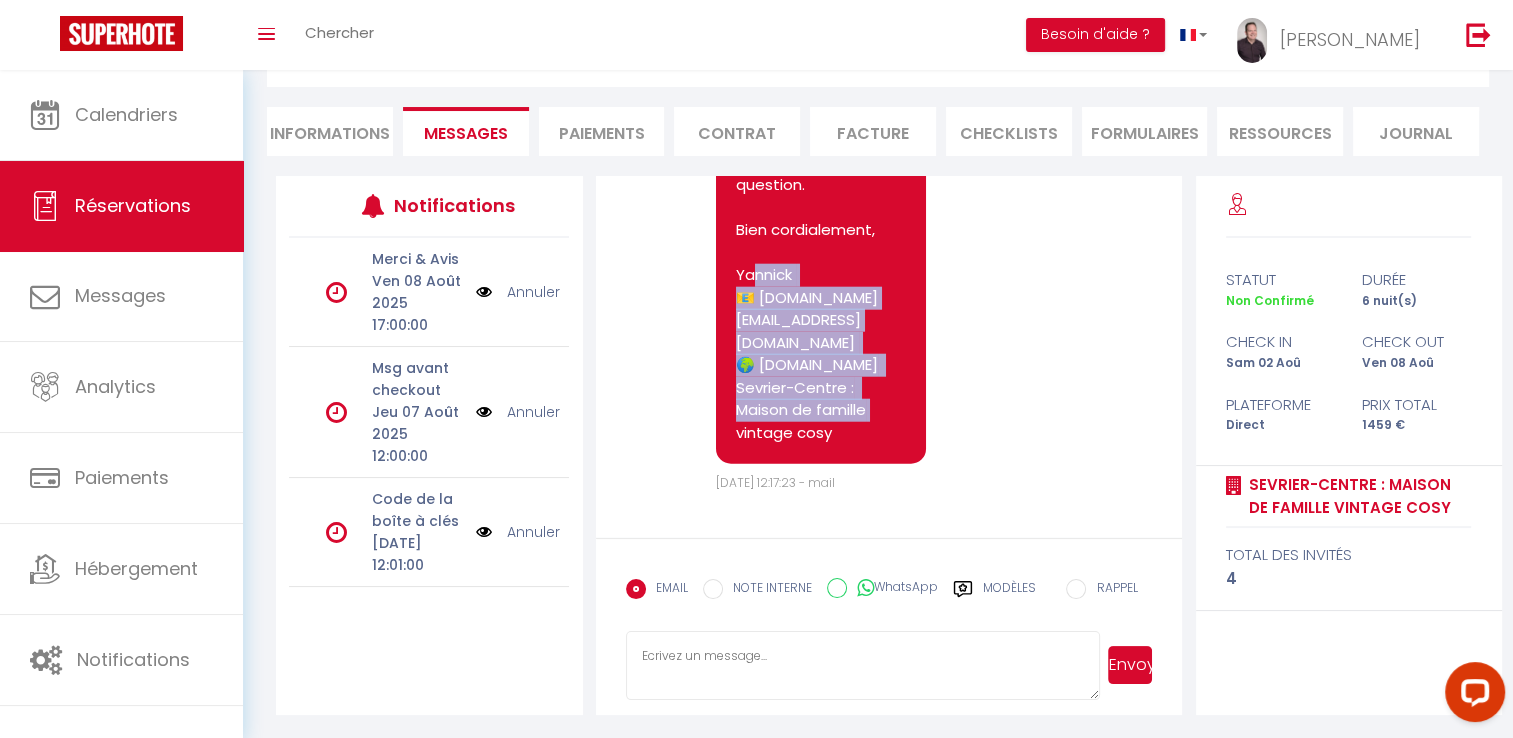 drag, startPoint x: 820, startPoint y: 434, endPoint x: 715, endPoint y: 250, distance: 211.85136 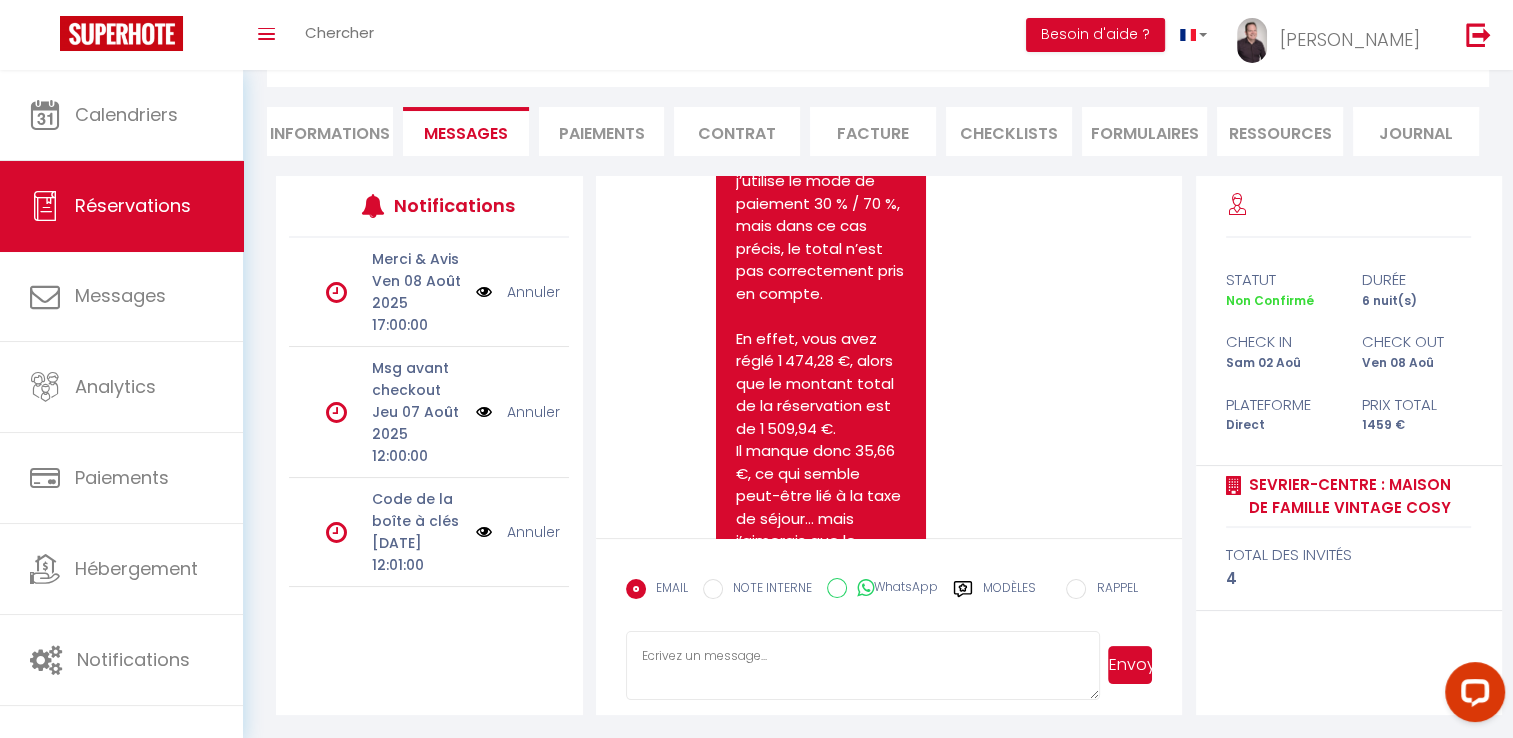 scroll, scrollTop: 19255, scrollLeft: 0, axis: vertical 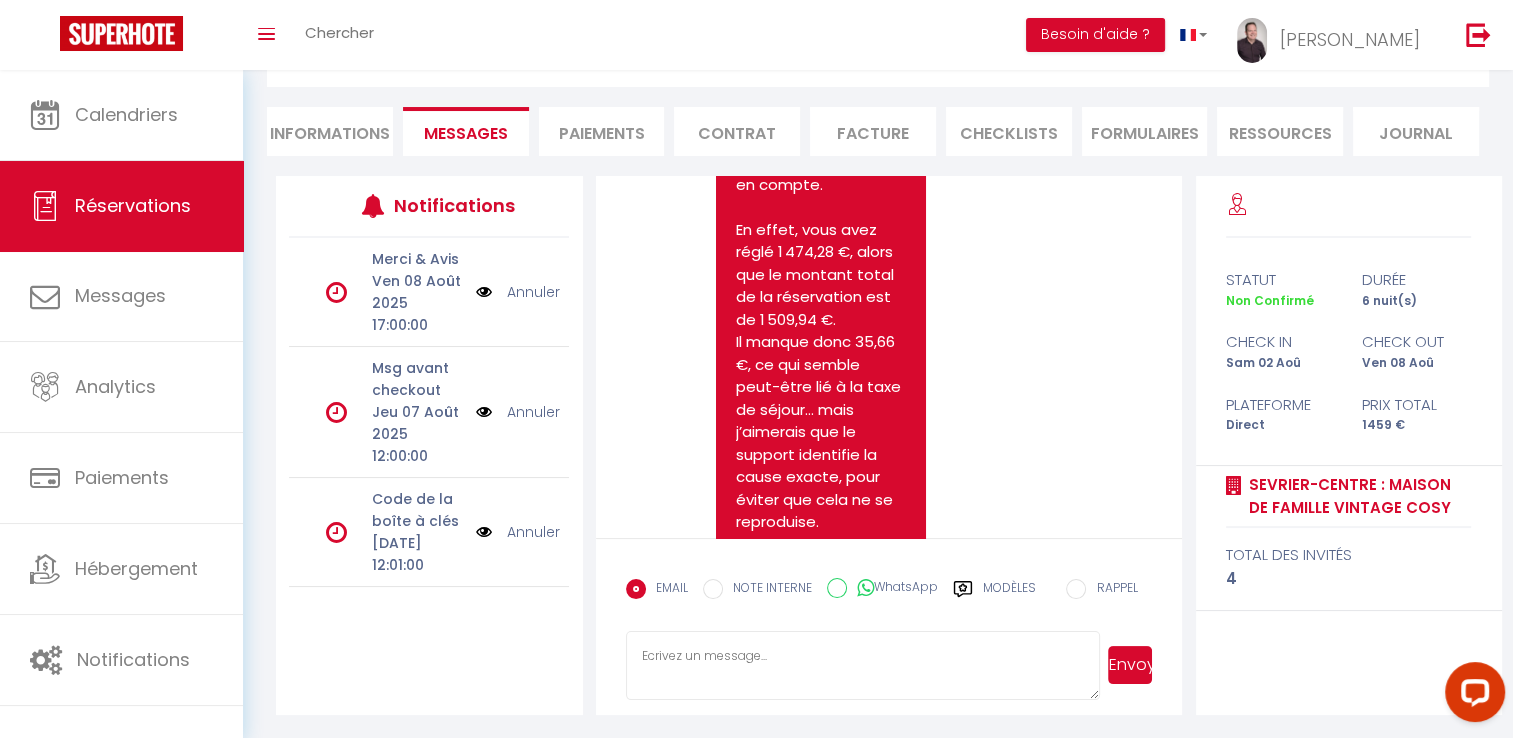 drag, startPoint x: 866, startPoint y: 246, endPoint x: 964, endPoint y: 382, distance: 167.63054 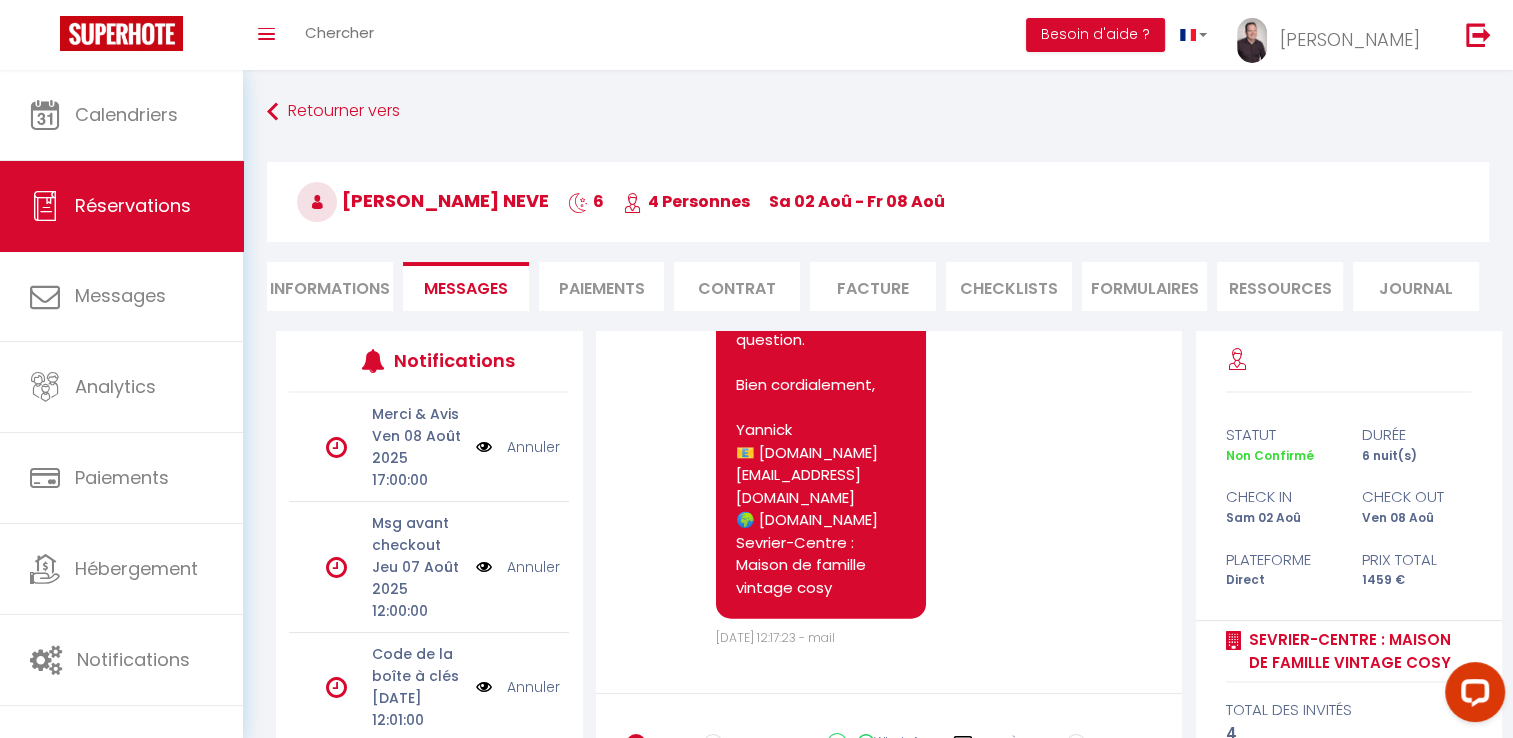 scroll, scrollTop: 21212, scrollLeft: 0, axis: vertical 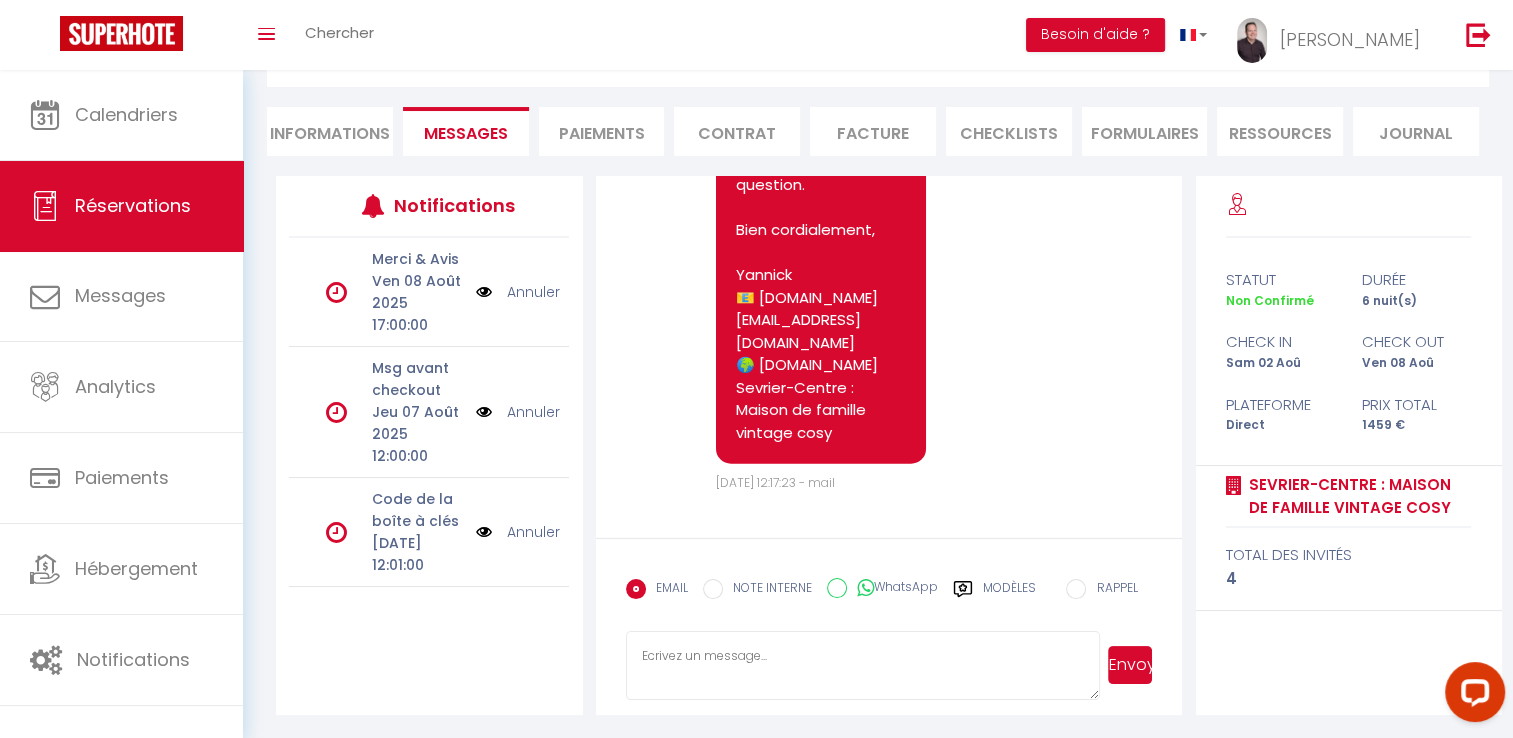 click on "Modèles" at bounding box center (1009, 596) 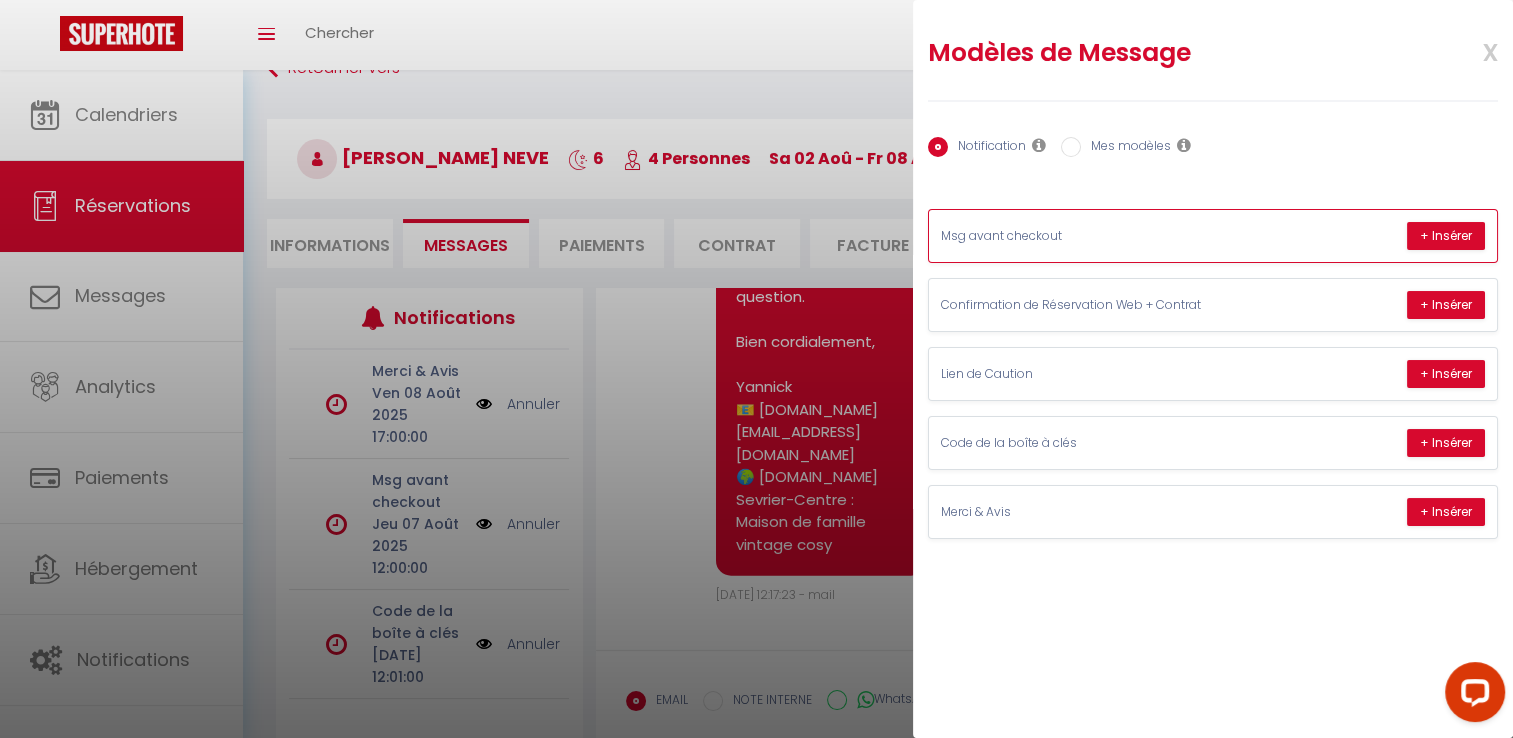 scroll, scrollTop: 0, scrollLeft: 0, axis: both 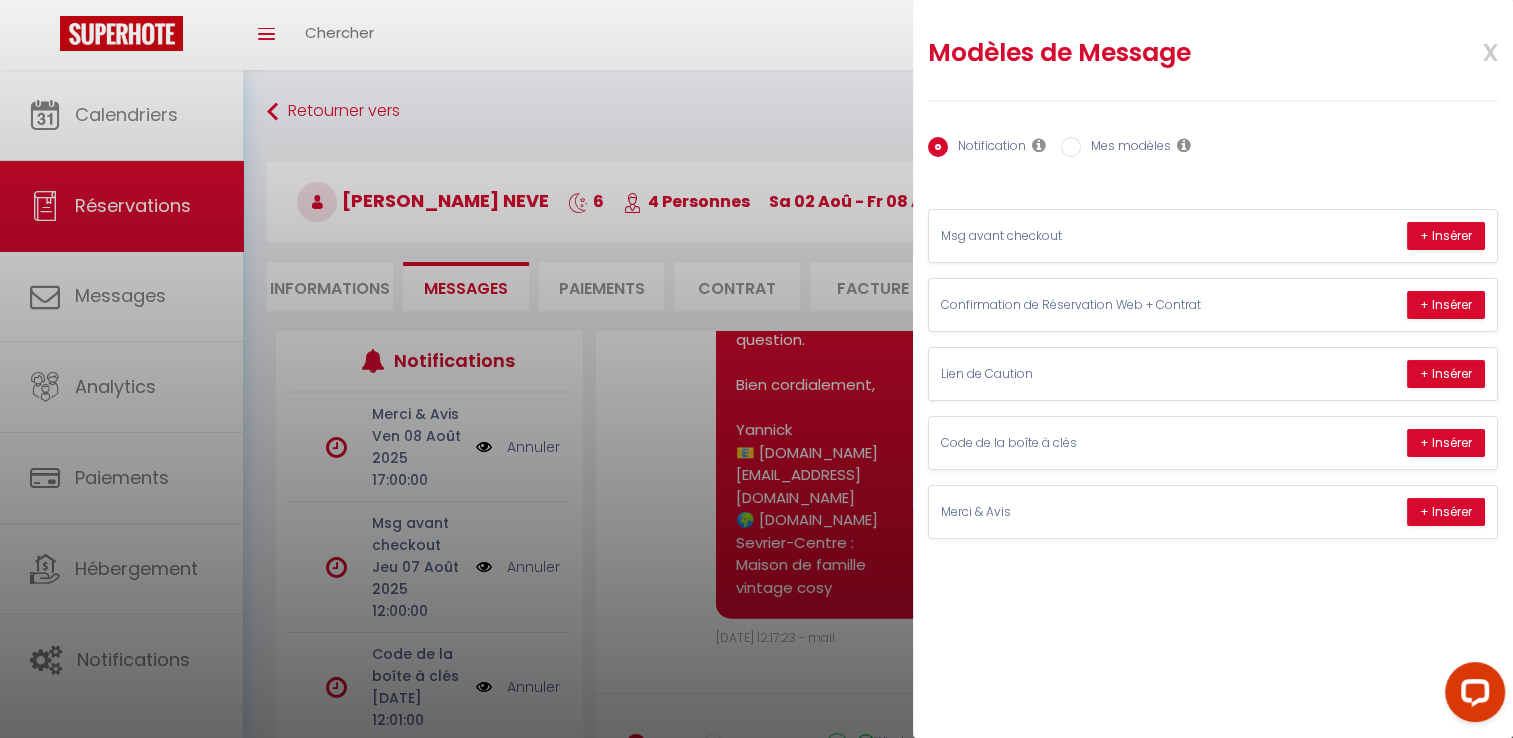 click on "Mes modèles" at bounding box center [1126, 148] 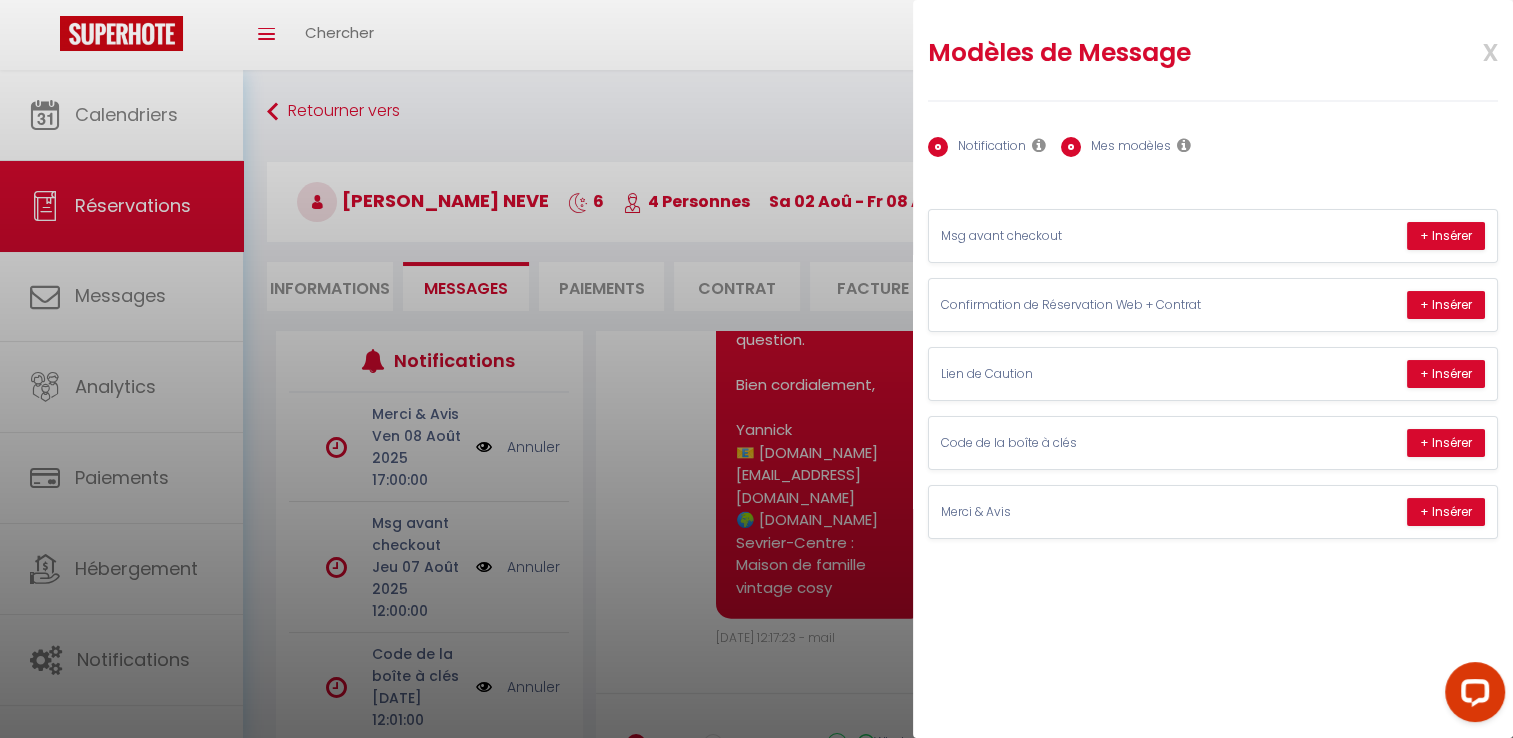 radio on "false" 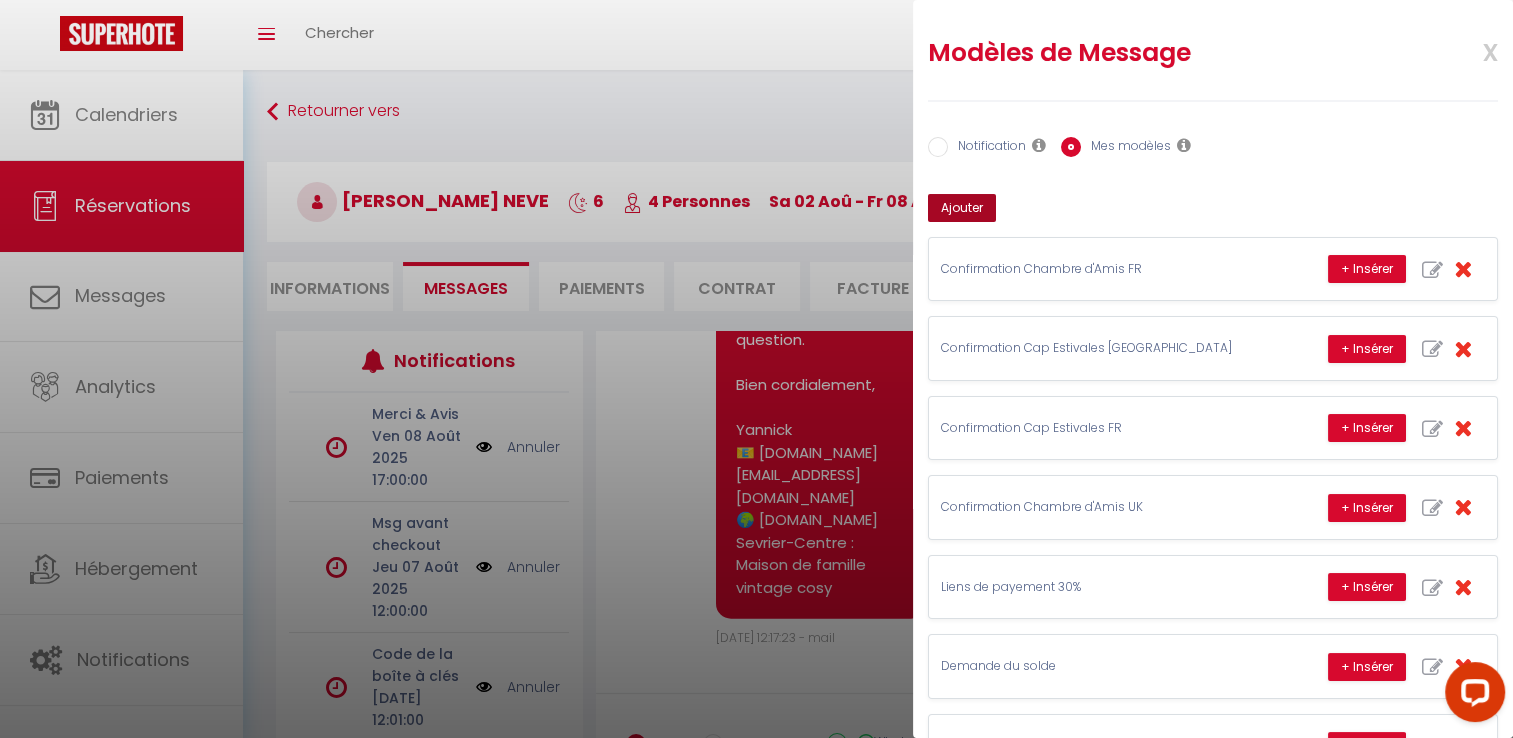click on "Ajouter" at bounding box center (962, 208) 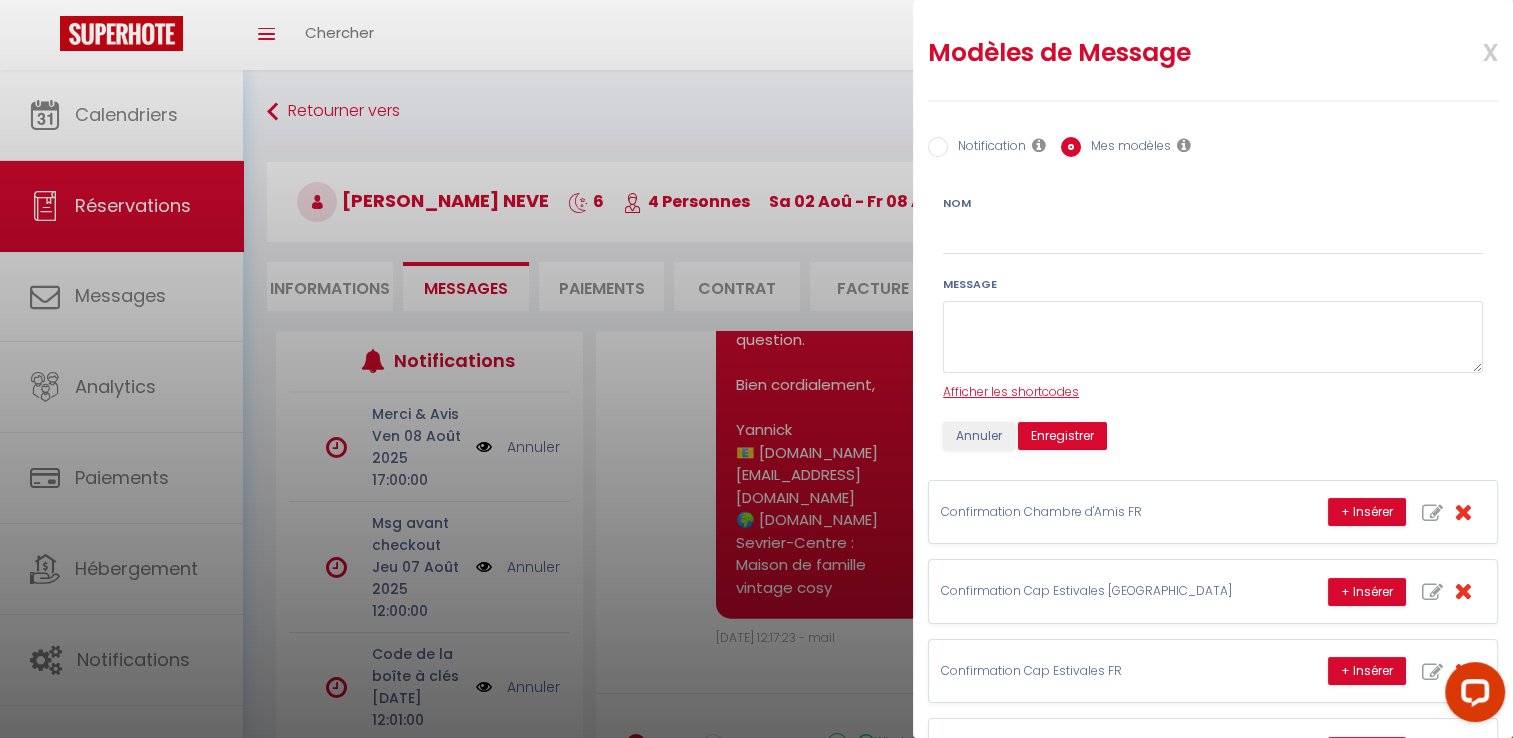 drag, startPoint x: 1085, startPoint y: 391, endPoint x: 1049, endPoint y: 383, distance: 36.878178 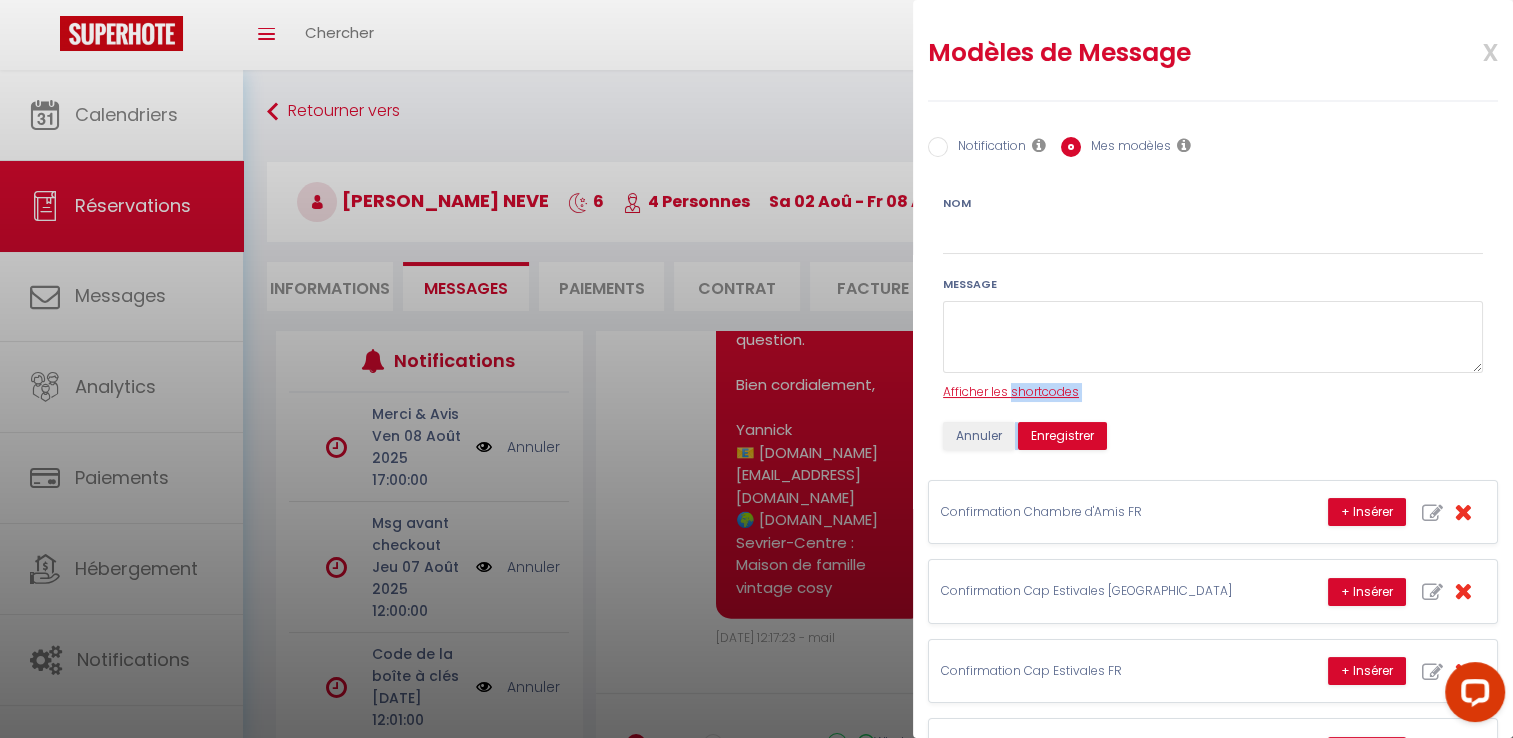 drag, startPoint x: 1069, startPoint y: 410, endPoint x: 1009, endPoint y: 394, distance: 62.0967 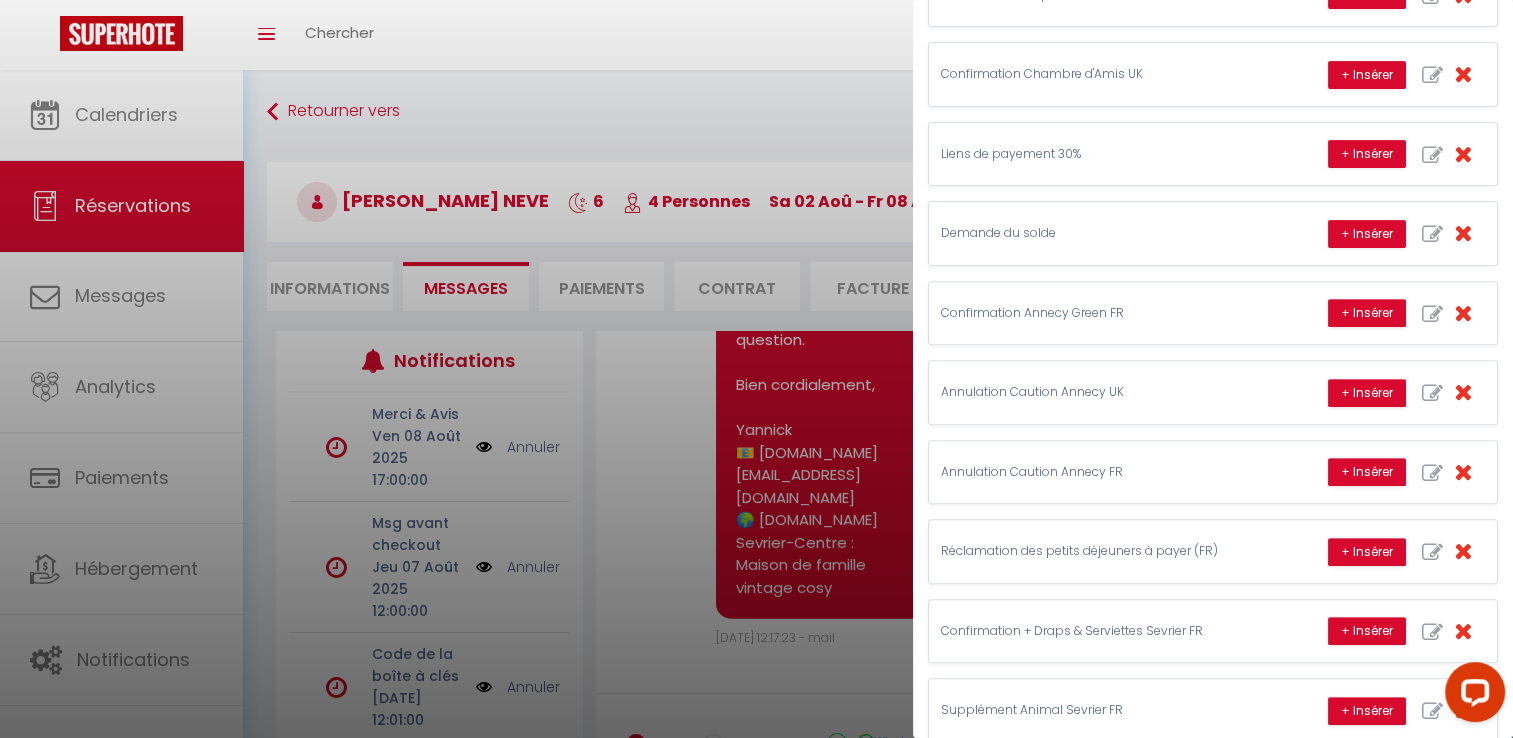 scroll, scrollTop: 678, scrollLeft: 0, axis: vertical 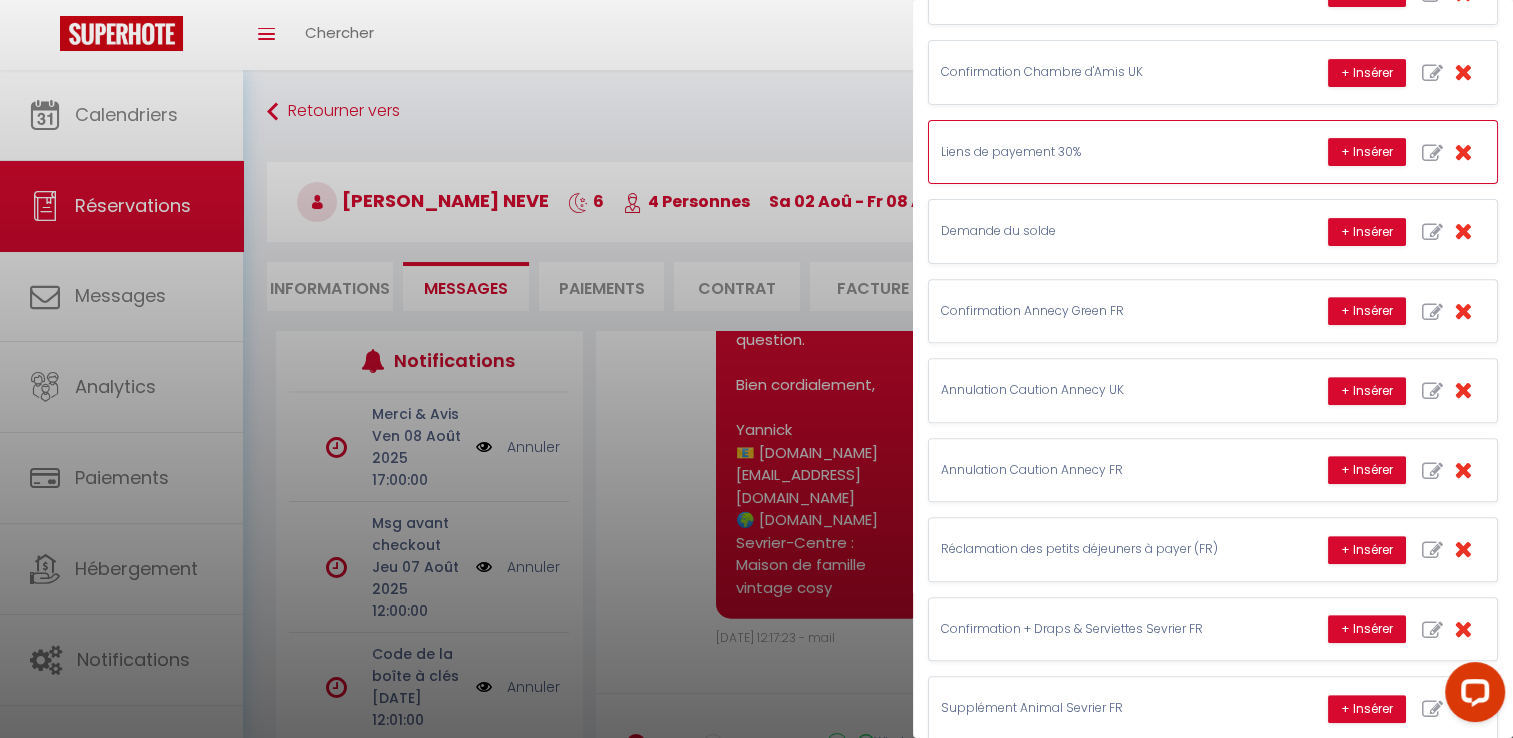 drag, startPoint x: 1126, startPoint y: 147, endPoint x: 993, endPoint y: 148, distance: 133.00375 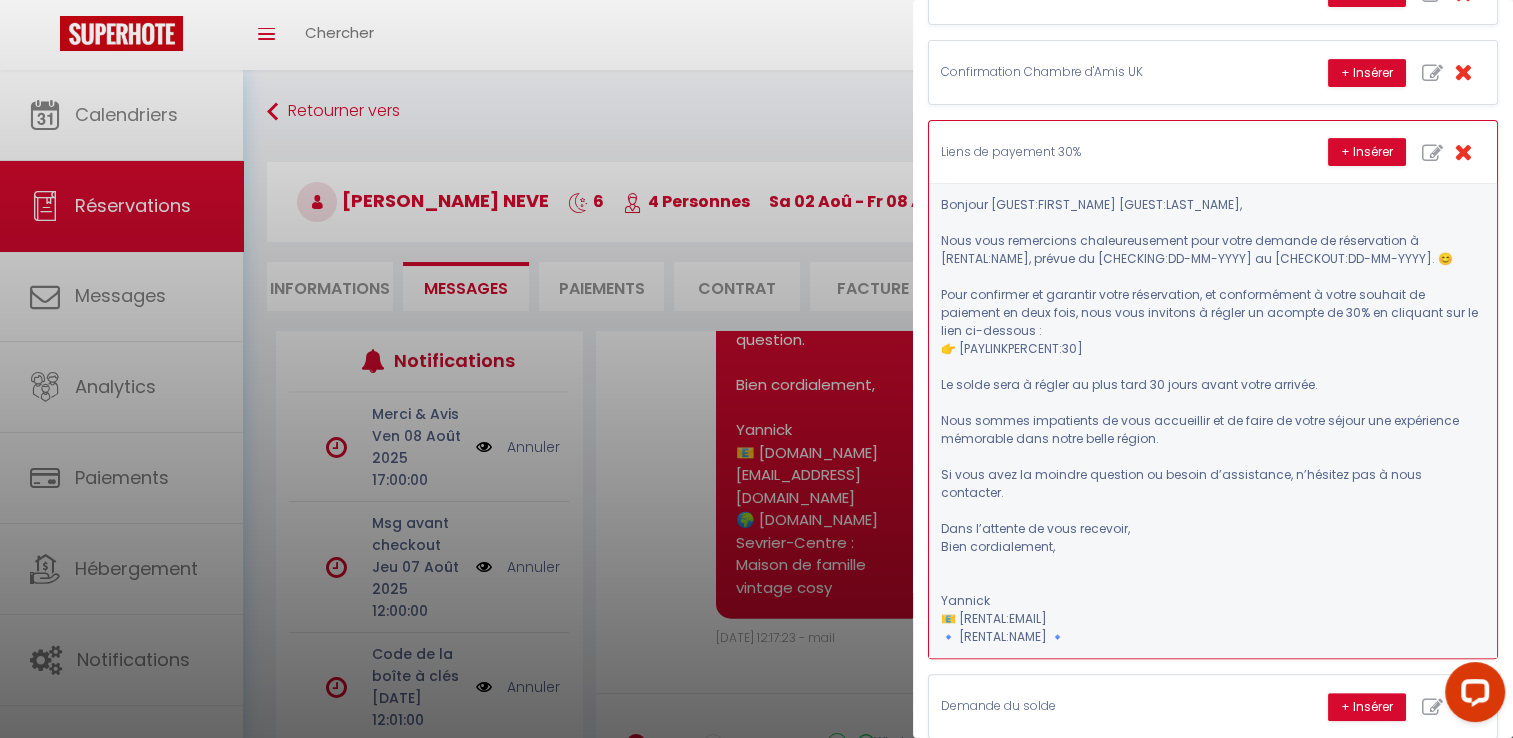 drag, startPoint x: 938, startPoint y: 146, endPoint x: 1108, endPoint y: 147, distance: 170.00294 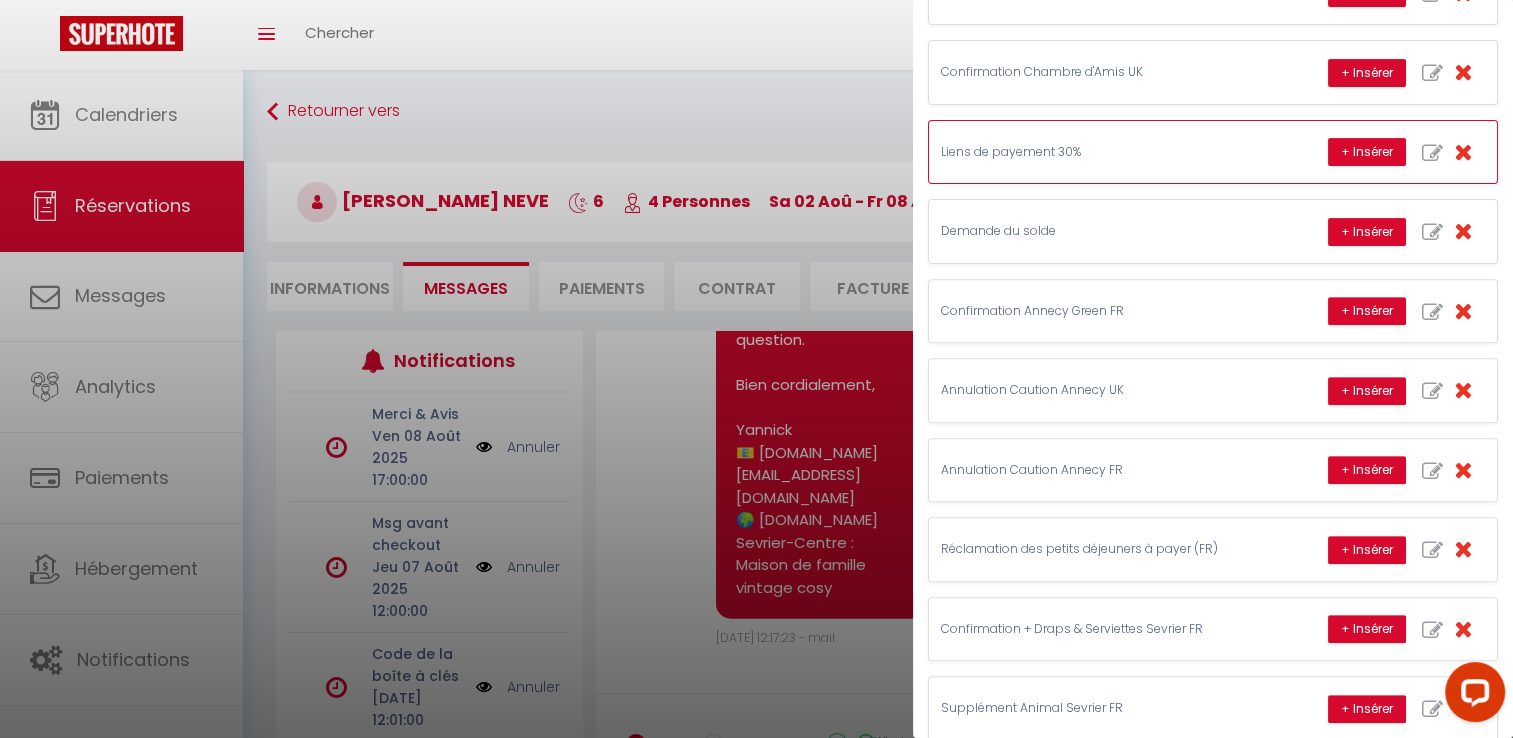 click on "Liens de payement 30%" at bounding box center (1091, 152) 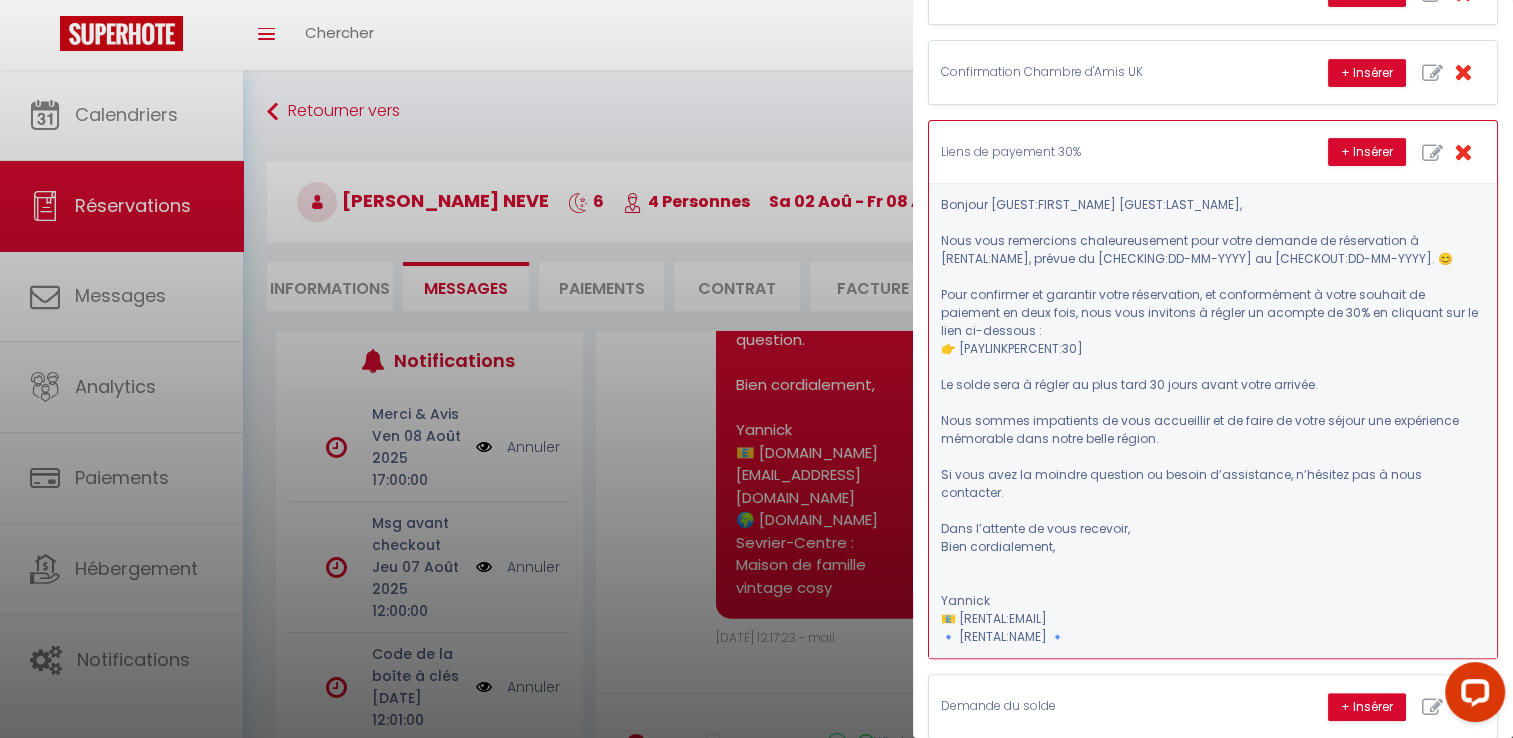 drag, startPoint x: 1096, startPoint y: 149, endPoint x: 940, endPoint y: 116, distance: 159.4522 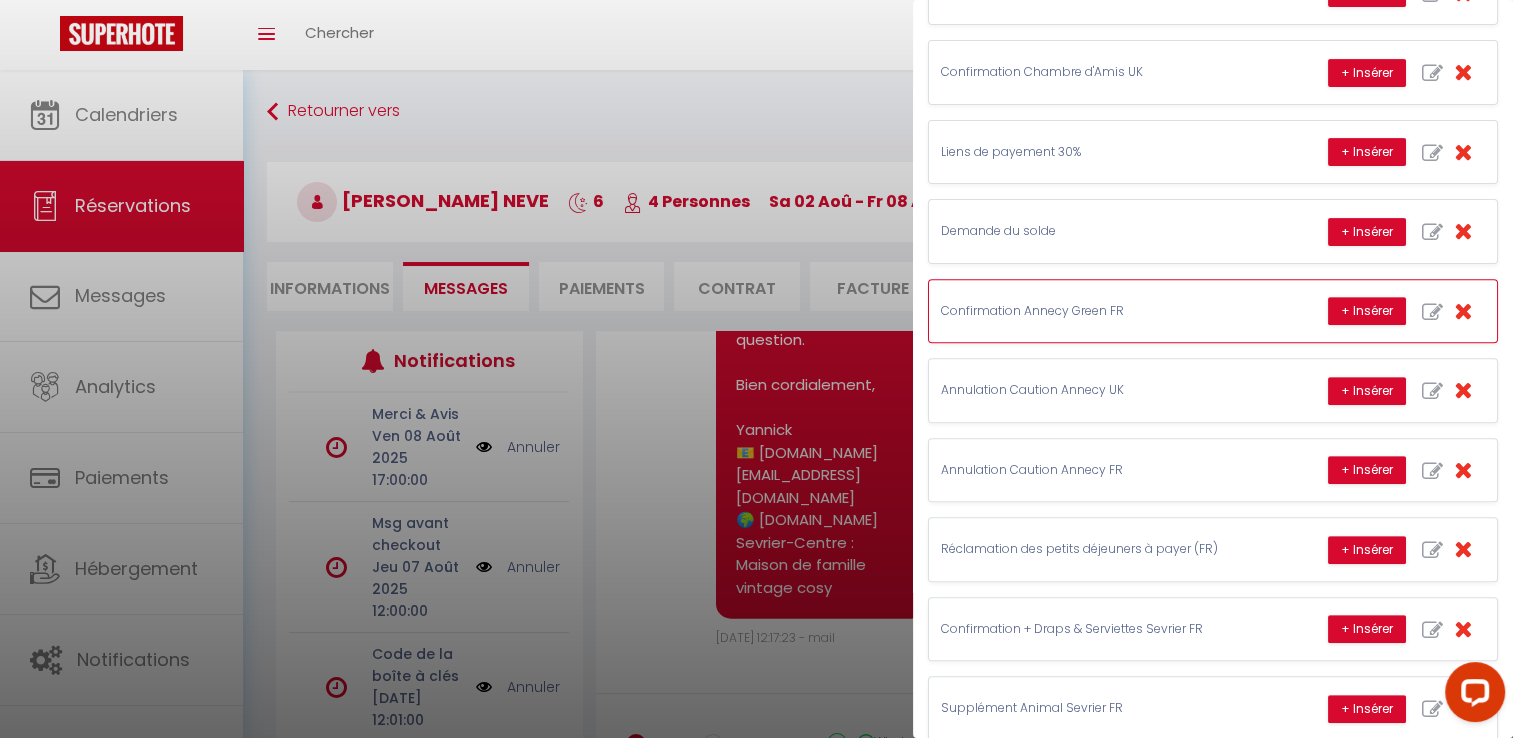 drag, startPoint x: 919, startPoint y: 101, endPoint x: 1037, endPoint y: 306, distance: 236.53542 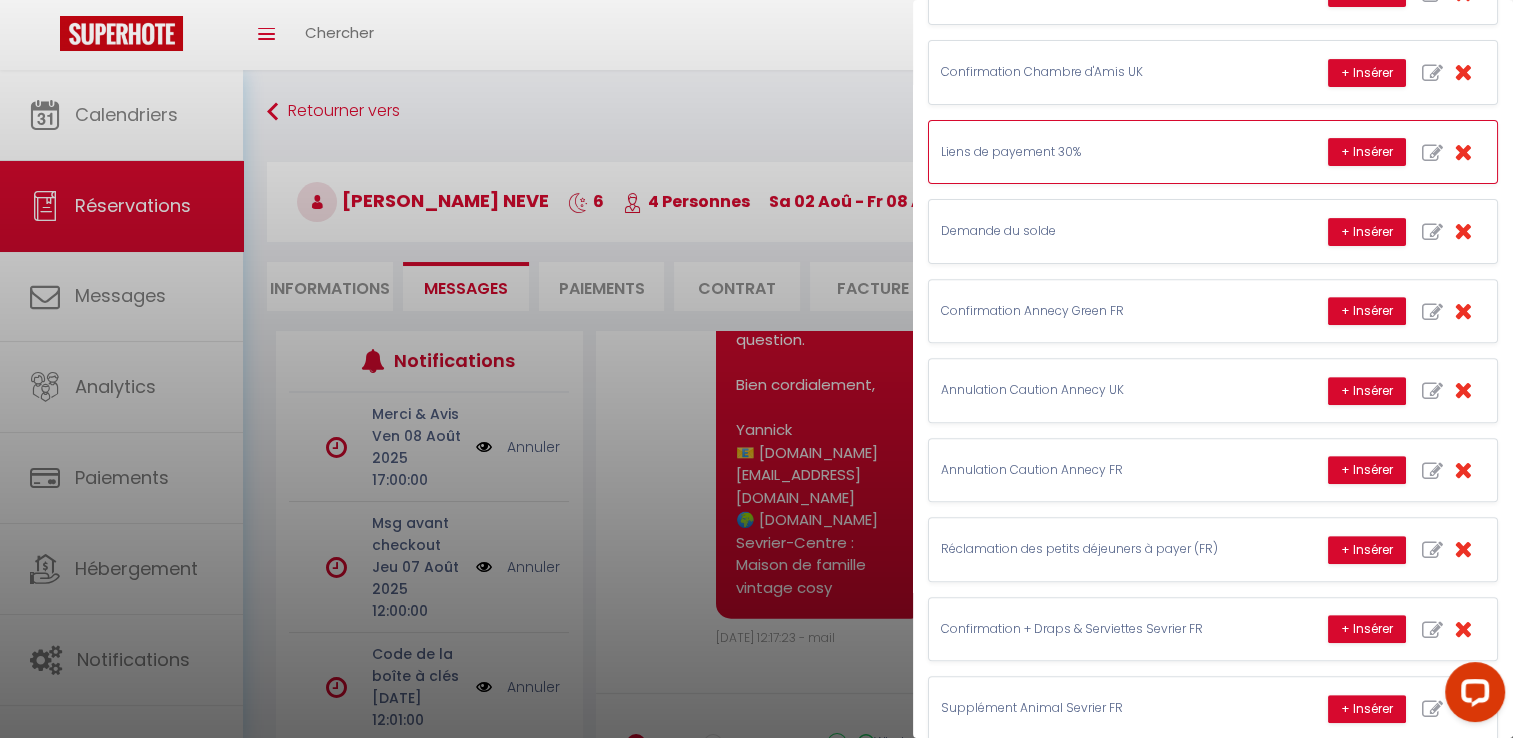 drag, startPoint x: 920, startPoint y: 273, endPoint x: 1167, endPoint y: 126, distance: 287.43347 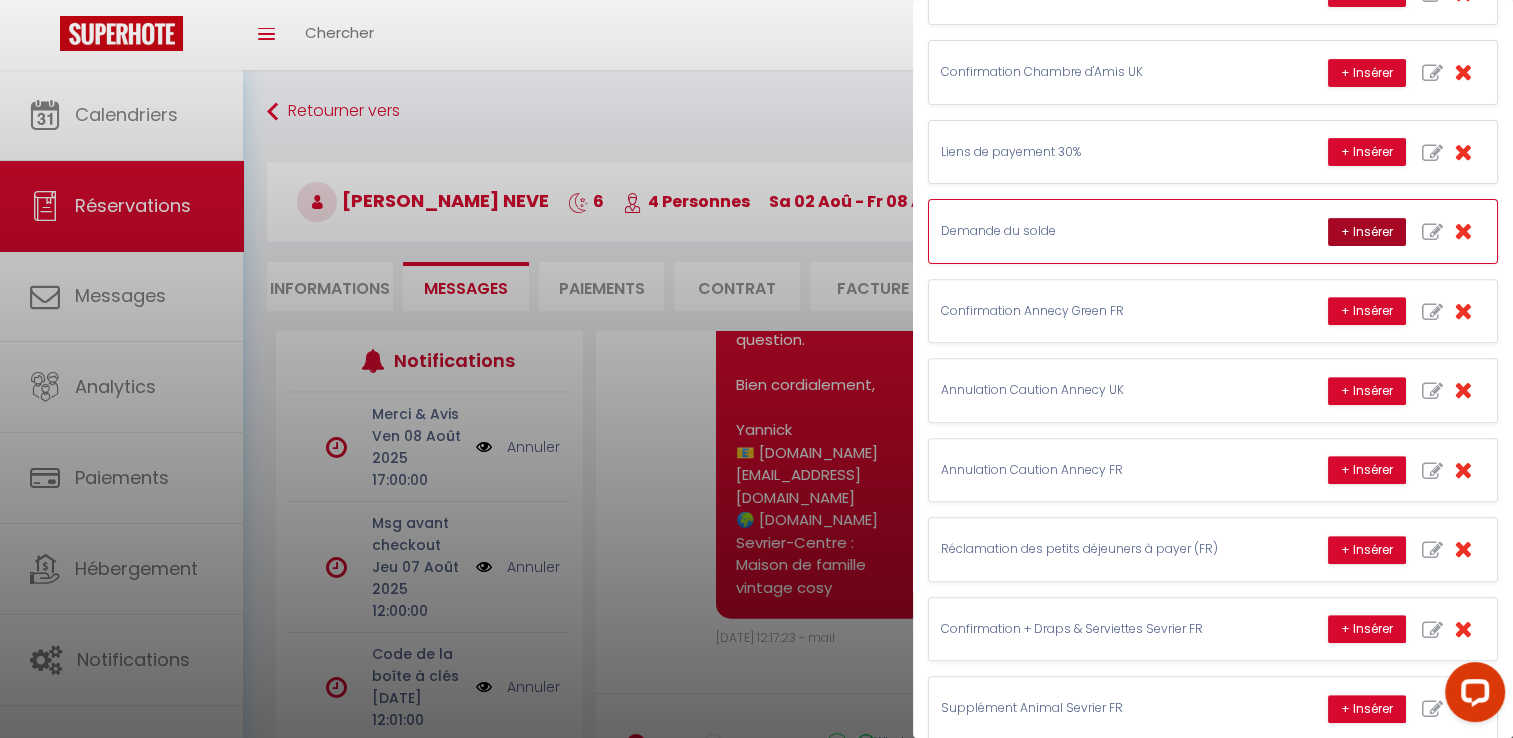 scroll, scrollTop: 0, scrollLeft: 0, axis: both 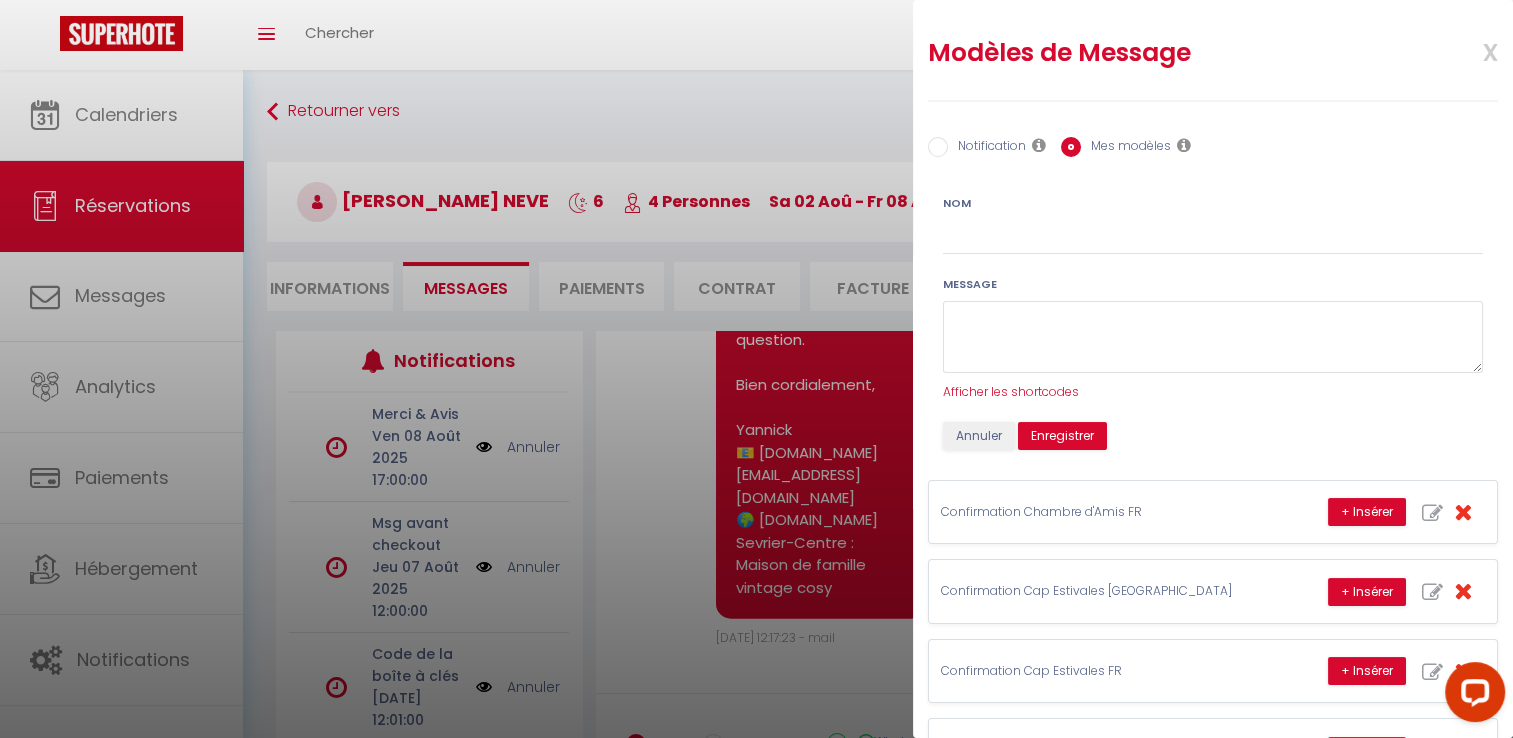 click on "x" at bounding box center (1466, 50) 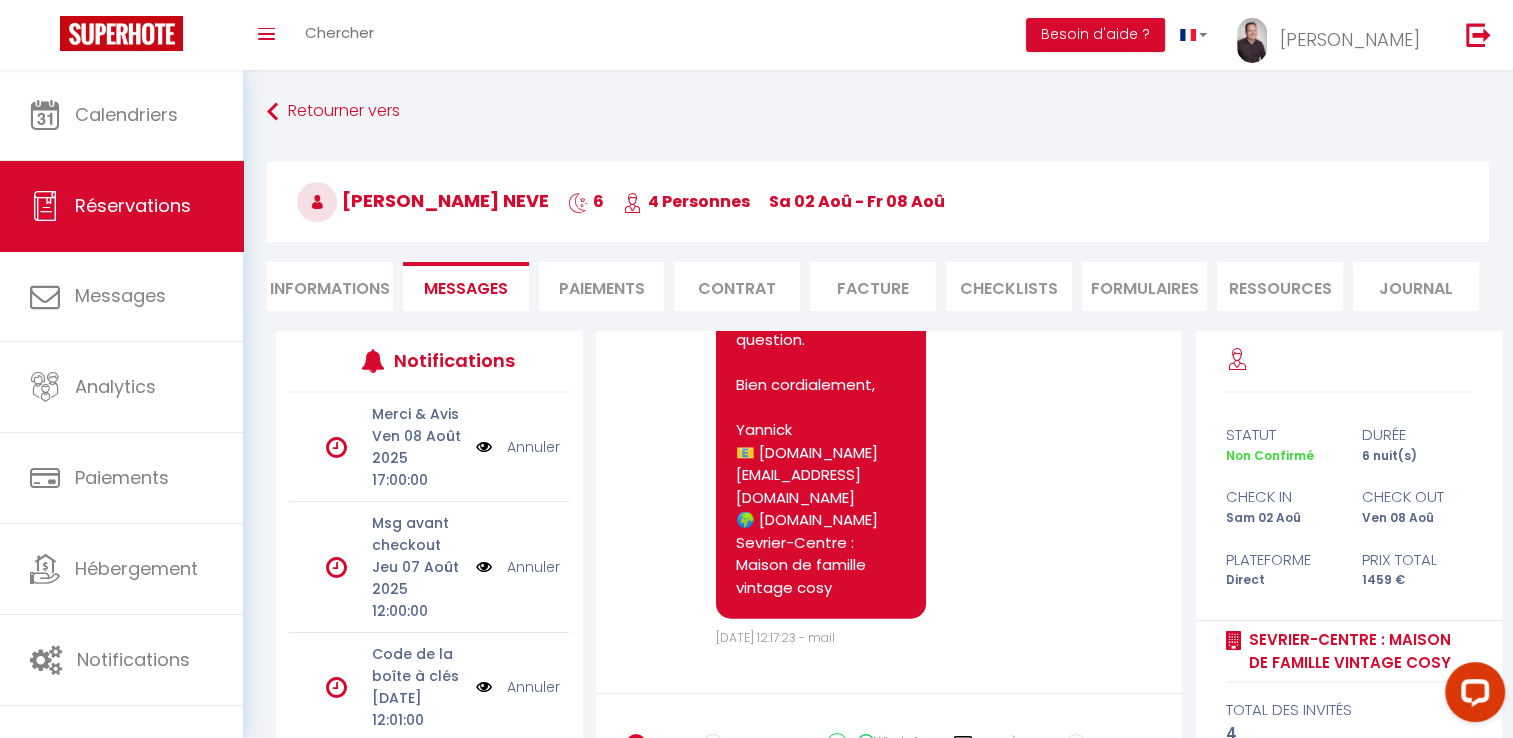 click on "Paiements" at bounding box center [602, 286] 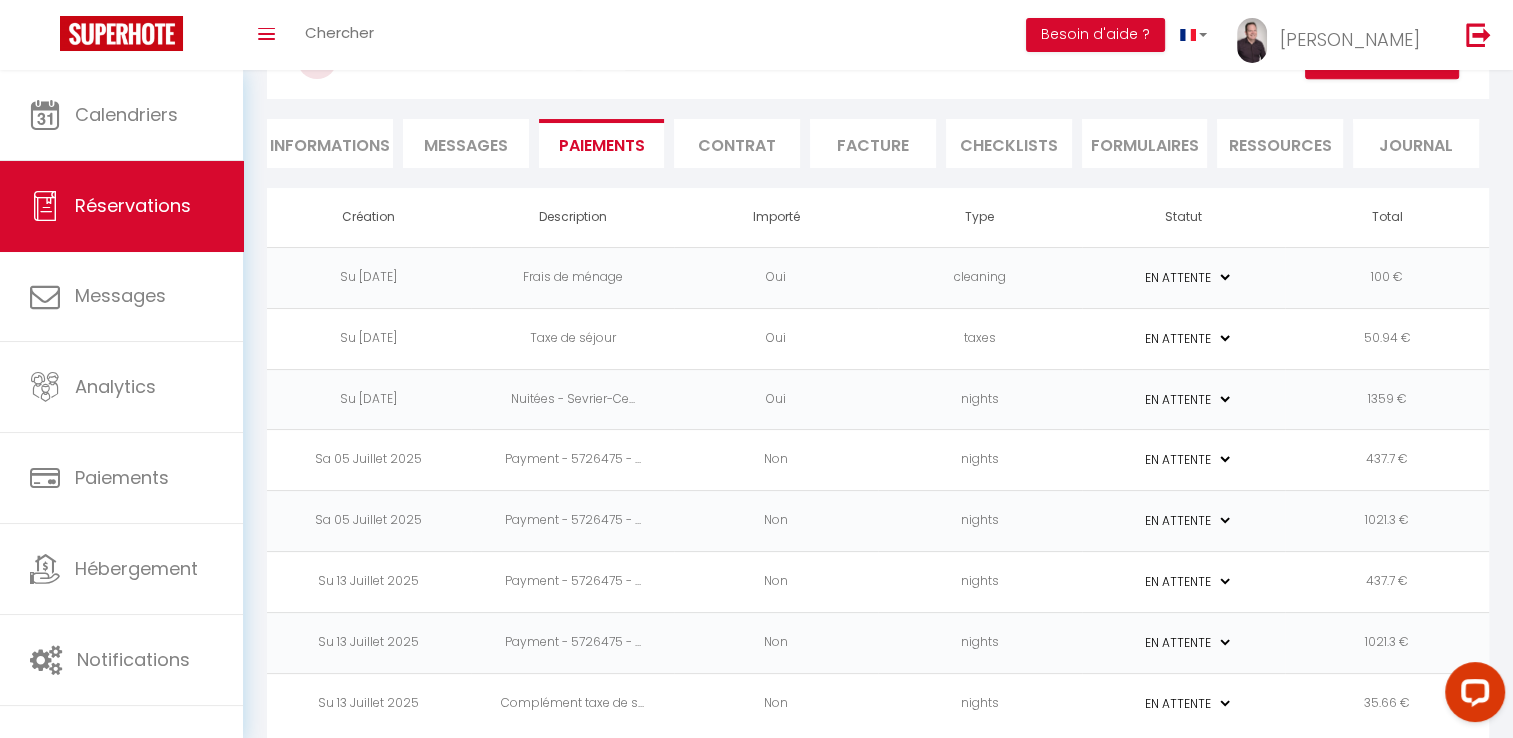 scroll, scrollTop: 163, scrollLeft: 0, axis: vertical 